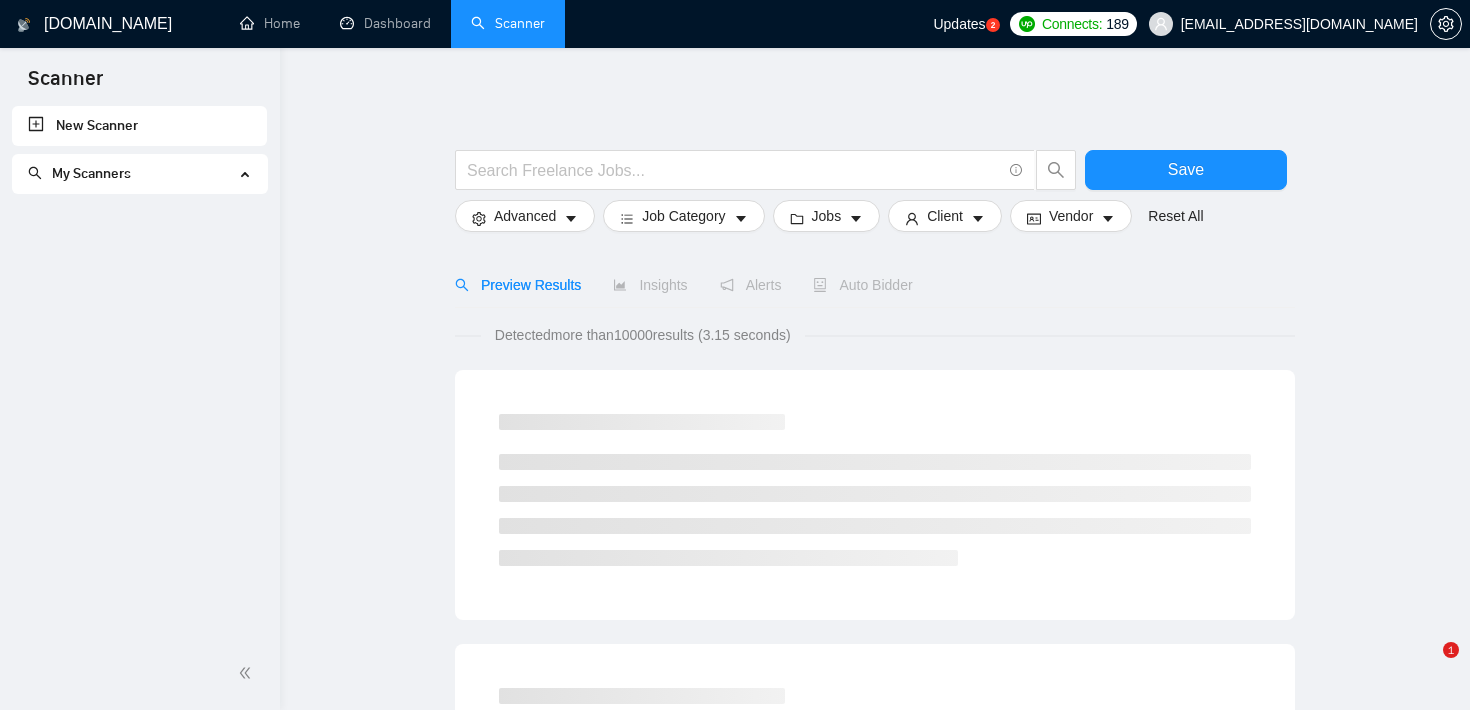 scroll, scrollTop: 0, scrollLeft: 0, axis: both 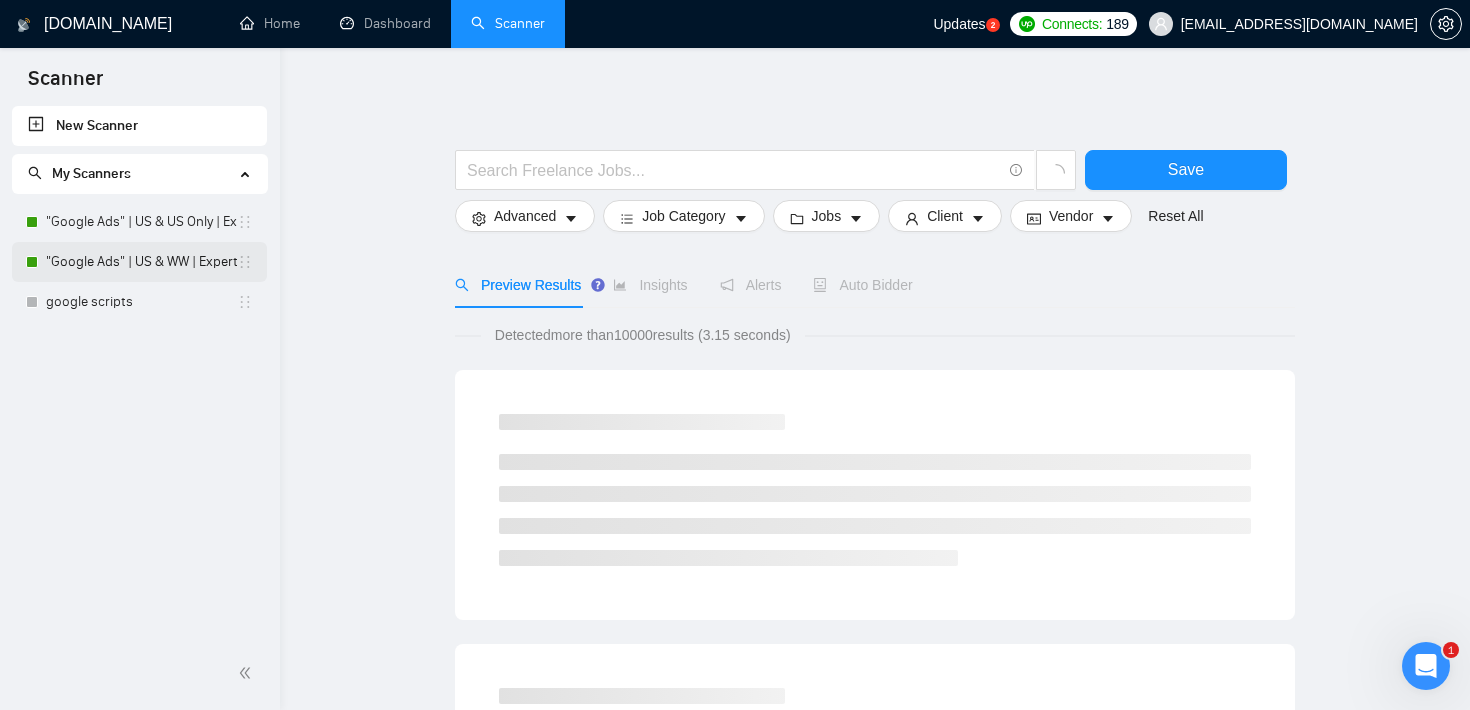 click on ""Google Ads" | US & WW | Expert" at bounding box center [141, 262] 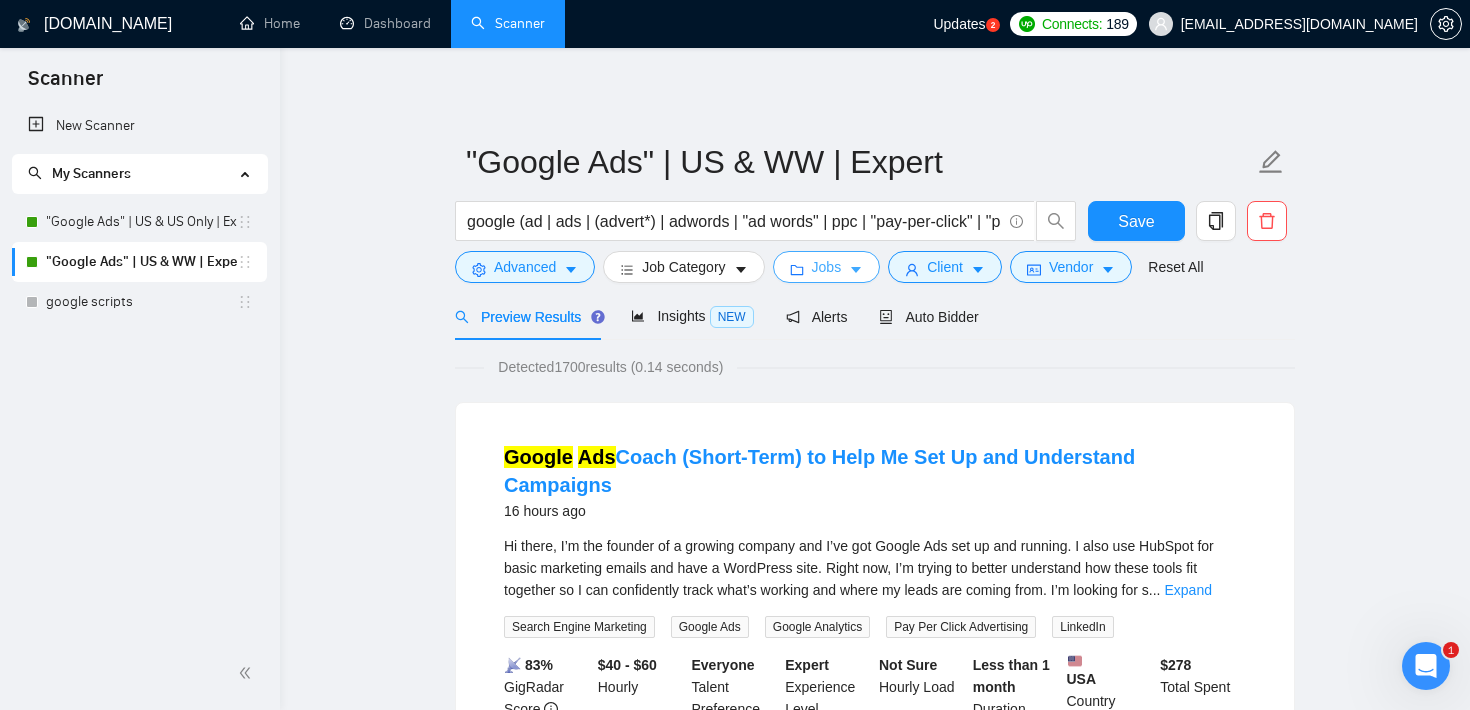 click on "Jobs" at bounding box center (827, 267) 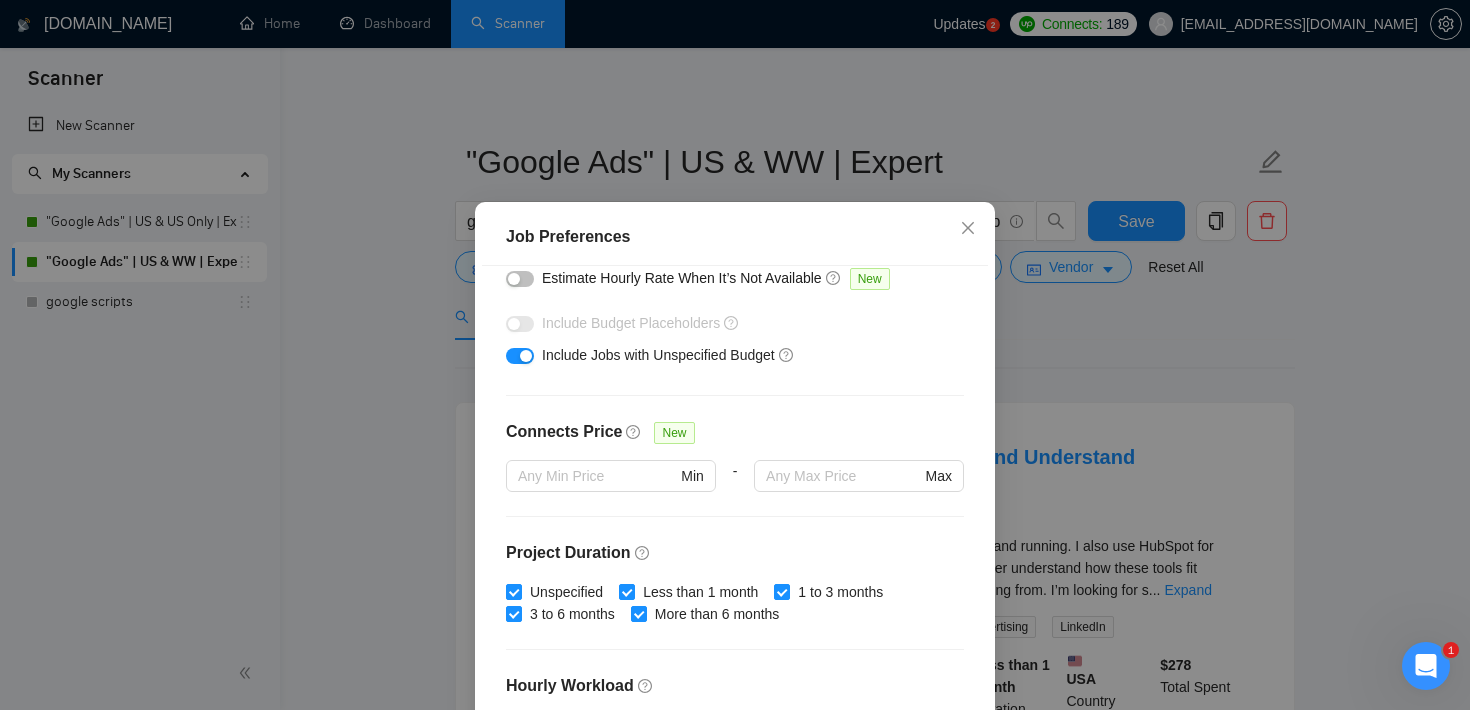 scroll, scrollTop: 474, scrollLeft: 0, axis: vertical 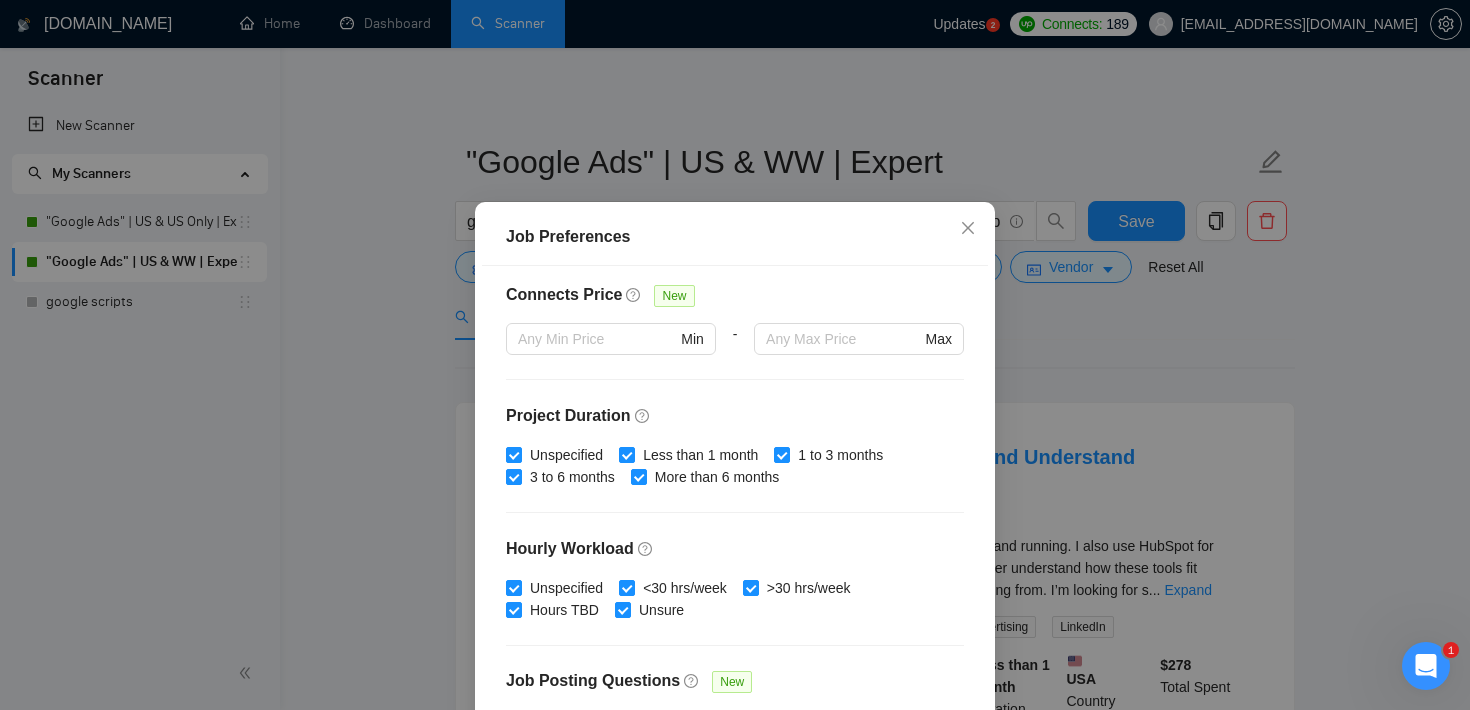 click on "Job Preferences Budget Project Type All Fixed Price Hourly Rate   Fixed Price Budget $ Min - $ Max Estimate Fixed Price When It’s Not Available New   Hourly Rate Price Budget $ 50 Min - $ Max Estimate Hourly Rate When It’s Not Available New Include Budget Placeholders Include Jobs with Unspecified Budget   Connects Price New Min - Max Project Duration   Unspecified Less than 1 month 1 to 3 months 3 to 6 months More than 6 months Hourly Workload   Unspecified <30 hrs/week >30 hrs/week Hours TBD Unsure Job Posting Questions New   Any posting questions Description Preferences Description Size New   Any description size Reset OK" at bounding box center (735, 355) 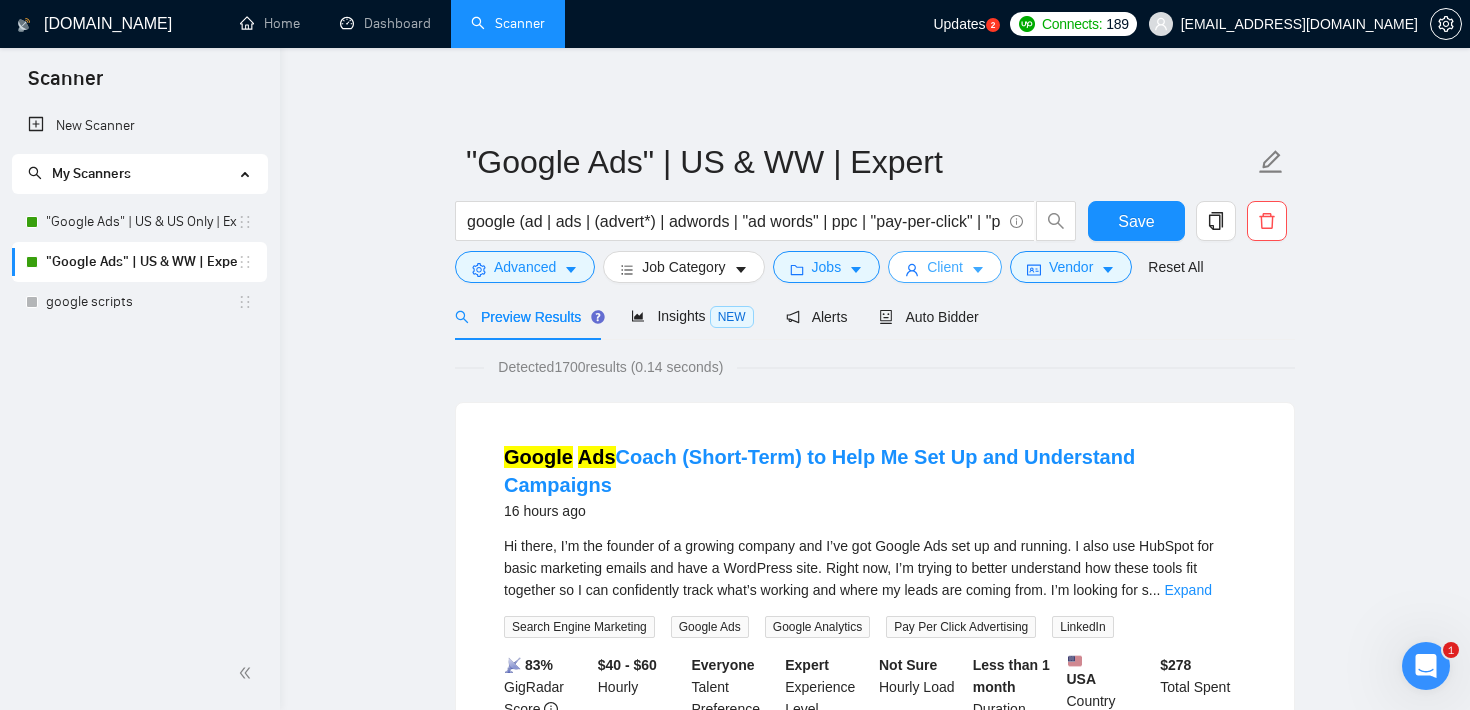 click on "Client" at bounding box center (945, 267) 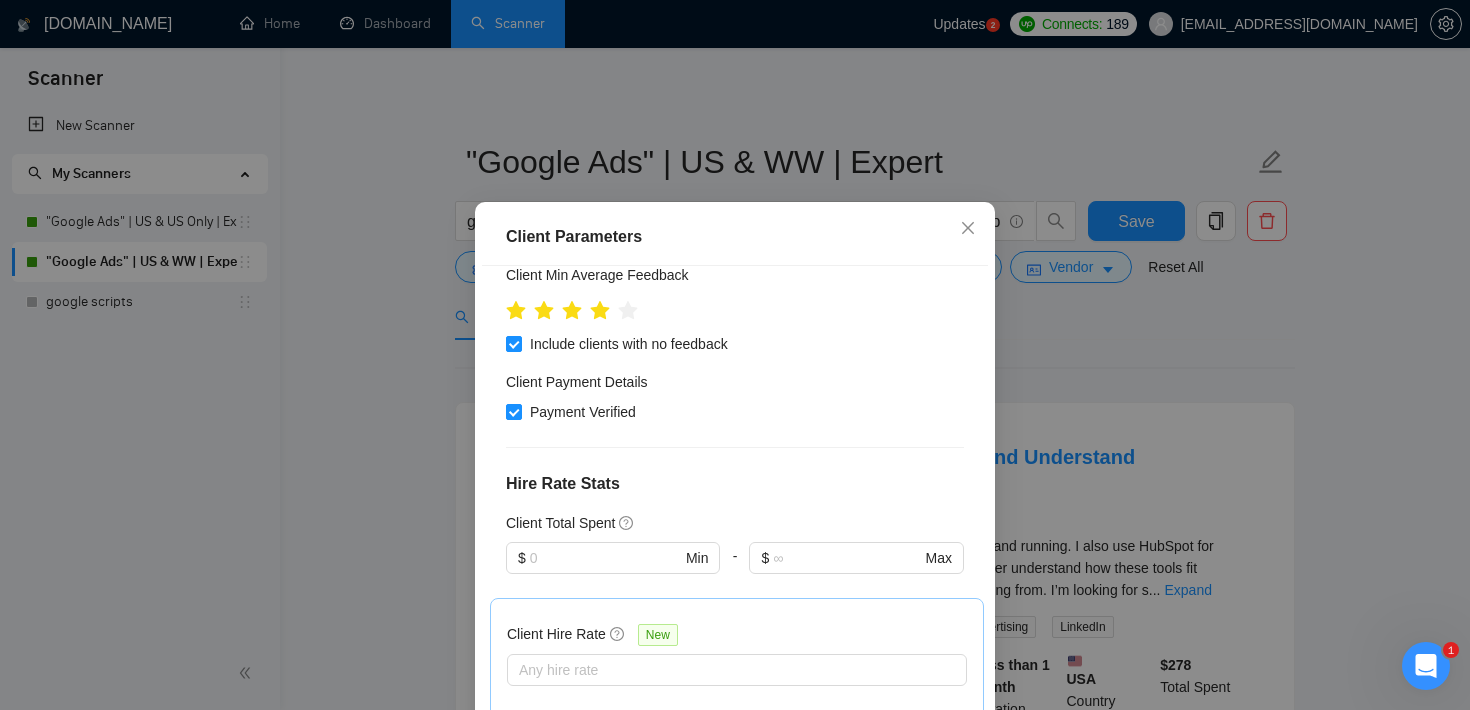 scroll, scrollTop: 749, scrollLeft: 0, axis: vertical 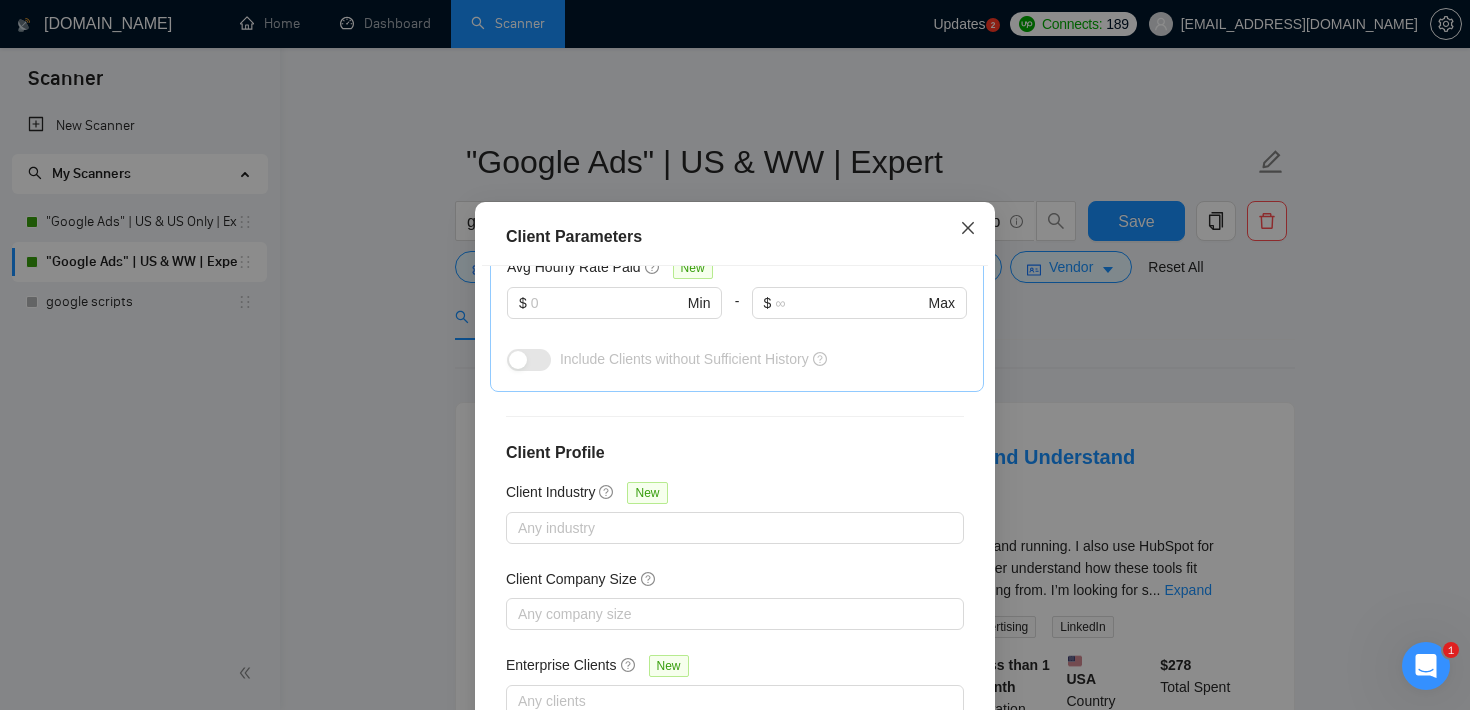 click 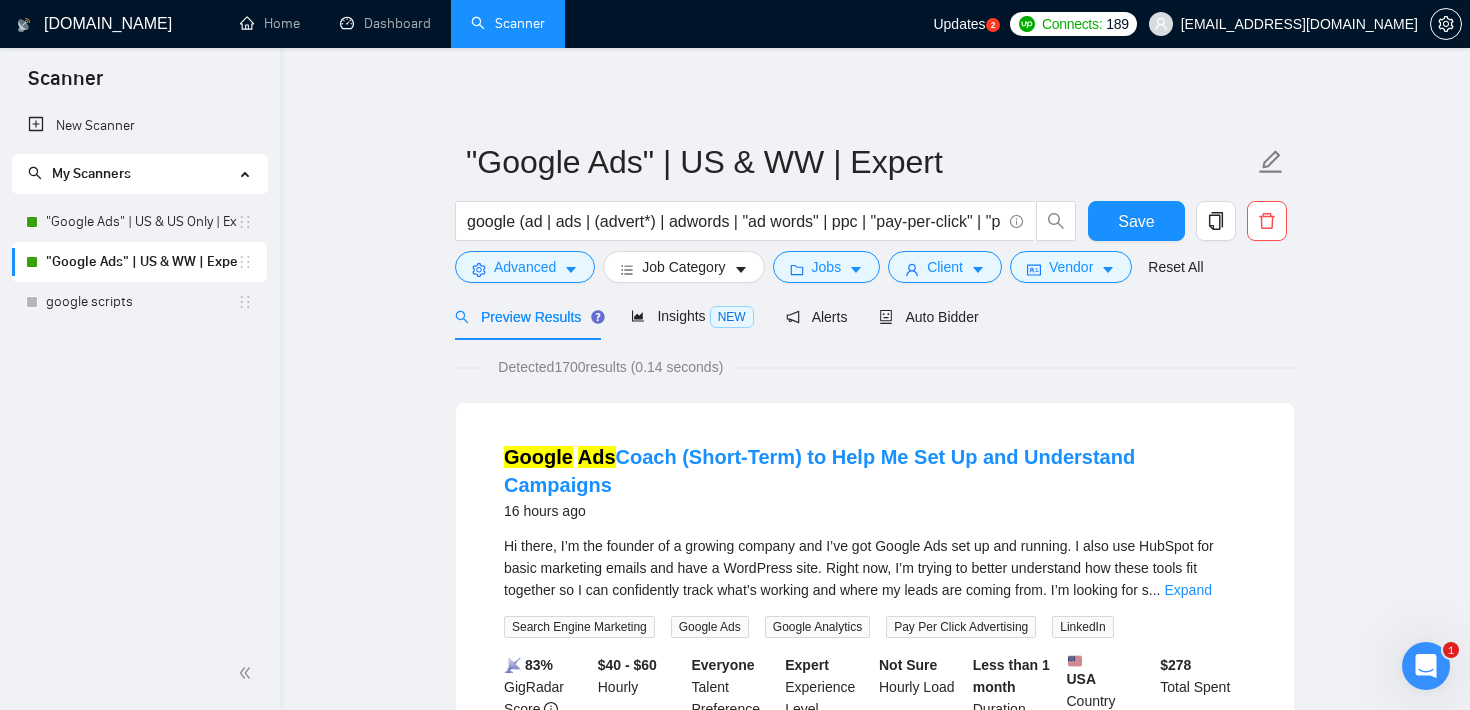 click on ""Google Ads" | US & WW | Expert google (ad | ads | (advert*) | adwords | "ad words" | ppc | "pay-per-click" | "pay per click") Save Advanced   Job Category   Jobs   Client   Vendor   Reset All Preview Results Insights NEW Alerts Auto Bidder Detected   1700  results   (0.14 seconds) Google   Ads  Coach (Short-Term) to Help Me Set Up and Understand Campaigns 16 hours ago Hi there, I’m the founder of a growing company and I’ve got Google Ads set up and running. I also use HubSpot for basic marketing emails and have a WordPress site. Right now, I’m trying to better understand how these tools fit together so I can confidently track what’s working and where my leads are coming from.
I’m looking for s ... Expand Search Engine Marketing Google Ads Google Analytics Pay Per Click Advertising LinkedIn 📡   83% GigRadar Score   $40 - $60 Hourly Everyone Talent Preference Expert Experience Level Not Sure Hourly Load Less than 1 month Duration   USA Country $ 278 Total Spent $0.00 Avg Rate Paid - Company Size" at bounding box center [875, 2519] 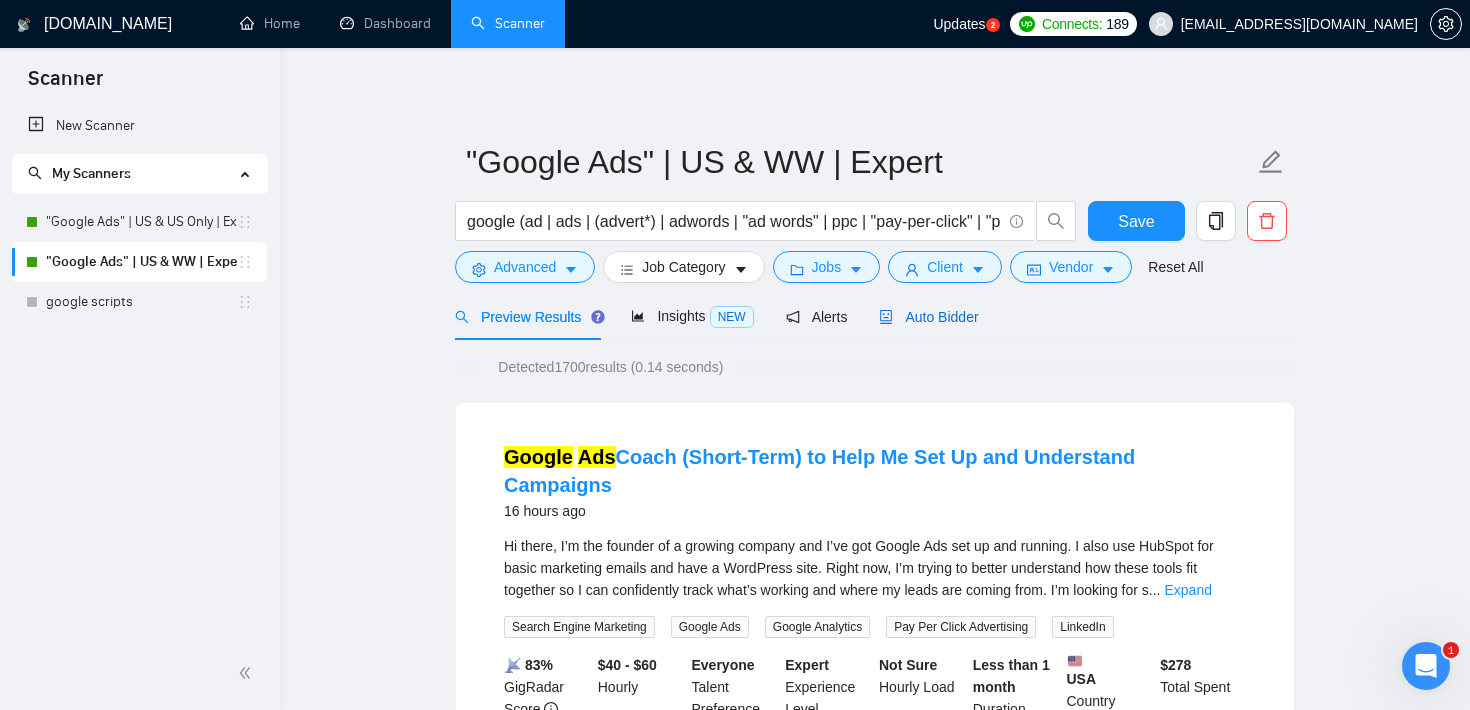 click on "Auto Bidder" at bounding box center (928, 317) 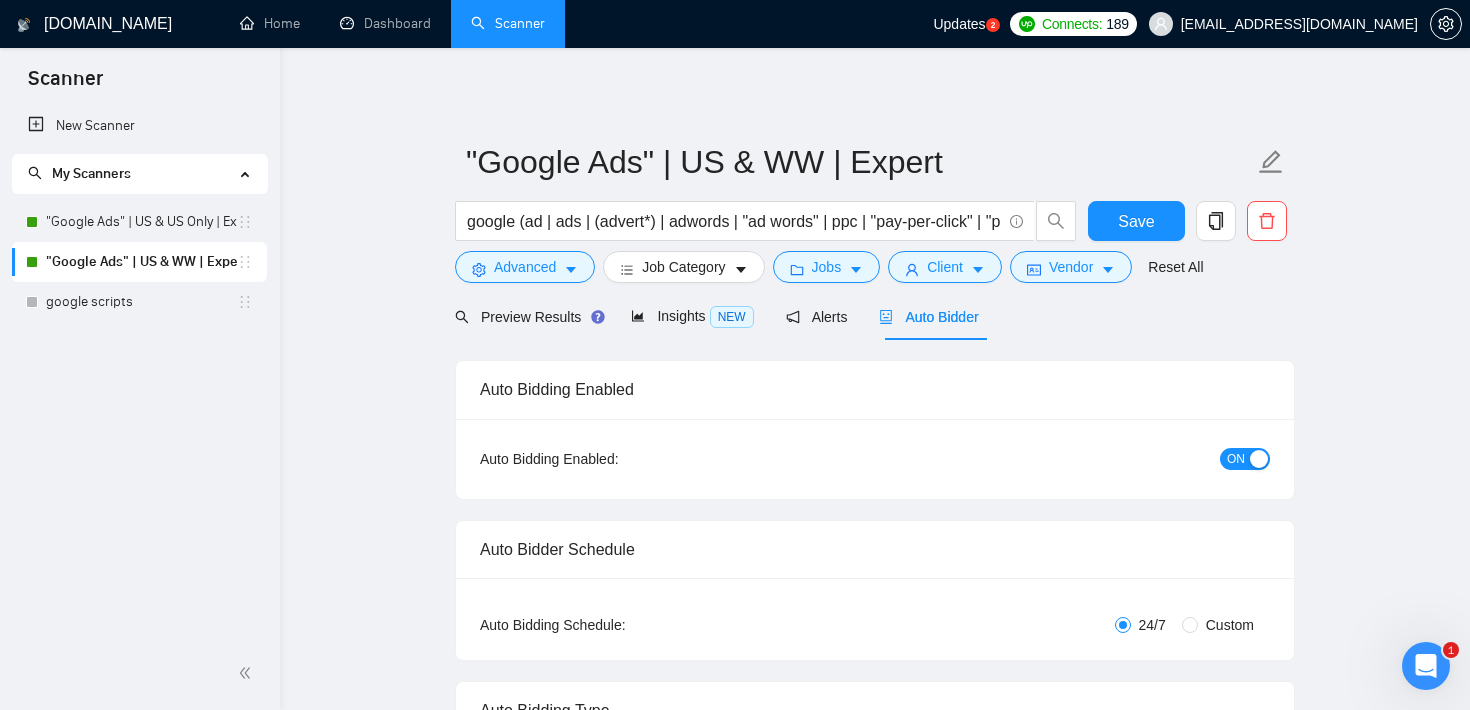 type 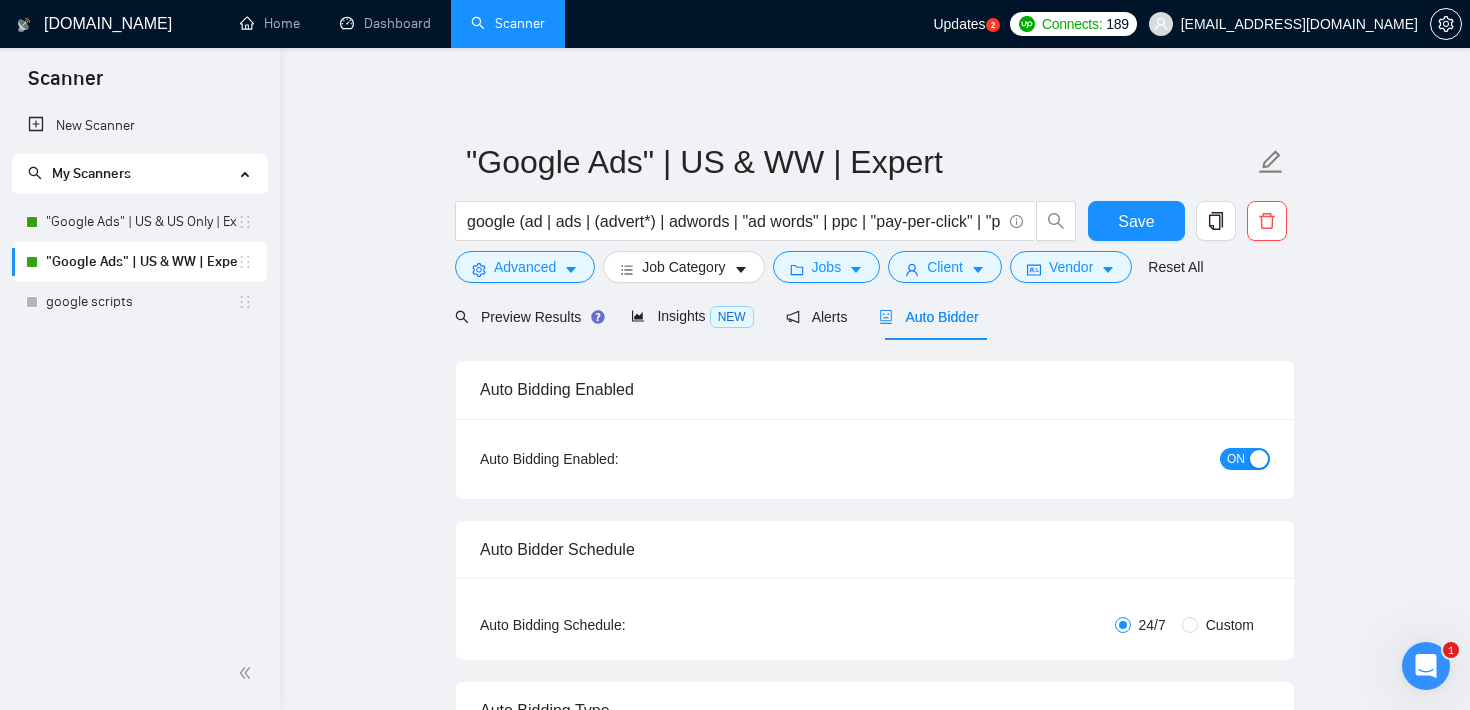 click on ""Google Ads" | US & WW | Expert google (ad | ads | (advert*) | adwords | "ad words" | ppc | "pay-per-click" | "pay per click") Save Advanced   Job Category   Jobs   Client   Vendor   Reset All Preview Results Insights NEW Alerts Auto Bidder Auto Bidding Enabled Auto Bidding Enabled: ON Auto Bidder Schedule Auto Bidding Type: Automated (recommended) Semi-automated Auto Bidding Schedule: 24/7 Custom Custom Auto Bidder Schedule Repeat every week [DATE] [DATE] [DATE] [DATE] [DATE] [DATE] [DATE] Active Hours ( America/Los_Angeles ): From: To: ( 24  hours) [GEOGRAPHIC_DATA]/Los_Angeles Auto Bidding Type Select your bidding algorithm: Choose the algorithm for you bidding. The price per proposal does not include your connects expenditure. Template Bidder Works great for narrow segments and short cover letters that don't change. 0.50  credits / proposal Sardor AI 🤖 Personalise your cover letter with ai [placeholders] 1.00  credits / proposal Experimental Laziza AI  👑   NEW   Learn more 2.00  credits / proposal" at bounding box center (875, 2654) 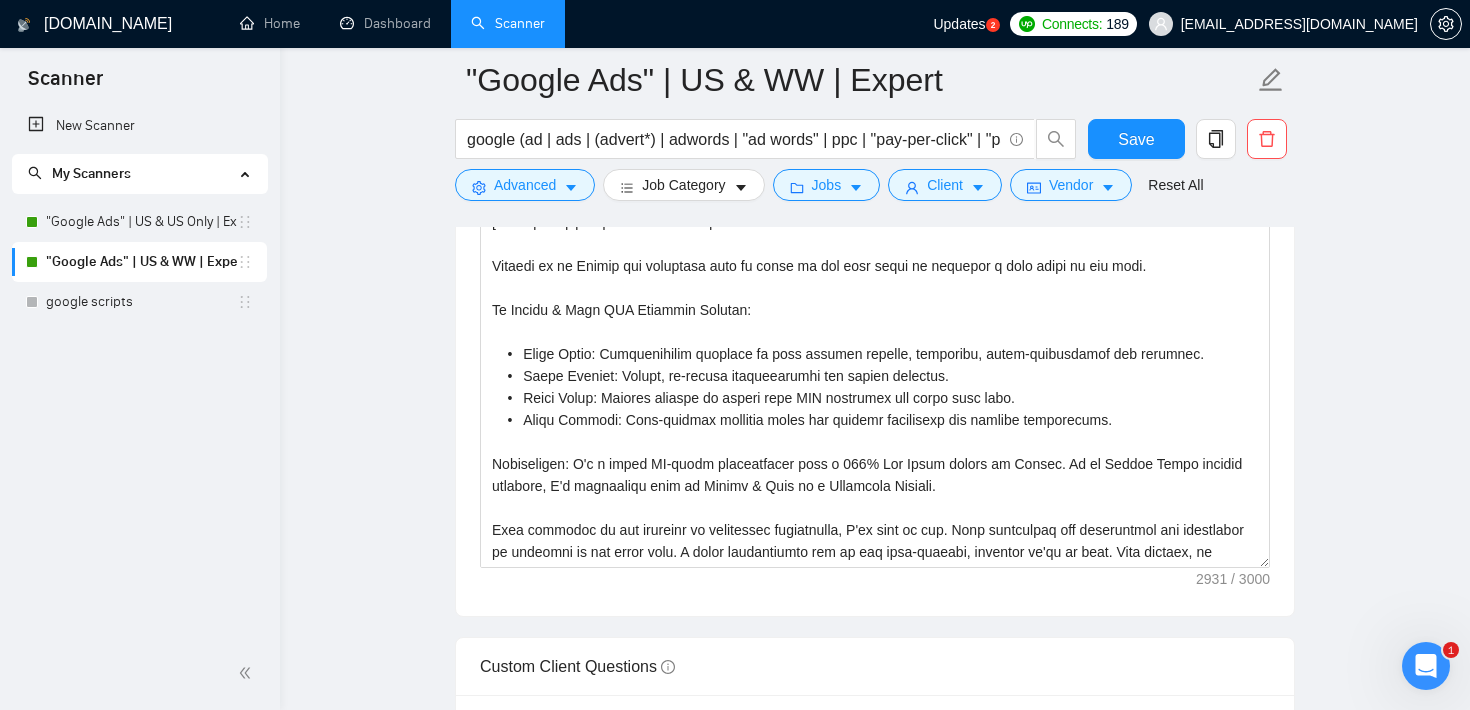 scroll, scrollTop: 1669, scrollLeft: 0, axis: vertical 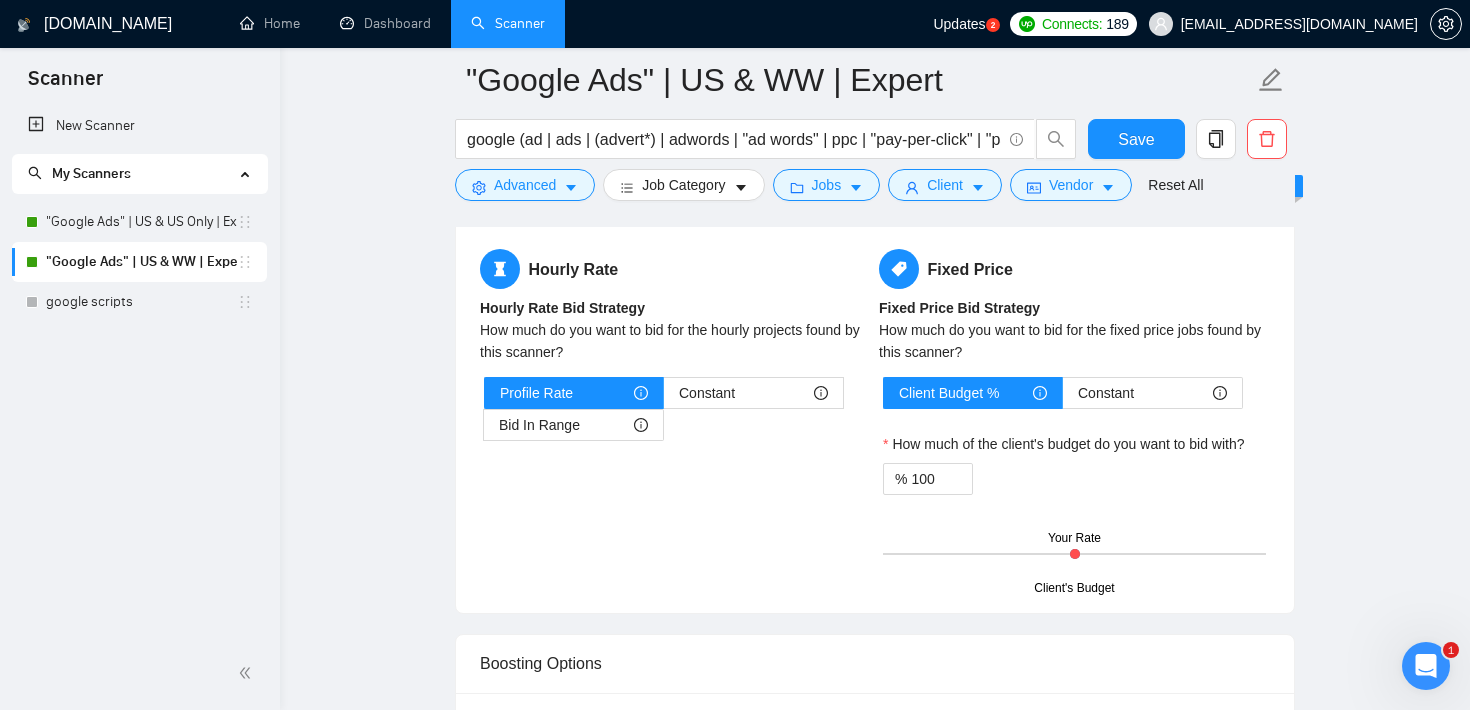 click on "How much do you want to bid for the hourly projects found by this scanner?" at bounding box center (675, 341) 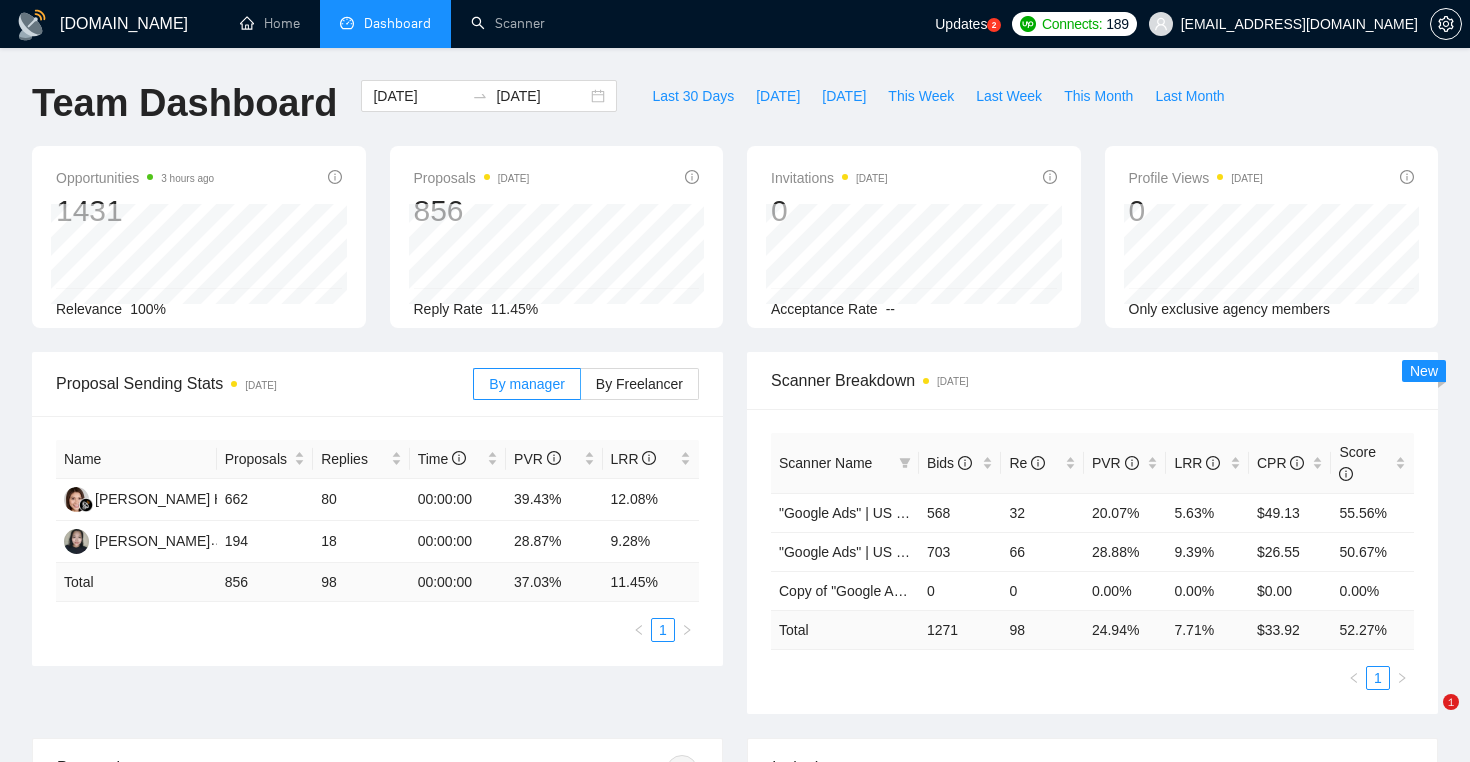 scroll, scrollTop: 0, scrollLeft: 0, axis: both 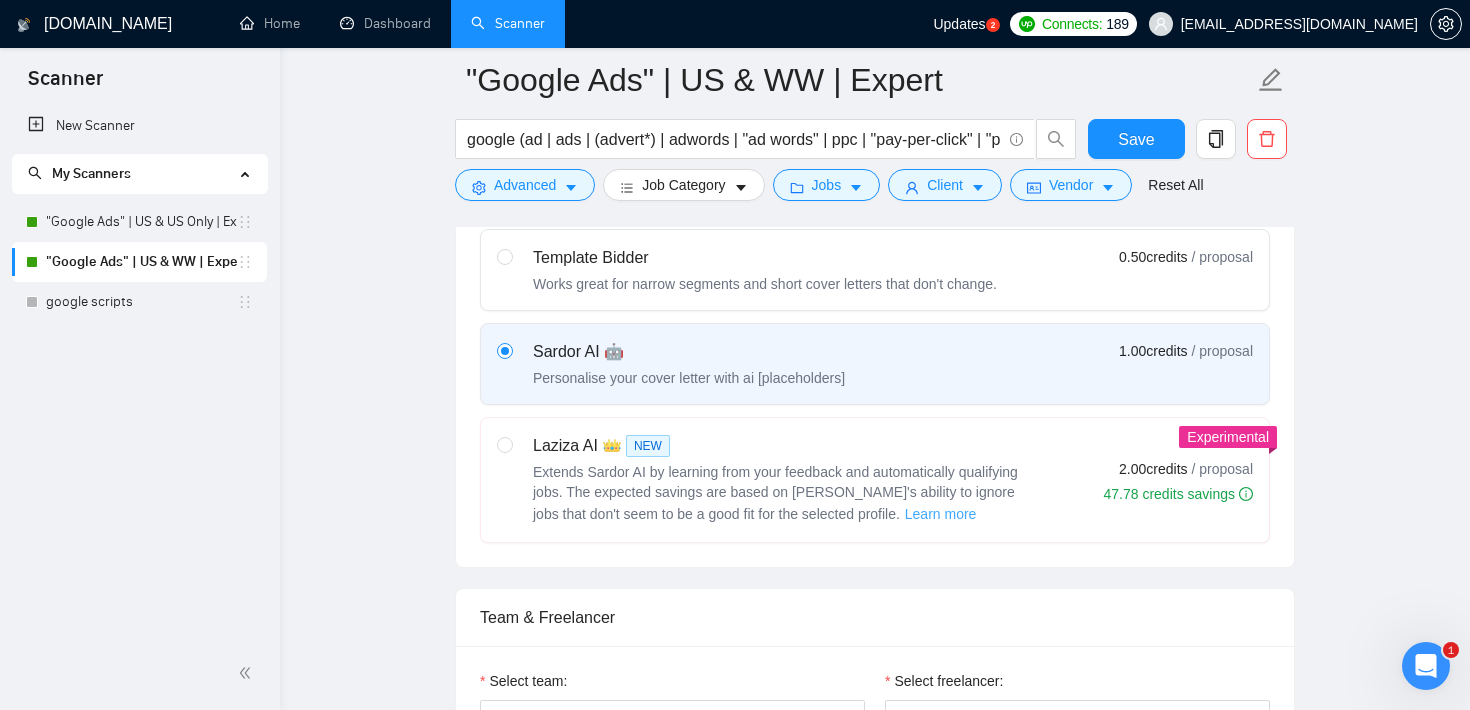click on "Learn more" at bounding box center [941, 514] 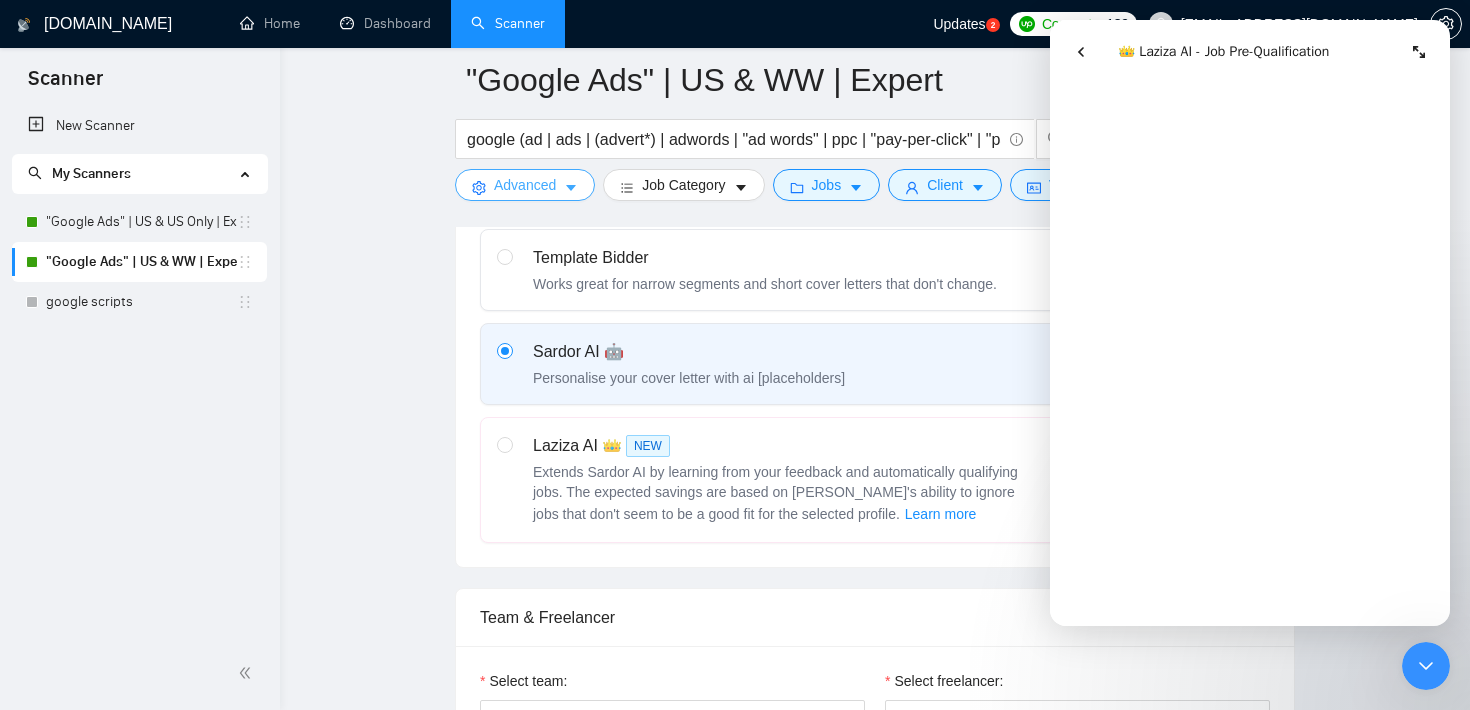 click on "Advanced" at bounding box center [525, 185] 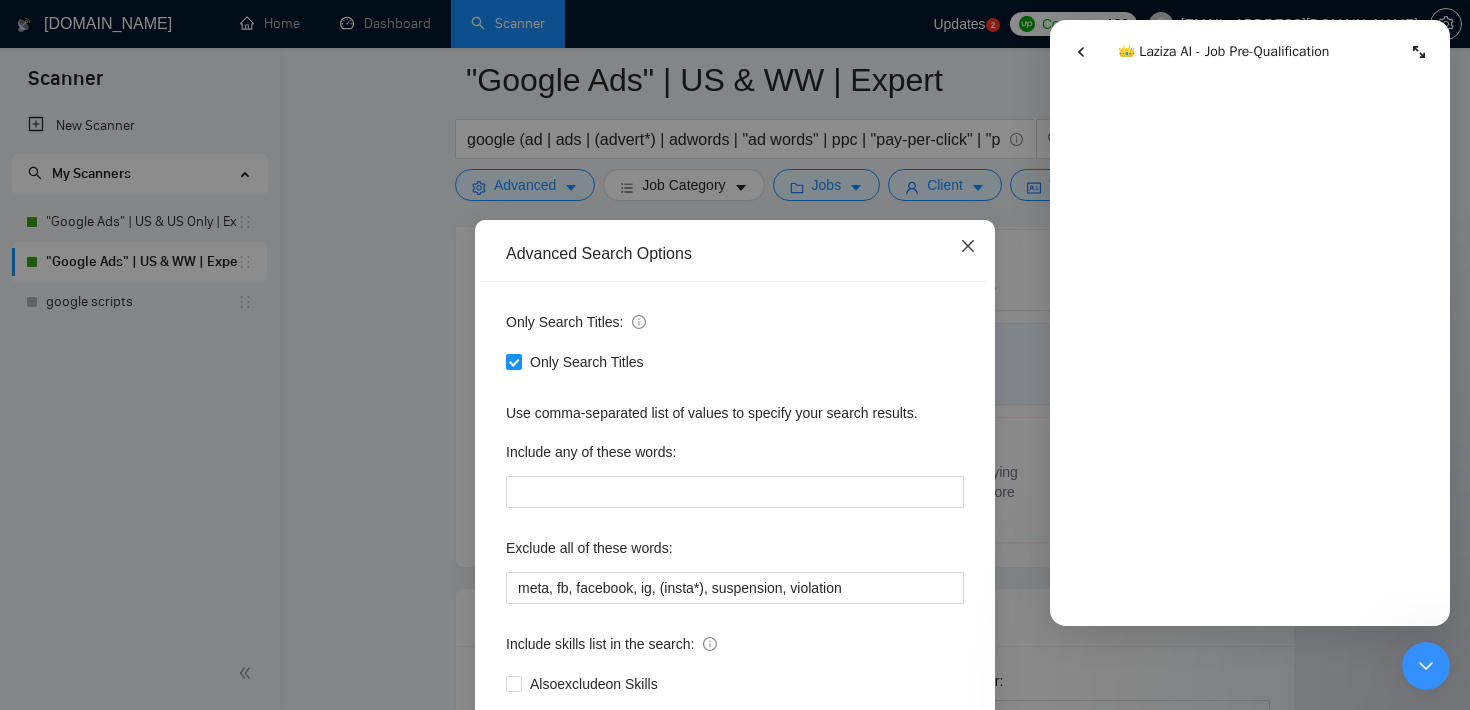 click at bounding box center [968, 247] 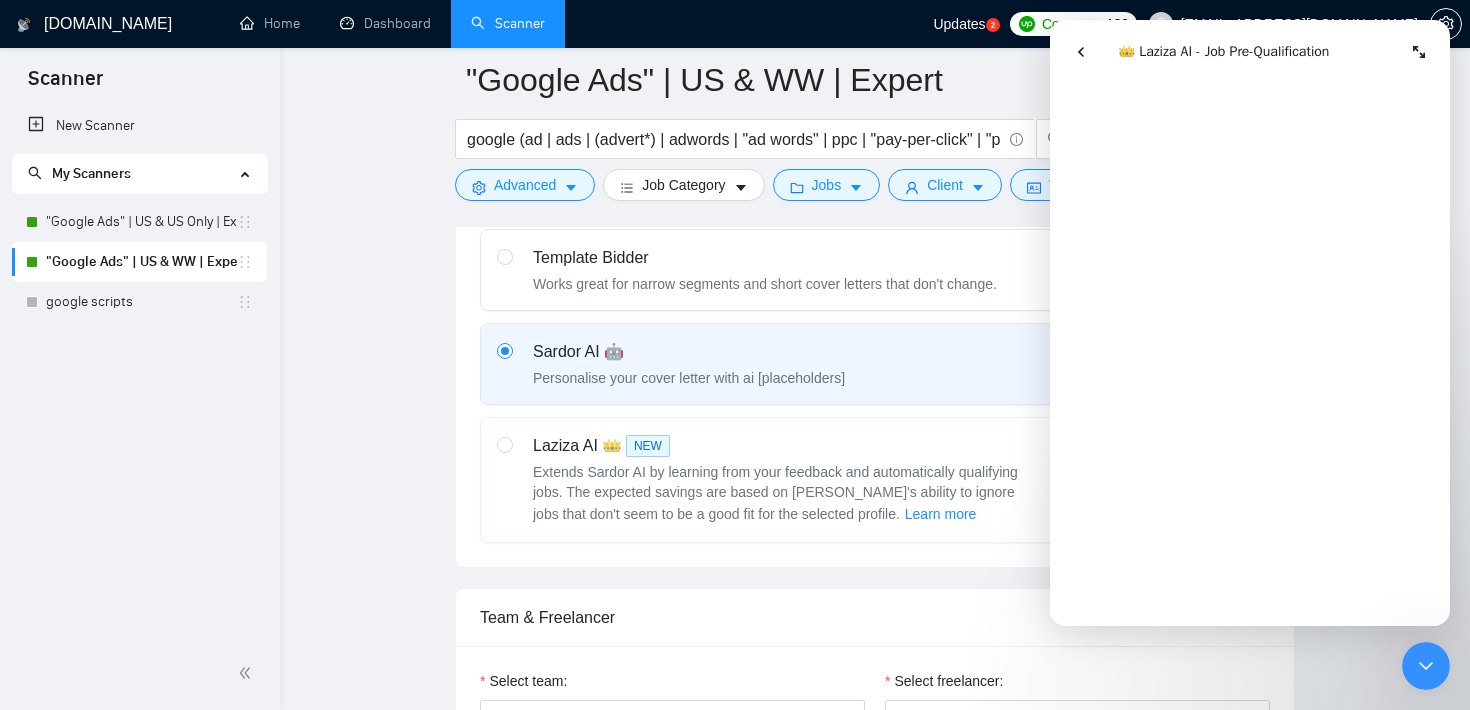 click at bounding box center (1426, 666) 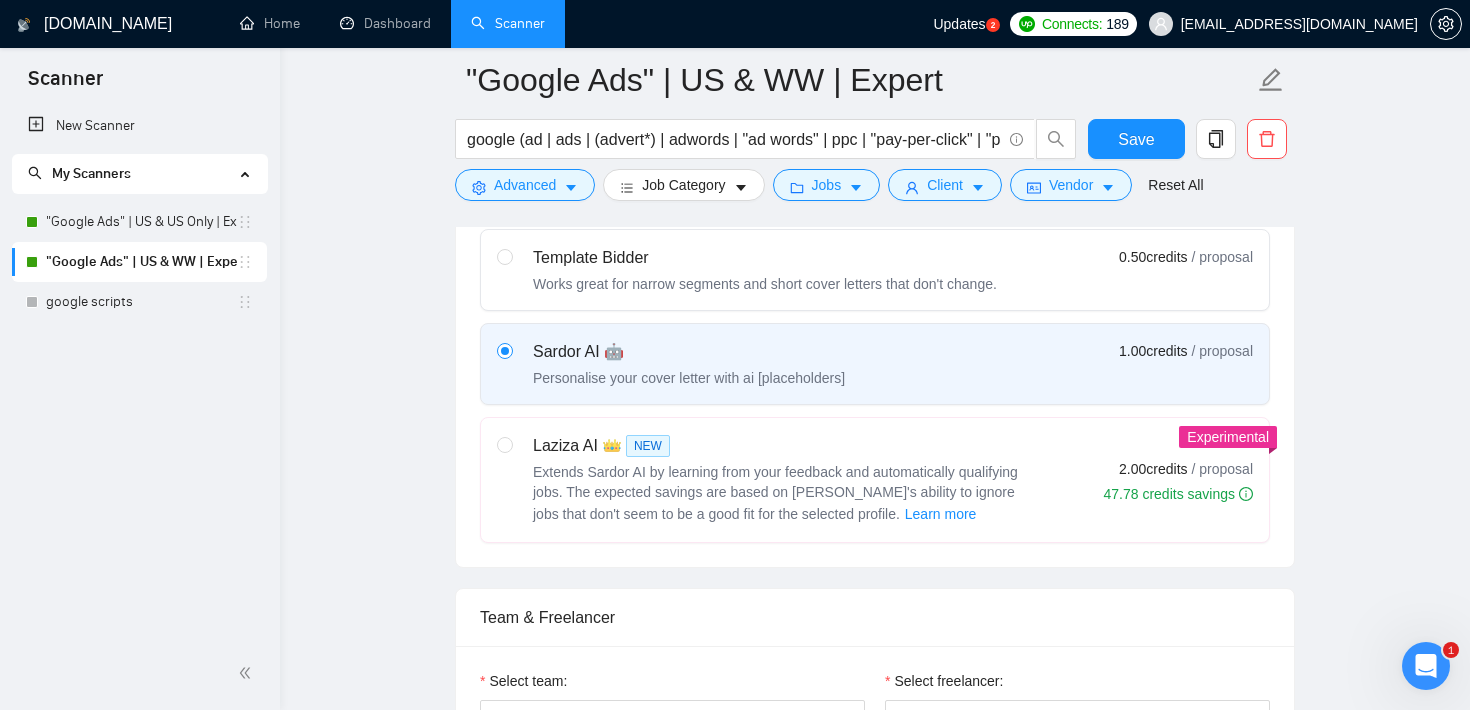 click on ""Google Ads" | US & WW | Expert google (ad | ads | (advert*) | adwords | "ad words" | ppc | "pay-per-click" | "pay per click") Save Advanced   Job Category   Jobs   Client   Vendor   Reset All Preview Results Insights NEW Alerts Auto Bidder Auto Bidding Enabled Auto Bidding Enabled: ON Auto Bidder Schedule Auto Bidding Type: Automated (recommended) Semi-automated Auto Bidding Schedule: 24/7 Custom Custom Auto Bidder Schedule Repeat every week [DATE] [DATE] [DATE] [DATE] [DATE] [DATE] [DATE] Active Hours ( America/Los_Angeles ): From: To: ( 24  hours) [GEOGRAPHIC_DATA]/Los_Angeles Auto Bidding Type Select your bidding algorithm: Choose the algorithm for you bidding. The price per proposal does not include your connects expenditure. Template Bidder Works great for narrow segments and short cover letters that don't change. 0.50  credits / proposal Sardor AI 🤖 Personalise your cover letter with ai [placeholders] 1.00  credits / proposal Experimental Laziza AI  👑   NEW   Learn more 2.00  credits / proposal" at bounding box center (875, 2020) 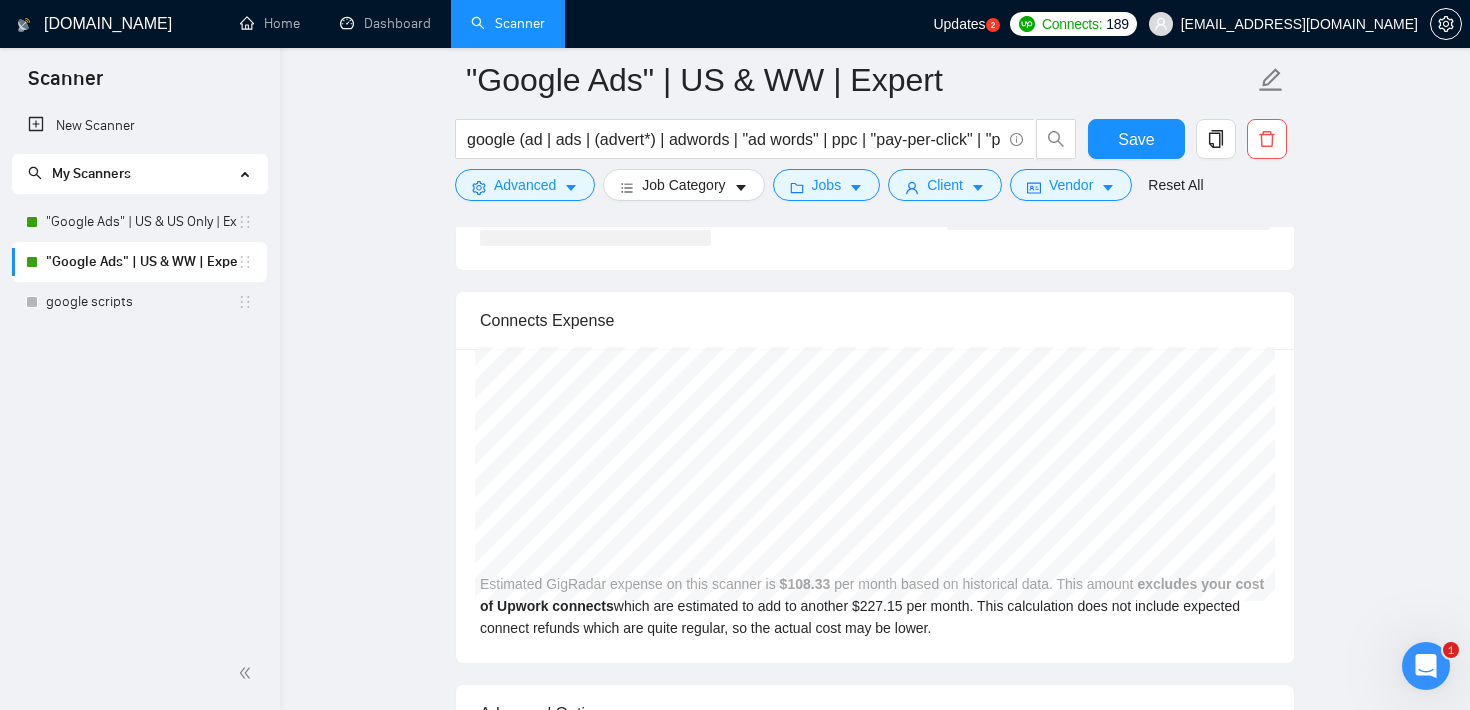 scroll, scrollTop: 3330, scrollLeft: 0, axis: vertical 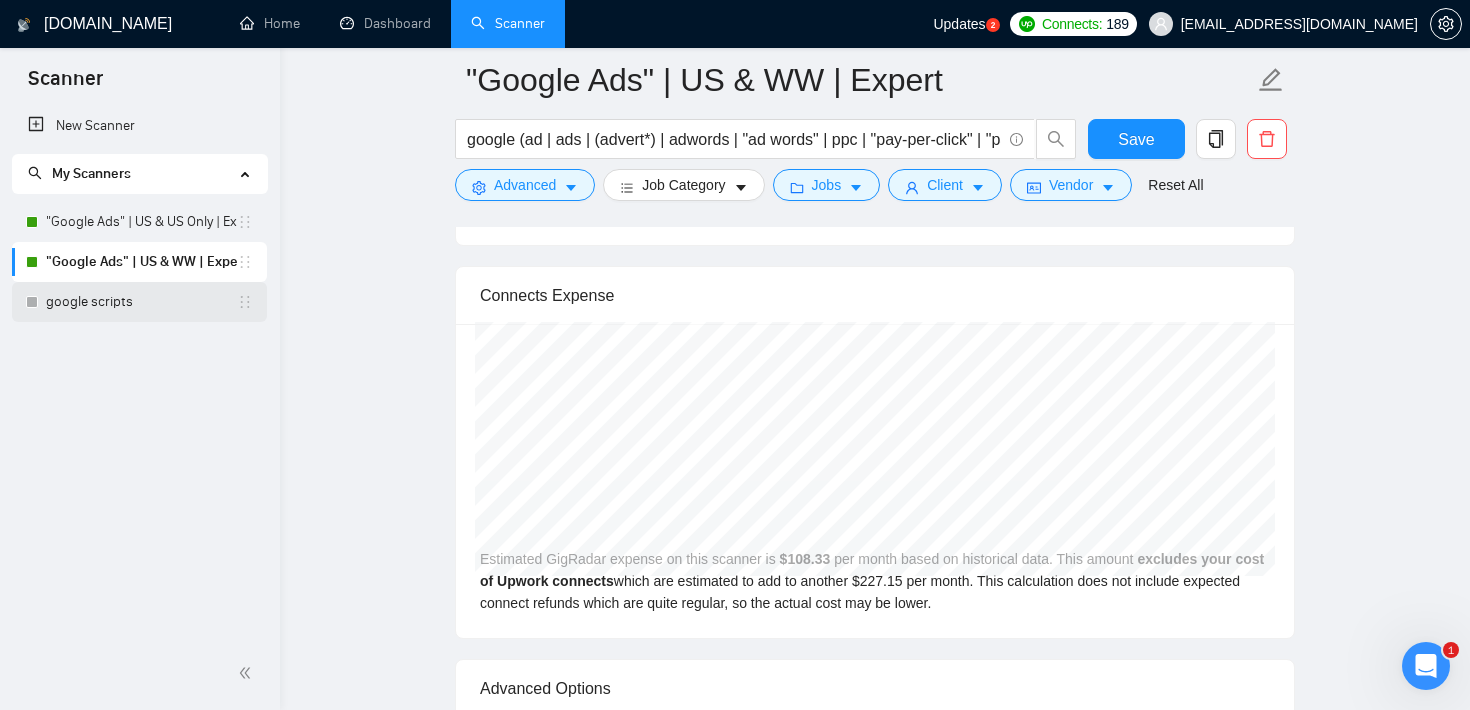 click on "google scripts" at bounding box center [141, 302] 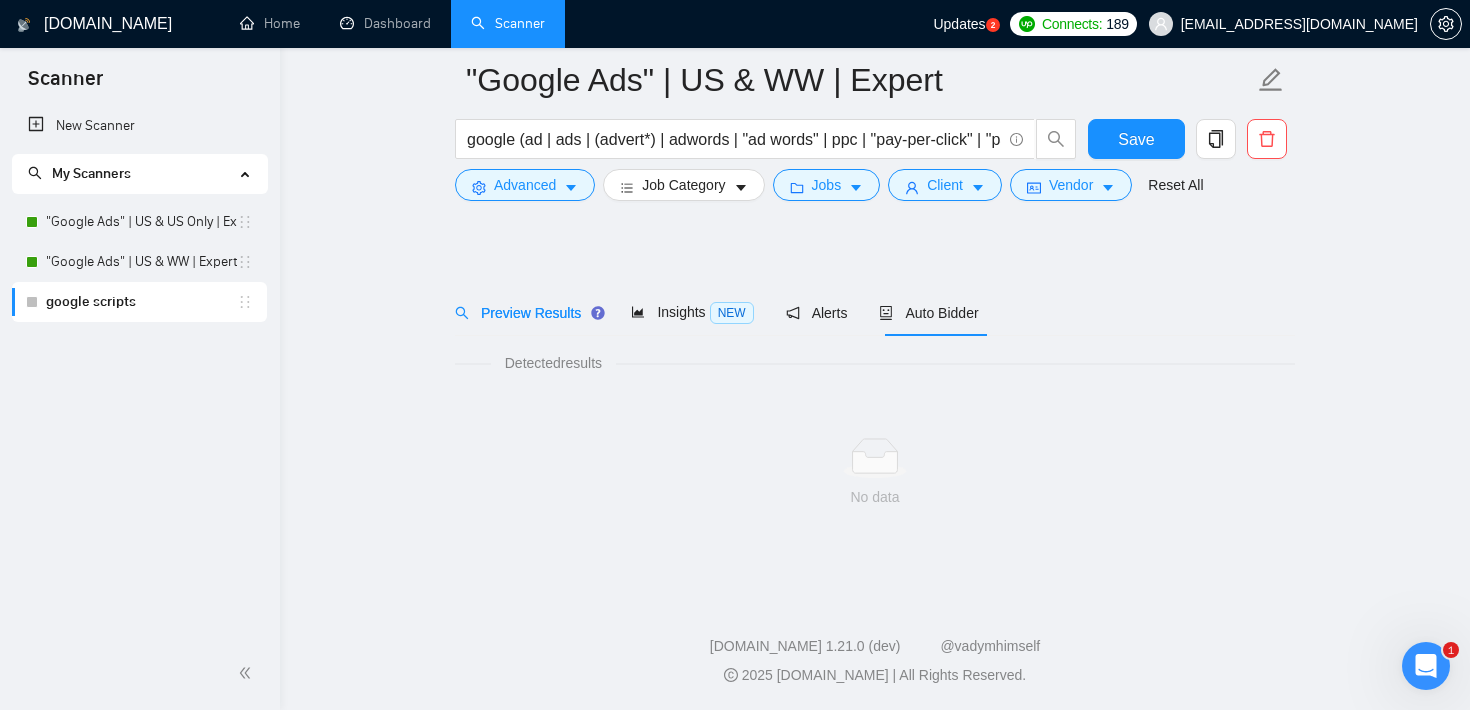 scroll, scrollTop: 20, scrollLeft: 0, axis: vertical 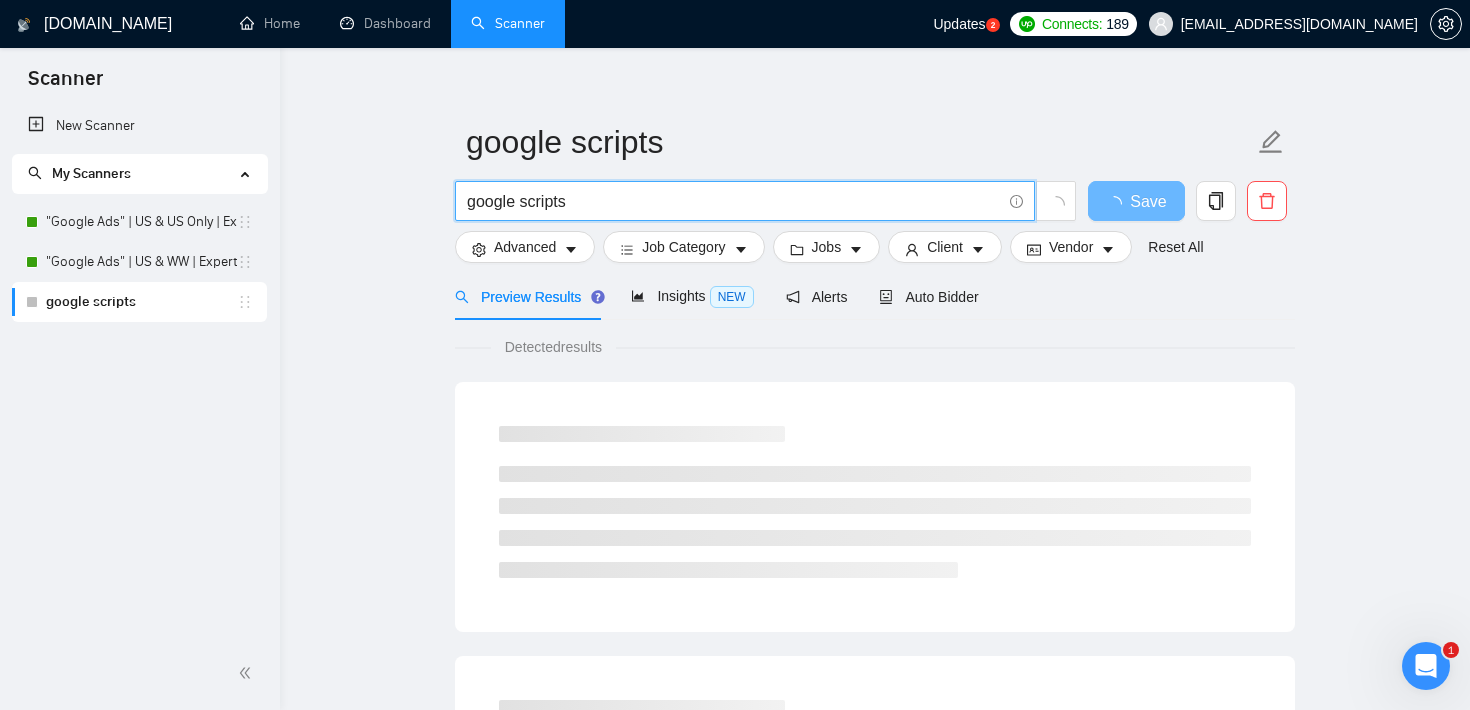 drag, startPoint x: 594, startPoint y: 194, endPoint x: 459, endPoint y: 201, distance: 135.18137 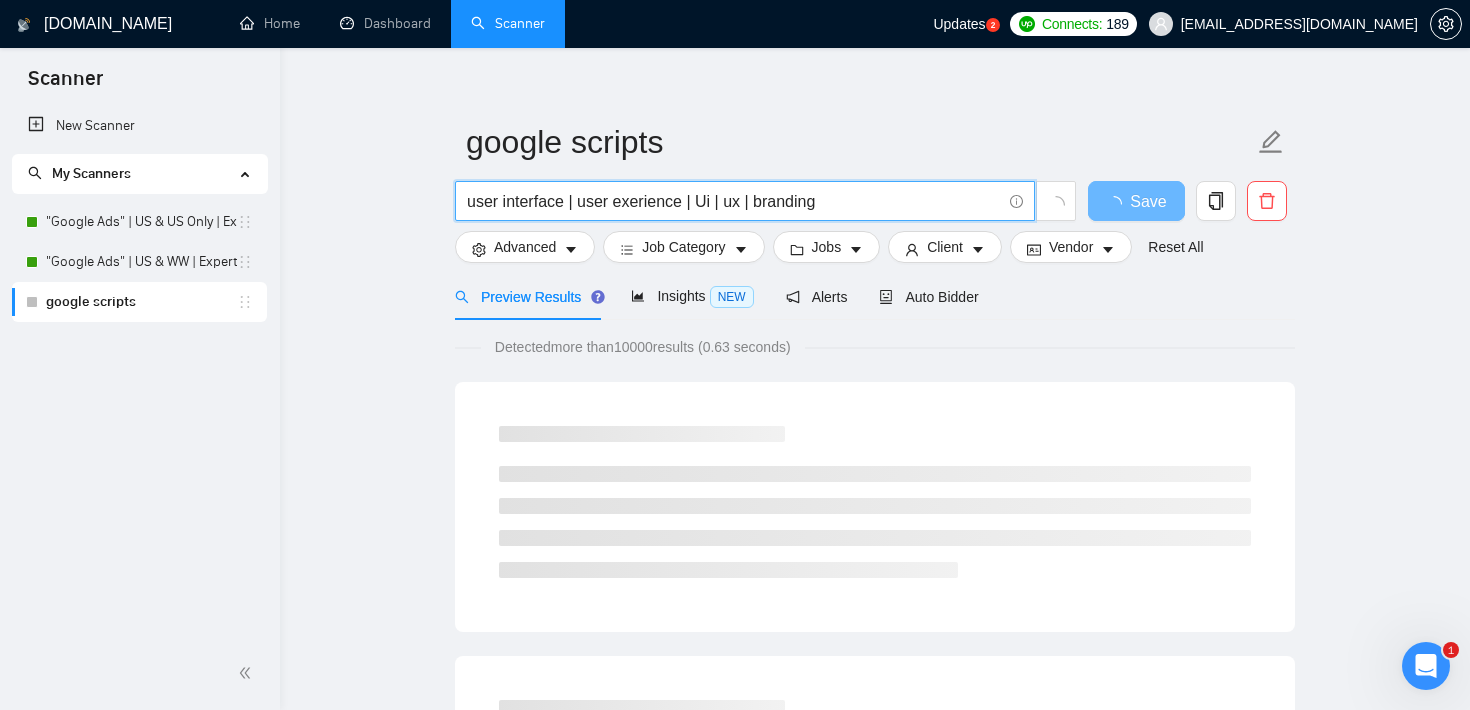 click on "user interface | user exerience | Ui | ux | branding" at bounding box center (745, 201) 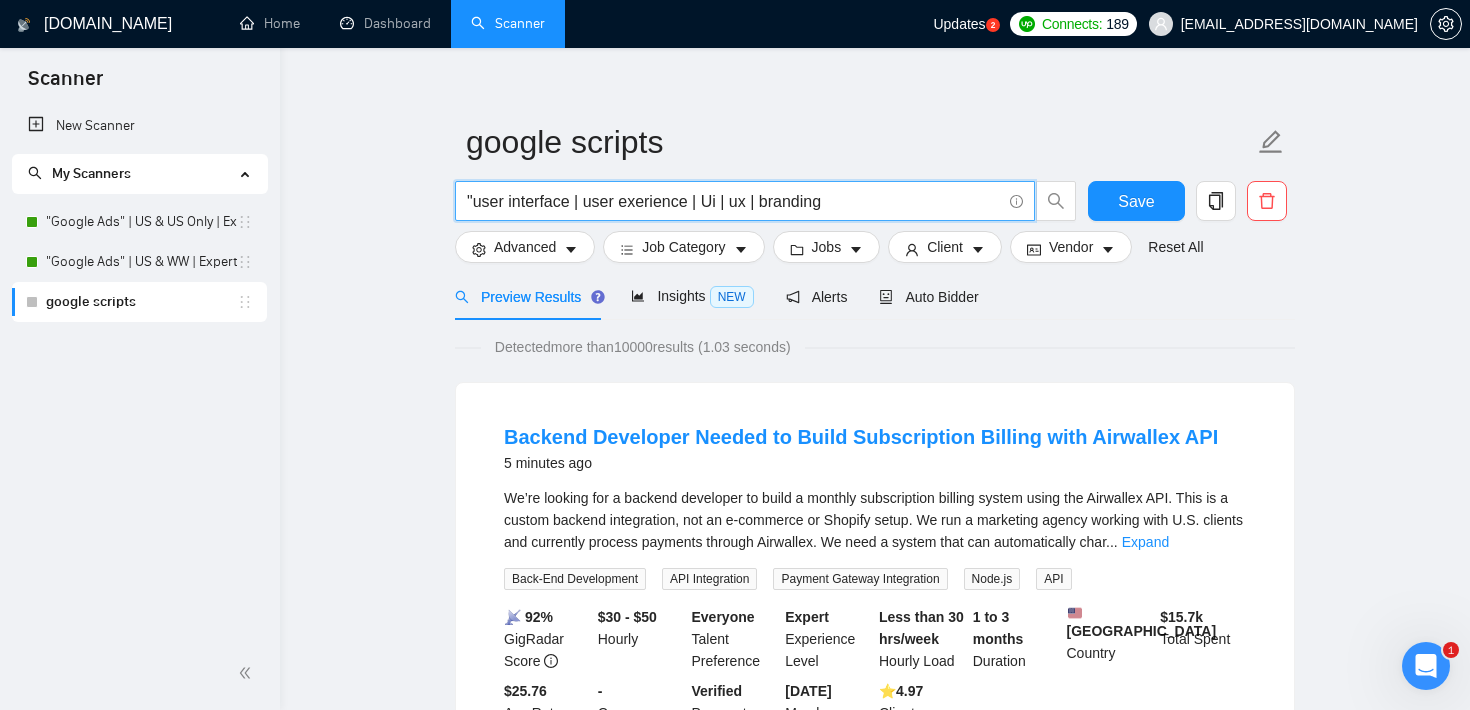 click on ""user interface | user exerience | Ui | ux | branding" at bounding box center (734, 201) 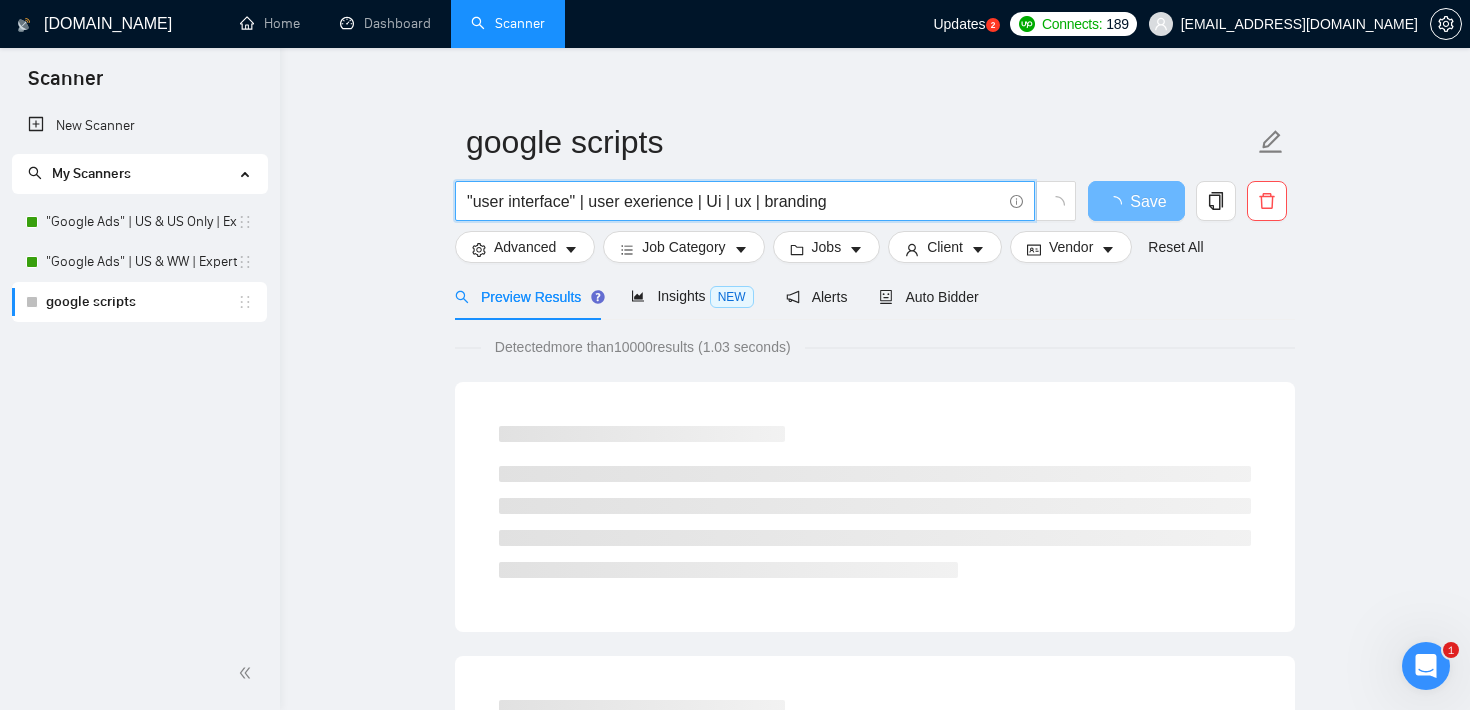 click on ""user interface" | user exerience | Ui | ux | branding" at bounding box center (734, 201) 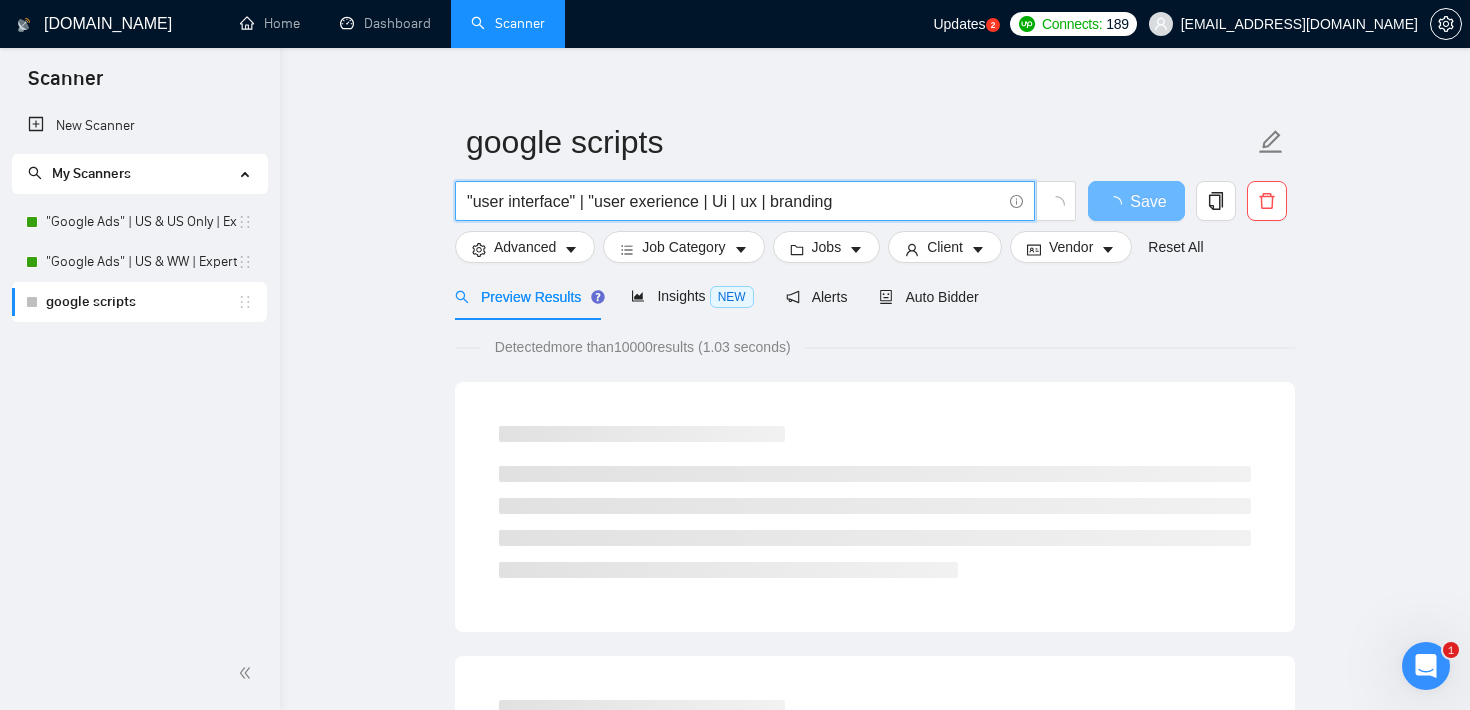 click on ""user interface" | "user exerience | Ui | ux | branding" at bounding box center [734, 201] 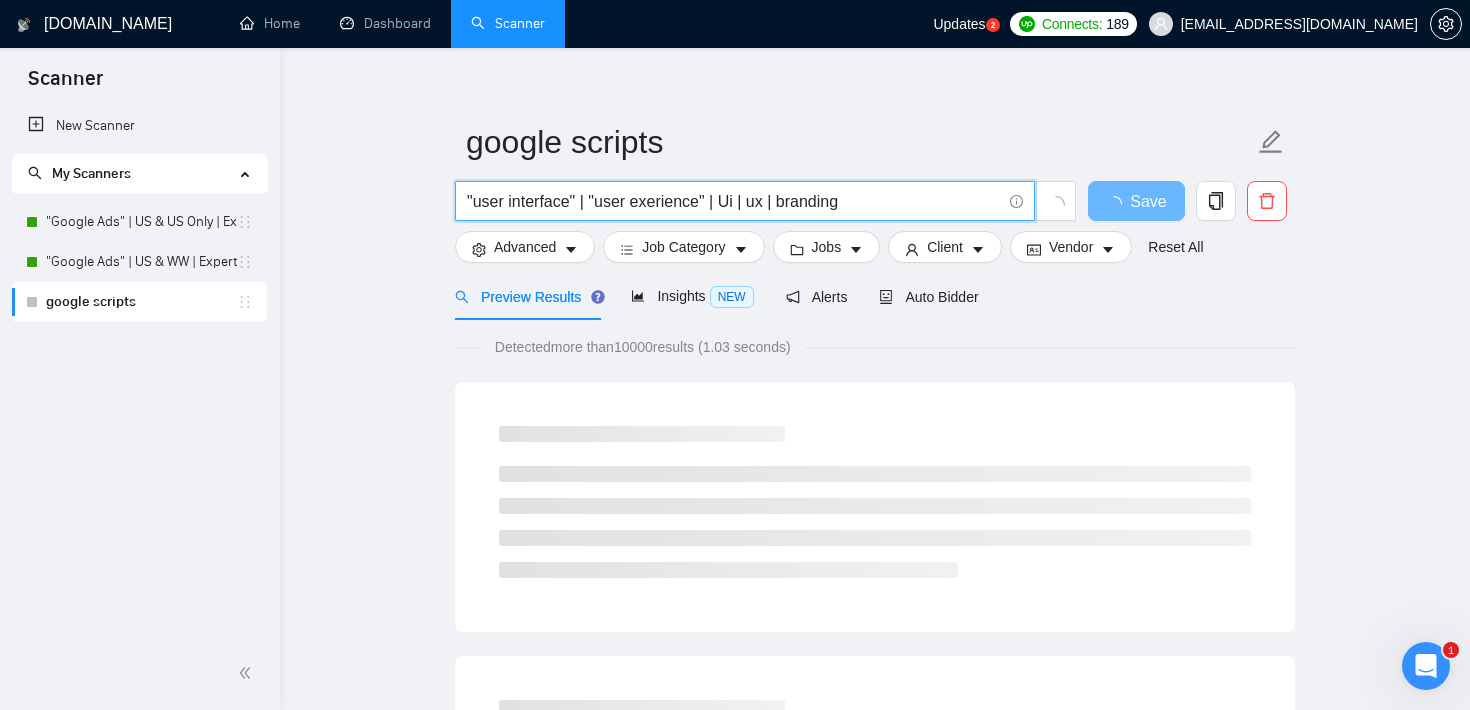 click on ""user interface" | "user exerience" | Ui | ux | branding" at bounding box center (734, 201) 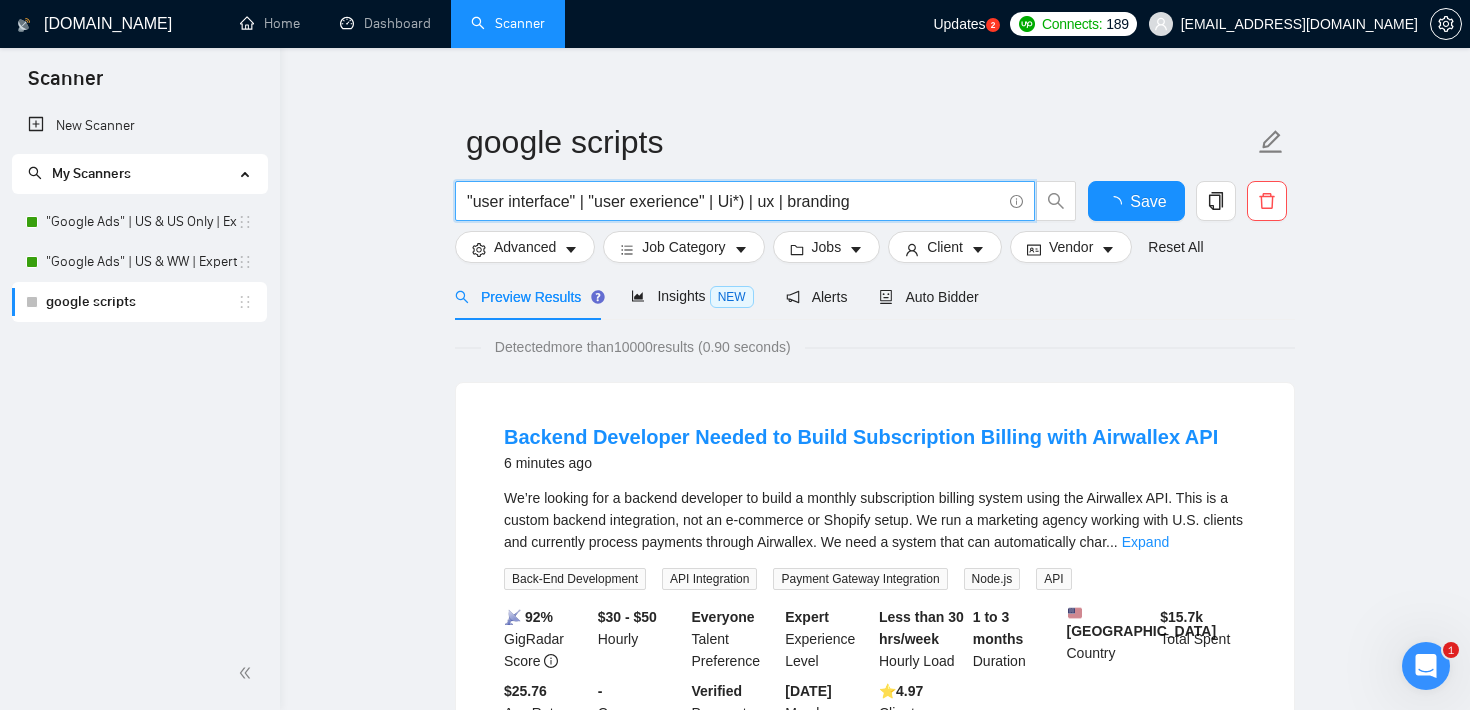 click on ""user interface" | "user exerience" | Ui*) | ux | branding" at bounding box center (734, 201) 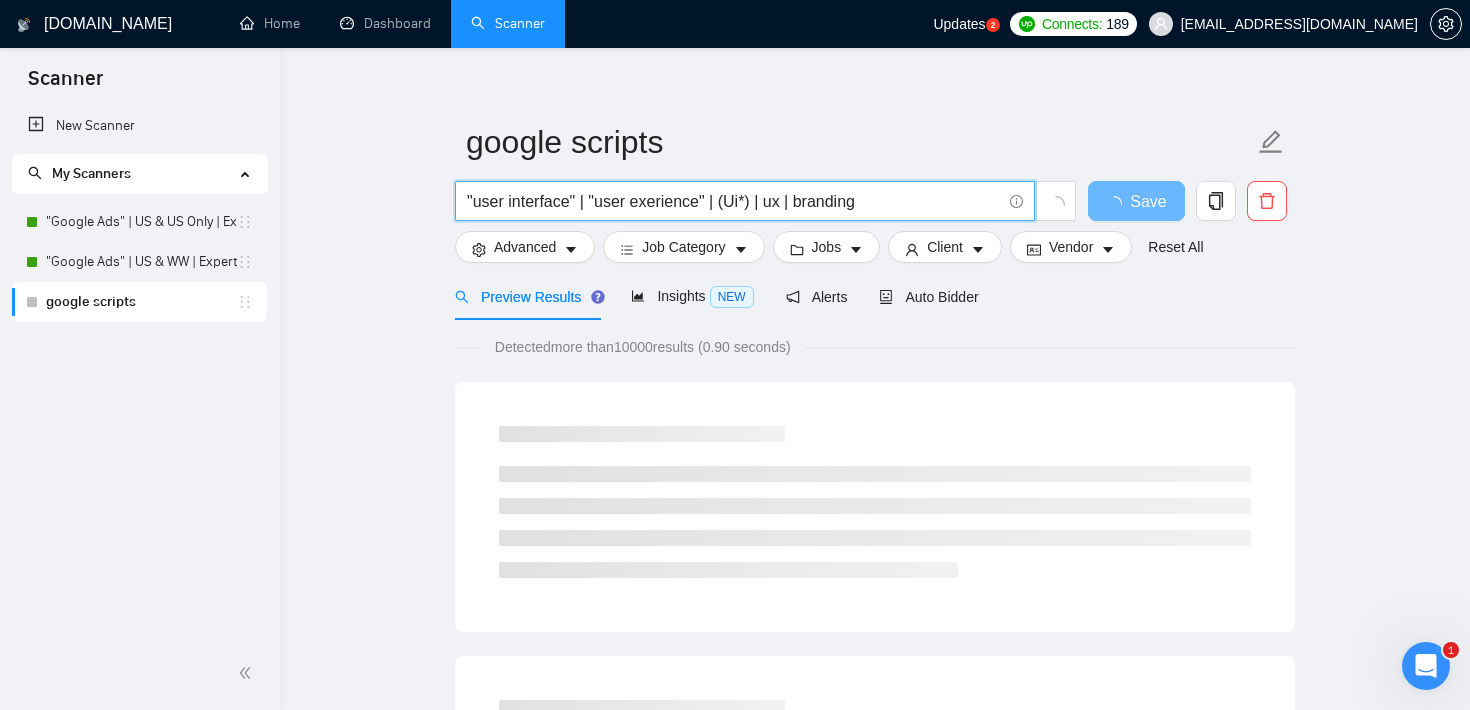 click on ""user interface" | "user exerience" | (Ui*) | ux | branding" at bounding box center (734, 201) 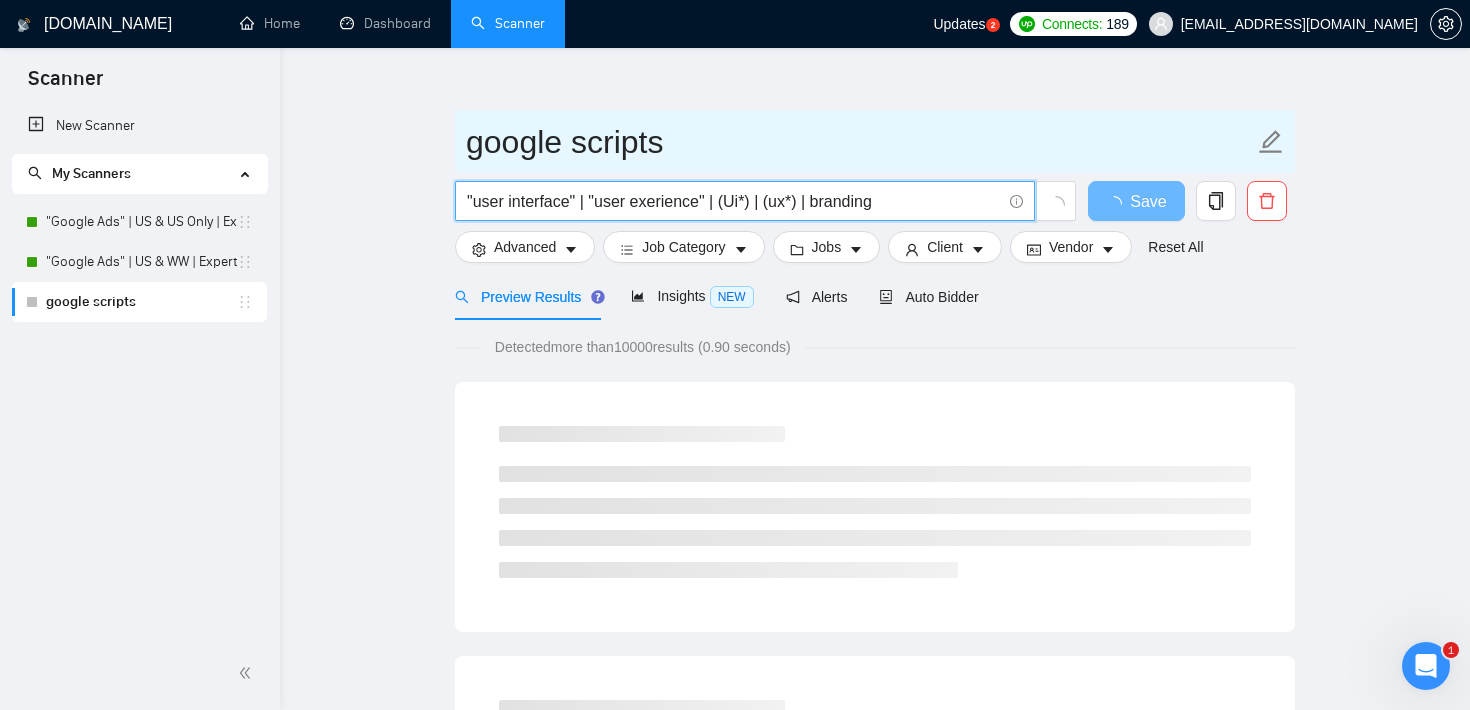 type on ""user interface" | "user exerience" | (Ui*) | (ux*) | branding" 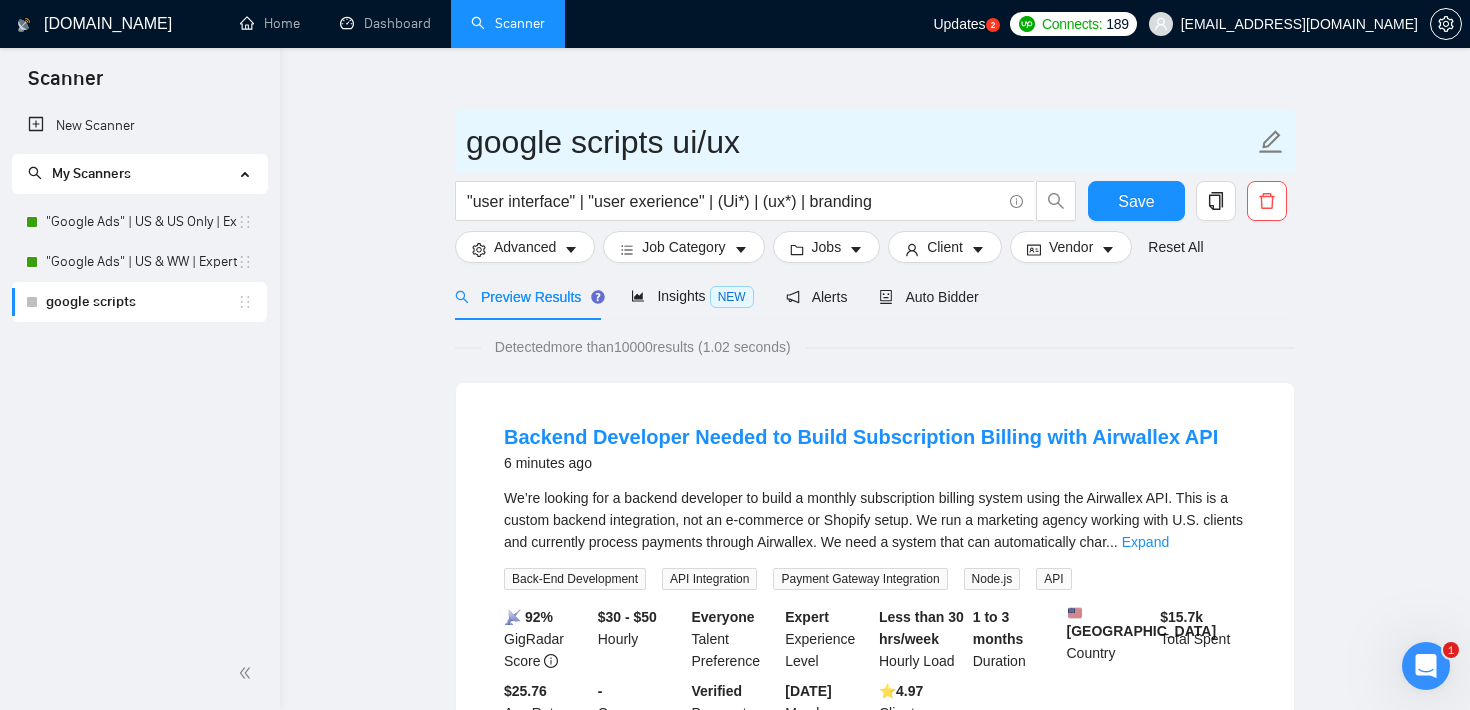 type on "google scripts ui/ux" 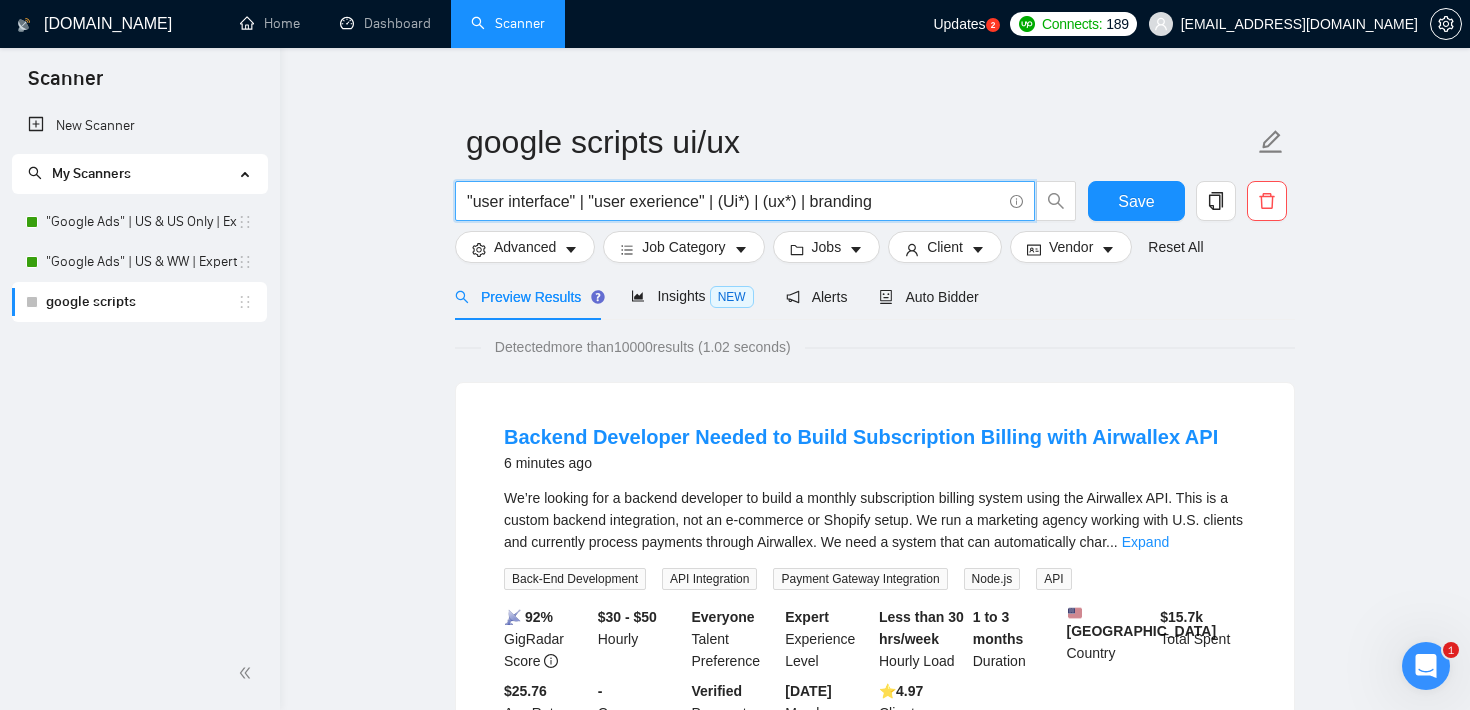 click on ""user interface" | "user exerience" | (Ui*) | (ux*) | branding" at bounding box center (734, 201) 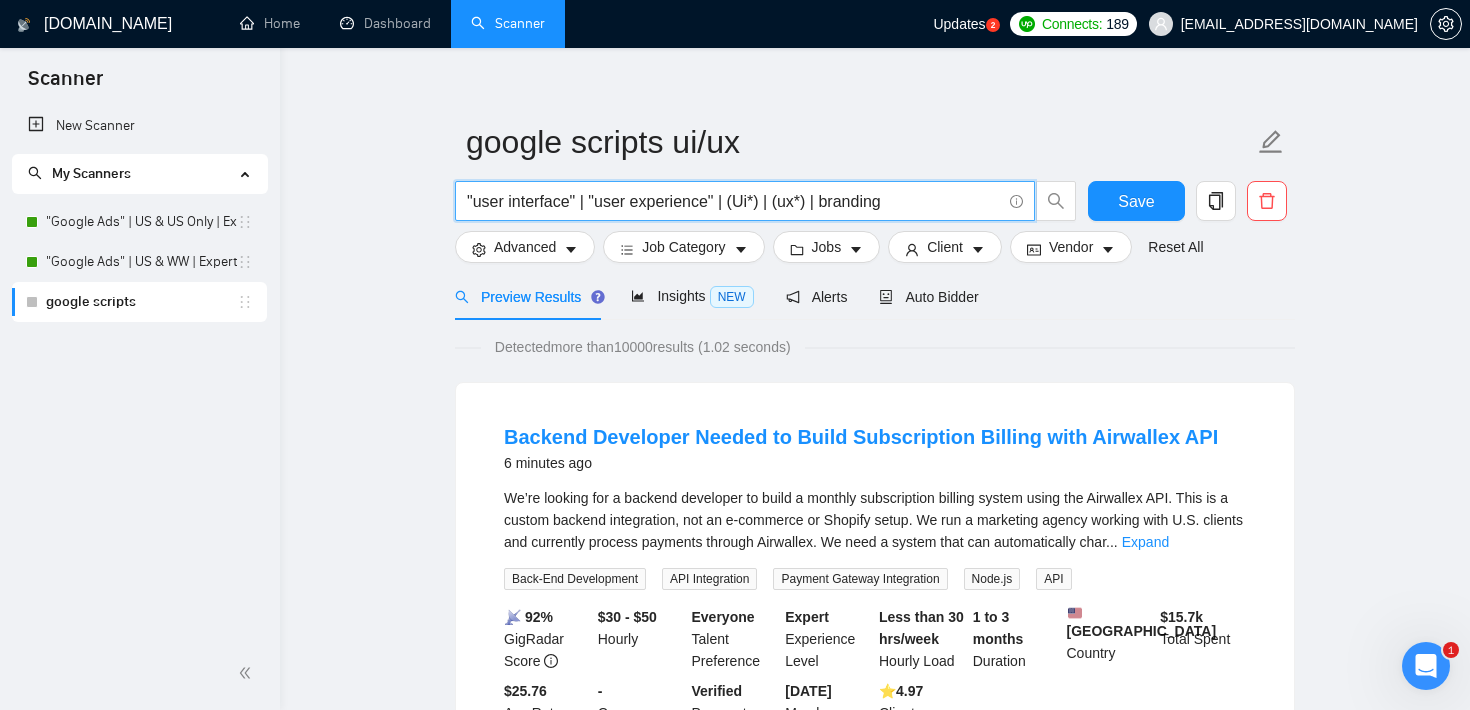 click on ""user interface" | "user experience" | (Ui*) | (ux*) | branding" at bounding box center (734, 201) 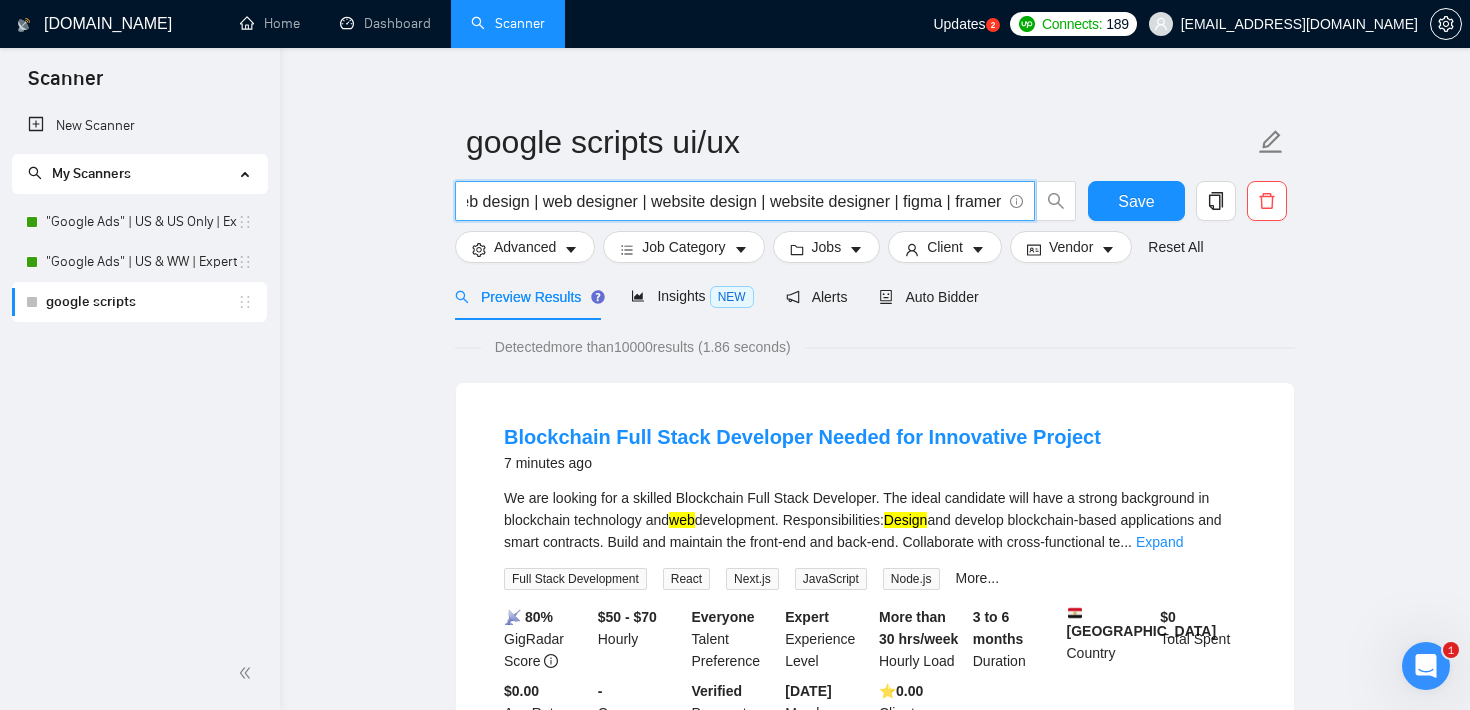 scroll, scrollTop: 0, scrollLeft: 468, axis: horizontal 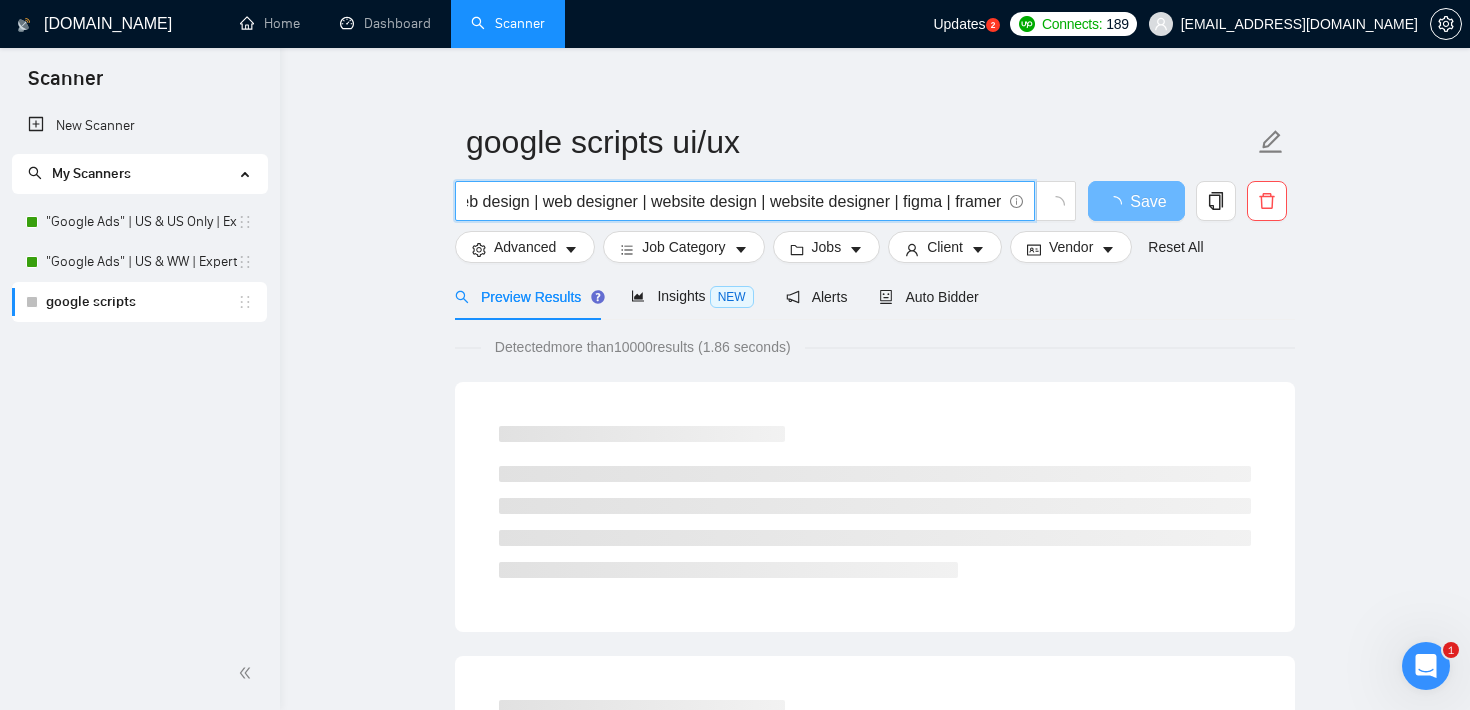 click on ""user interface" | "user experience" | (Ui*) | (ux*) | branding | web design | web designer | website design | website designer | figma | framer" at bounding box center (734, 201) 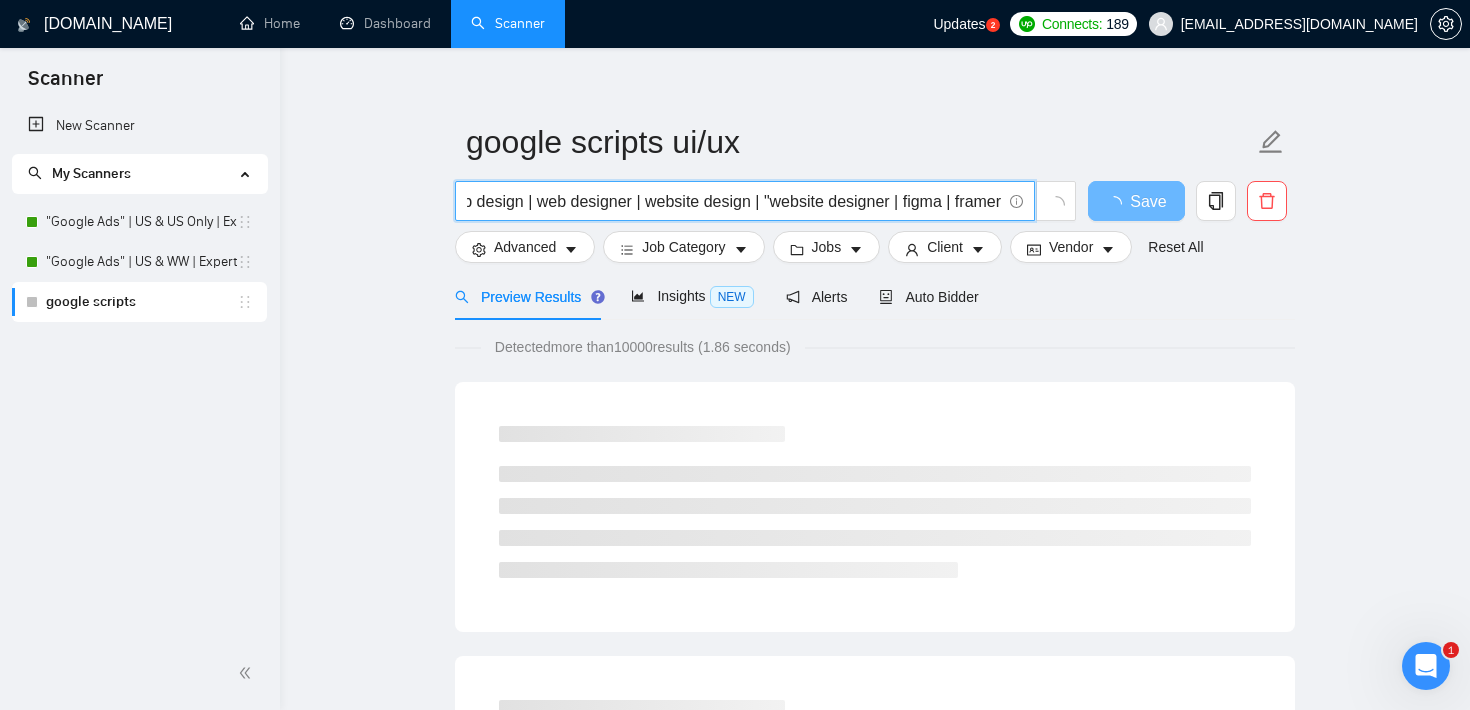 click on ""user interface" | "user experience" | (Ui*) | (ux*) | branding | web design | web designer | website design | "website designer | figma | framer" at bounding box center [734, 201] 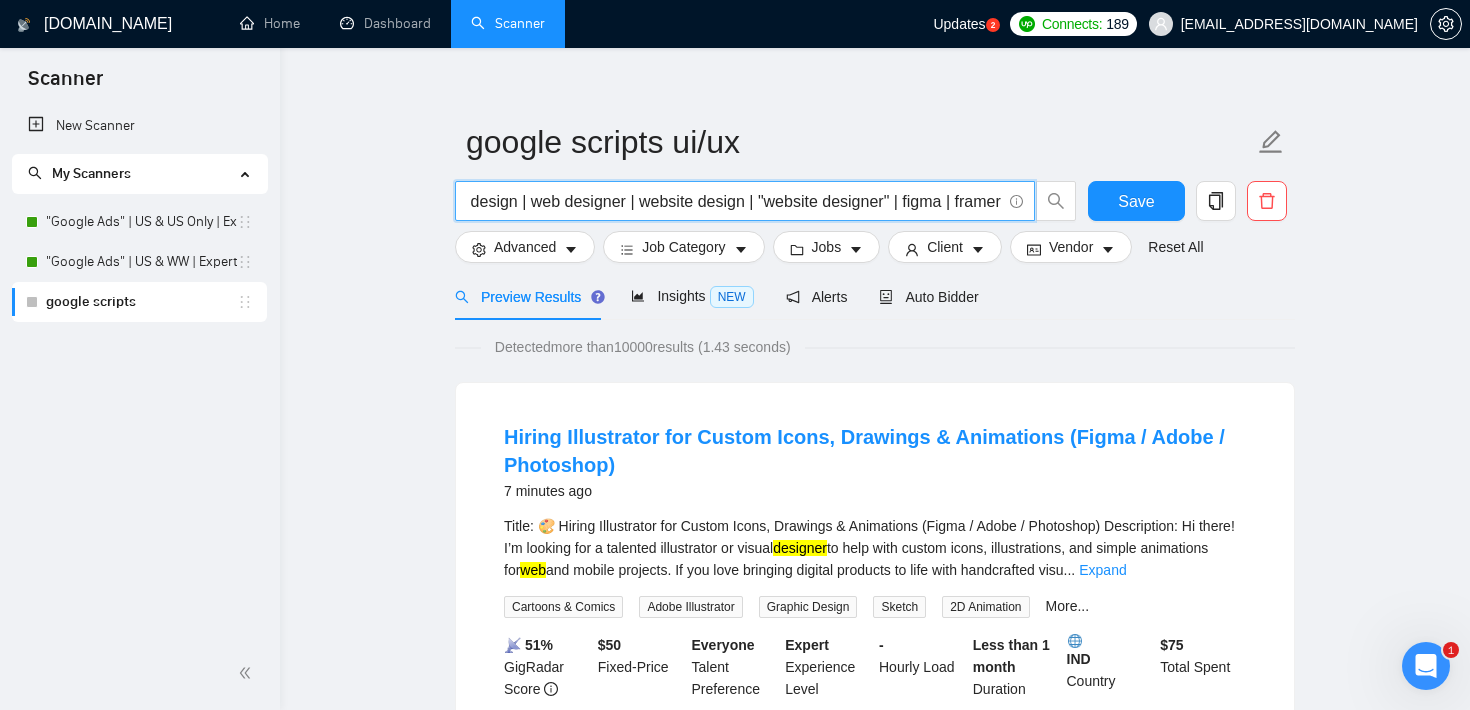 click on ""user interface" | "user experience" | (Ui*) | (ux*) | branding | web design | web designer | website design | "website designer" | figma | framer" at bounding box center (734, 201) 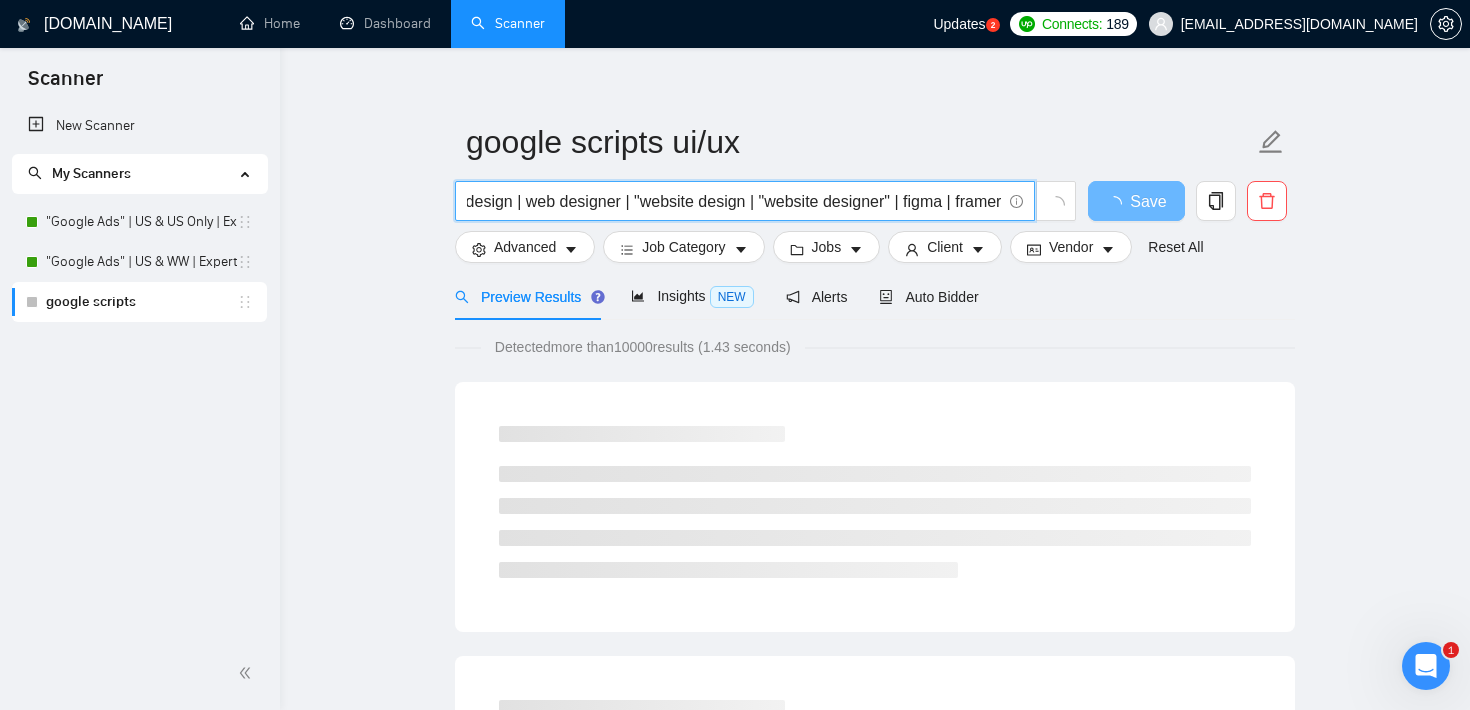 click on ""user interface" | "user experience" | (Ui*) | (ux*) | branding | web design | web designer | "website design | "website designer" | figma | framer" at bounding box center [734, 201] 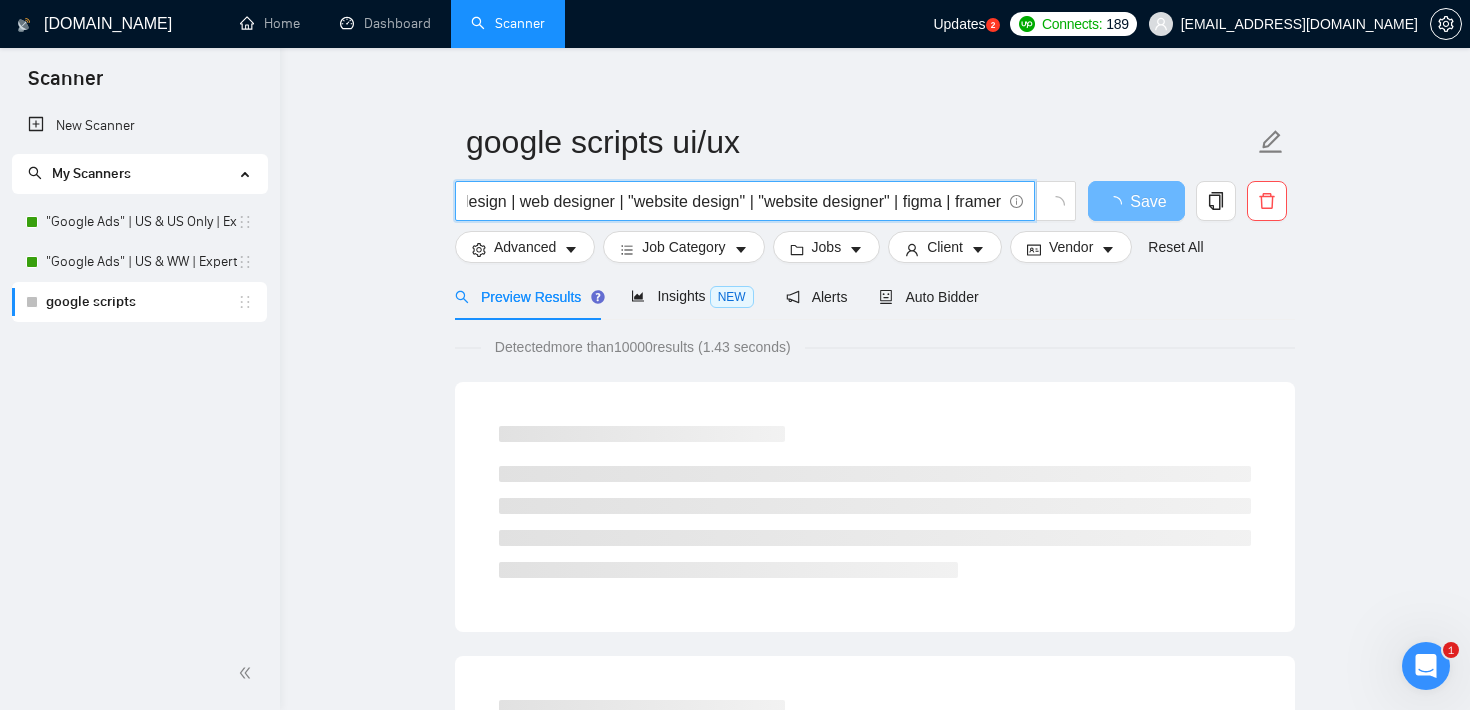 click on ""user interface" | "user experience" | (Ui*) | (ux*) | branding | web design | web designer | "website design" | "website designer" | figma | framer" at bounding box center (734, 201) 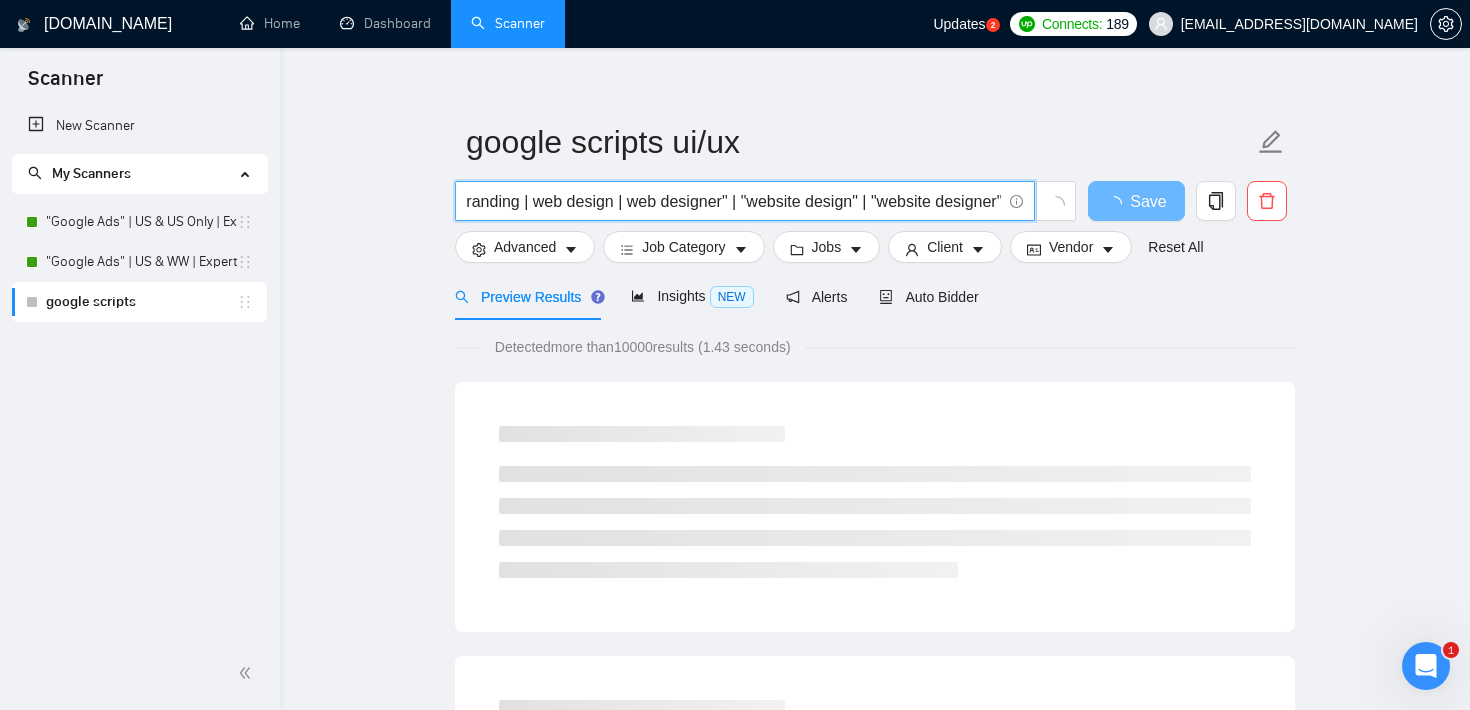 scroll, scrollTop: 0, scrollLeft: 335, axis: horizontal 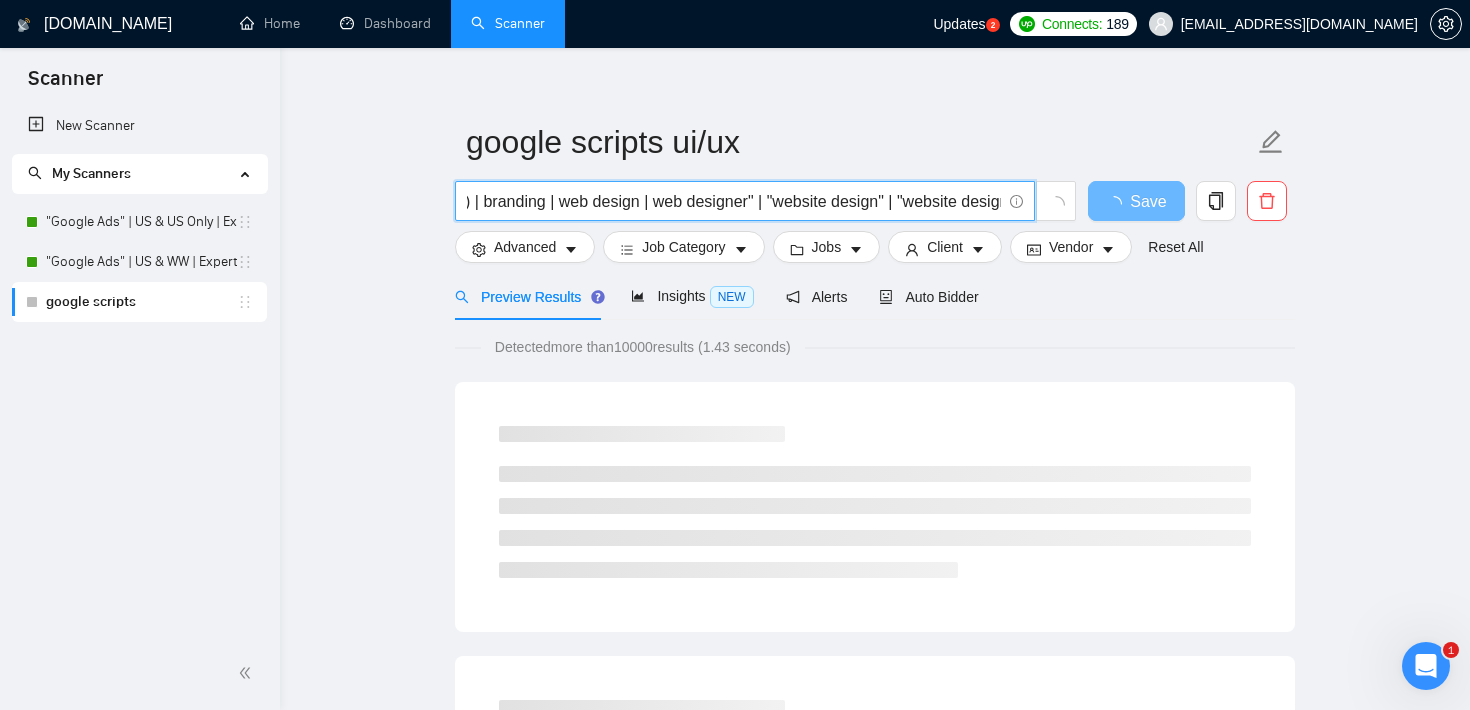 click on ""user interface" | "user experience" | (Ui*) | (ux*) | branding | web design | web designer" | "website design" | "website designer" | figma | framer" at bounding box center (734, 201) 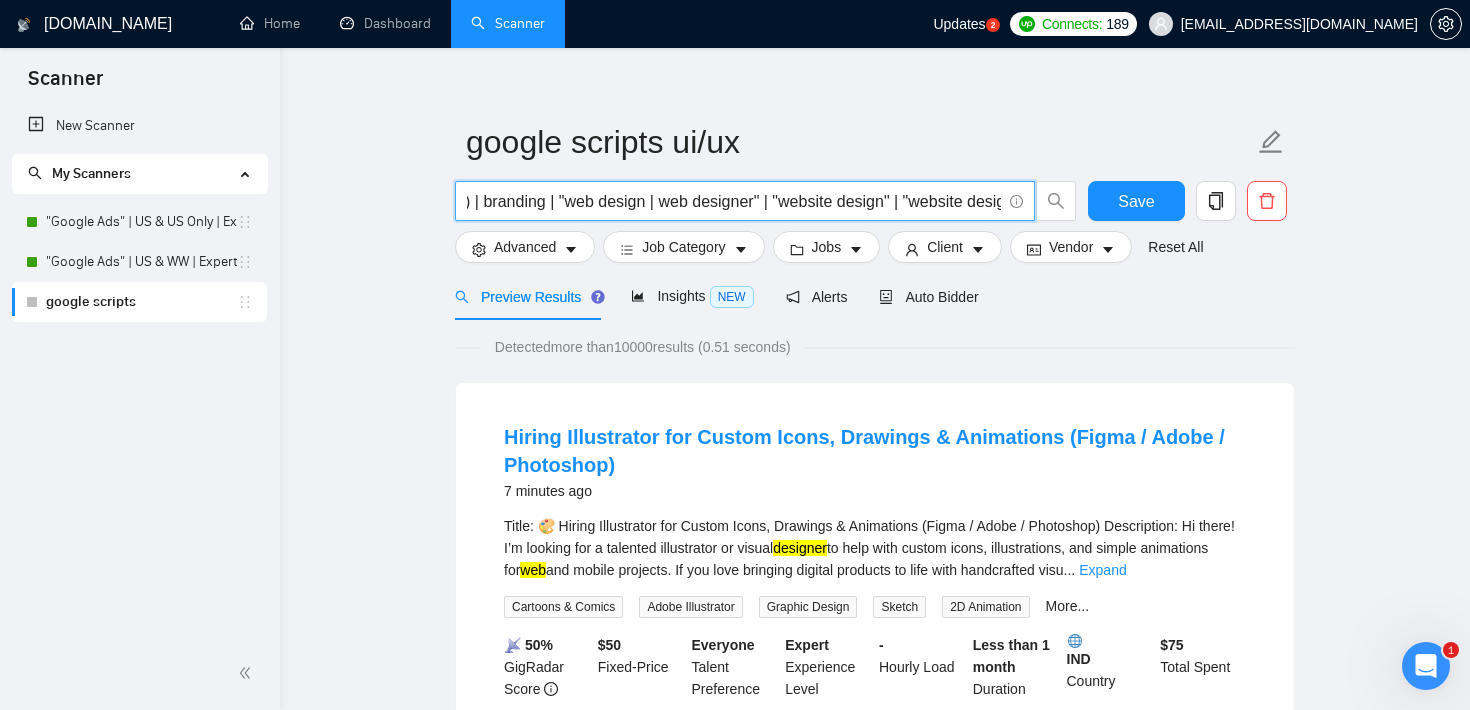 click on ""user interface" | "user experience" | (Ui*) | (ux*) | branding | "web design | web designer" | "website design" | "website designer" | figma | framer" at bounding box center [734, 201] 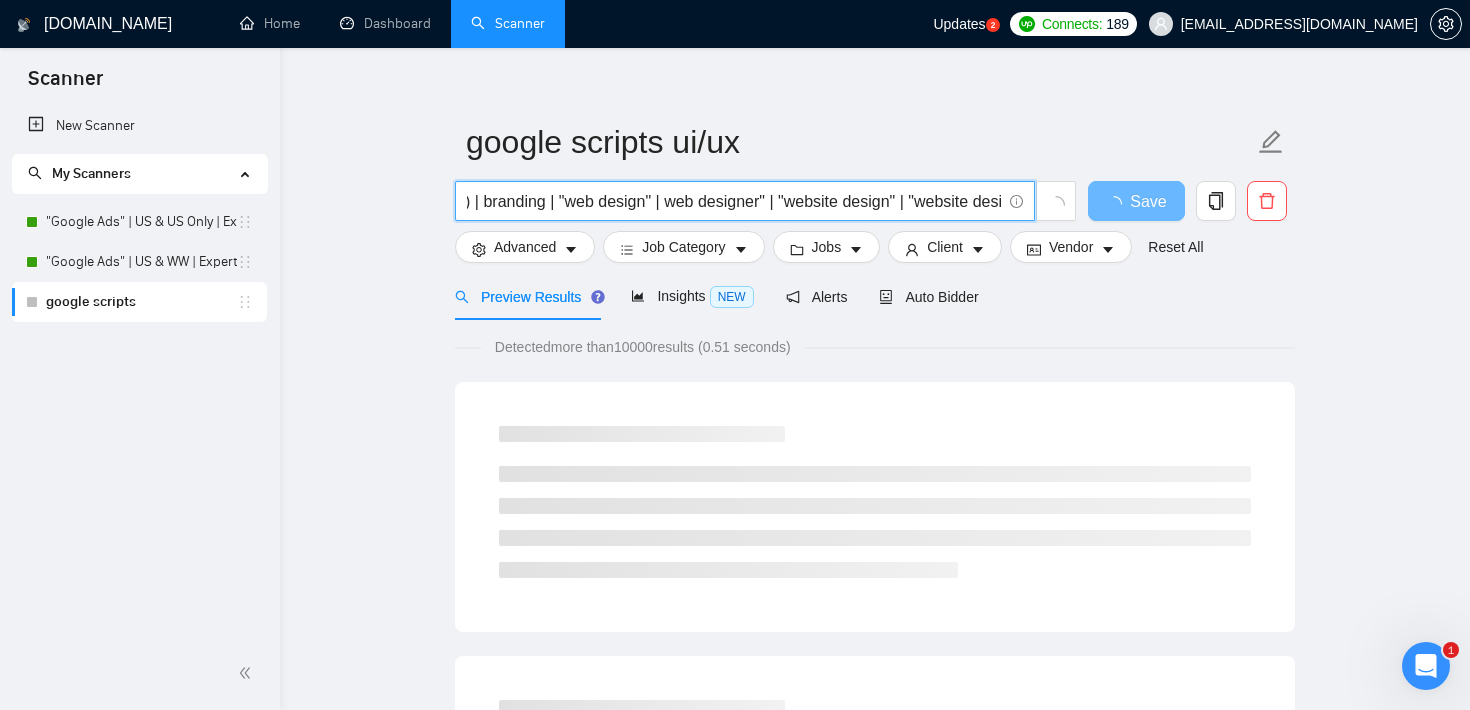 click on ""user interface" | "user experience" | (Ui*) | (ux*) | branding | "web design" | web designer" | "website design" | "website designer" | figma | framer" at bounding box center [734, 201] 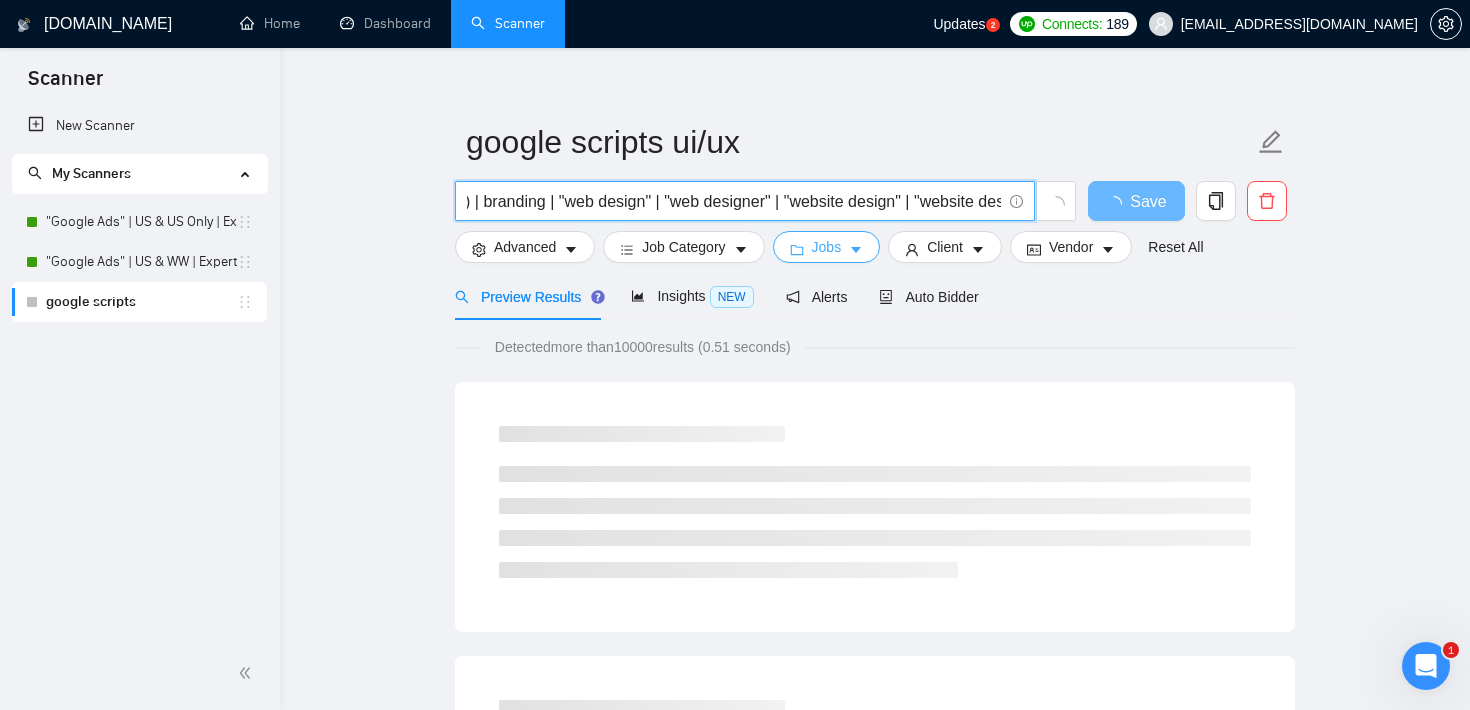 type on ""user interface" | "user experience" | (Ui*) | (ux*) | branding | "web design" | "web designer" | "website design" | "website designer" | figma | framer" 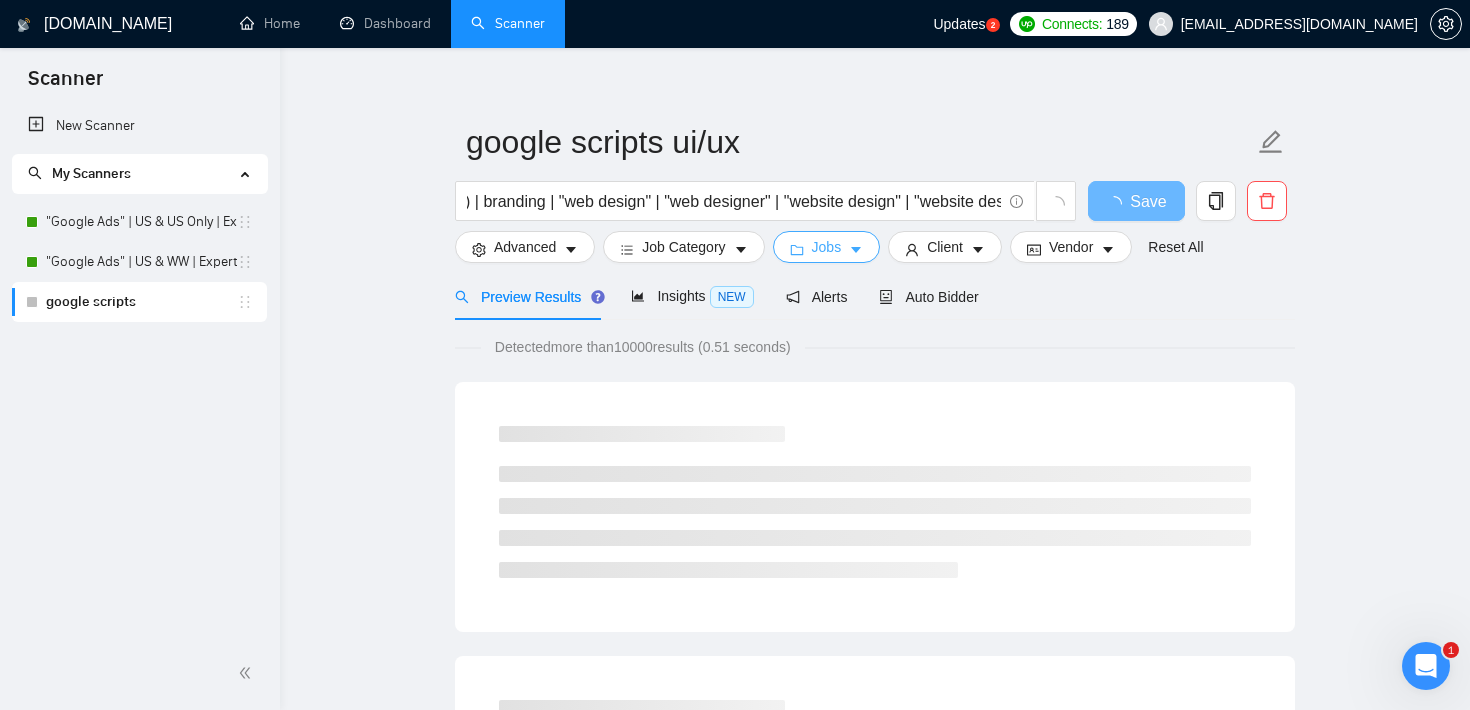 click on "Jobs" at bounding box center (827, 247) 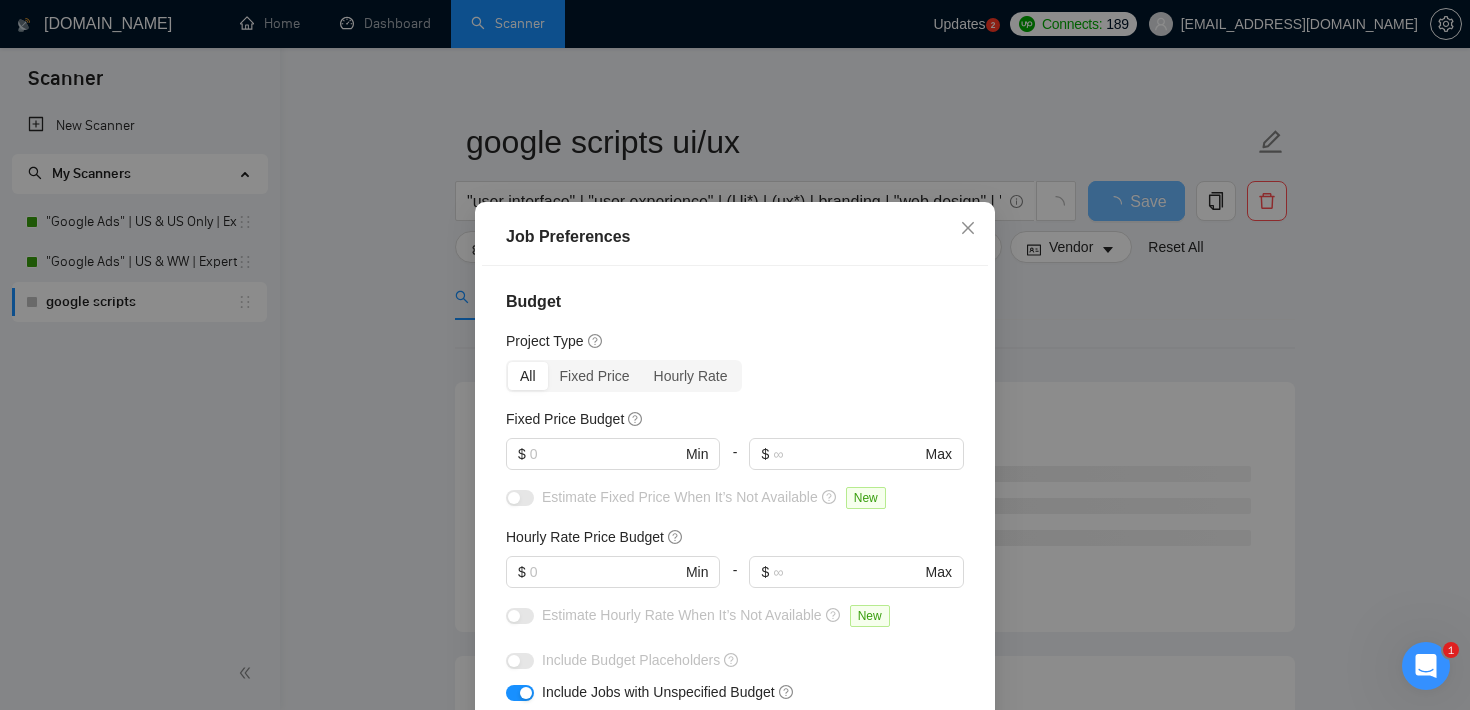 scroll, scrollTop: 0, scrollLeft: 0, axis: both 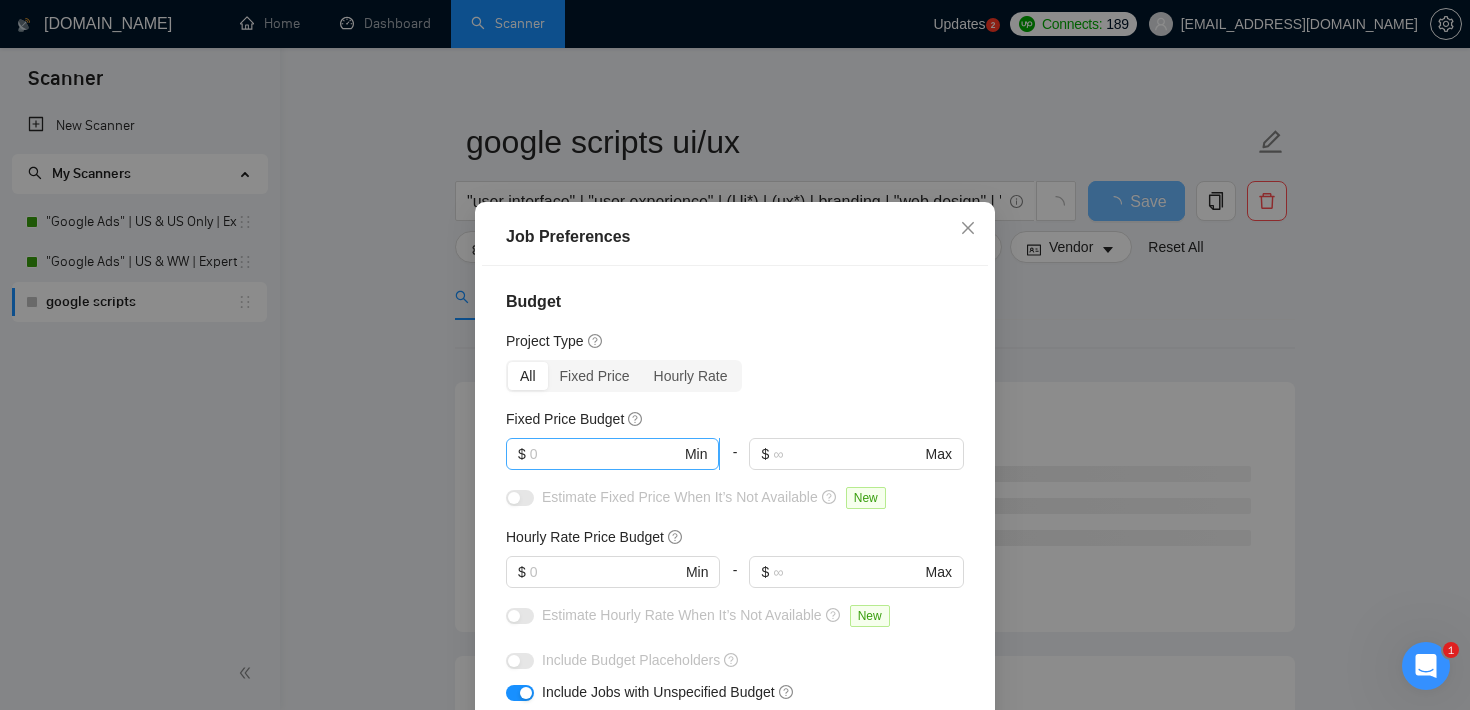 click at bounding box center (605, 454) 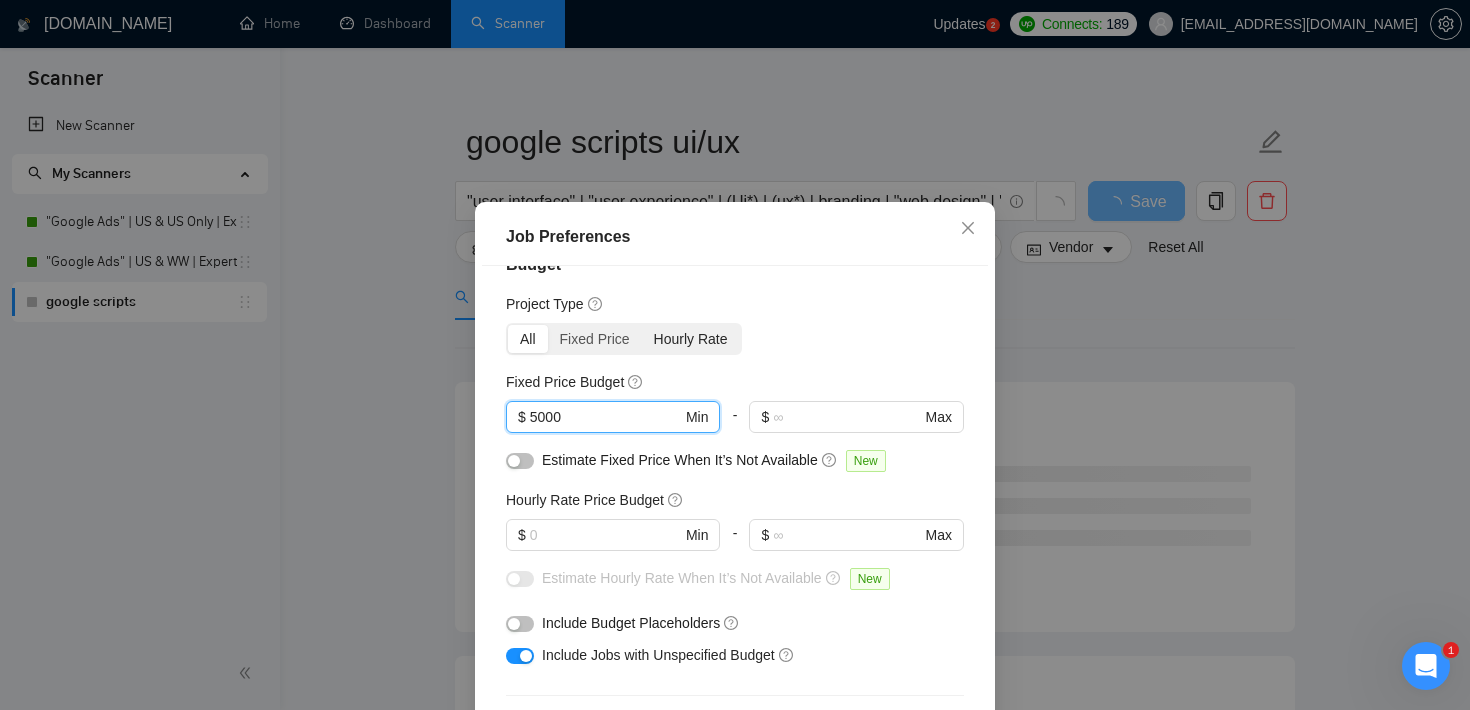 scroll, scrollTop: 96, scrollLeft: 0, axis: vertical 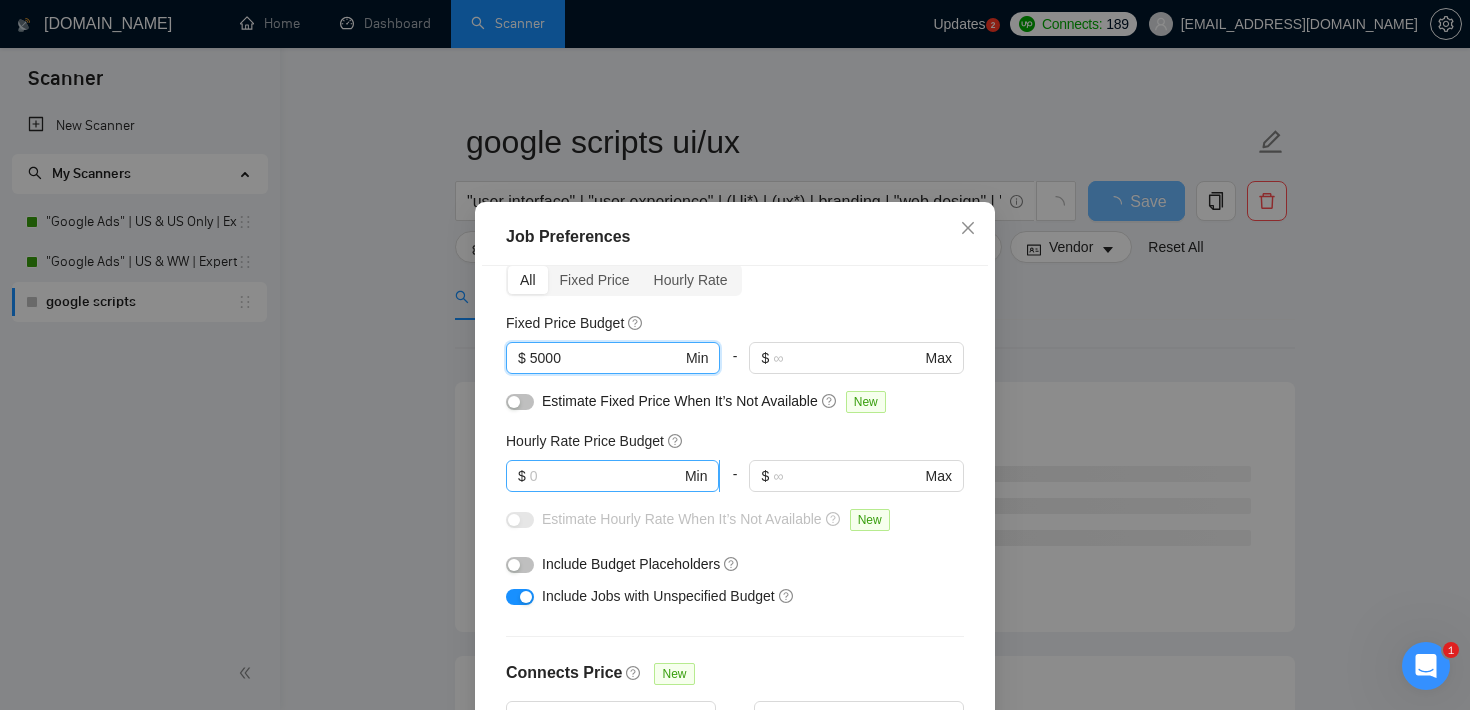 type on "5000" 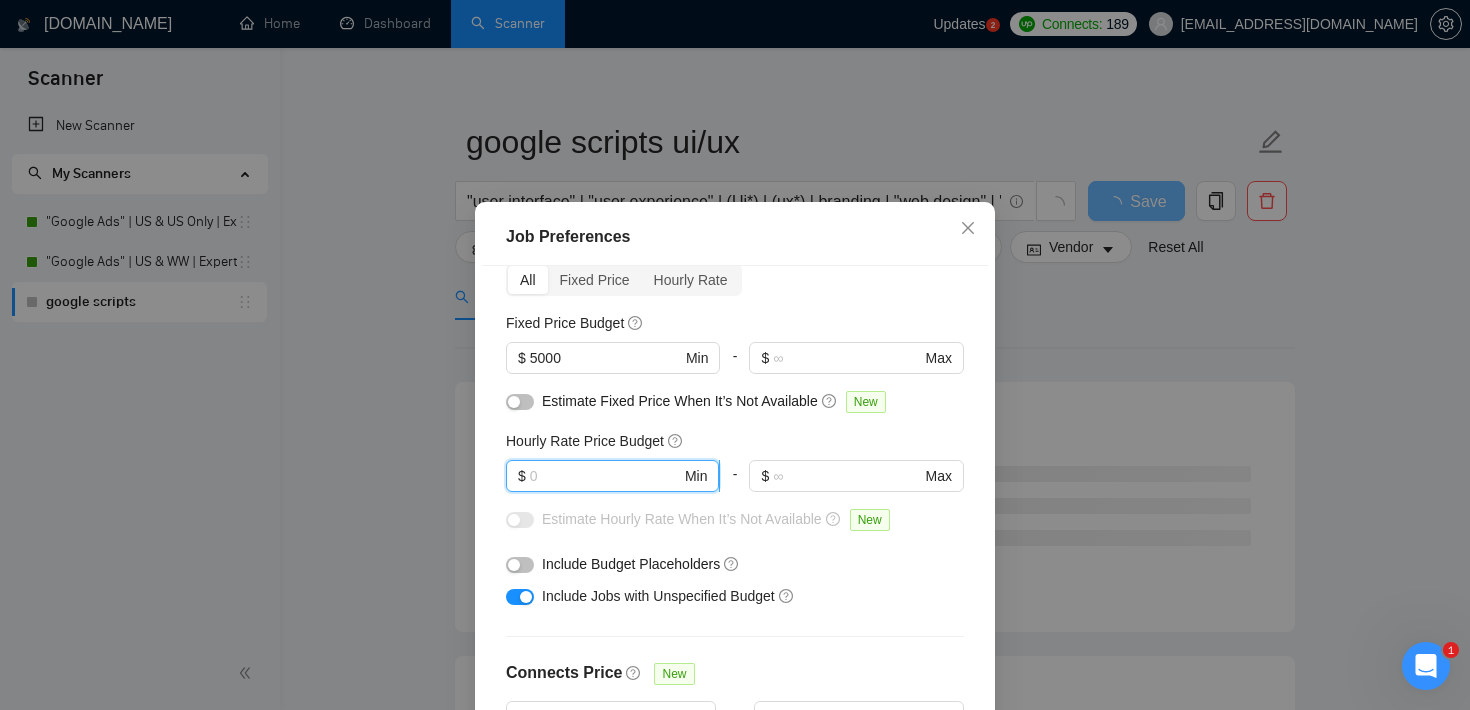 click at bounding box center (605, 476) 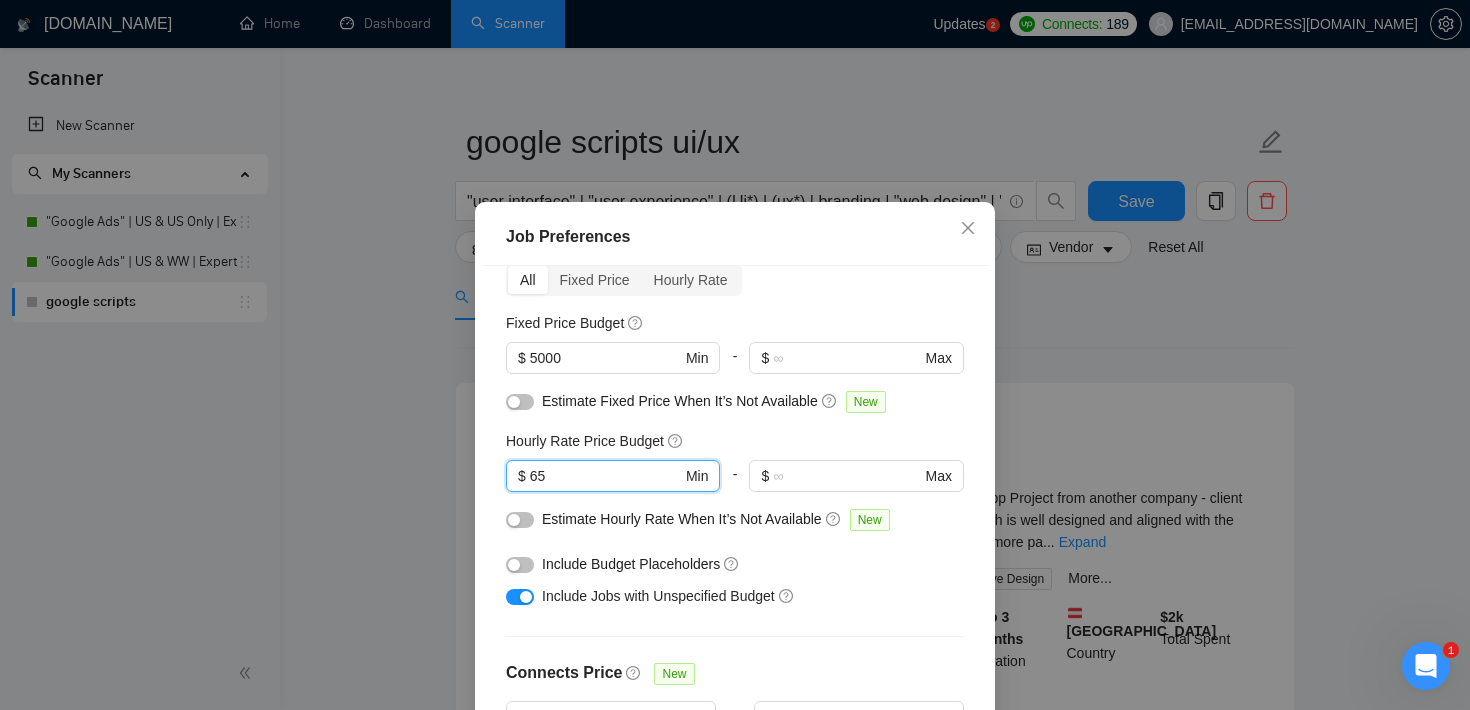 type on "65" 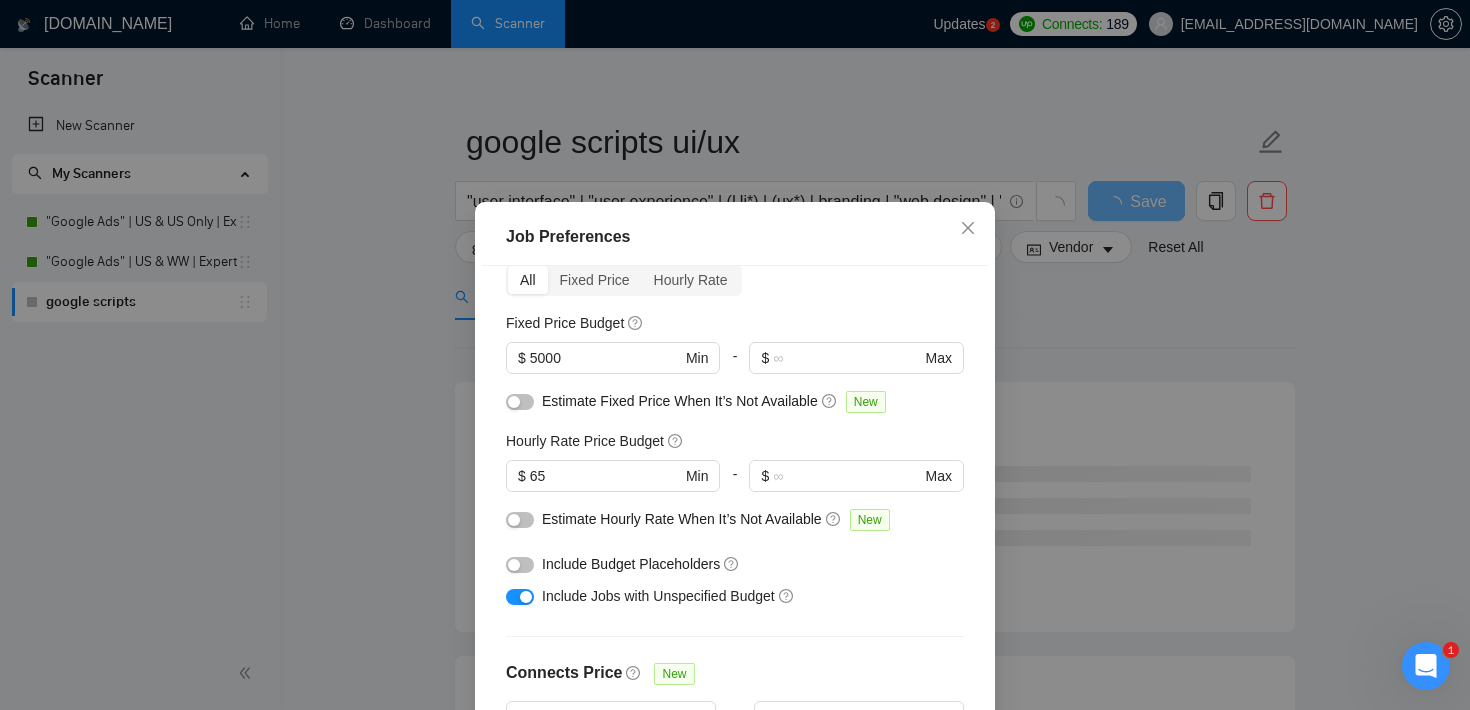 click at bounding box center [526, 597] 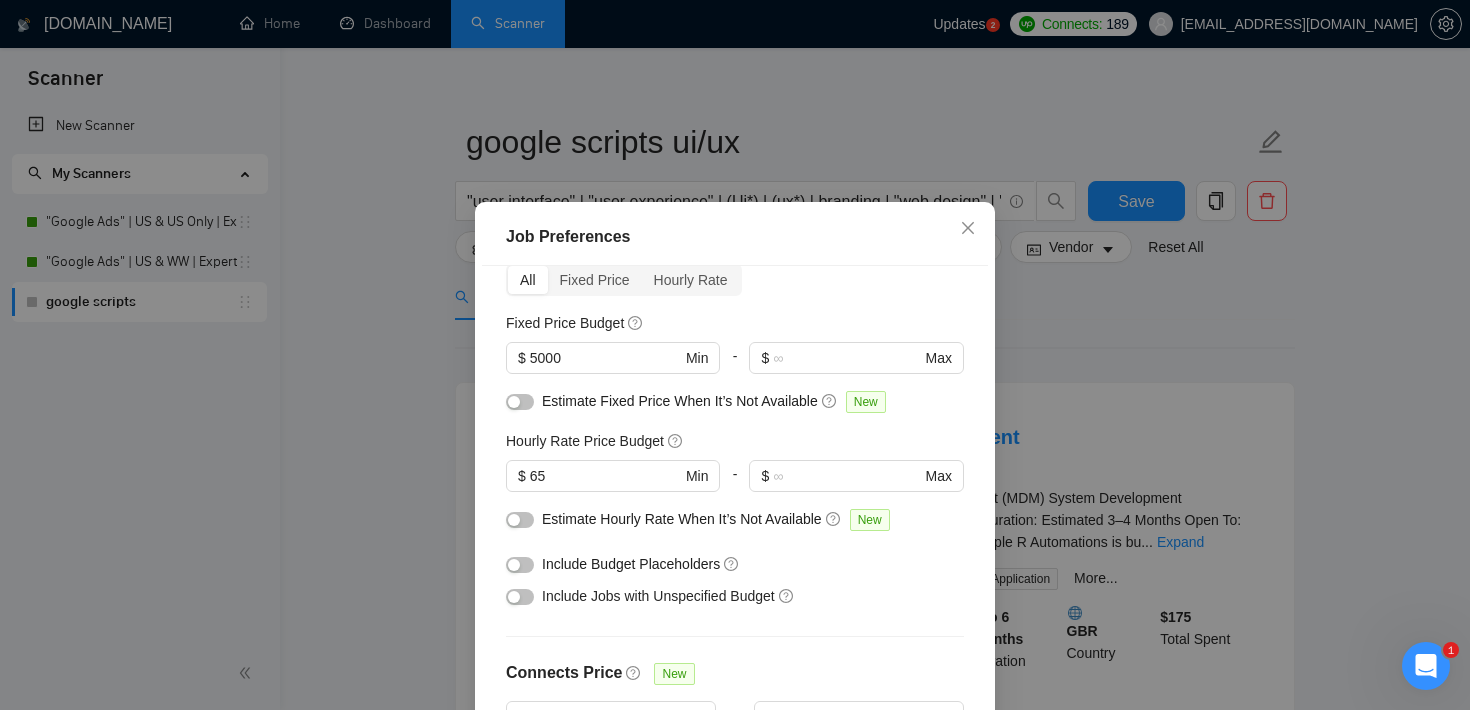 click at bounding box center [514, 520] 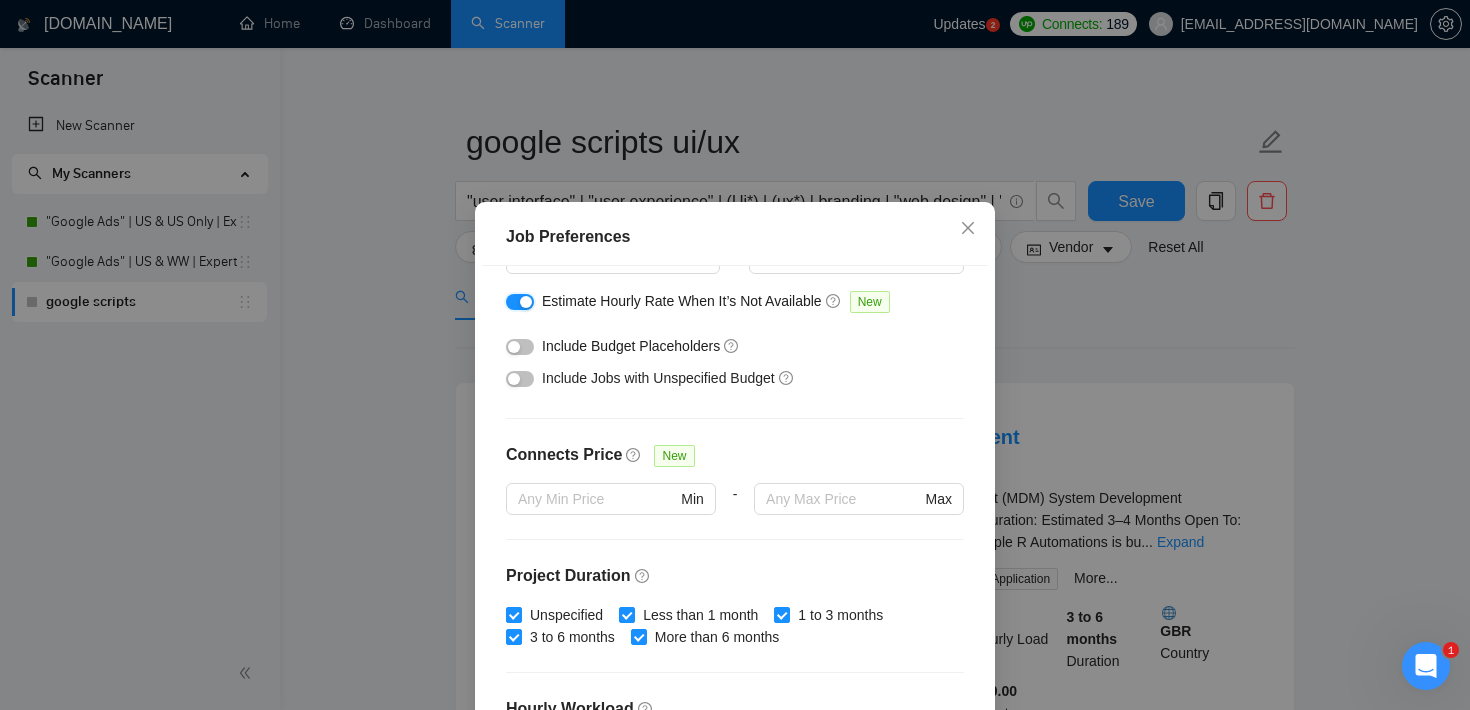 scroll, scrollTop: 630, scrollLeft: 0, axis: vertical 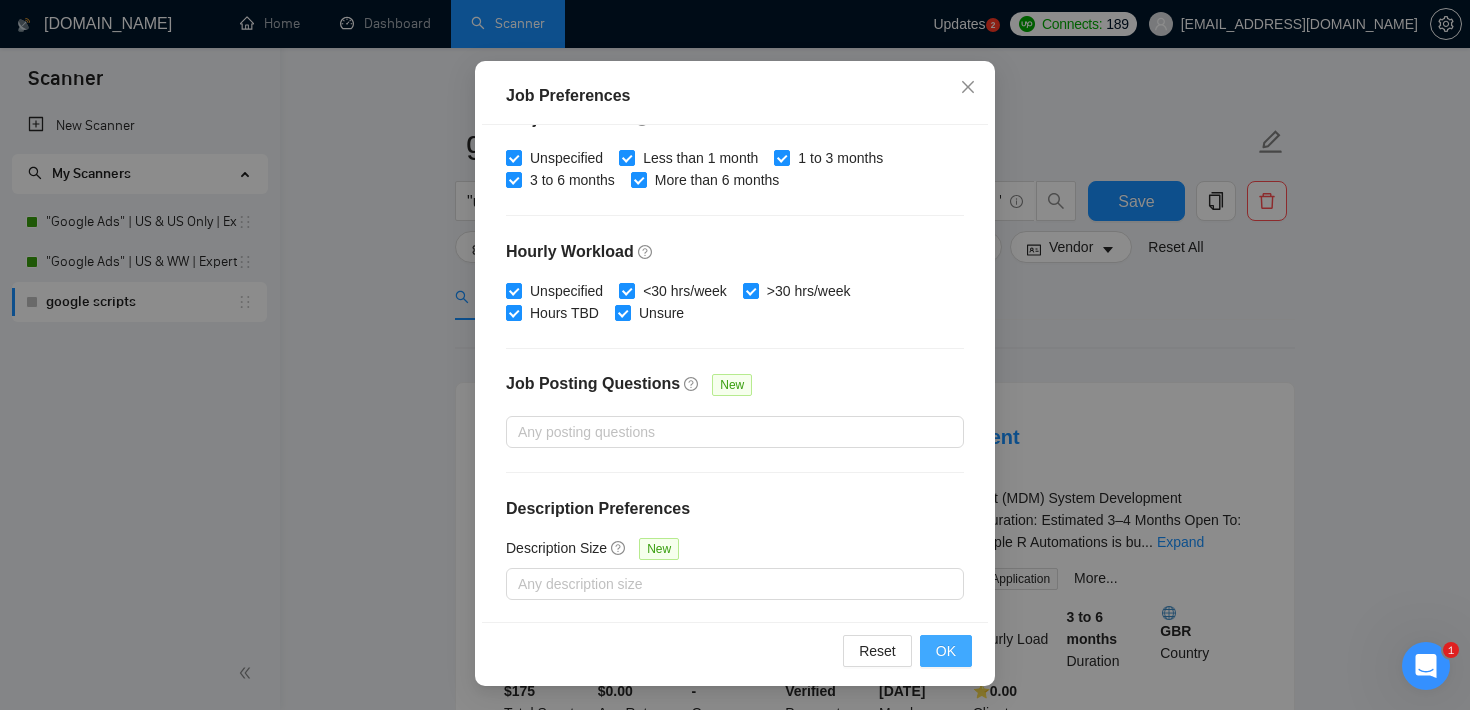 click on "OK" at bounding box center [946, 651] 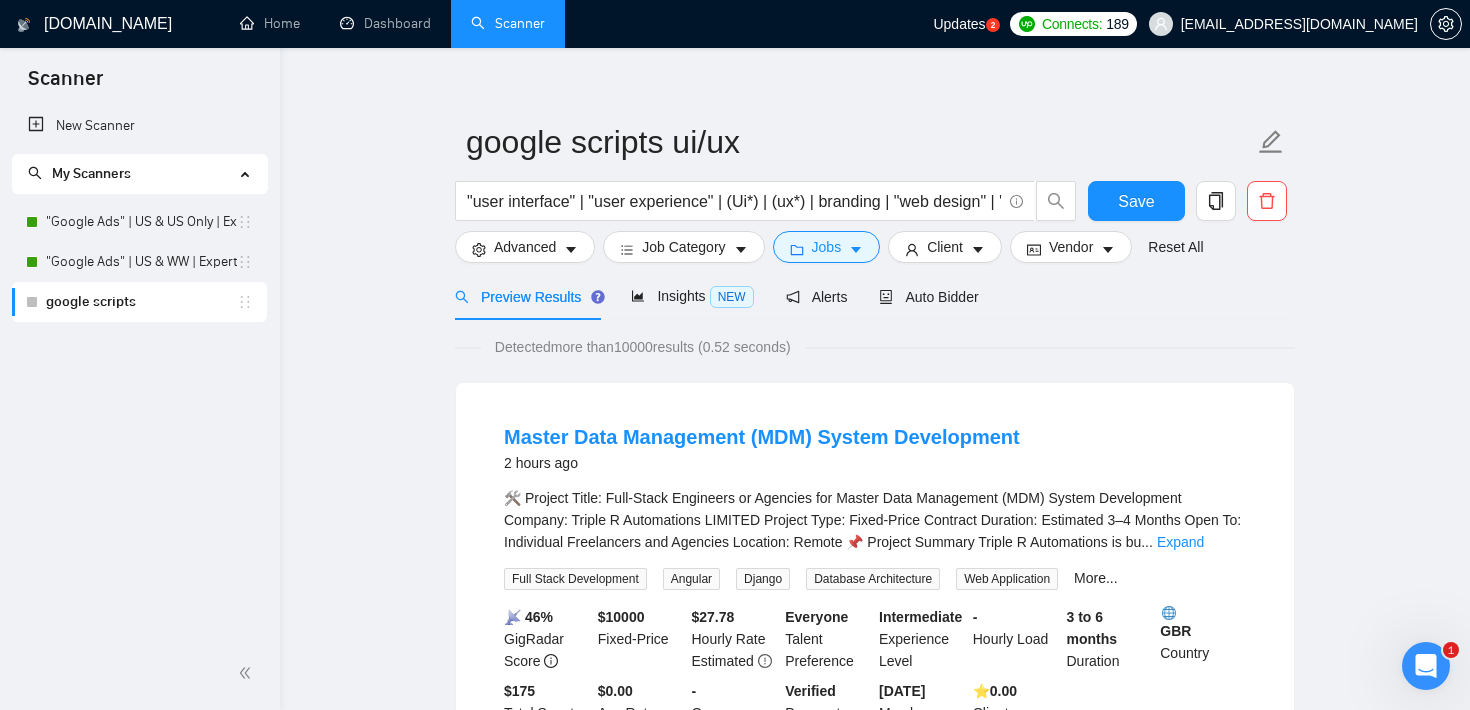scroll, scrollTop: 59, scrollLeft: 0, axis: vertical 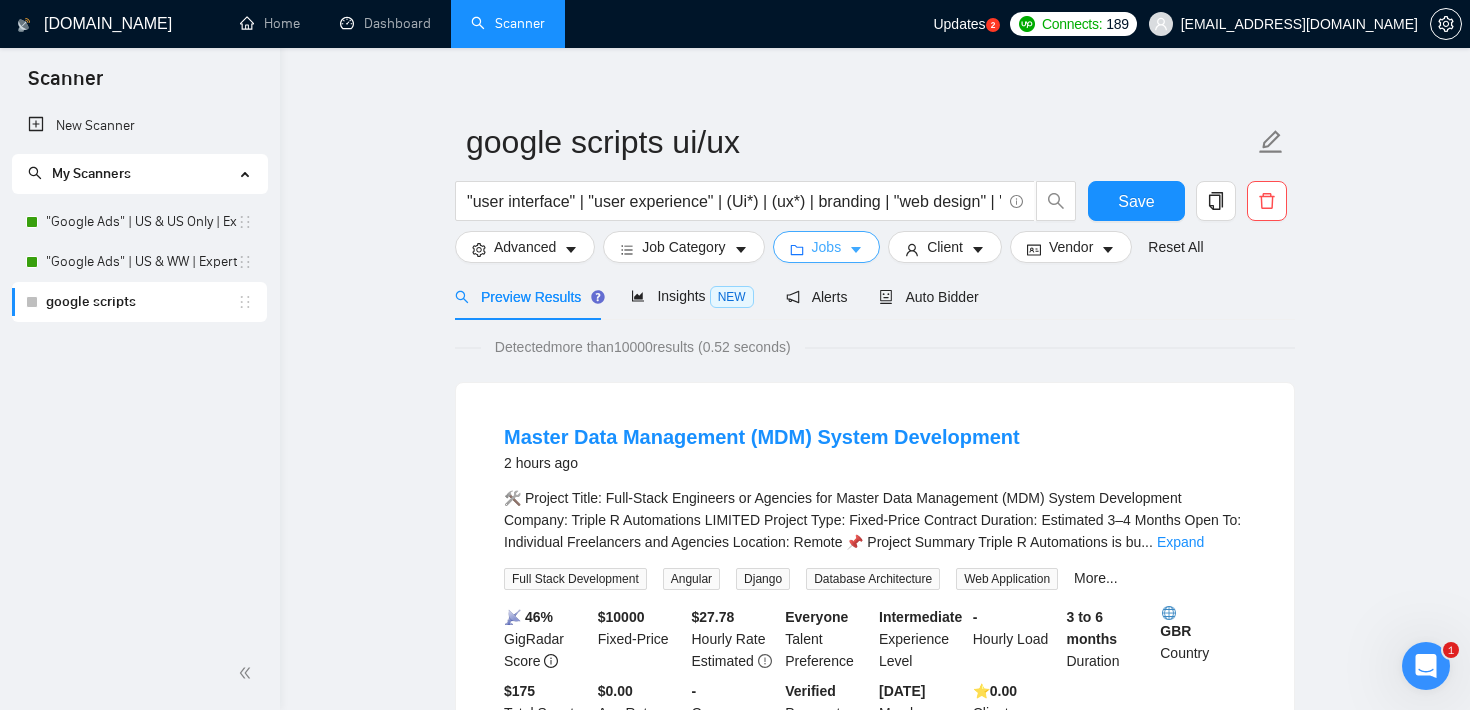 click on "Jobs" at bounding box center (827, 247) 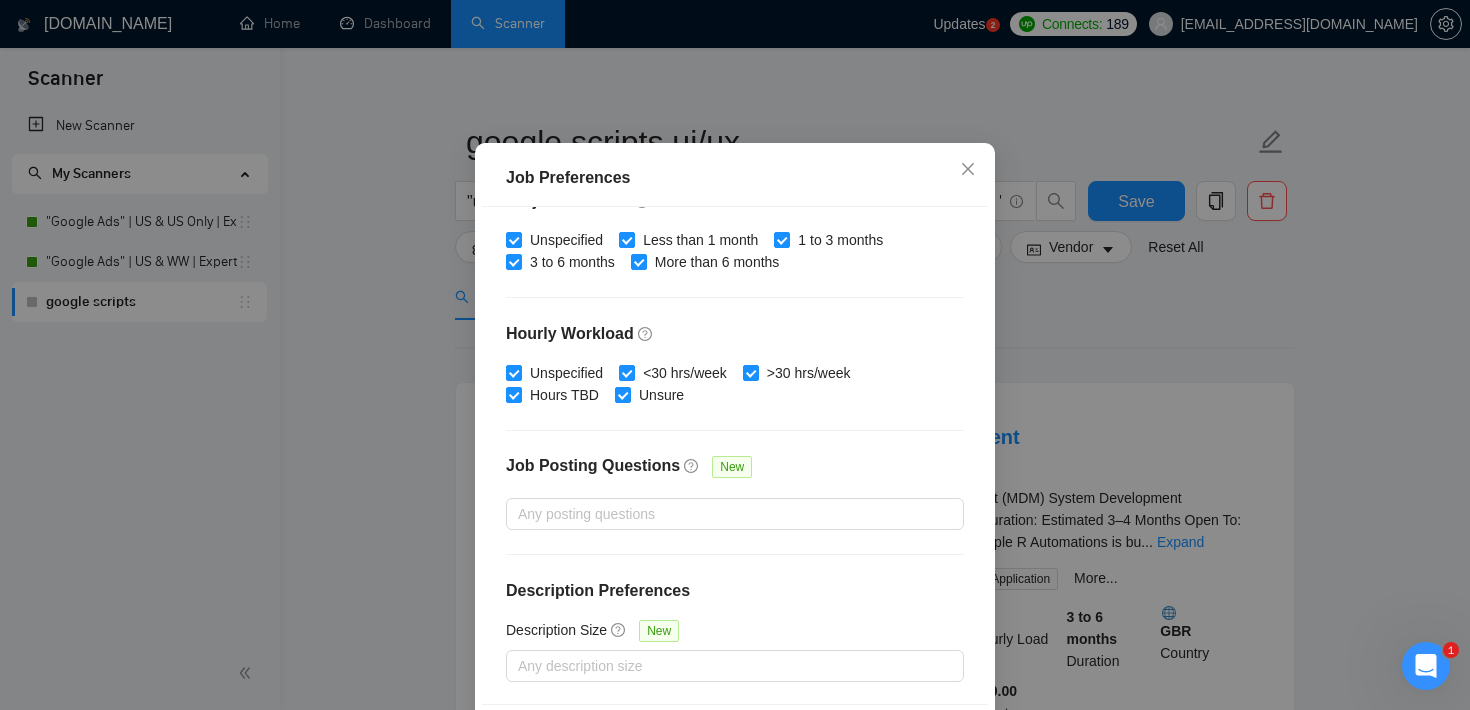 scroll, scrollTop: 0, scrollLeft: 0, axis: both 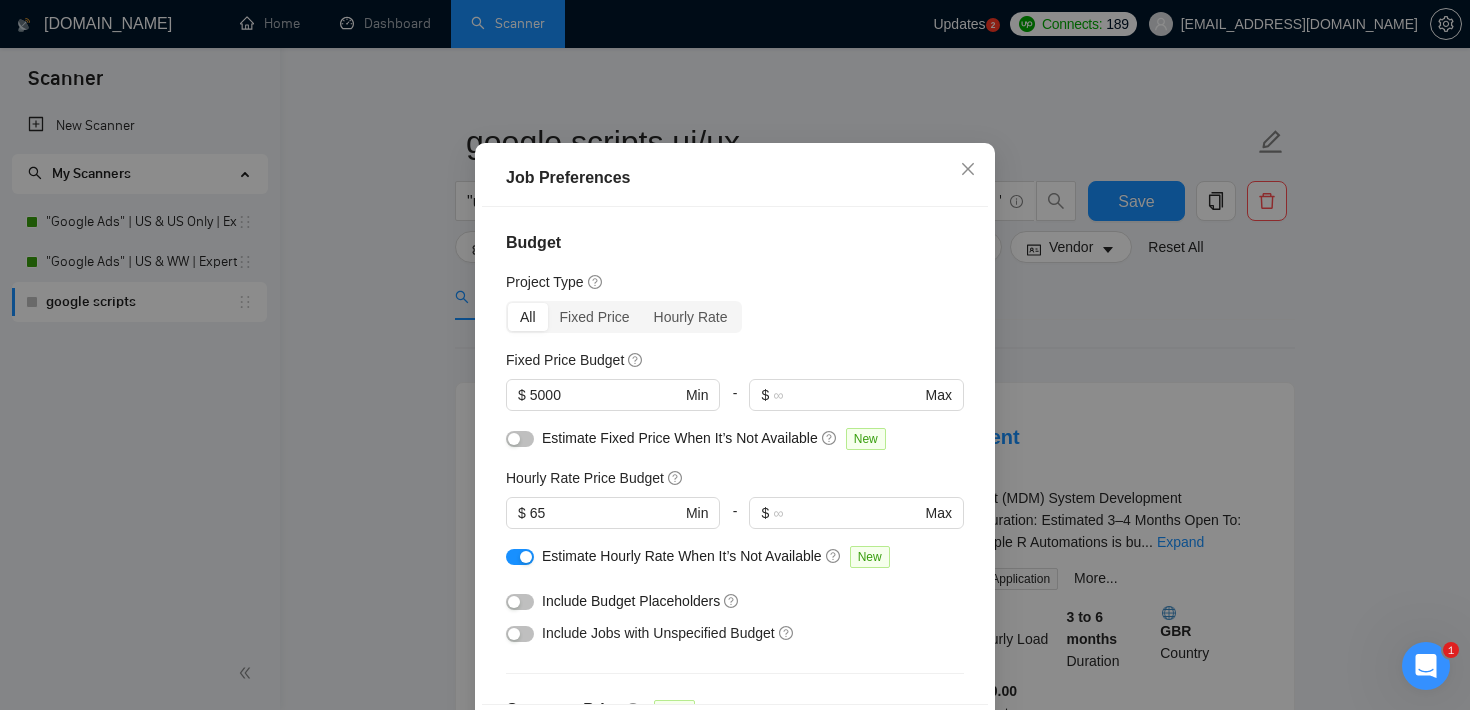 click on "Job Preferences Budget Project Type All Fixed Price Hourly Rate   Fixed Price Budget $ 5000 Min - $ Max Estimate Fixed Price When It’s Not Available New   Hourly Rate Price Budget $ 65 Min - $ Max Estimate Hourly Rate When It’s Not Available New Include Budget Placeholders Include Jobs with Unspecified Budget   Connects Price New Min - Max Project Duration   Unspecified Less than 1 month 1 to 3 months 3 to 6 months More than 6 months Hourly Workload   Unspecified <30 hrs/week >30 hrs/week Hours TBD Unsure Job Posting Questions New   Any posting questions Description Preferences Description Size New   Any description size Reset OK" at bounding box center (735, 355) 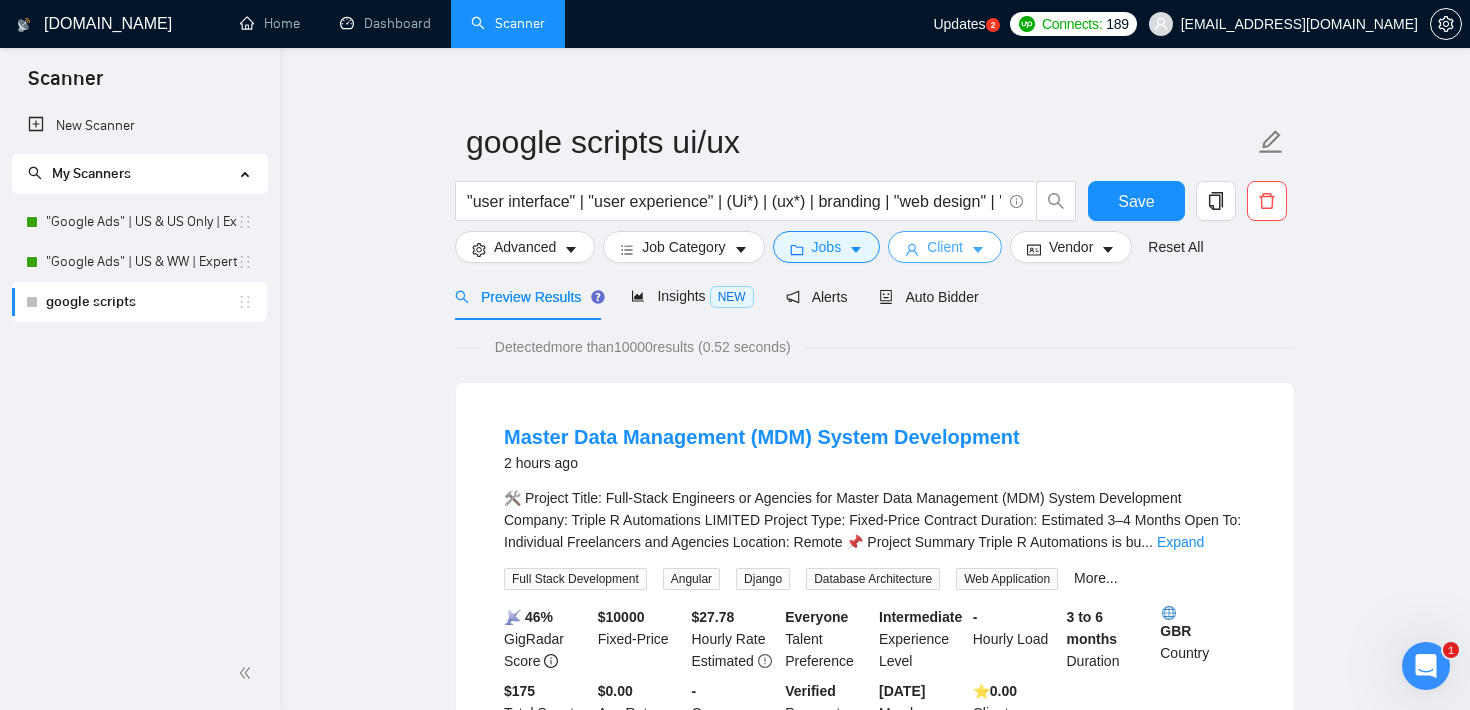 click on "Client" at bounding box center (945, 247) 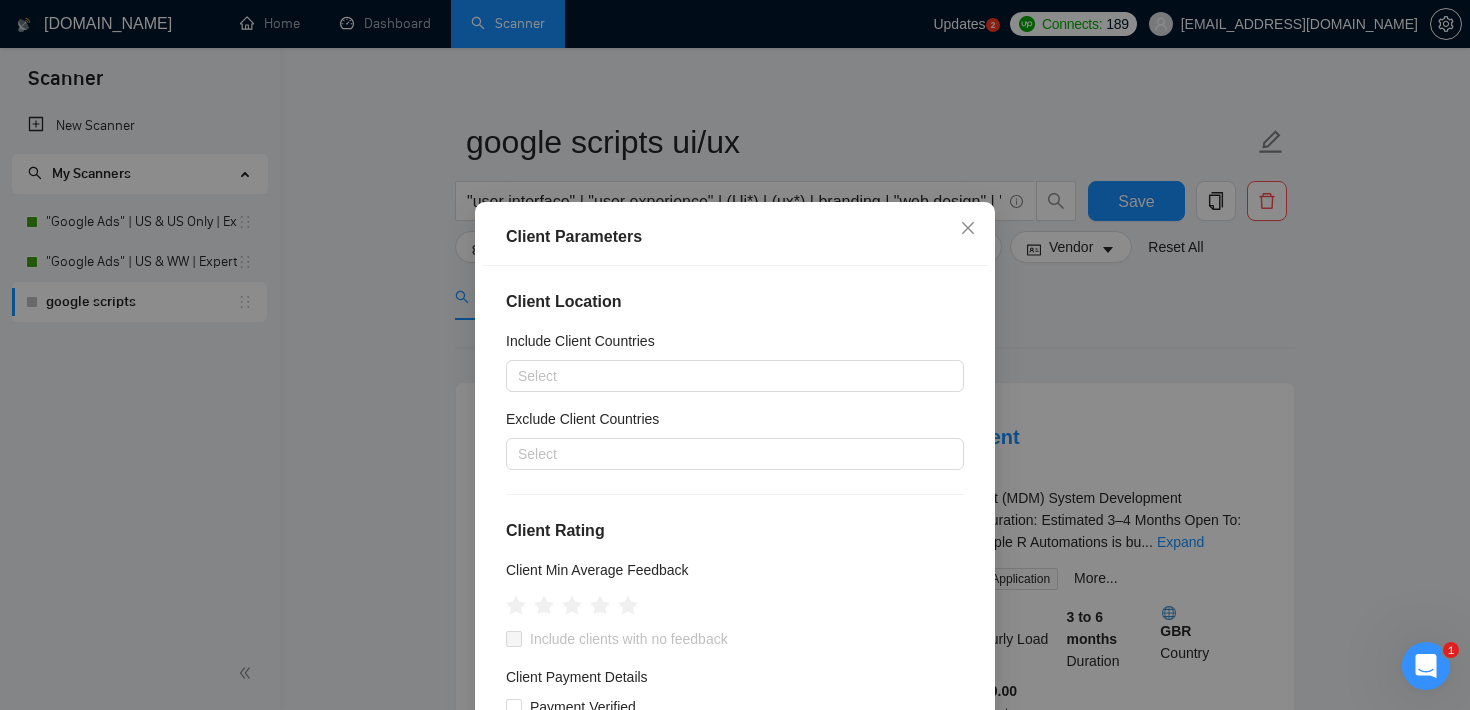 scroll, scrollTop: 0, scrollLeft: 0, axis: both 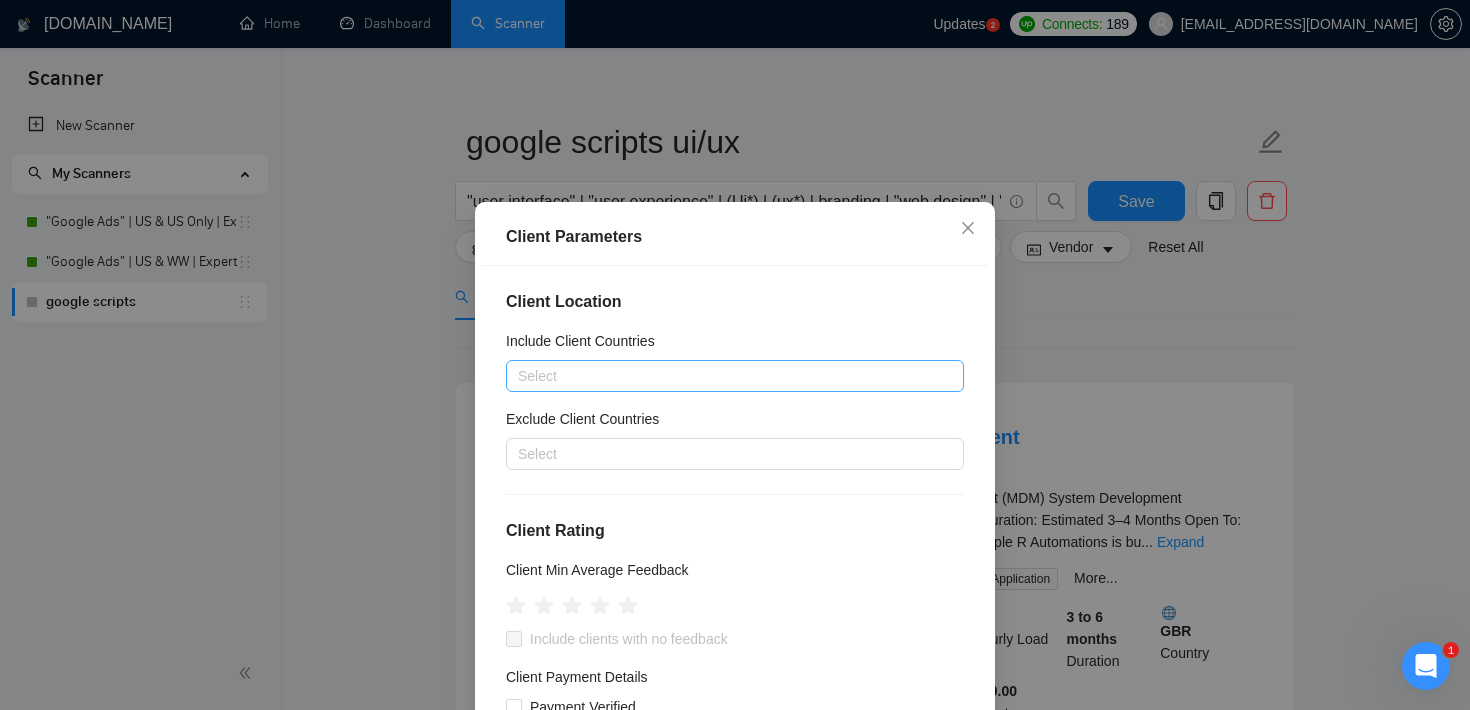 click at bounding box center [725, 376] 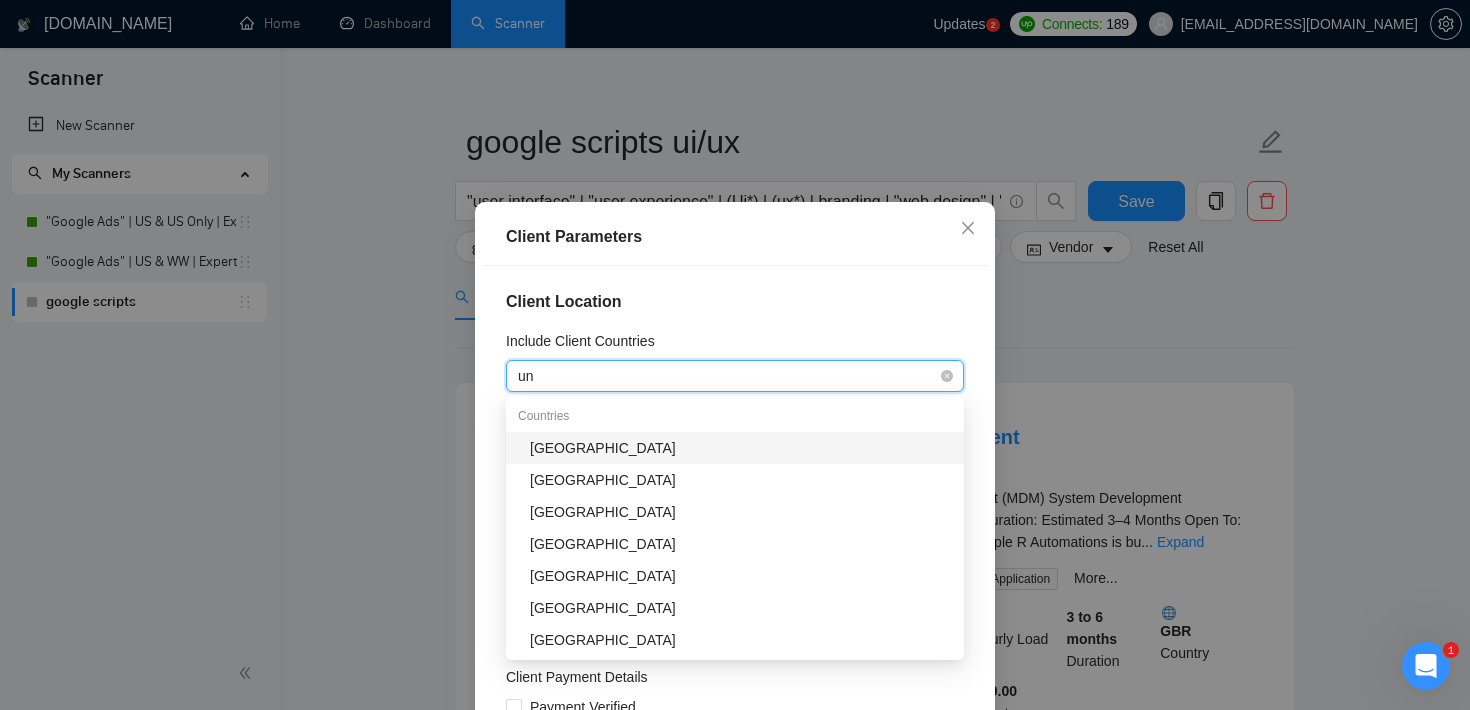 type on "uni" 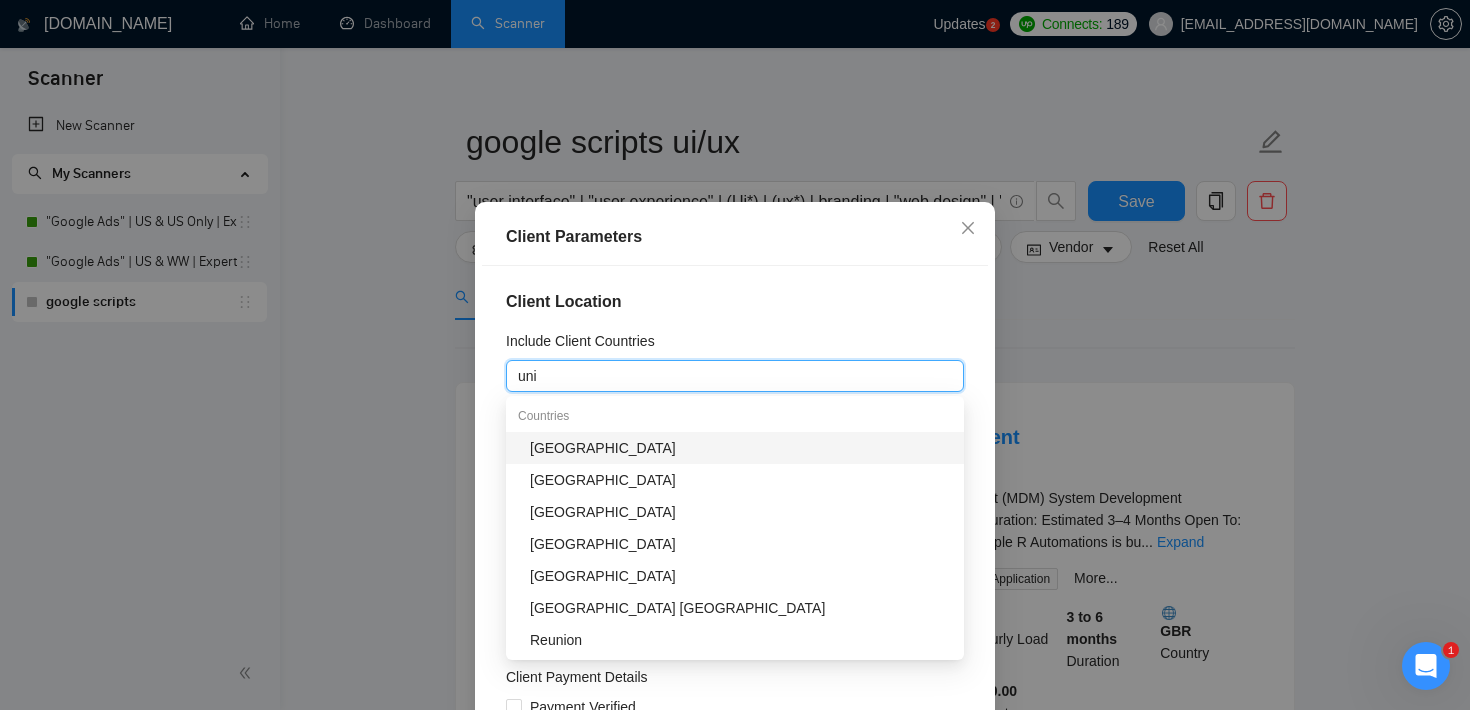 click on "[GEOGRAPHIC_DATA]" at bounding box center [741, 448] 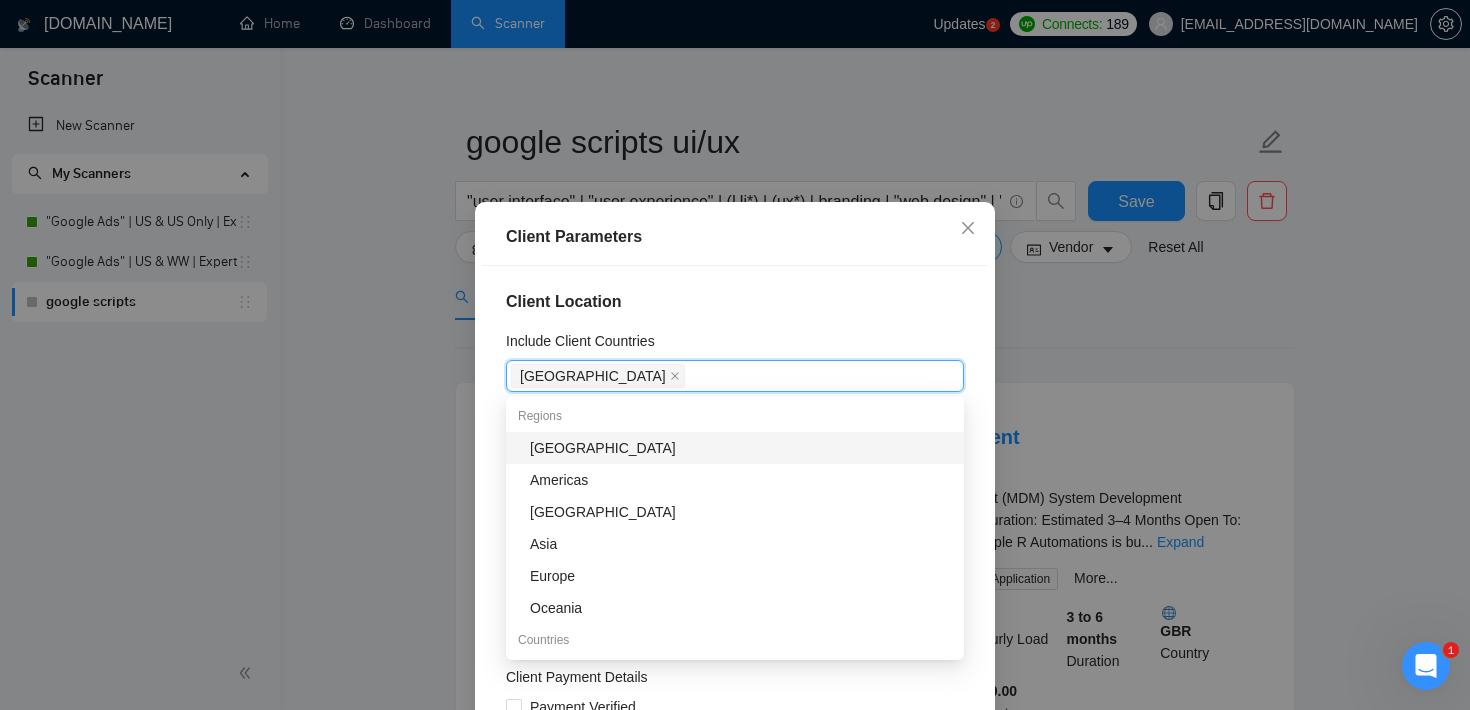 click on "Client Location" at bounding box center [735, 302] 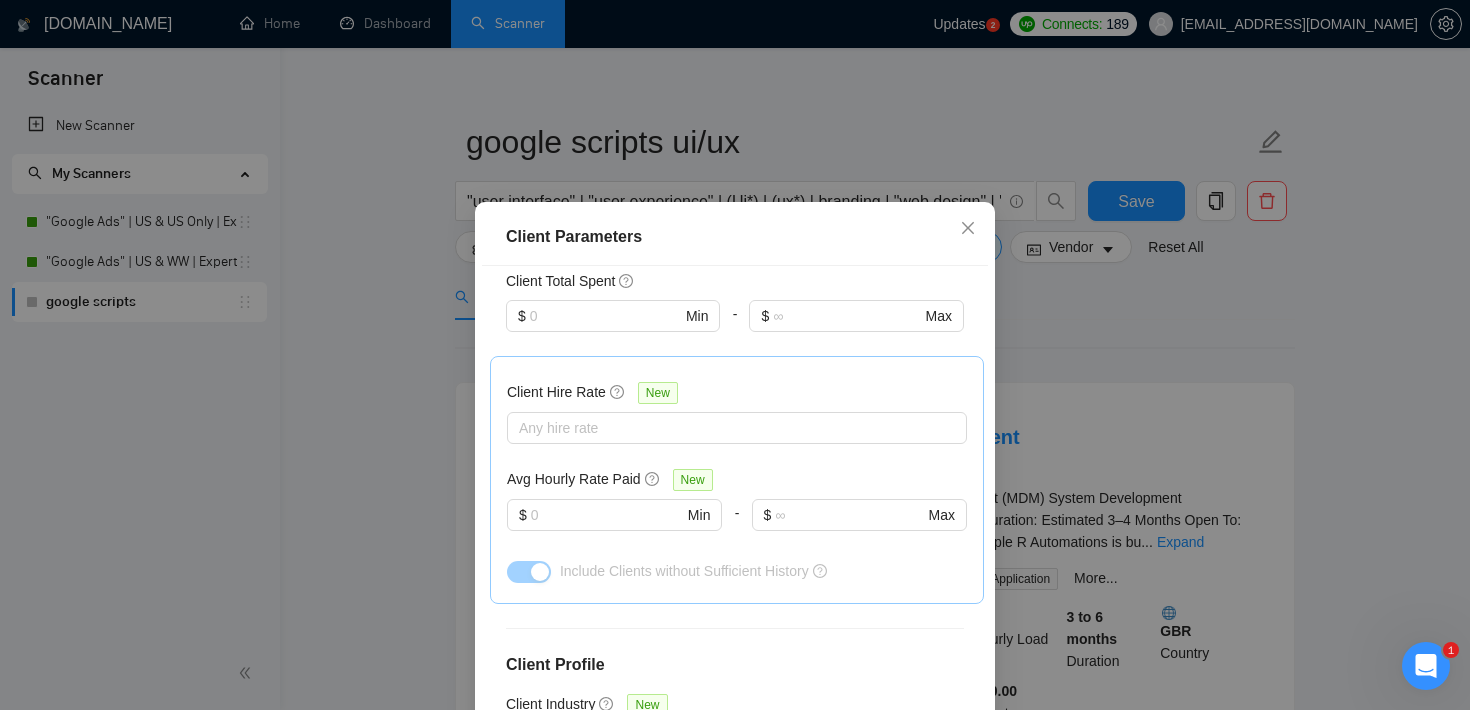 scroll, scrollTop: 749, scrollLeft: 0, axis: vertical 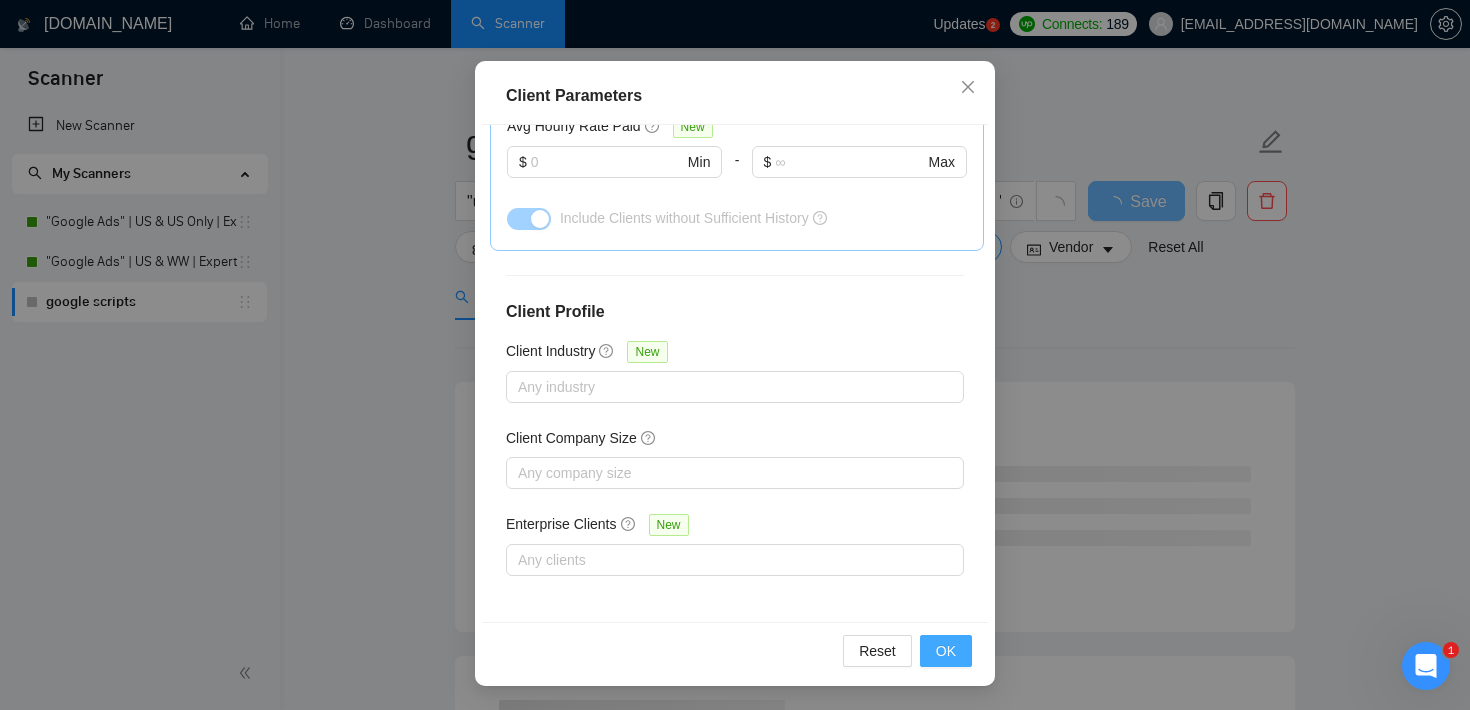click on "OK" at bounding box center [946, 651] 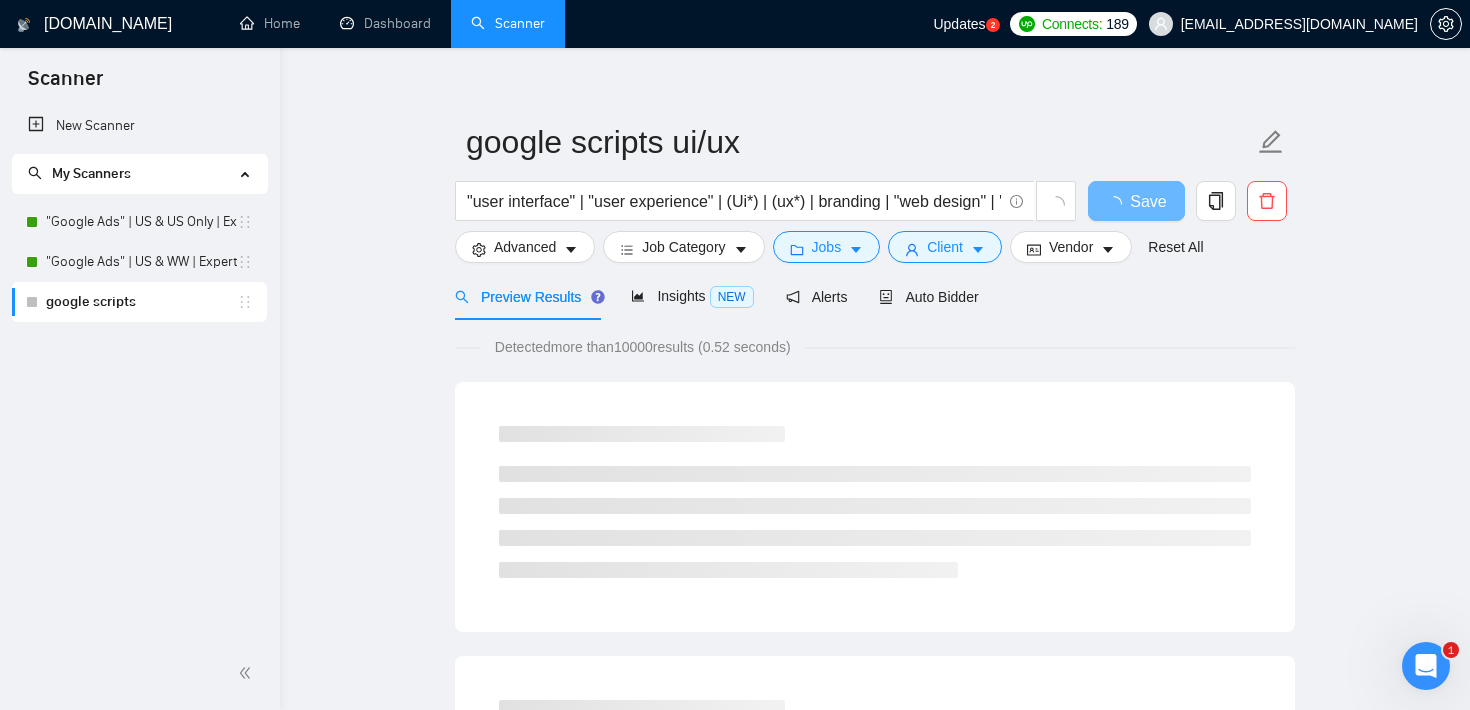 scroll, scrollTop: 59, scrollLeft: 0, axis: vertical 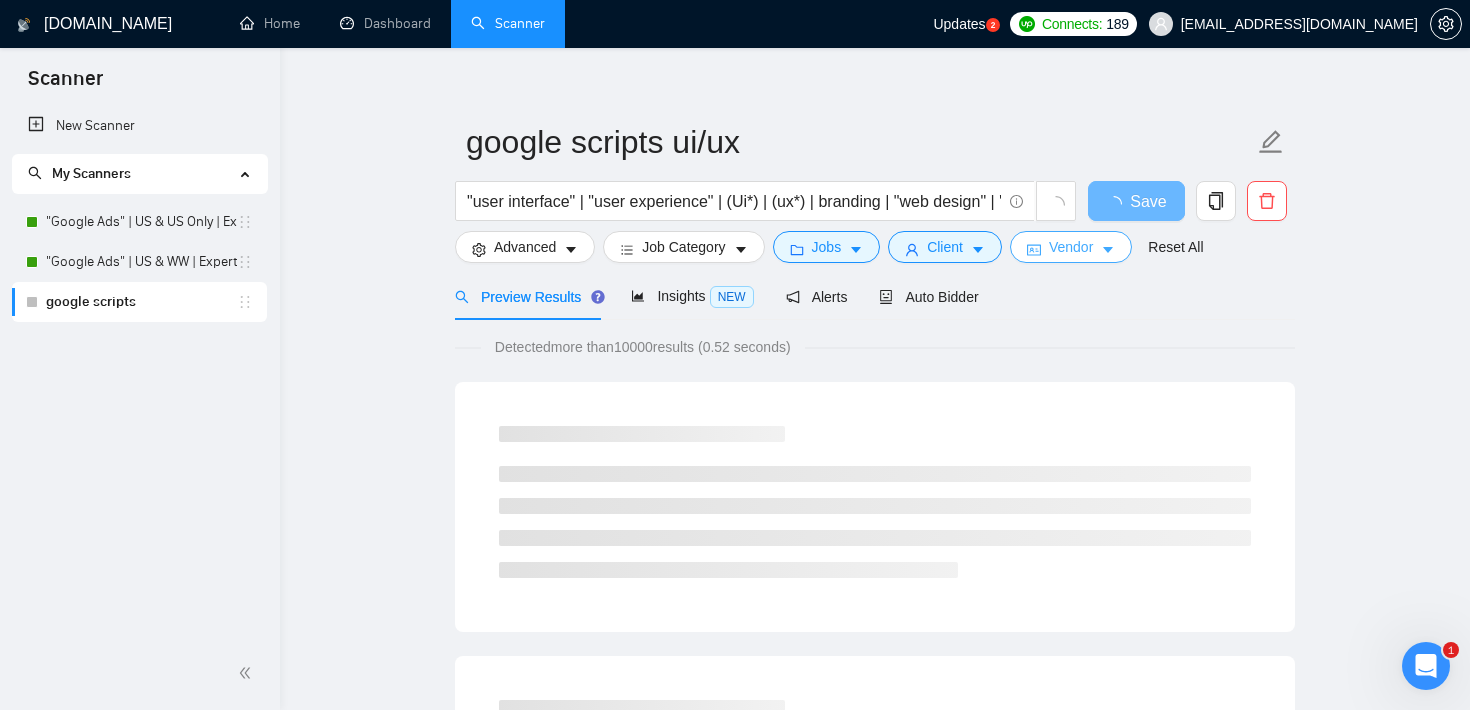 click on "Vendor" at bounding box center (1071, 247) 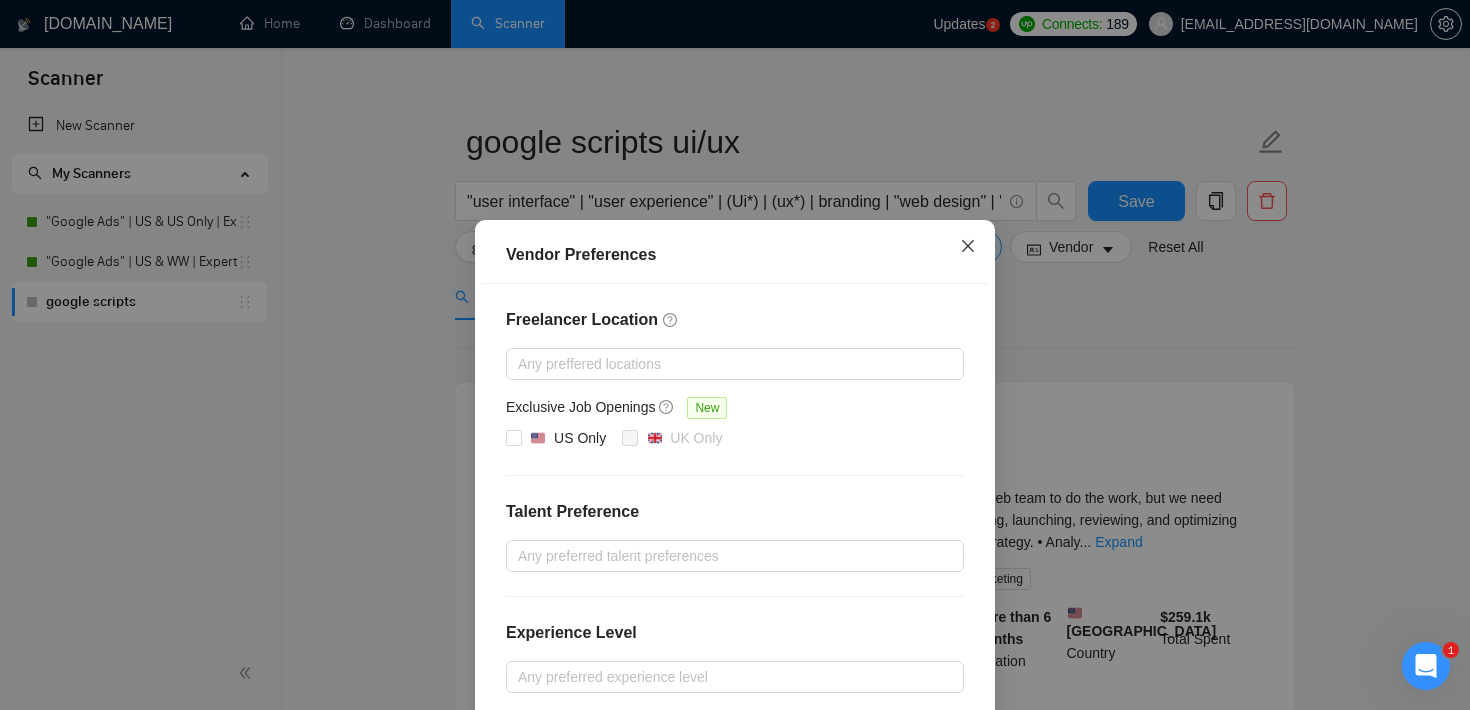 click at bounding box center (968, 247) 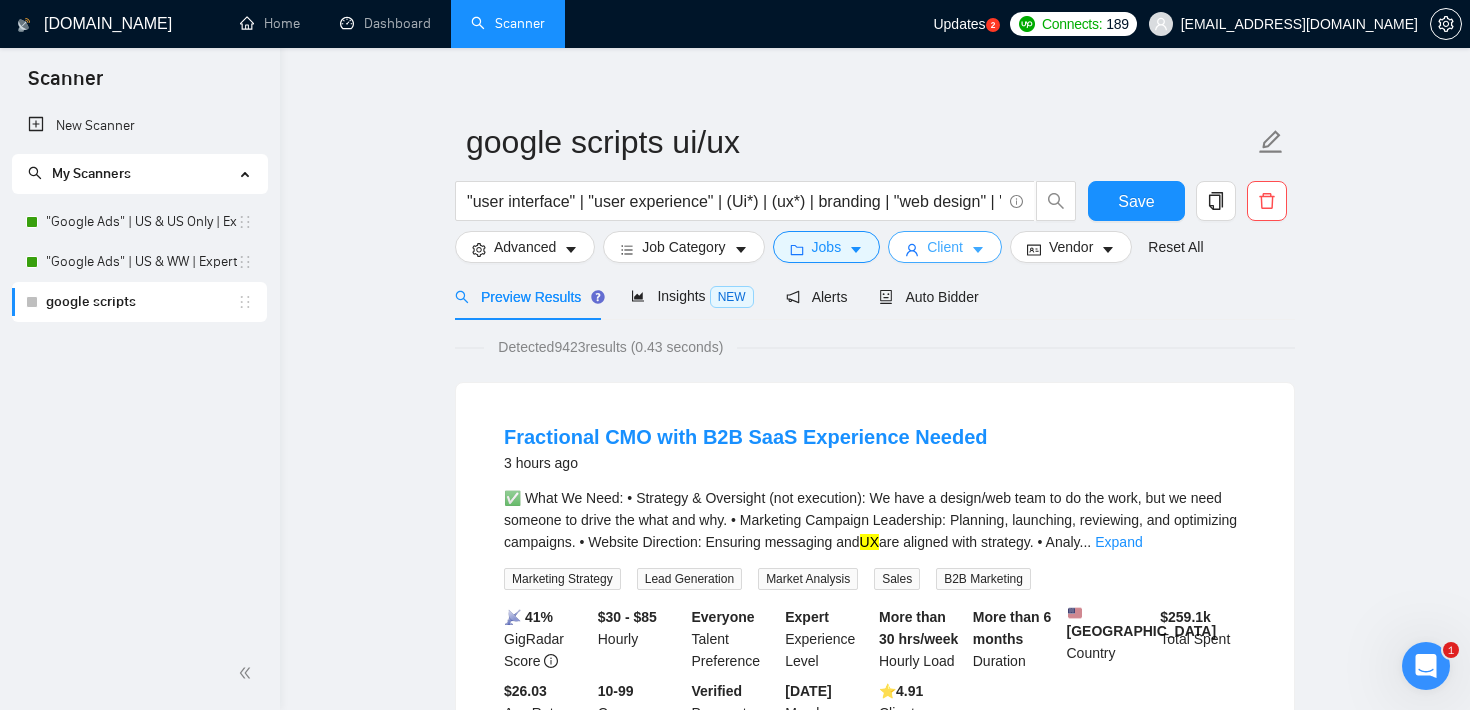 click on "Client" at bounding box center [945, 247] 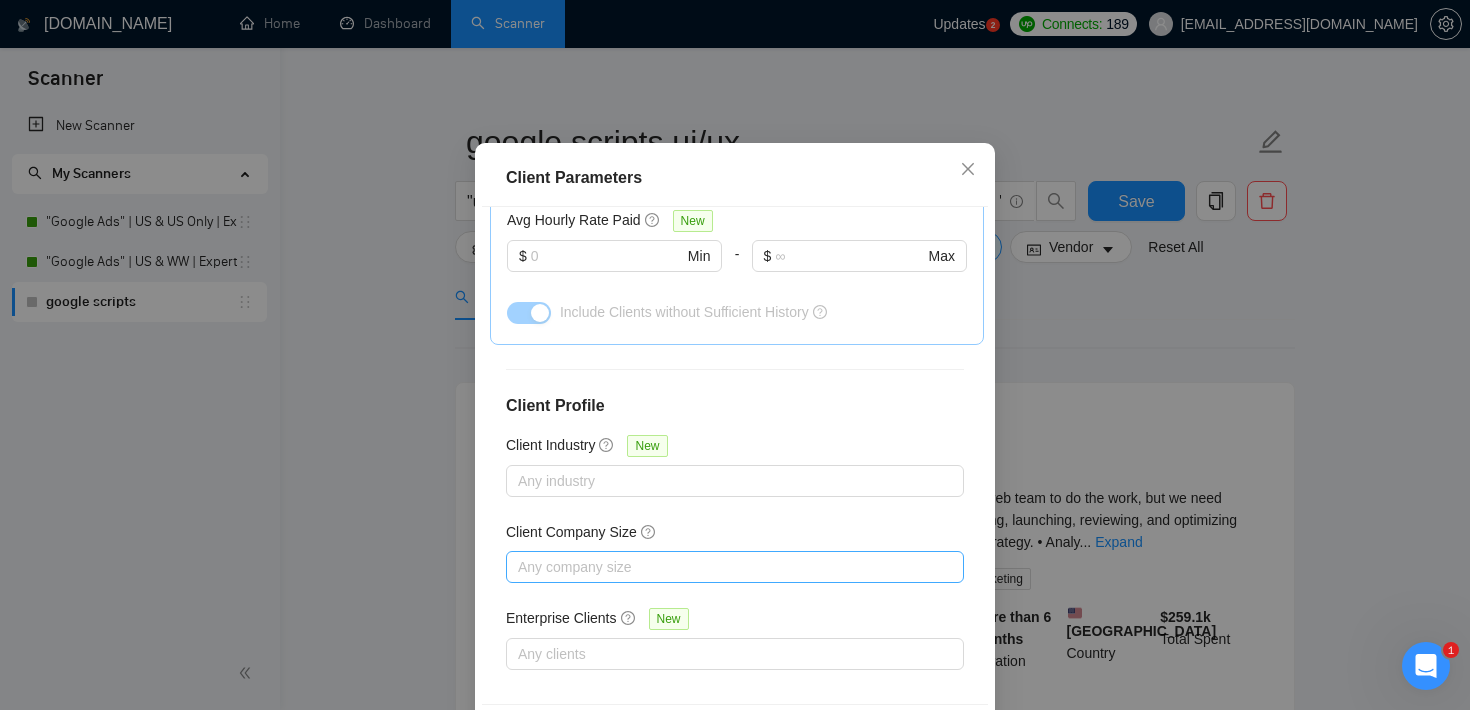 scroll, scrollTop: 749, scrollLeft: 0, axis: vertical 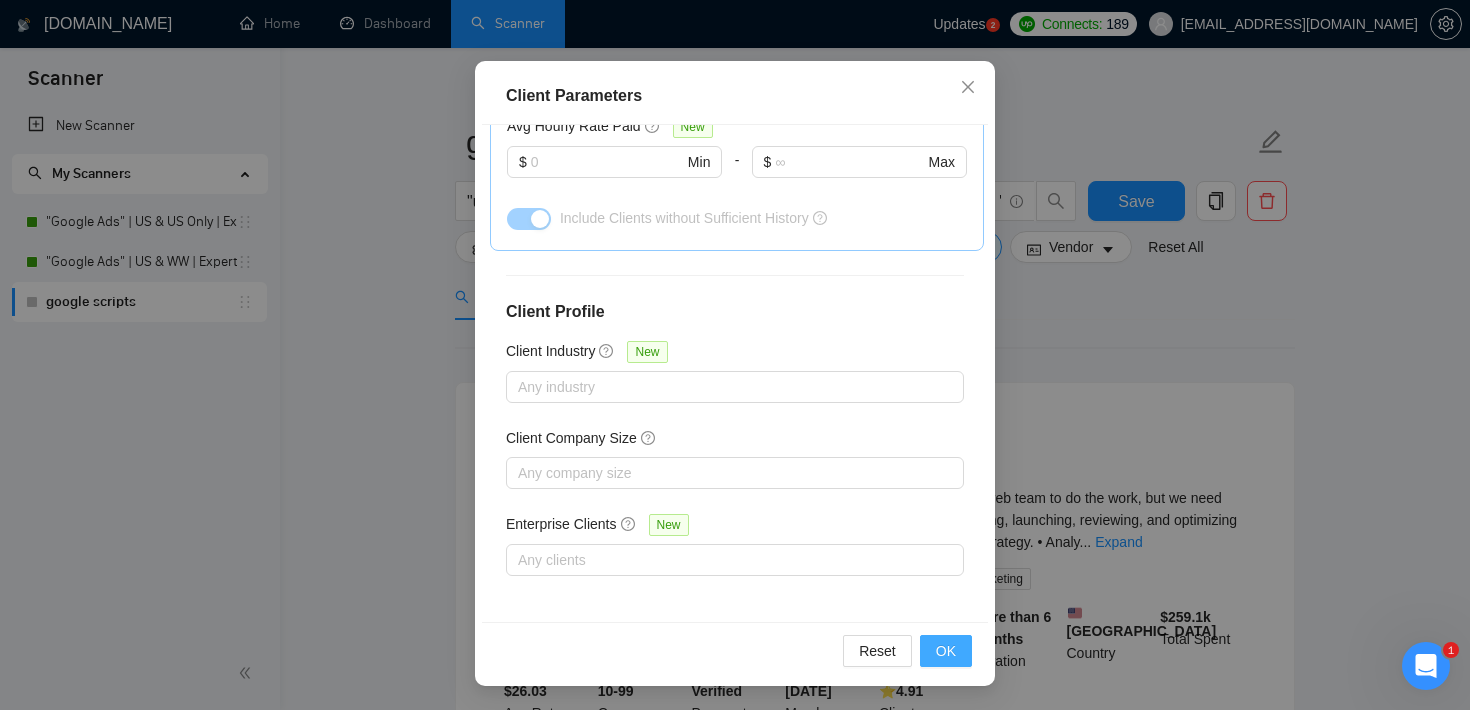 drag, startPoint x: 938, startPoint y: 643, endPoint x: 946, endPoint y: 617, distance: 27.202942 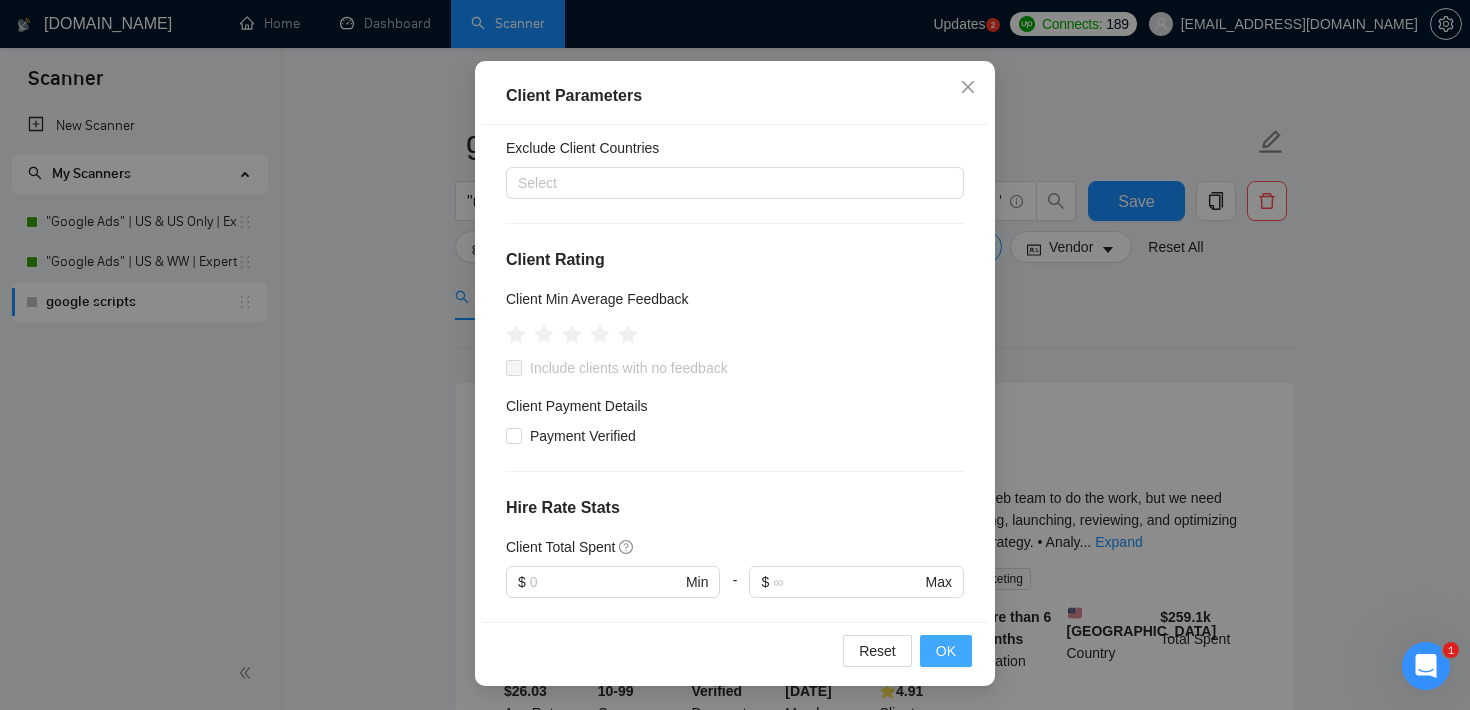 scroll, scrollTop: 0, scrollLeft: 0, axis: both 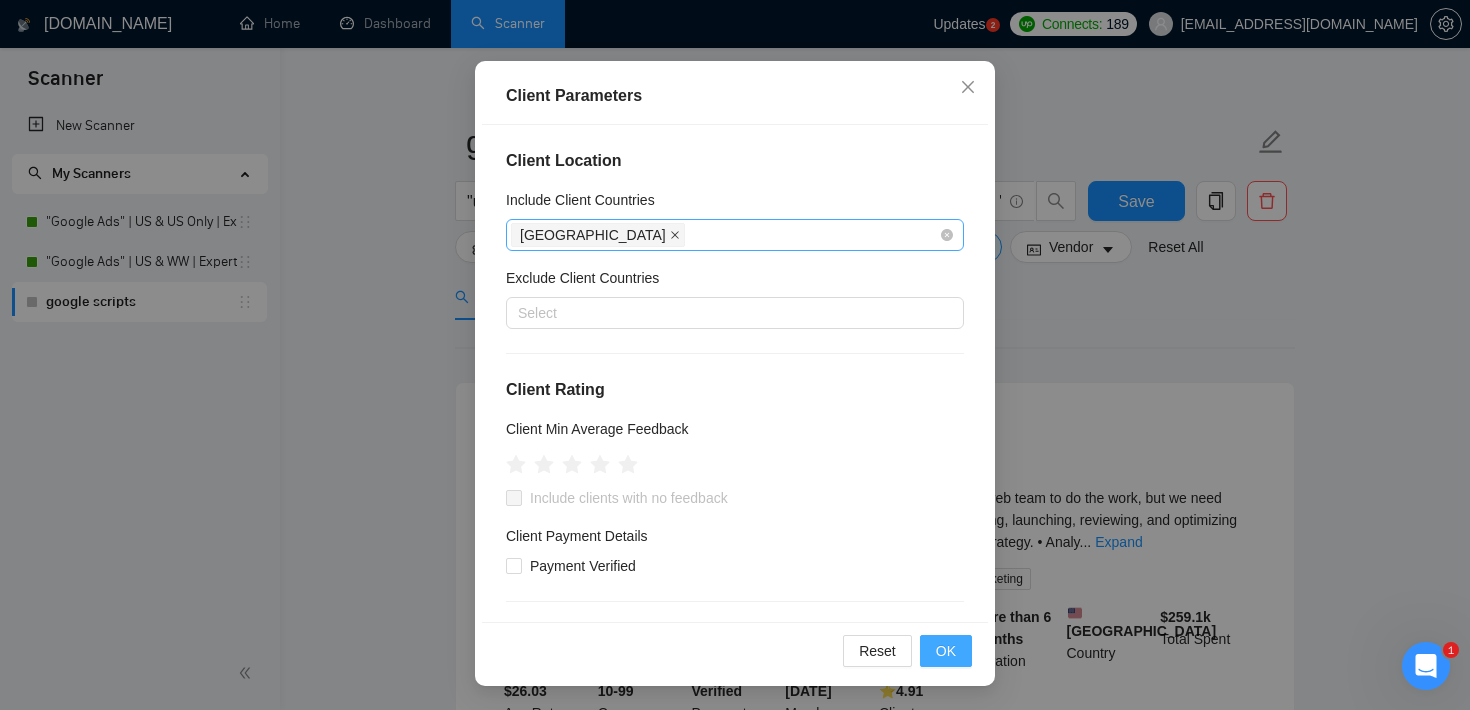 click 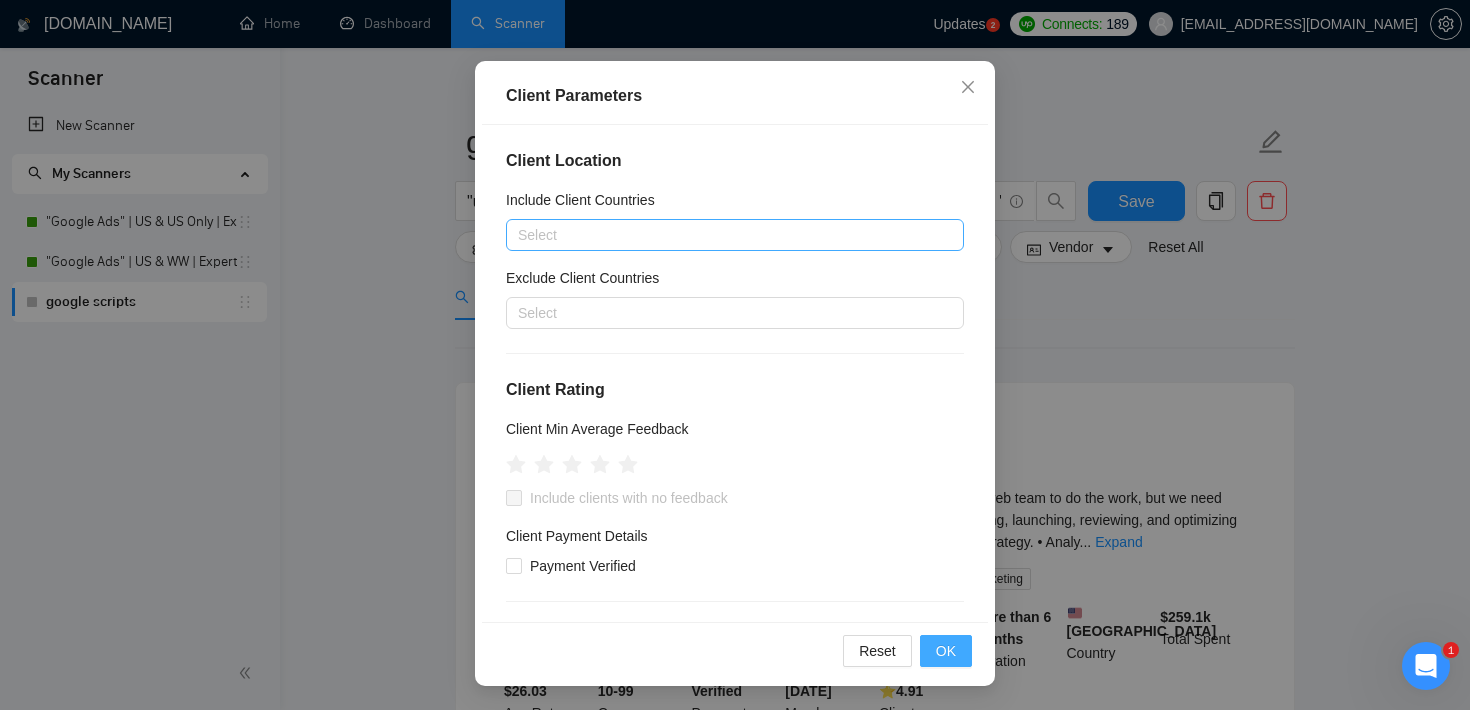 click on "OK" at bounding box center [946, 651] 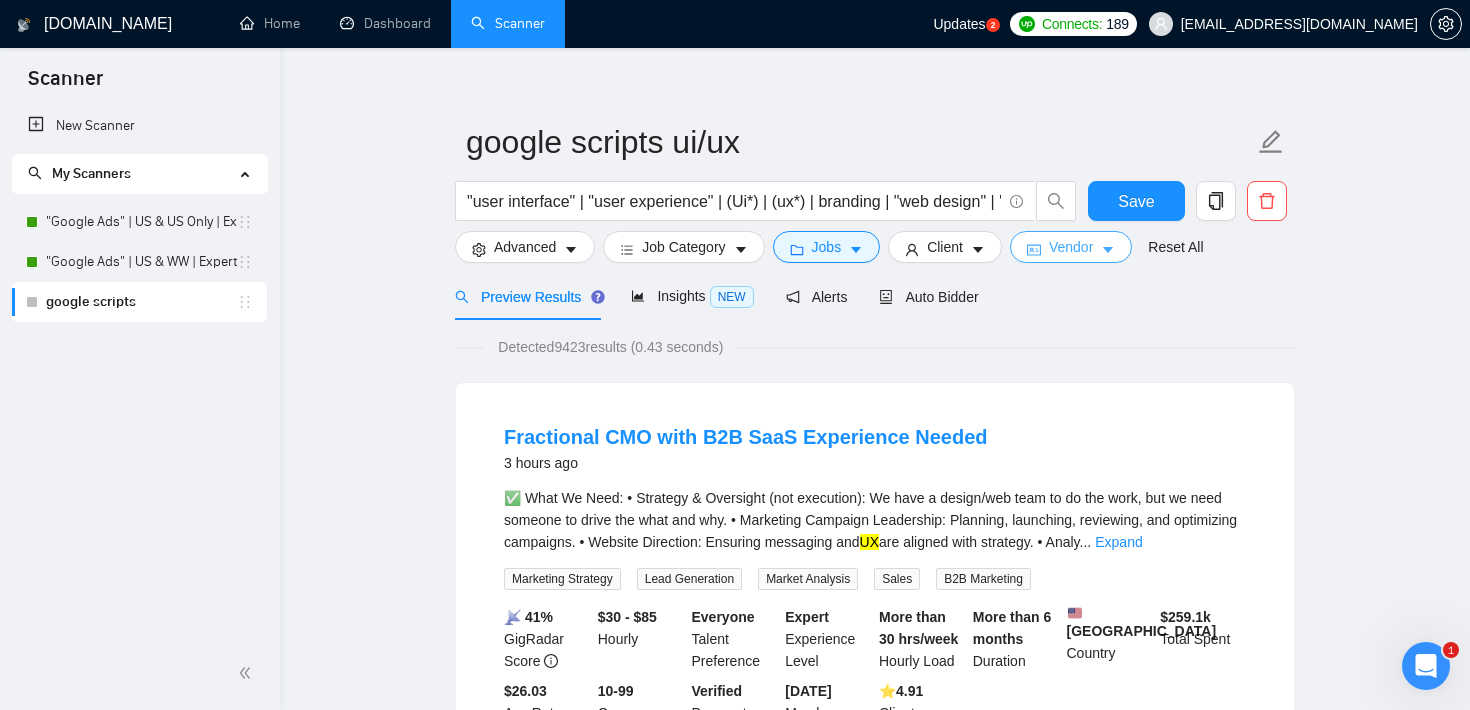 scroll, scrollTop: 59, scrollLeft: 0, axis: vertical 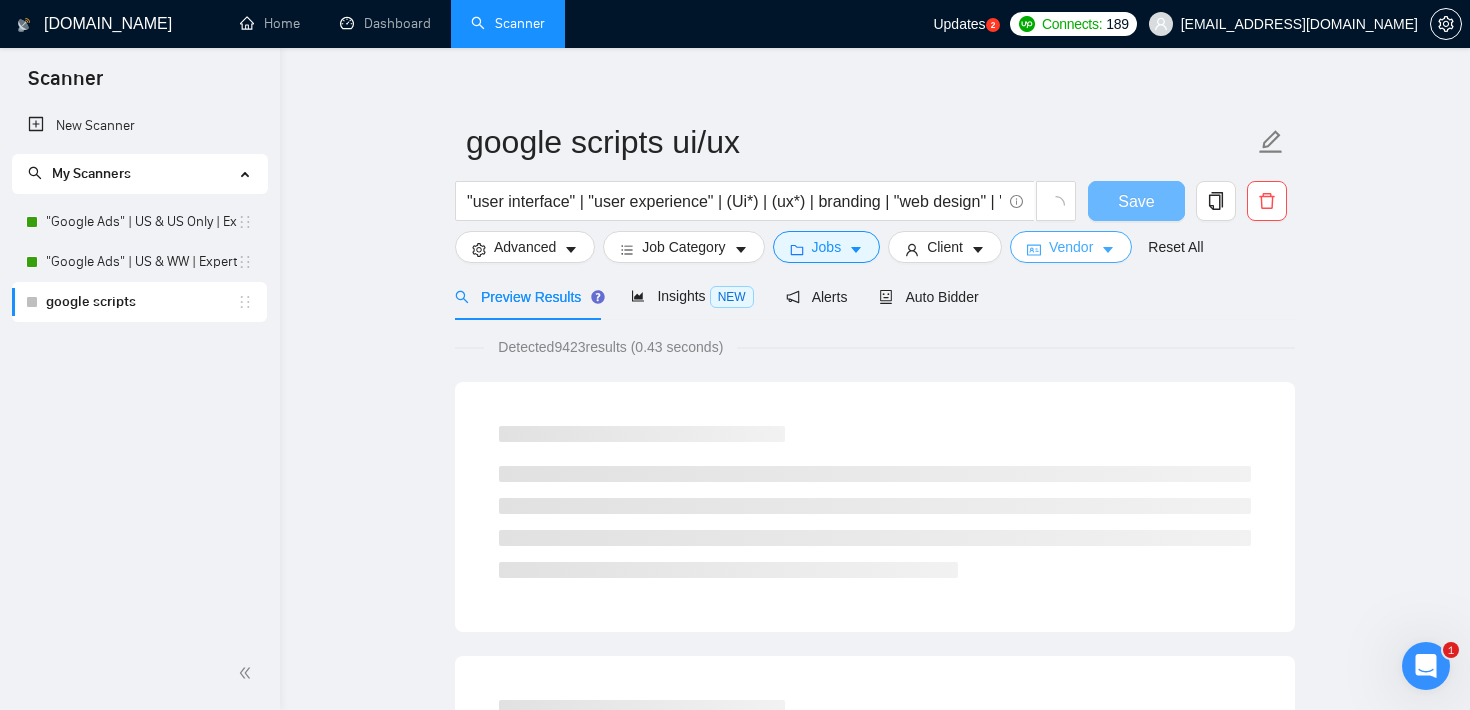 click on "Vendor" at bounding box center [1071, 247] 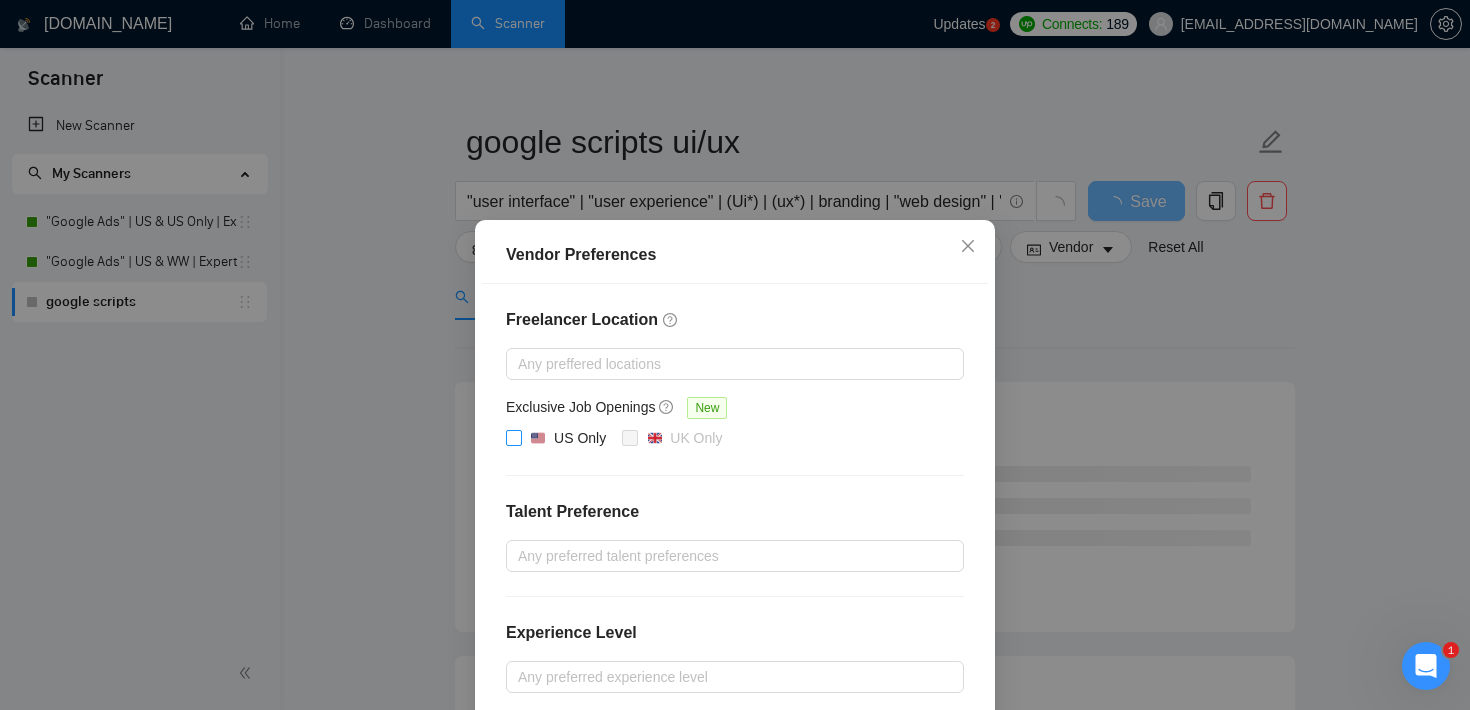 click on "US Only" at bounding box center (513, 437) 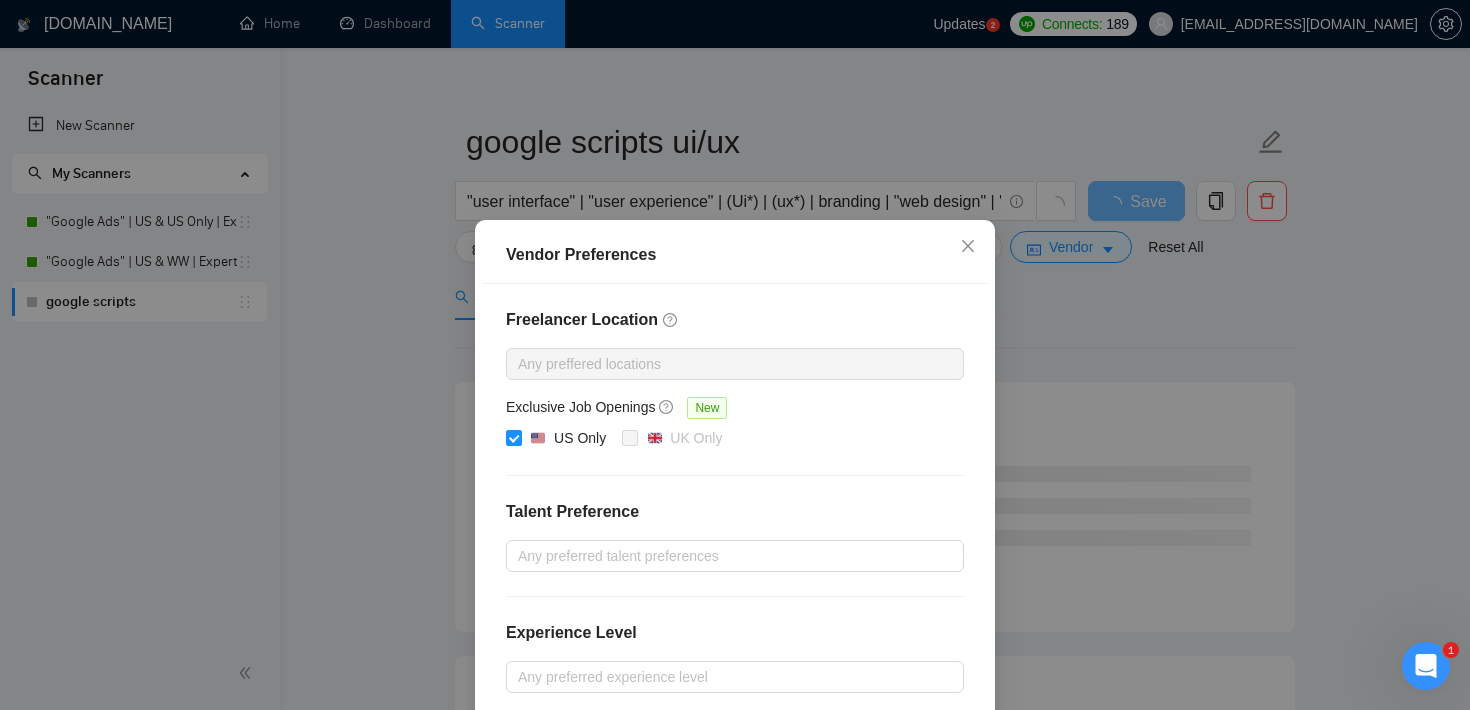 scroll, scrollTop: 215, scrollLeft: 0, axis: vertical 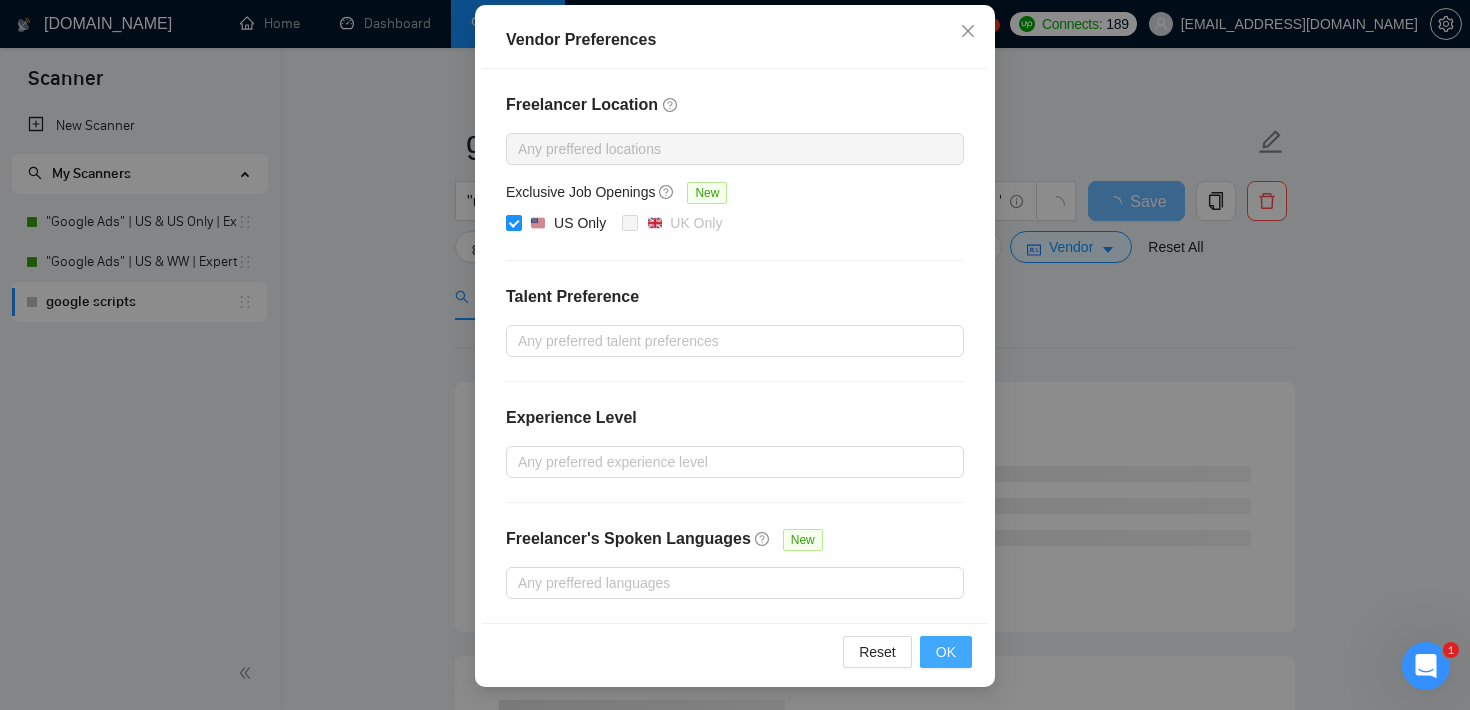 click on "OK" at bounding box center (946, 652) 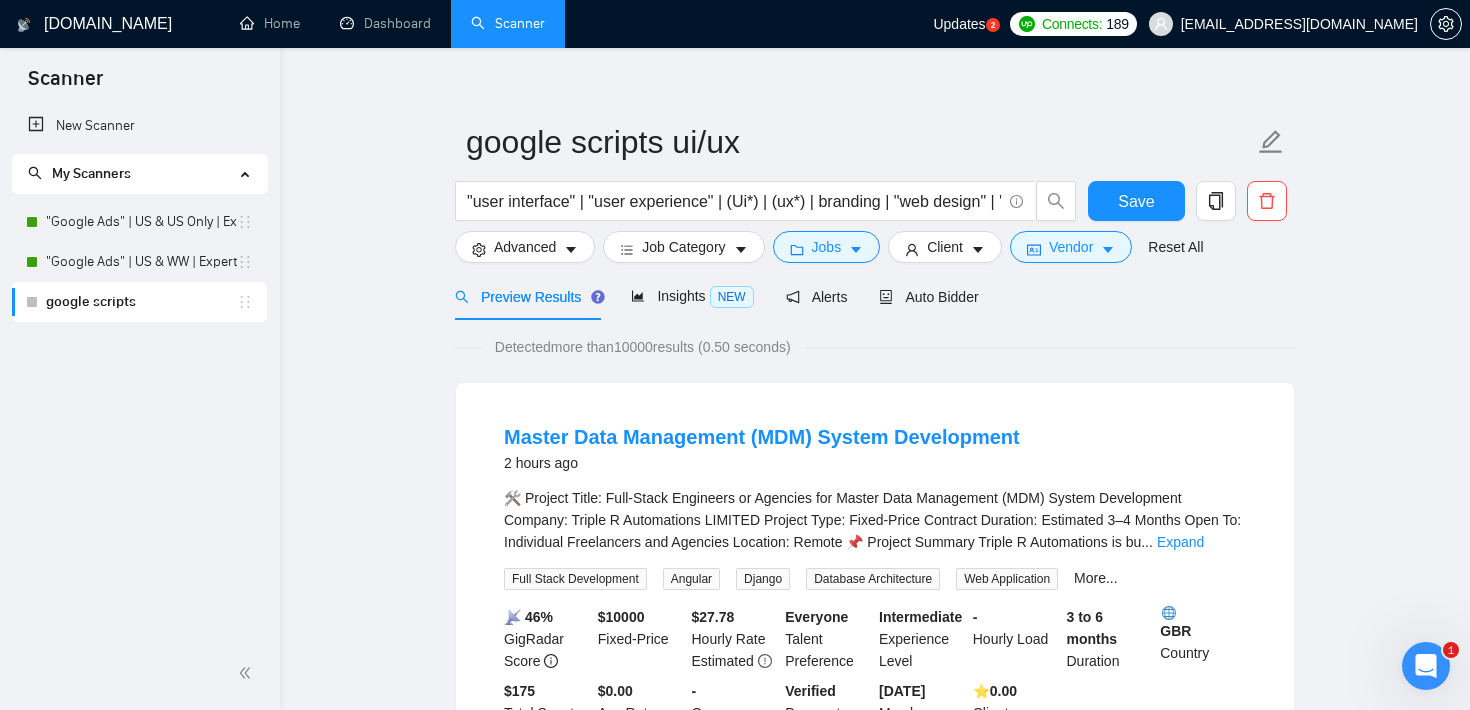 scroll, scrollTop: 115, scrollLeft: 0, axis: vertical 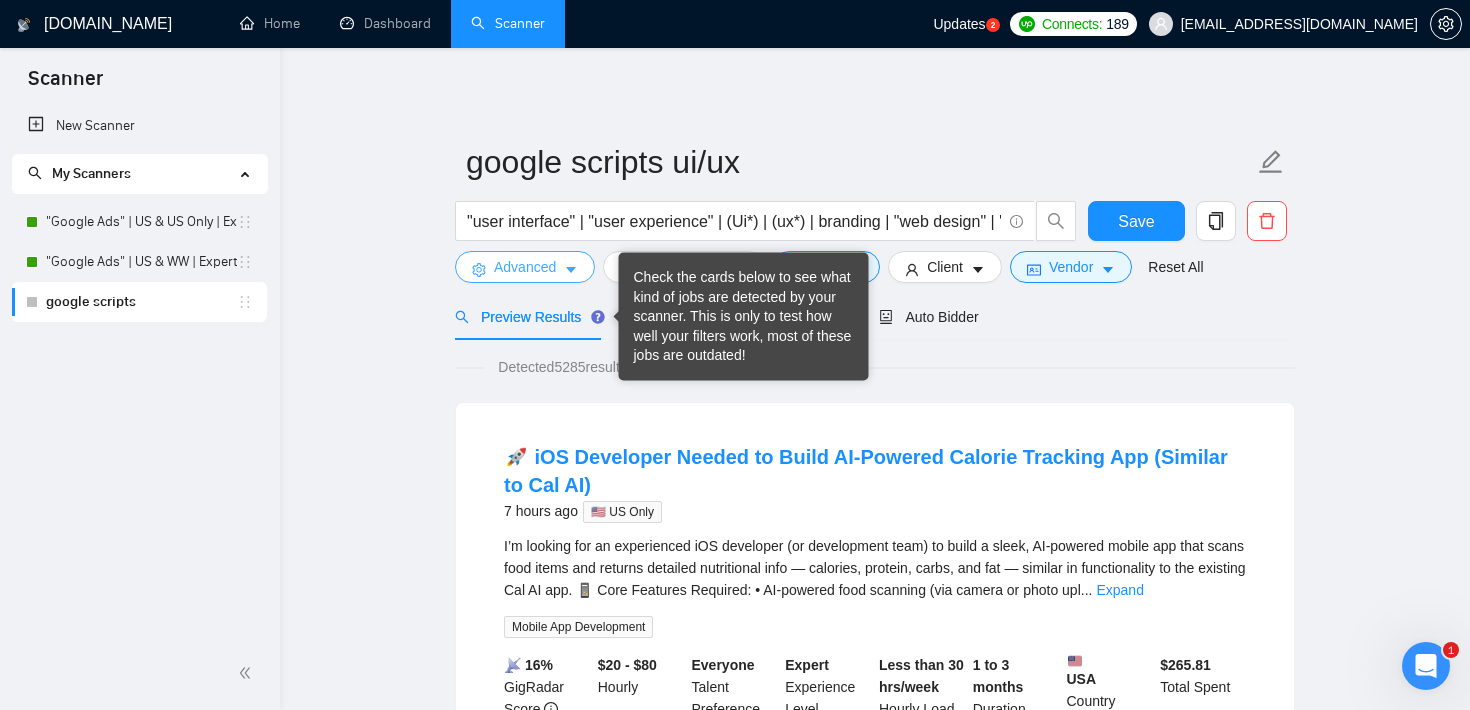 click on "Advanced" at bounding box center (525, 267) 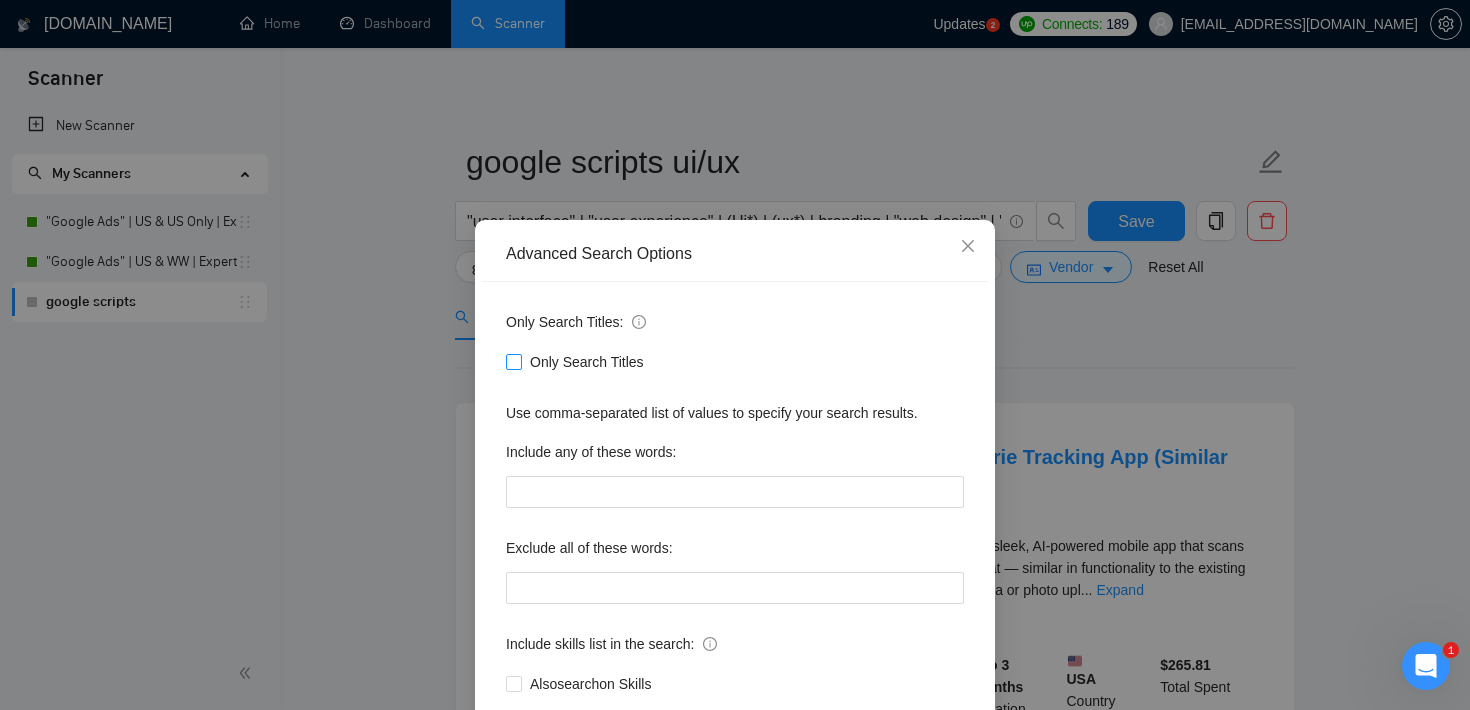 click on "Only Search Titles" at bounding box center [513, 361] 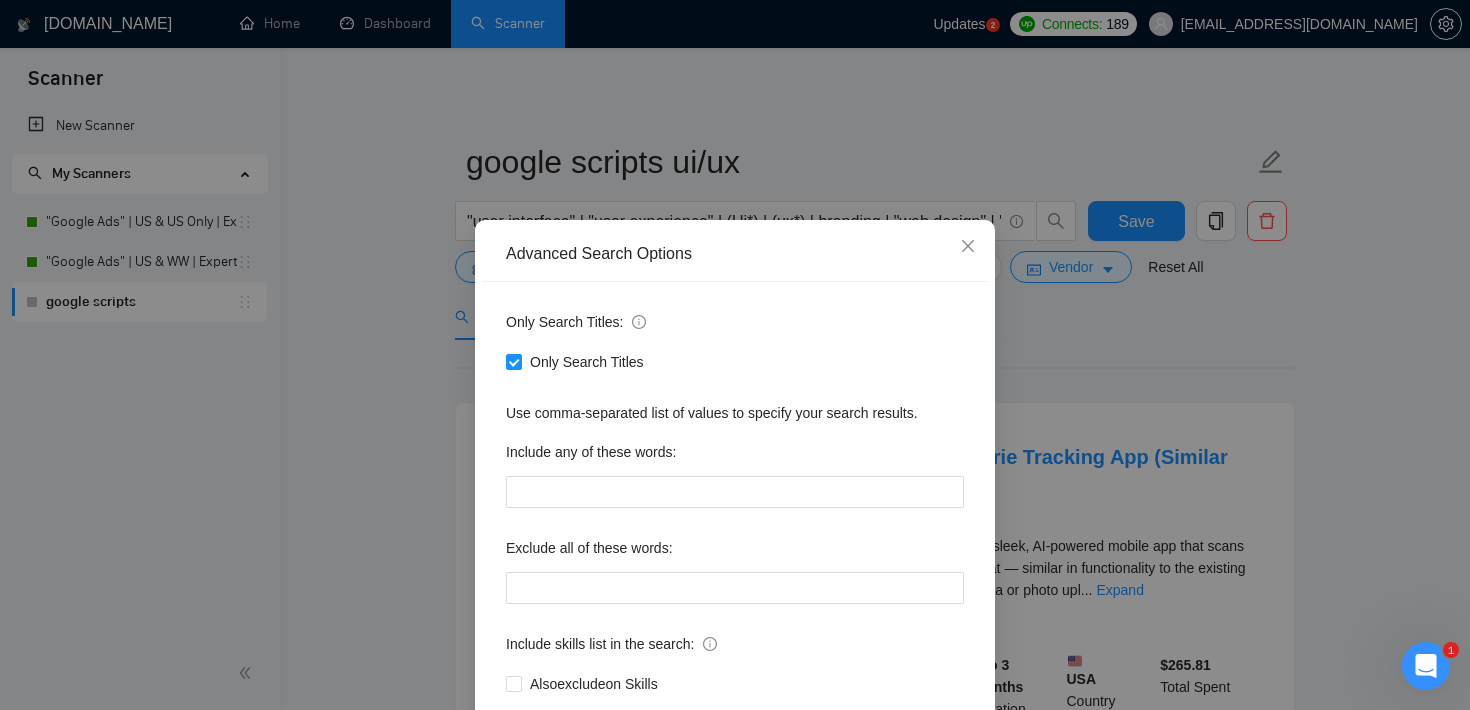 scroll, scrollTop: 122, scrollLeft: 0, axis: vertical 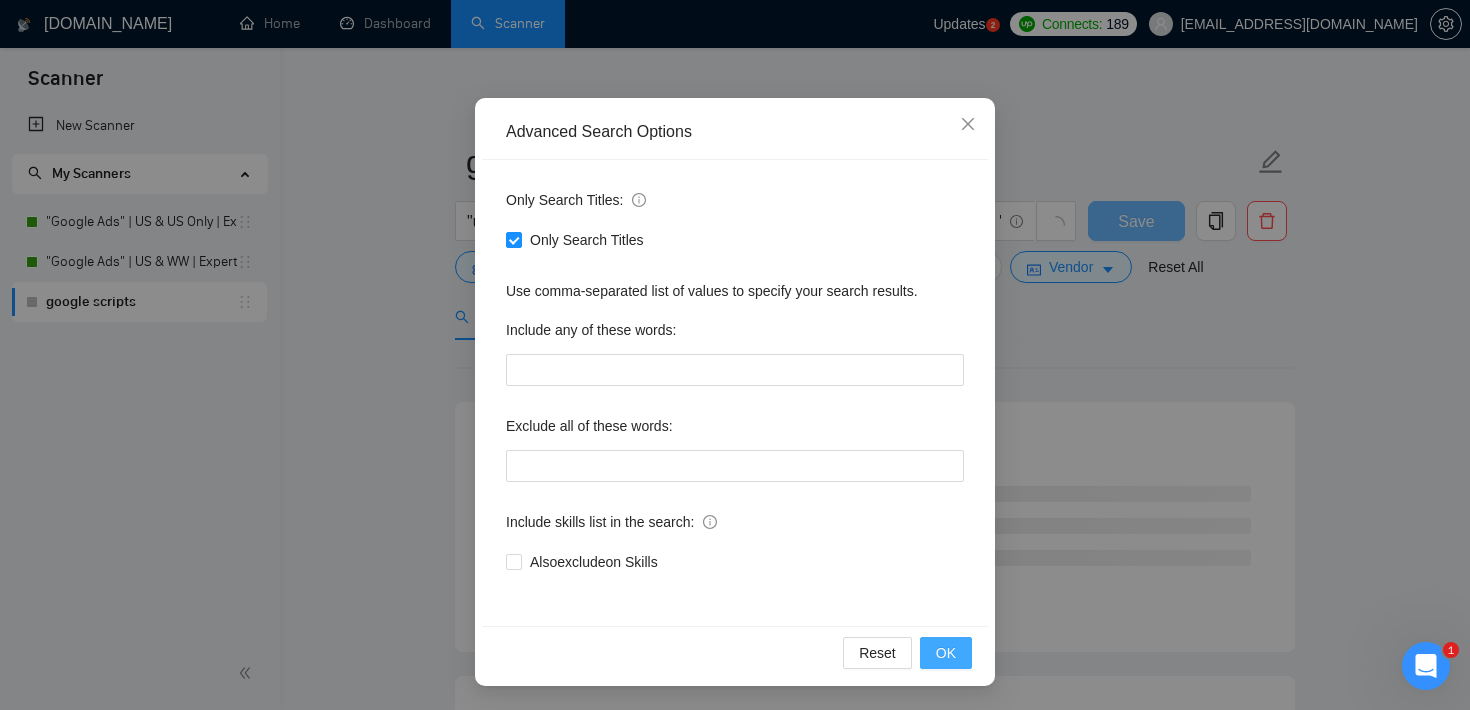 click on "OK" at bounding box center (946, 653) 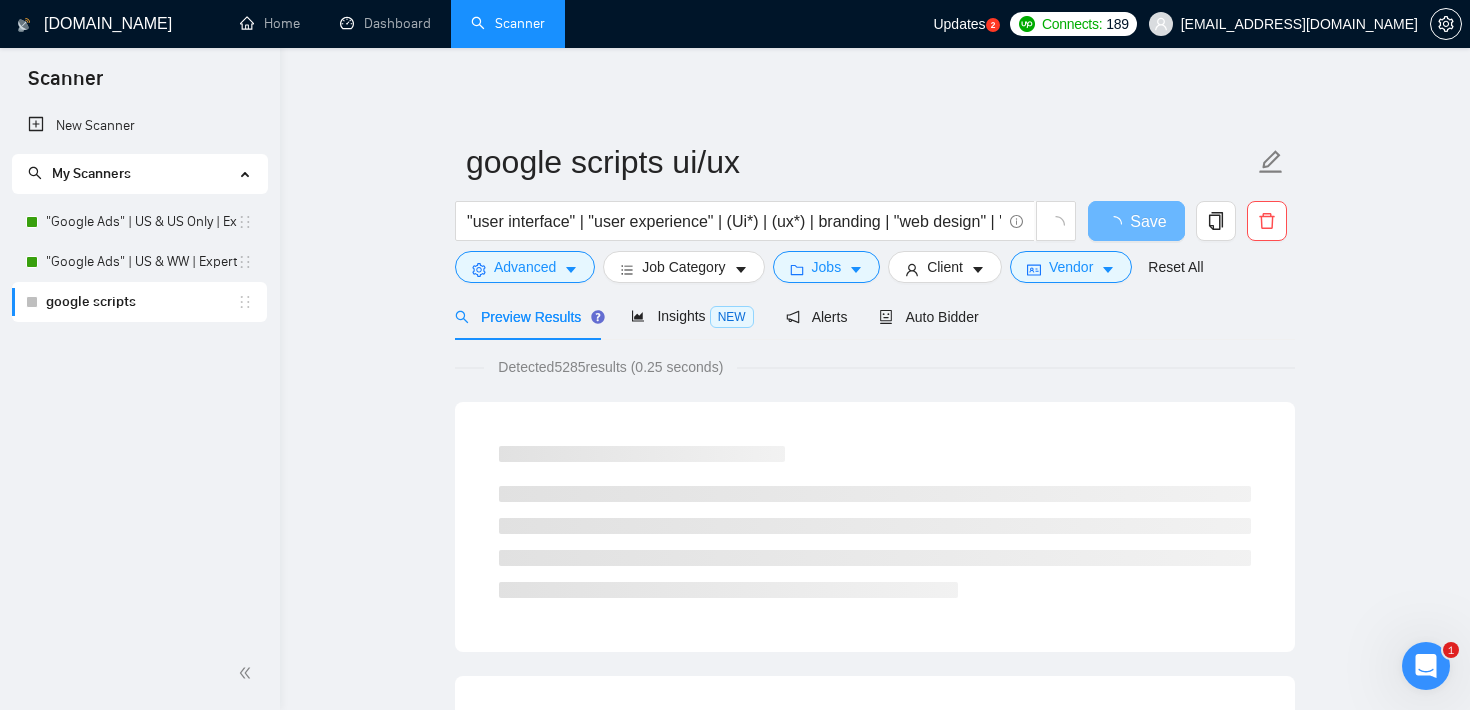 scroll, scrollTop: 22, scrollLeft: 0, axis: vertical 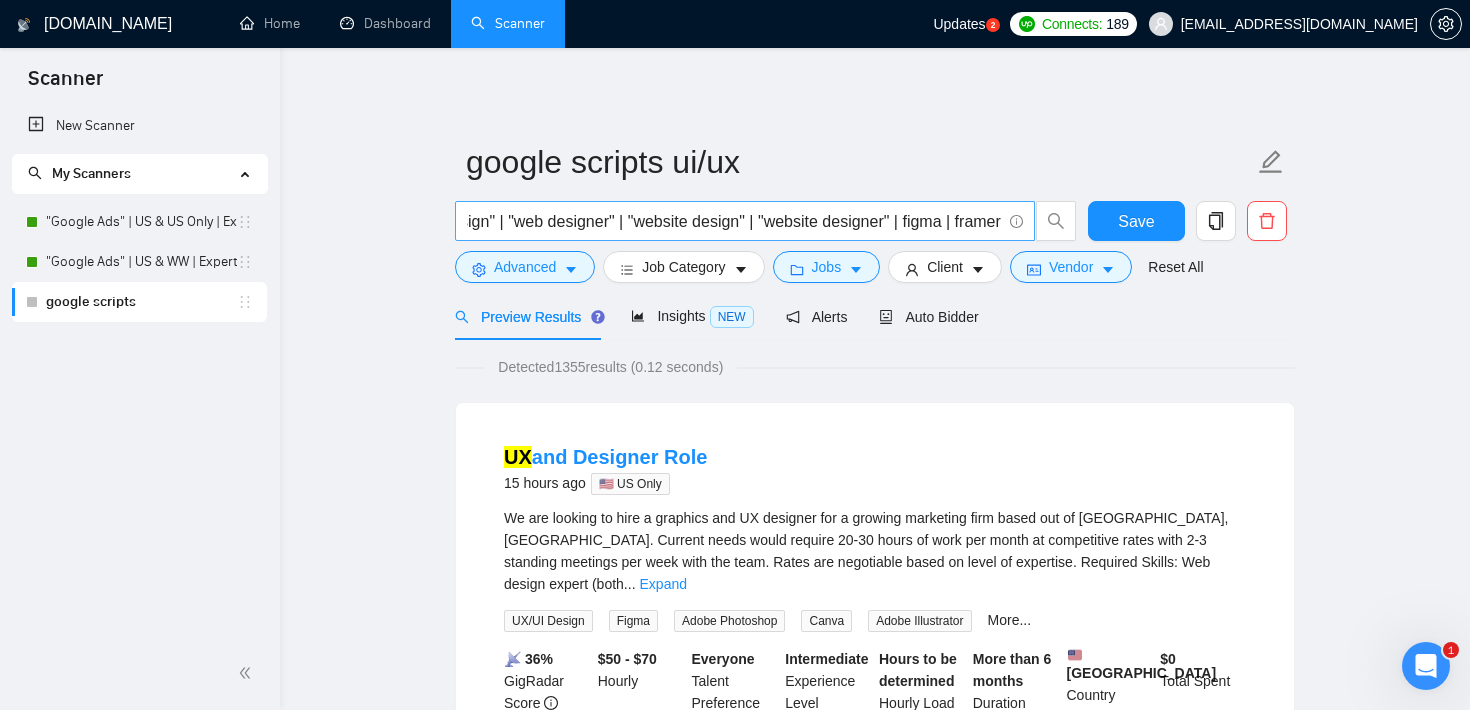 click on ""user interface" | "user experience" | (Ui*) | (ux*) | branding | "web design" | "web designer" | "website design" | "website designer" | figma | framer" at bounding box center [734, 221] 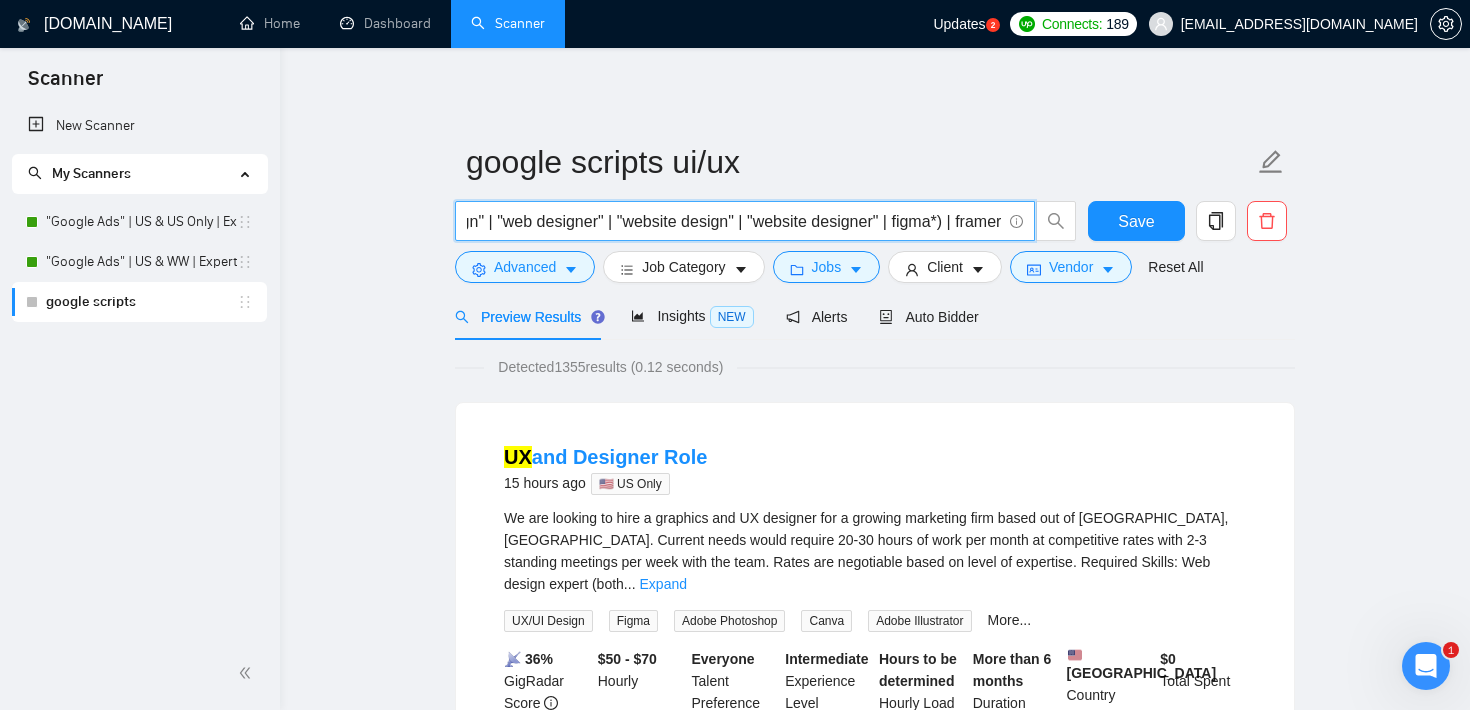 click on ""user interface" | "user experience" | (Ui*) | (ux*) | branding | "web design" | "web designer" | "website design" | "website designer" | figma*) | framer" at bounding box center (734, 221) 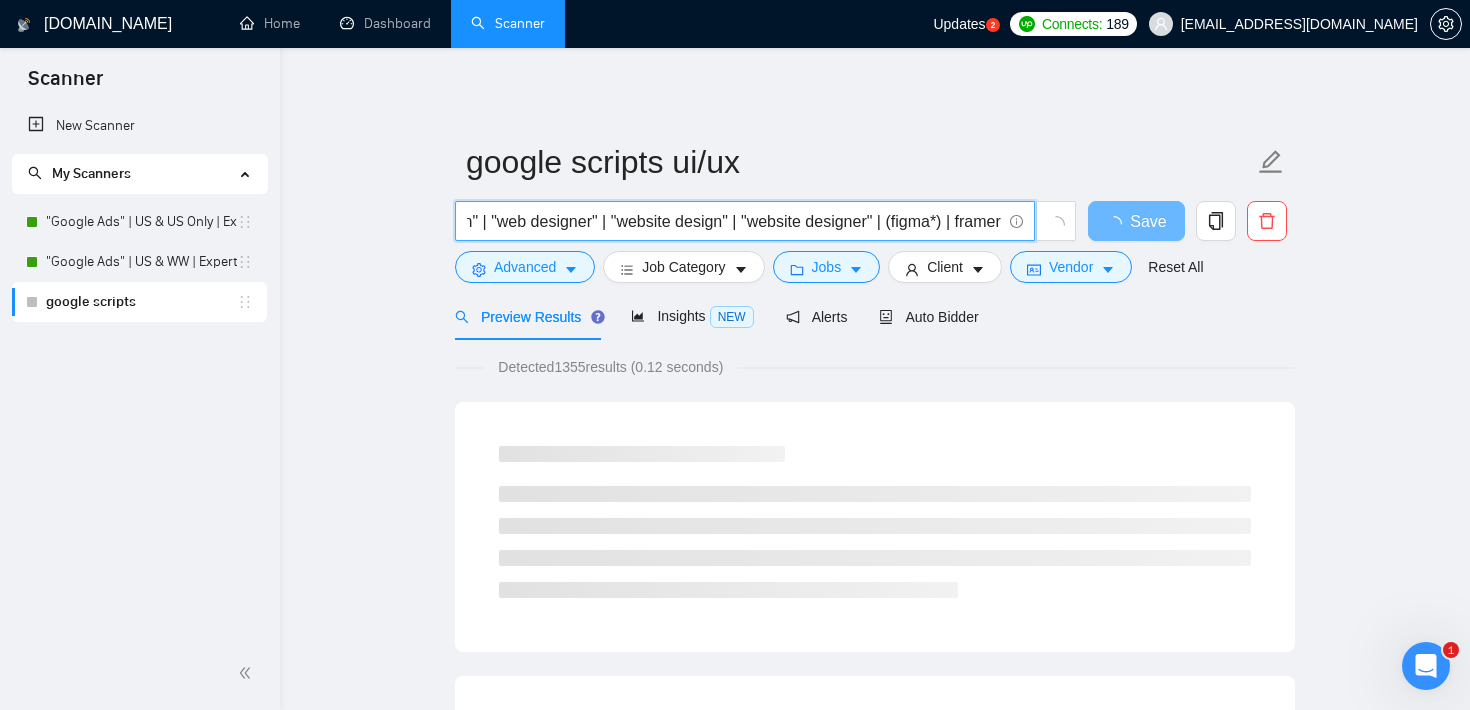 scroll, scrollTop: 0, scrollLeft: 546, axis: horizontal 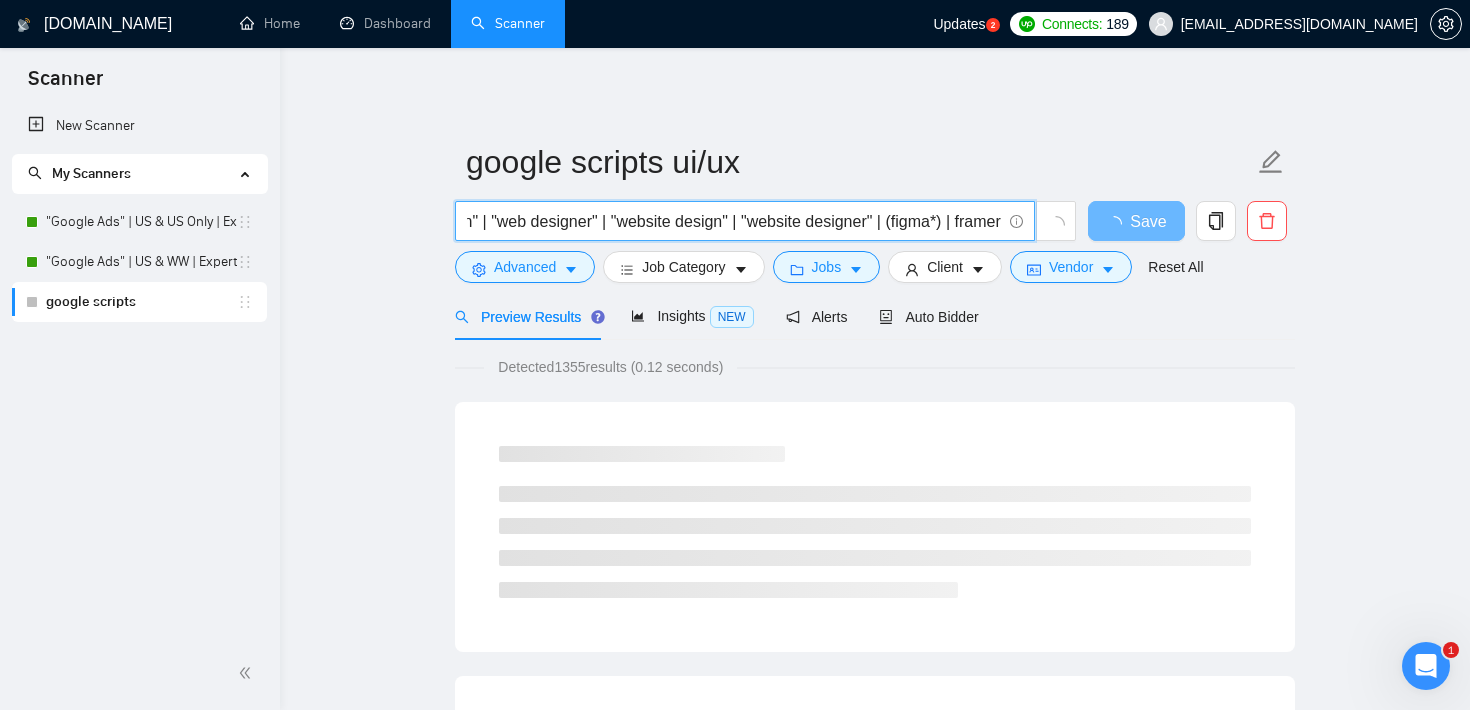 click on ""user interface" | "user experience" | (Ui*) | (ux*) | branding | "web design" | "web designer" | "website design" | "website designer" | (figma*) | framer" at bounding box center (734, 221) 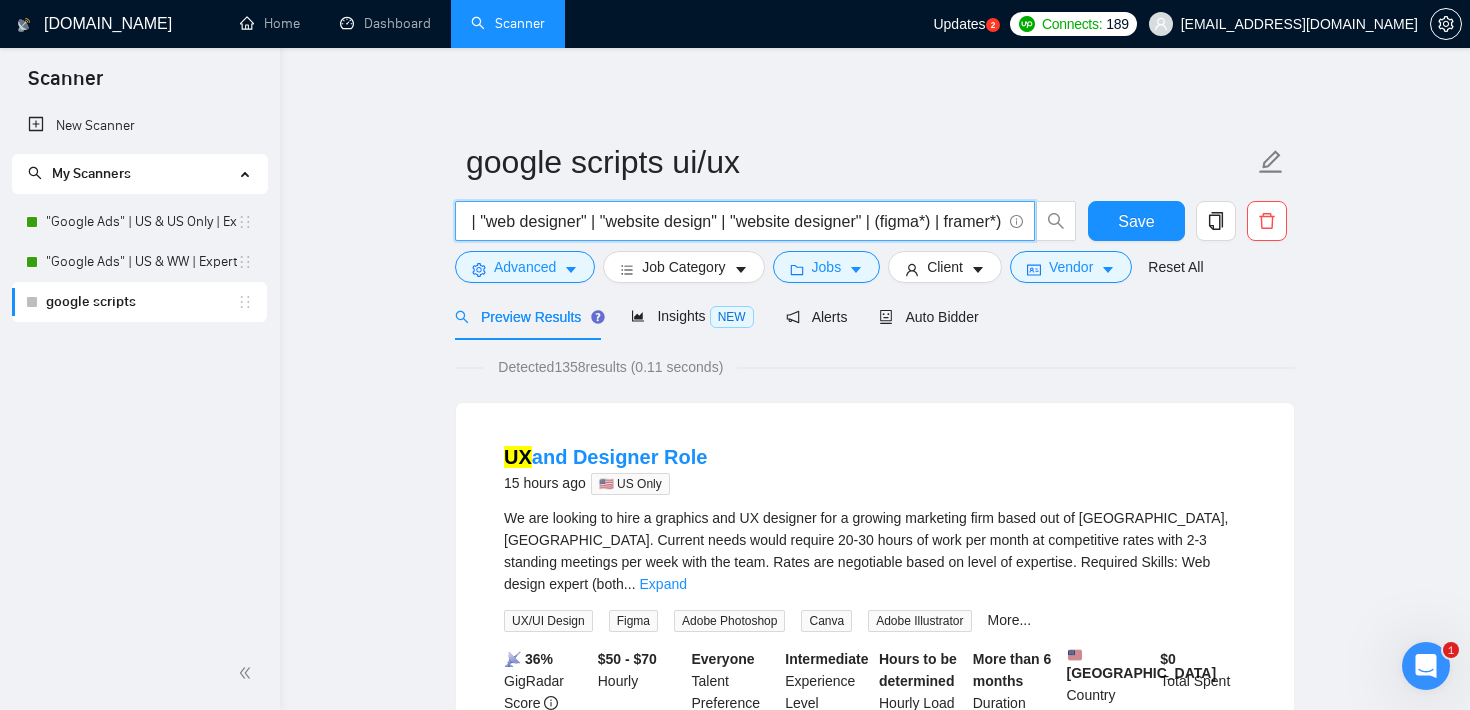 scroll, scrollTop: 0, scrollLeft: 558, axis: horizontal 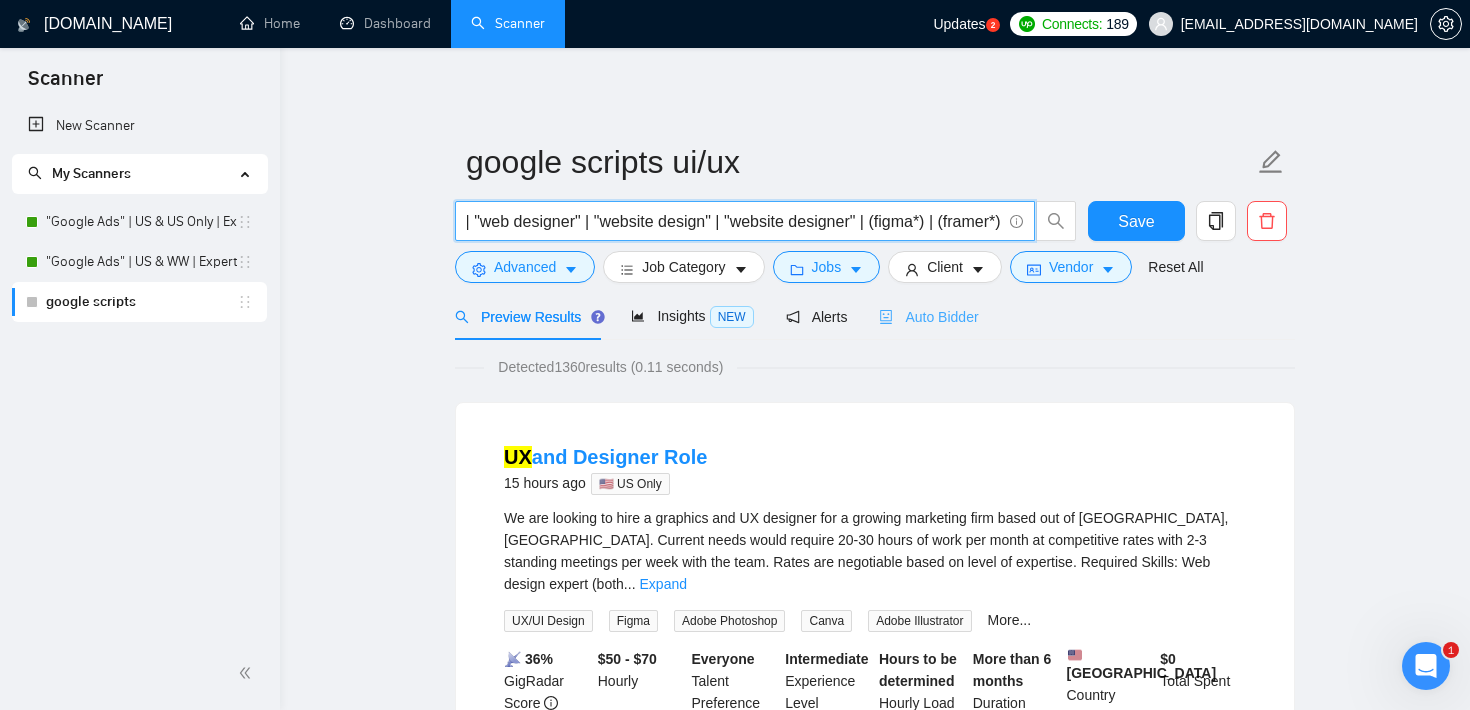 type on ""user interface" | "user experience" | (Ui*) | (ux*) | branding | "web design" | "web designer" | "website design" | "website designer" | (figma*) | (framer*)" 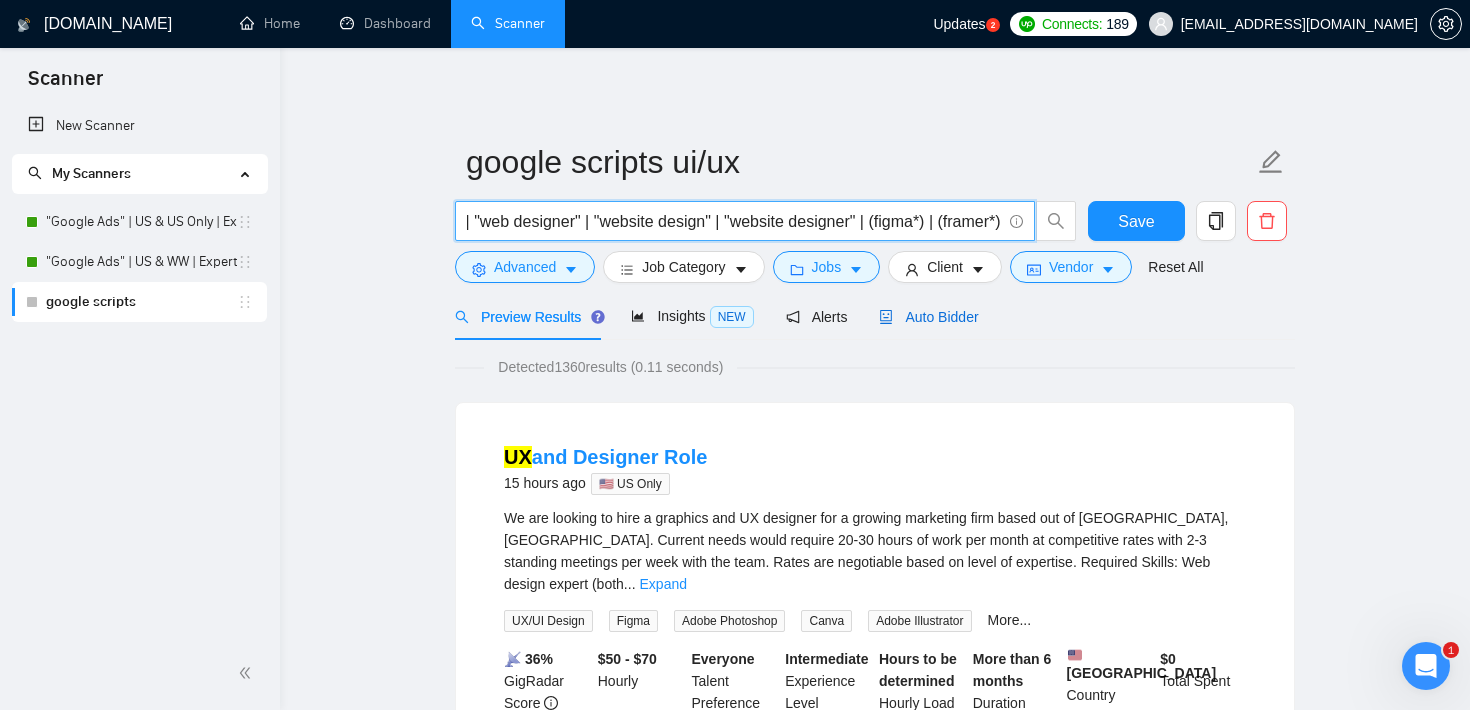 click on "Auto Bidder" at bounding box center (928, 317) 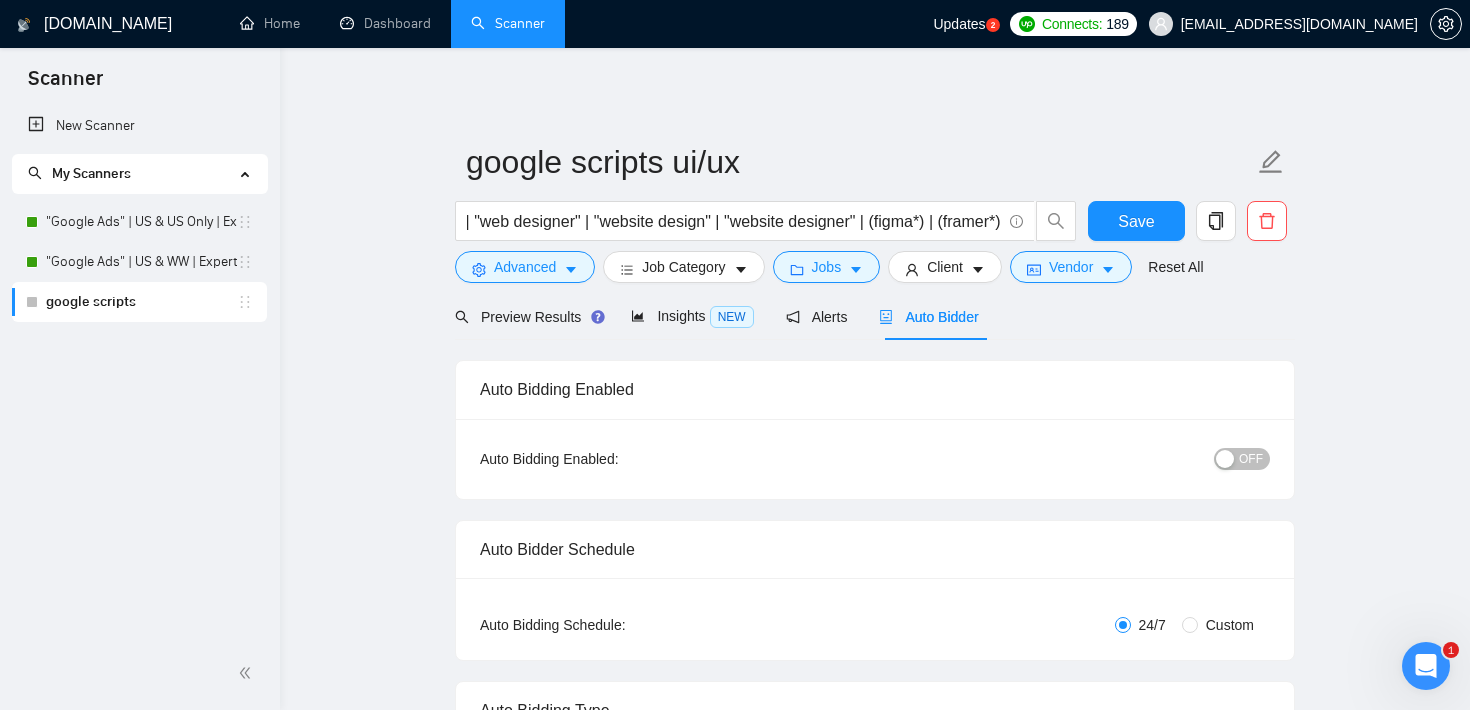 scroll, scrollTop: 0, scrollLeft: 0, axis: both 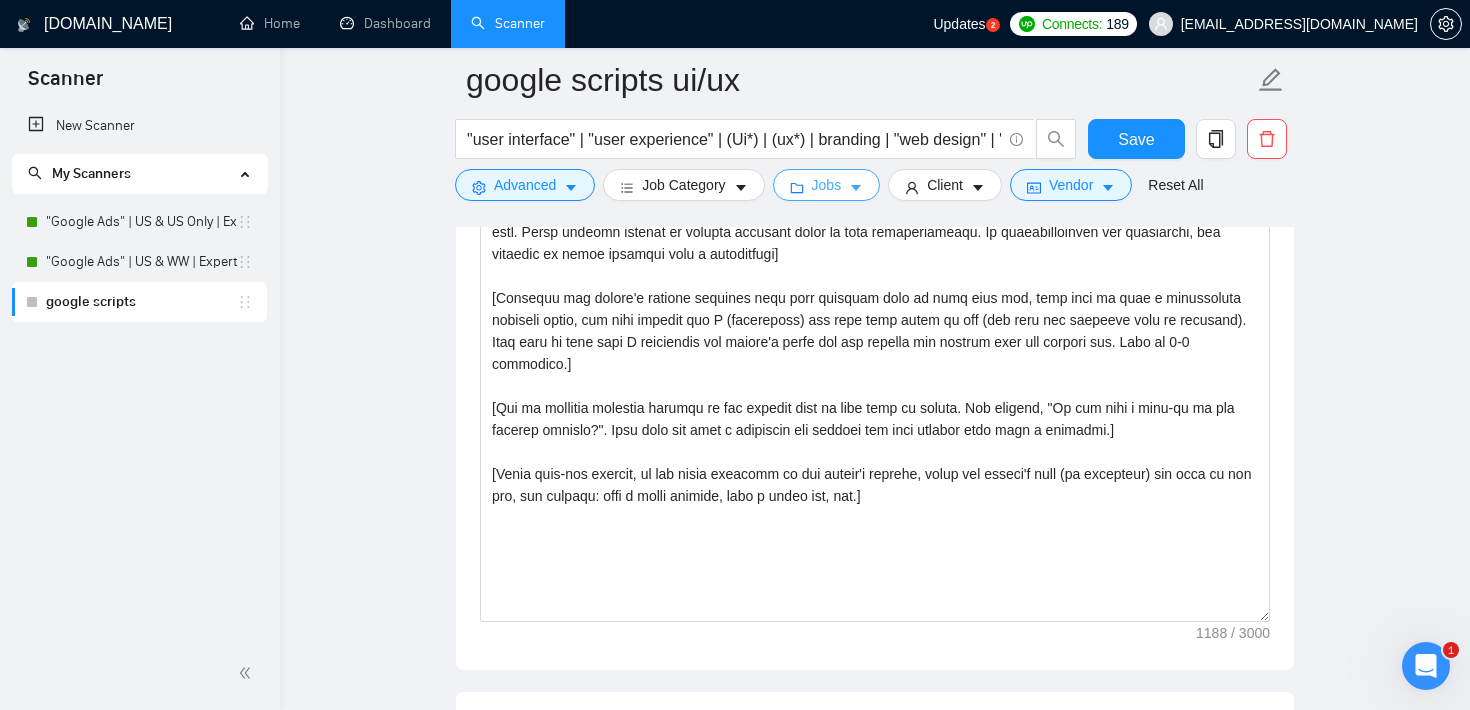 click on "Jobs" at bounding box center [827, 185] 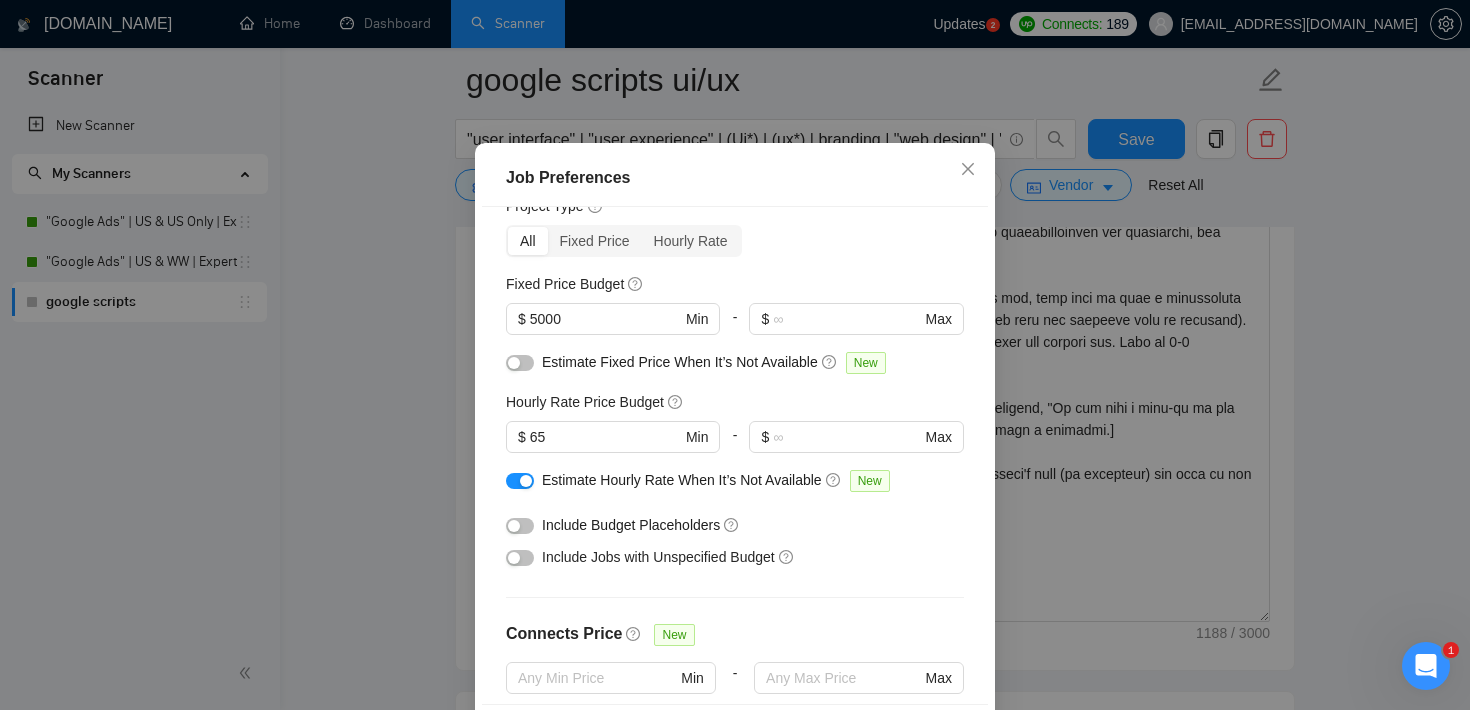scroll, scrollTop: 99, scrollLeft: 0, axis: vertical 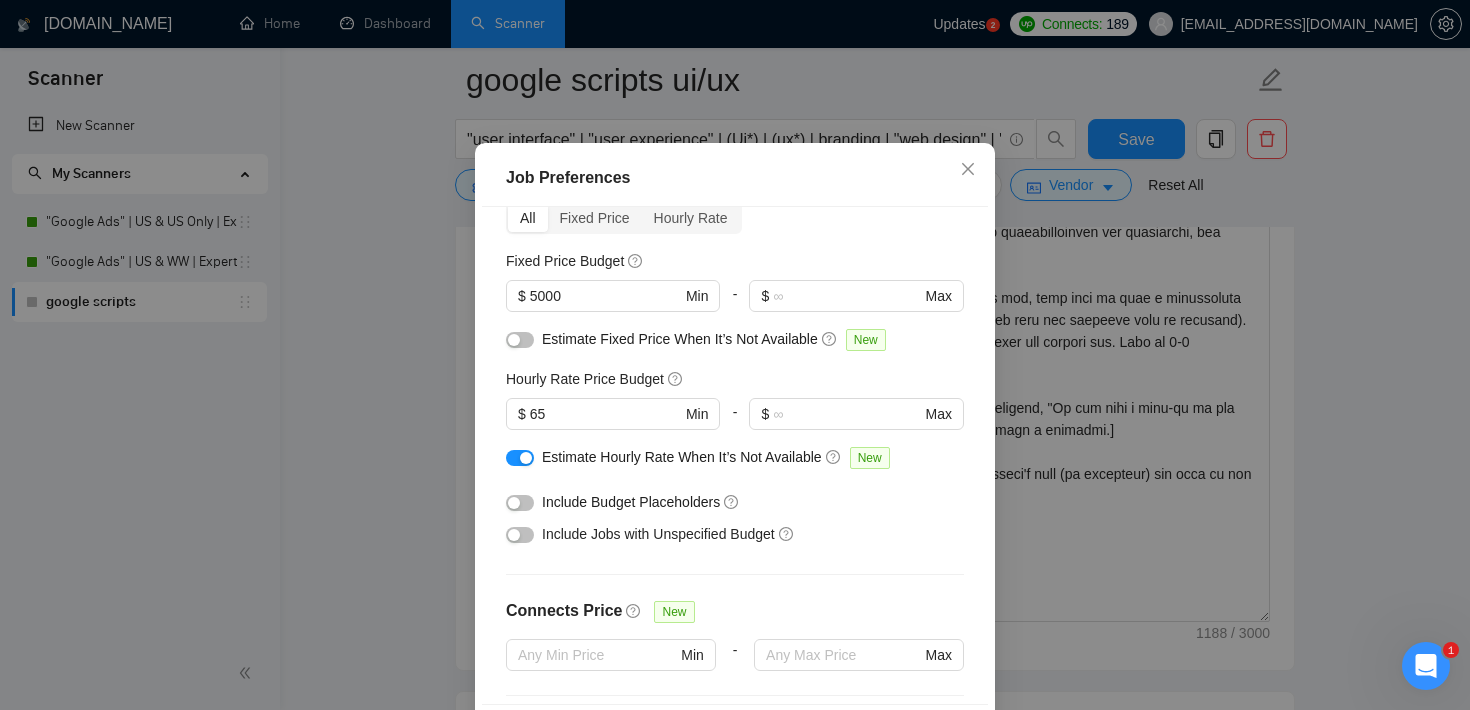 click at bounding box center (514, 340) 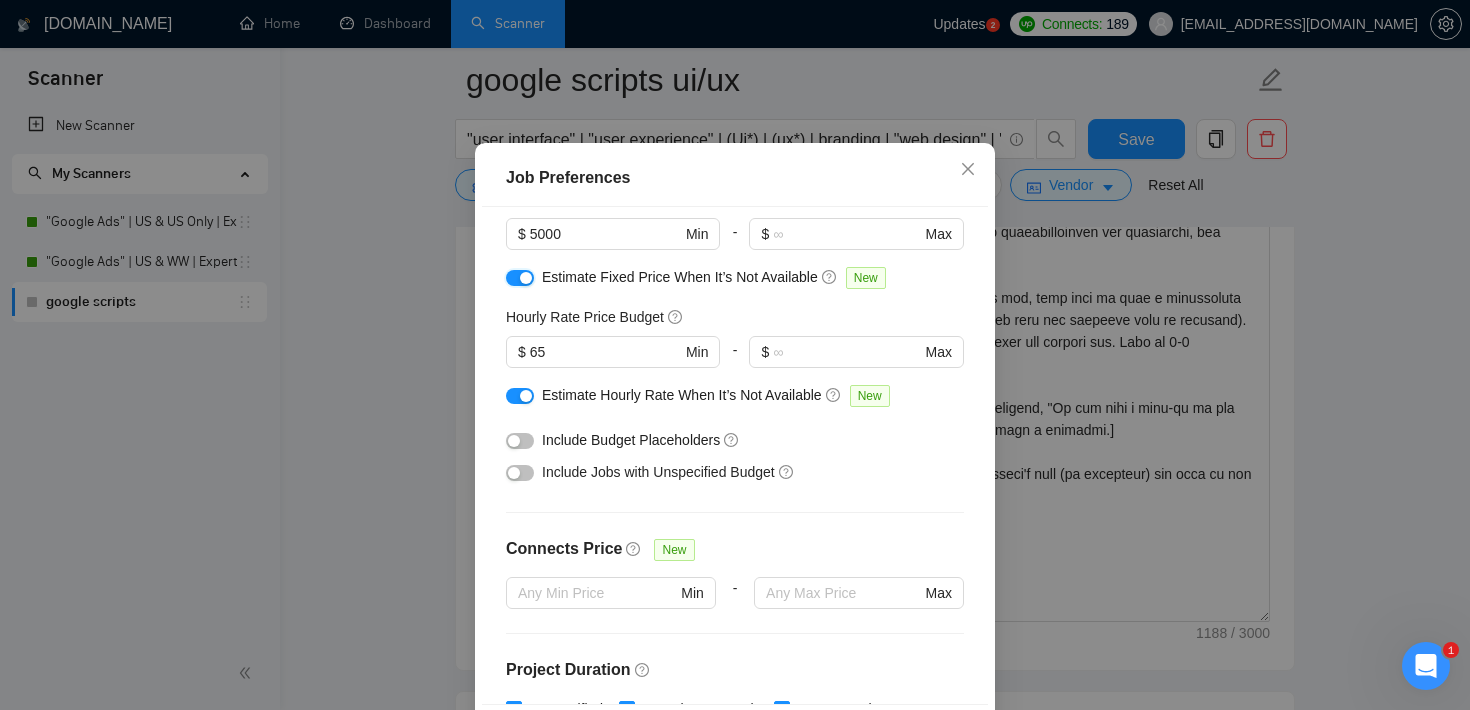 scroll, scrollTop: 204, scrollLeft: 0, axis: vertical 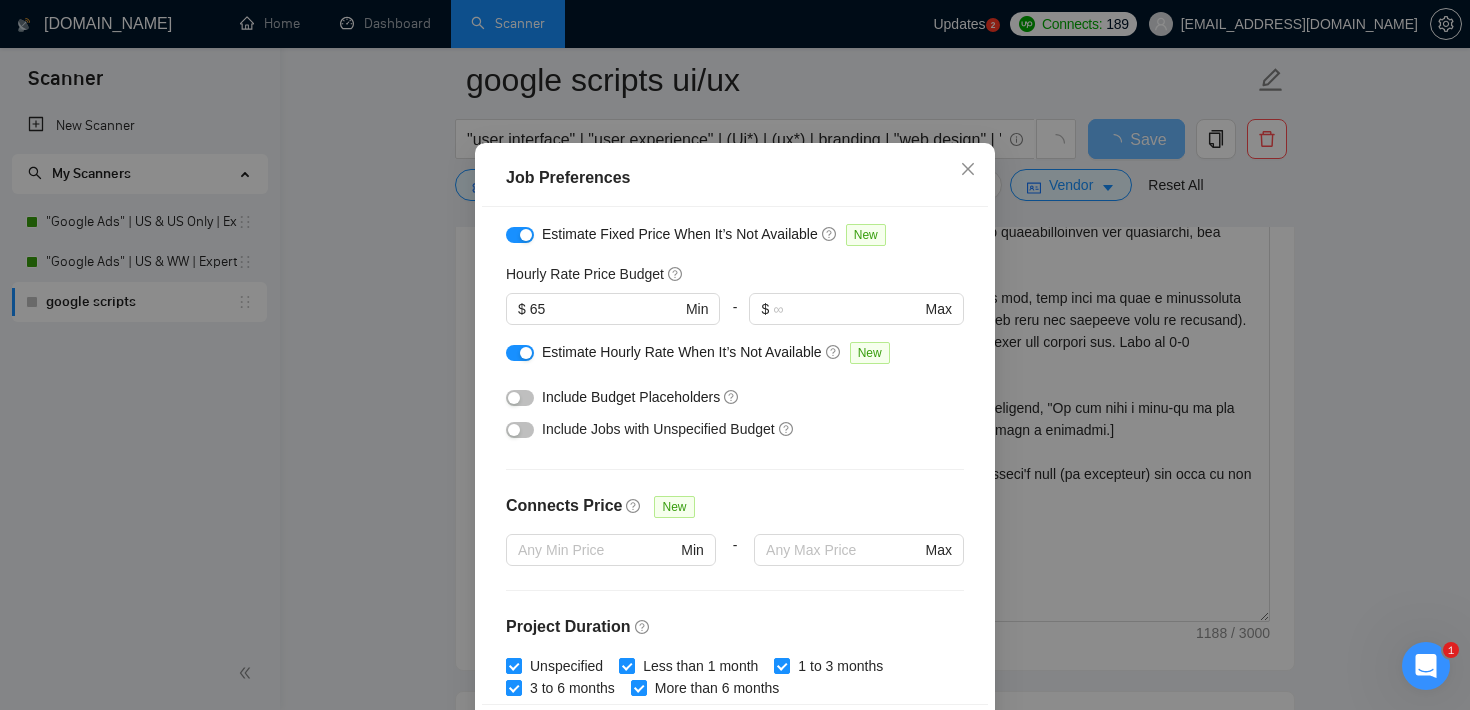 click at bounding box center [514, 398] 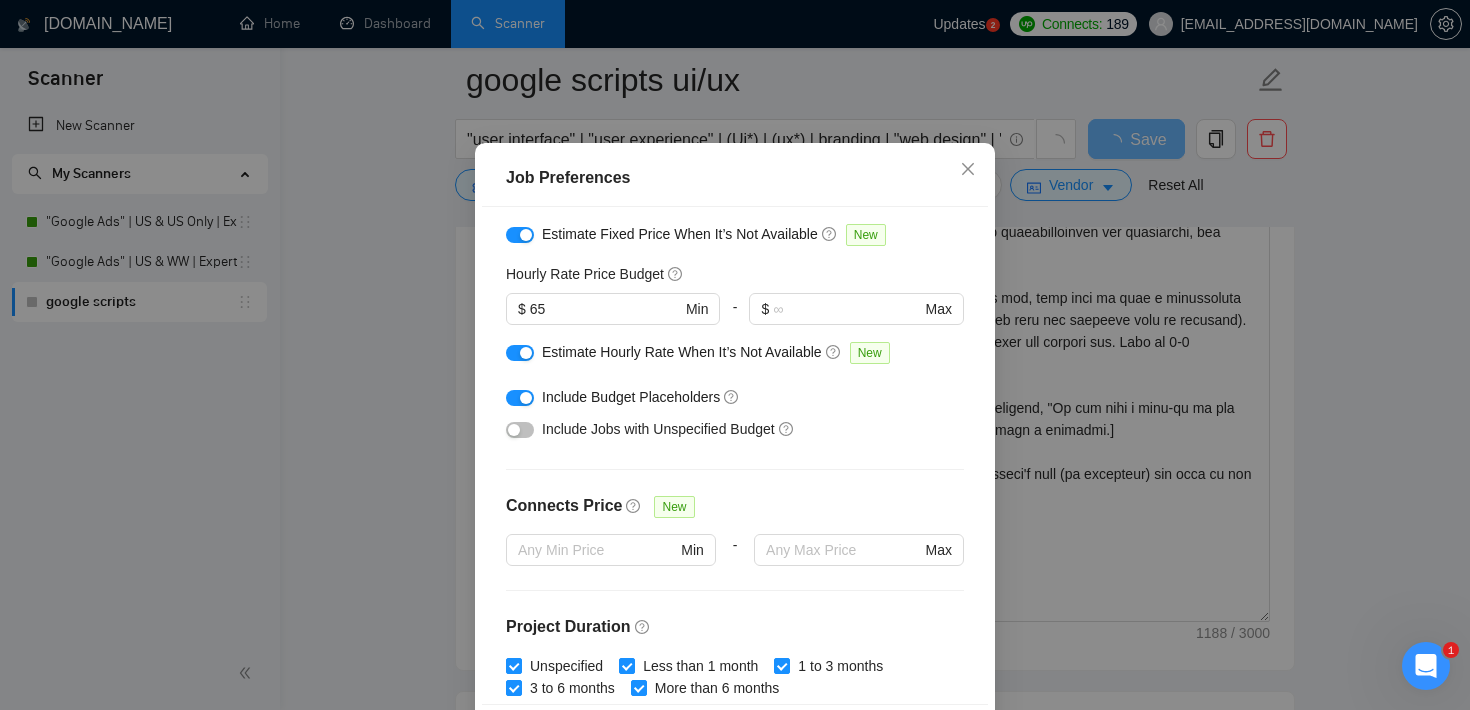 click at bounding box center (514, 430) 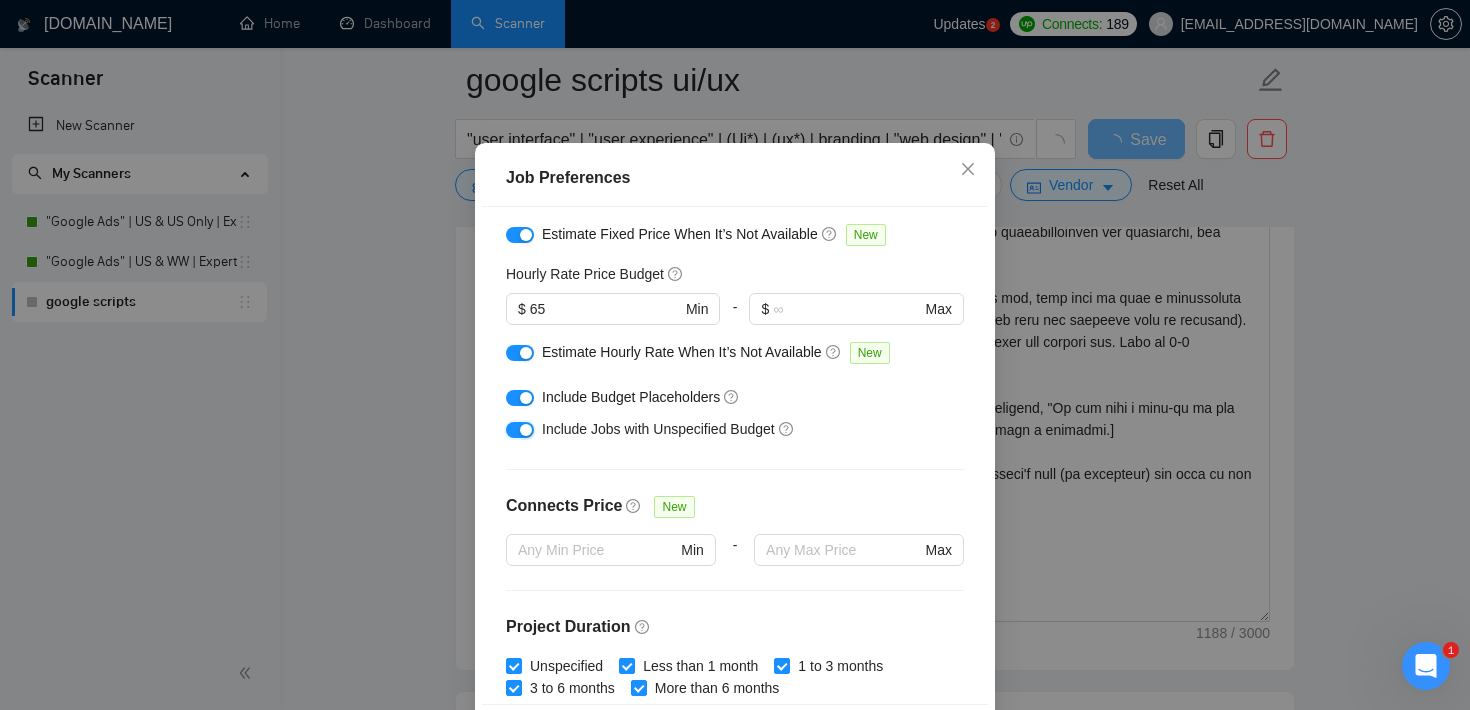 scroll, scrollTop: 630, scrollLeft: 0, axis: vertical 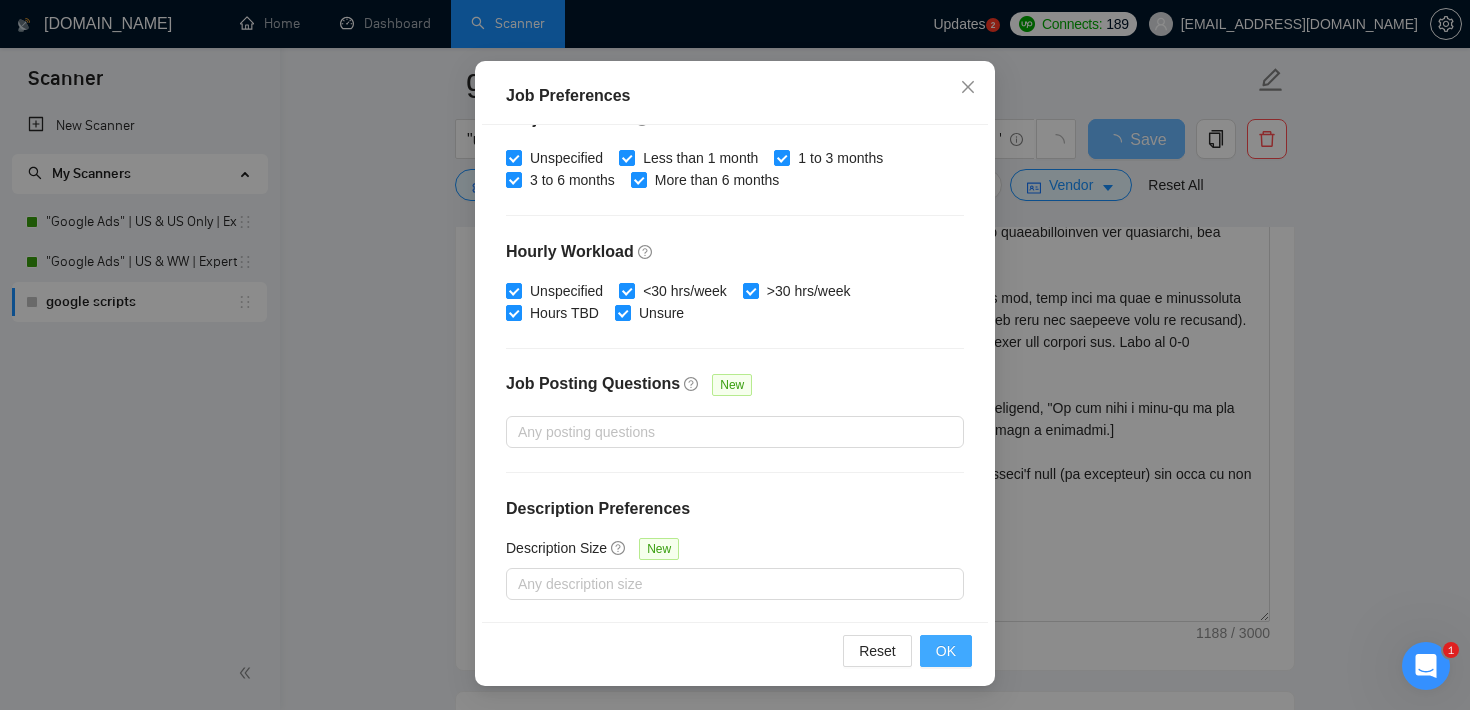 click on "OK" at bounding box center (946, 651) 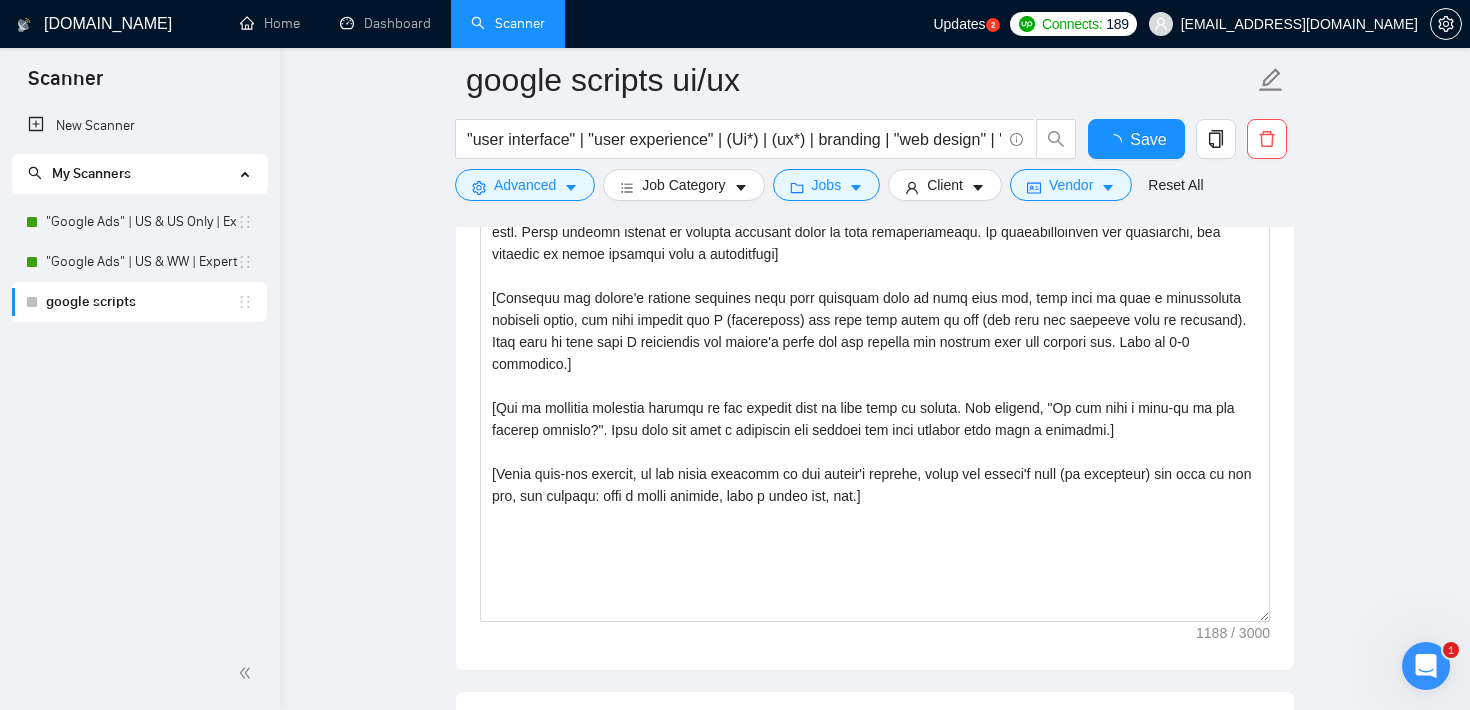 type 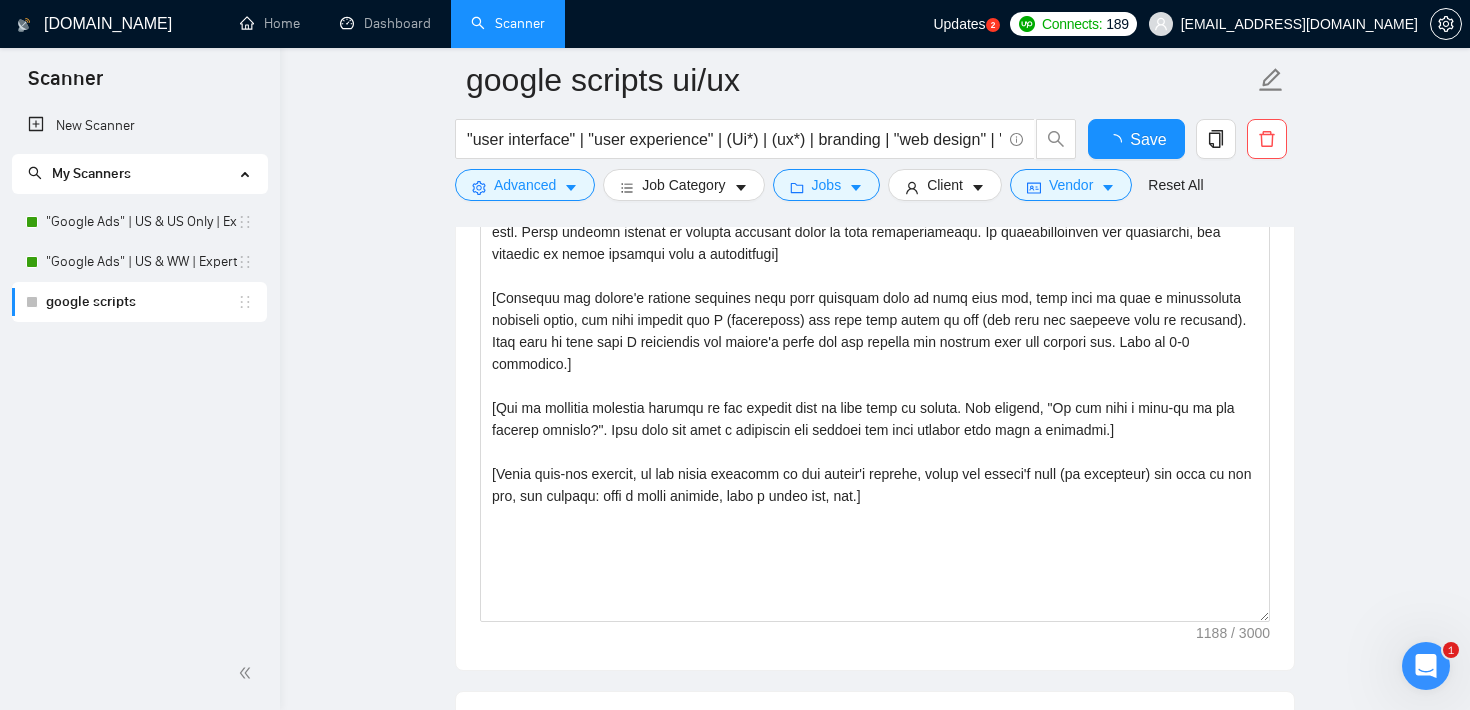 scroll, scrollTop: 59, scrollLeft: 0, axis: vertical 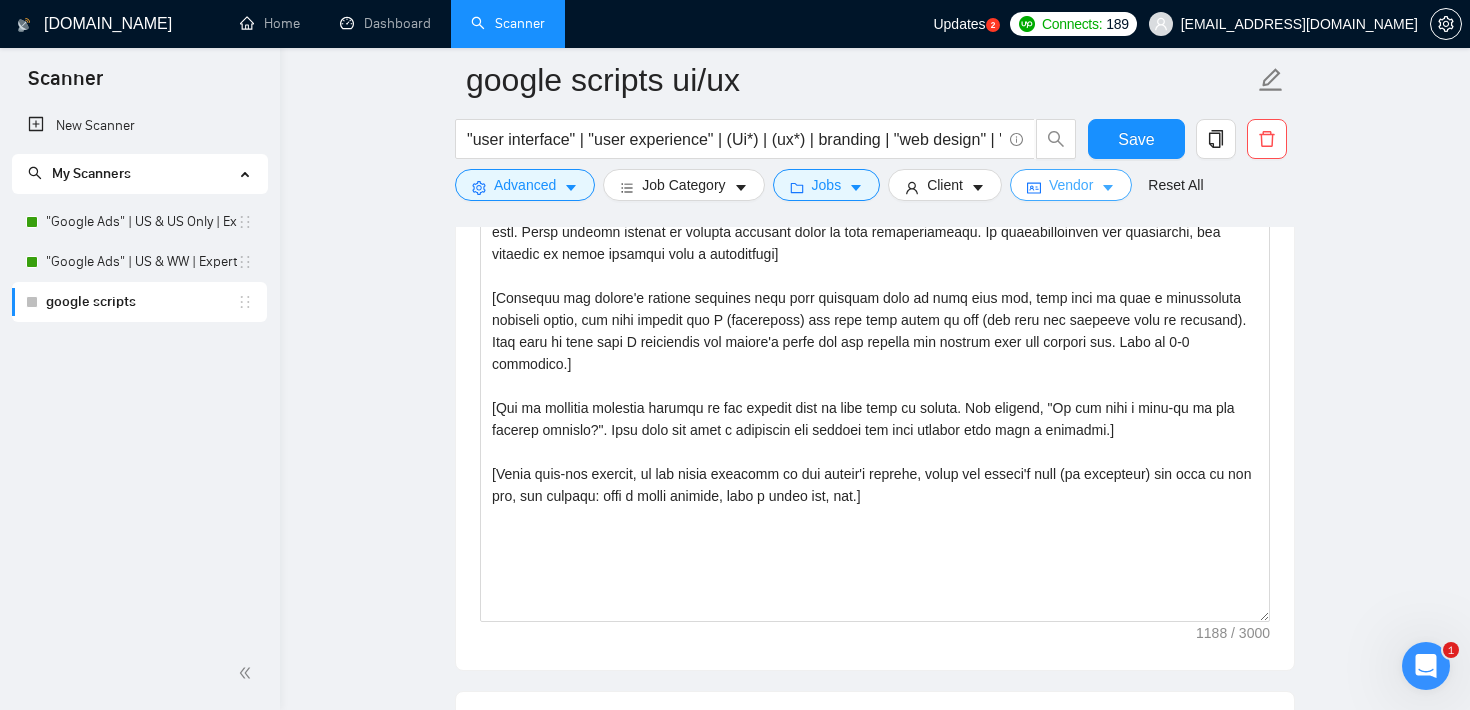 click on "Vendor" at bounding box center (1071, 185) 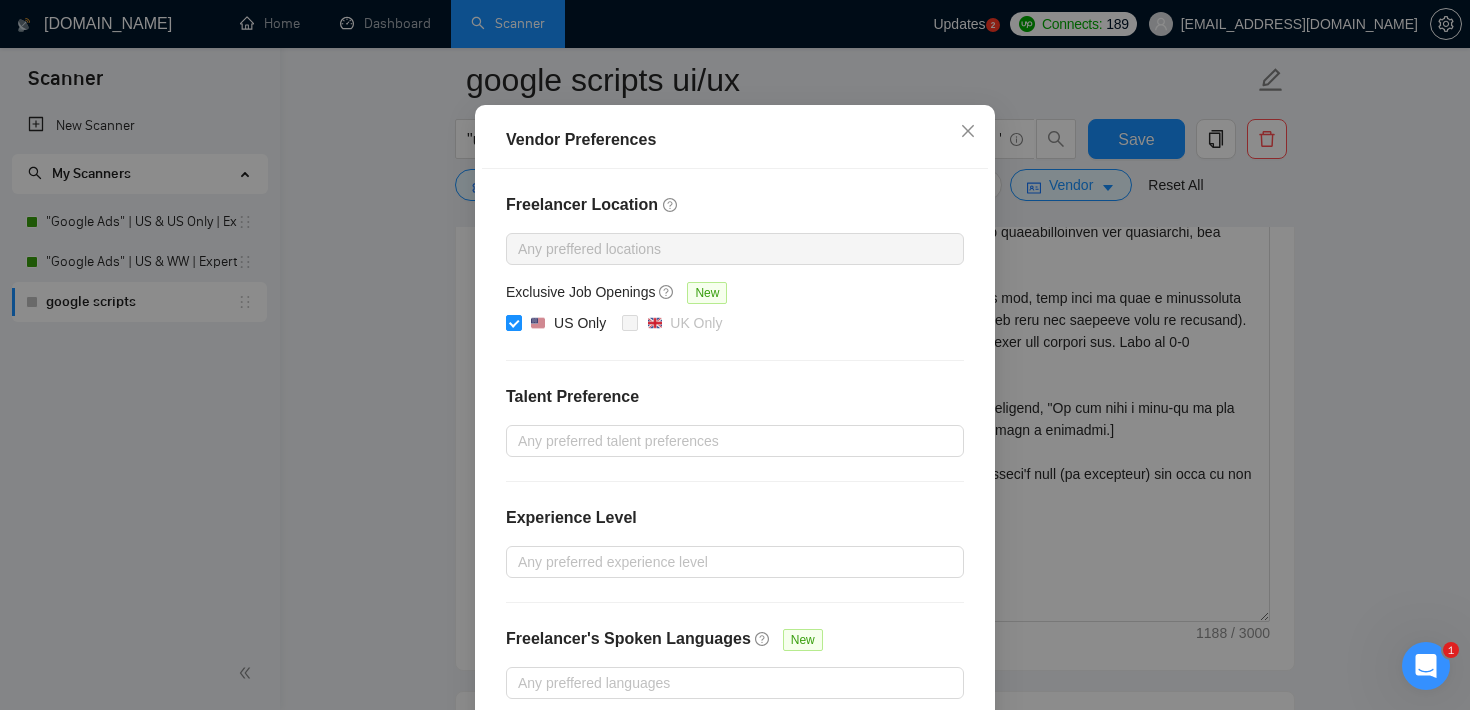 click on "Vendor Preferences Freelancer Location     Any preffered locations Exclusive Job Openings [GEOGRAPHIC_DATA] Only UK Only Talent Preference   Any preferred talent preferences Experience Level   Any preferred experience level Freelancer's Spoken Languages New   Any preffered languages Reset OK" at bounding box center (735, 355) 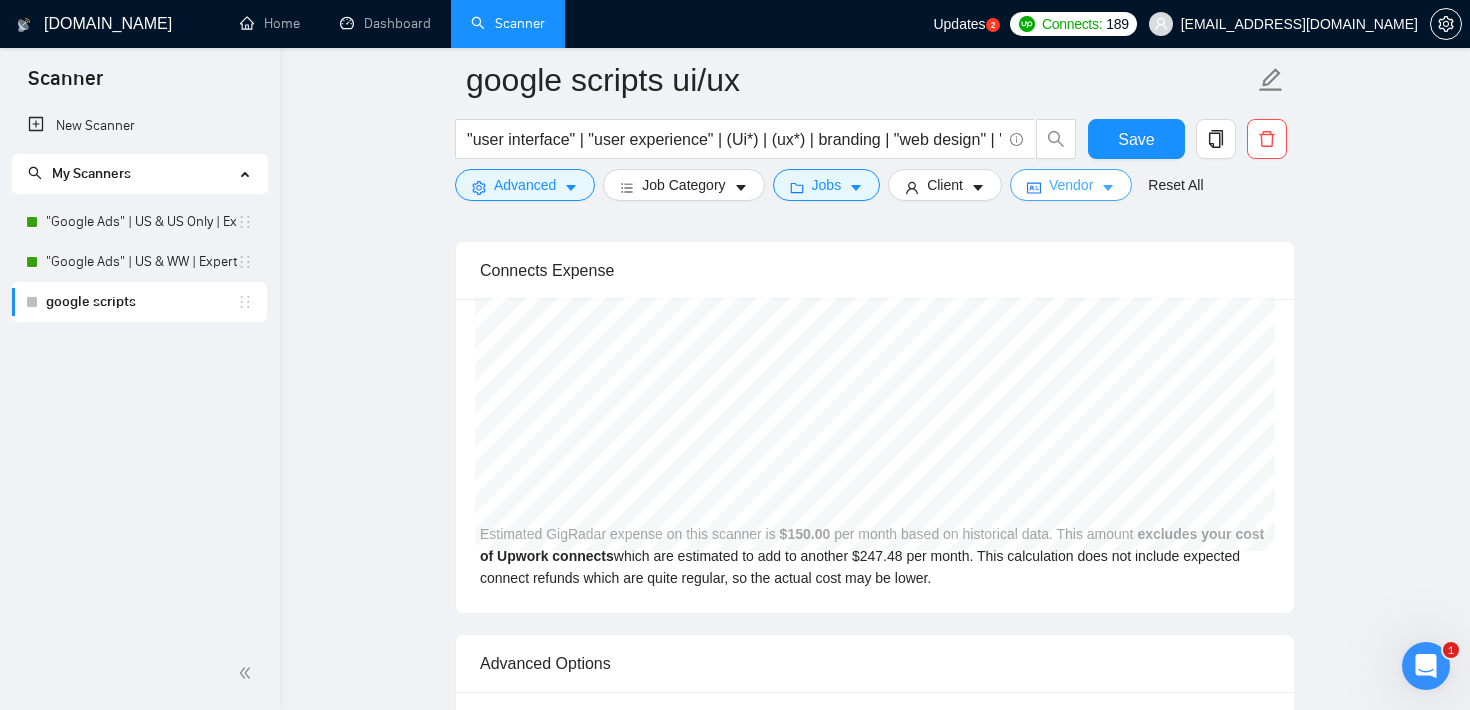scroll, scrollTop: 3268, scrollLeft: 0, axis: vertical 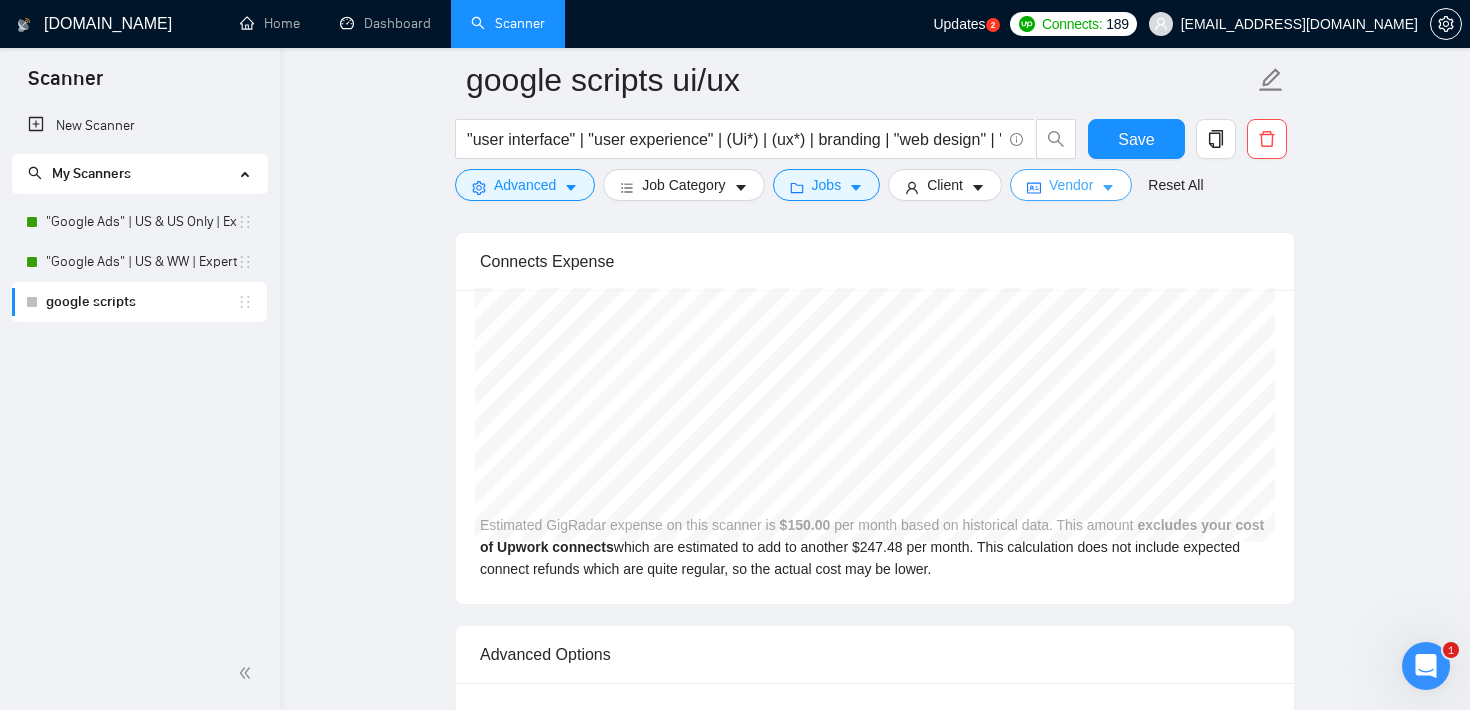 click on "Vendor" at bounding box center [1071, 185] 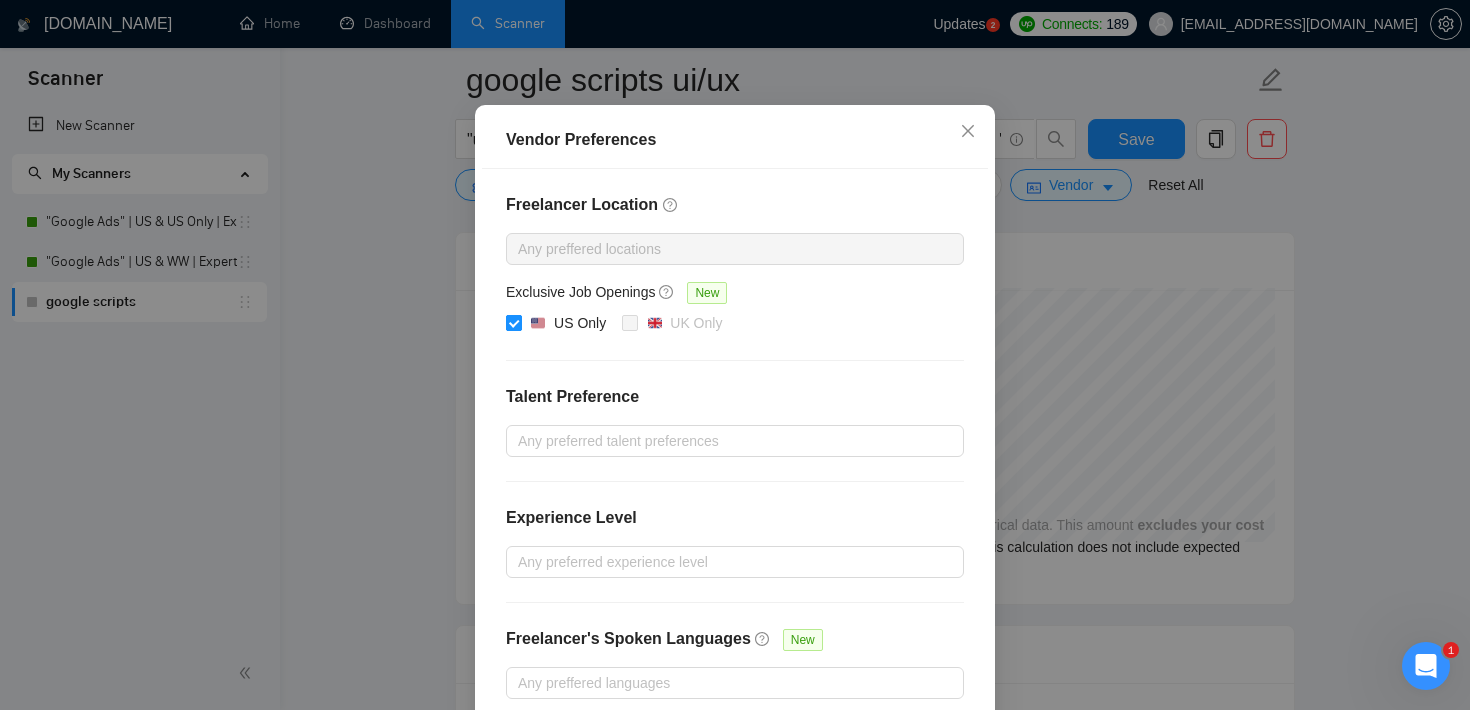 click on "US Only" at bounding box center (513, 322) 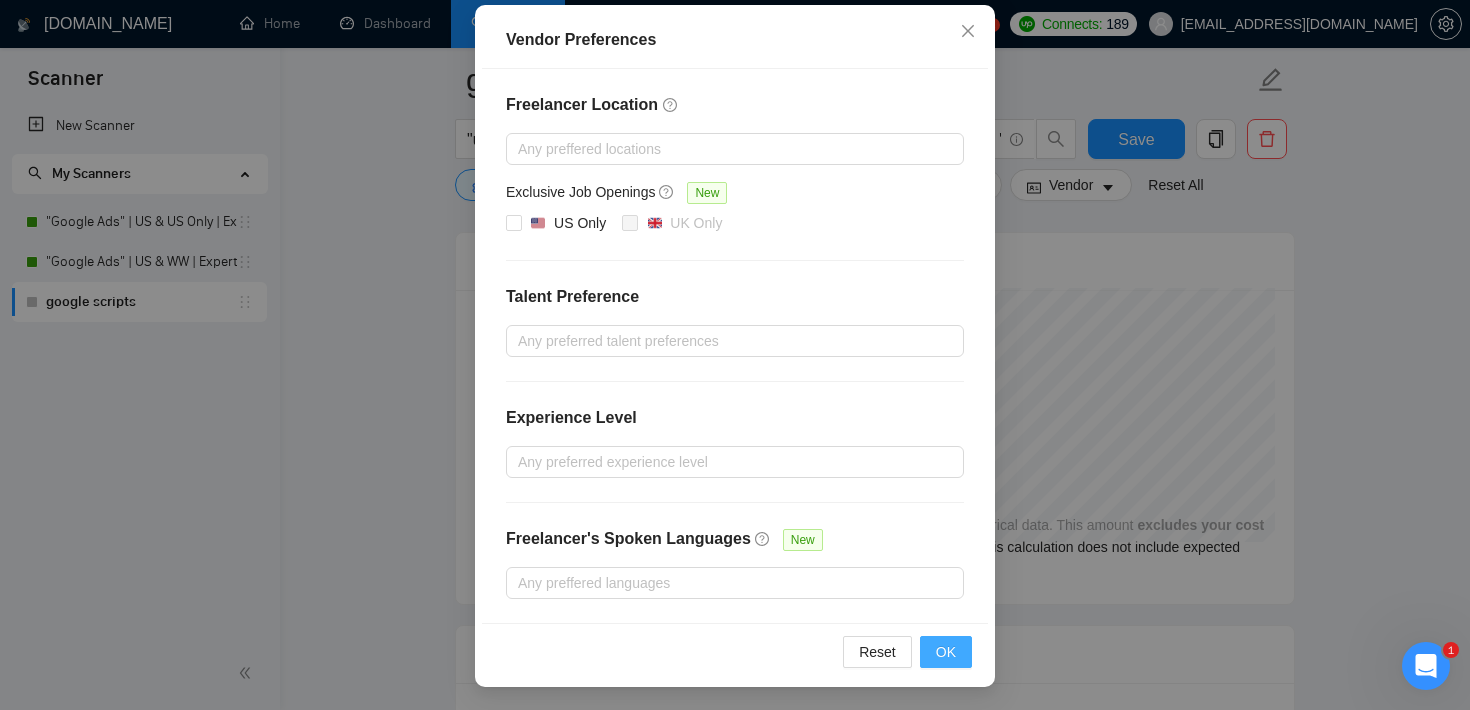 click on "OK" at bounding box center (946, 652) 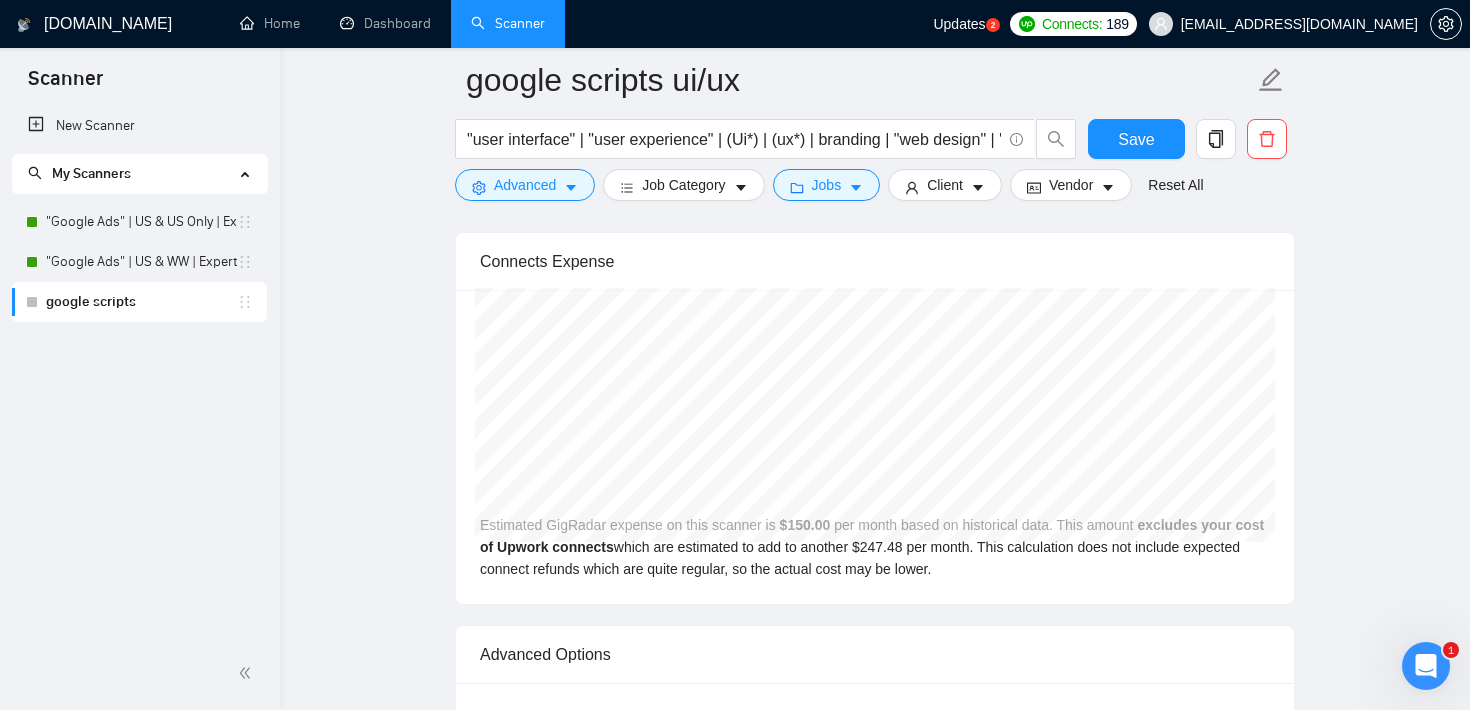 scroll, scrollTop: 115, scrollLeft: 0, axis: vertical 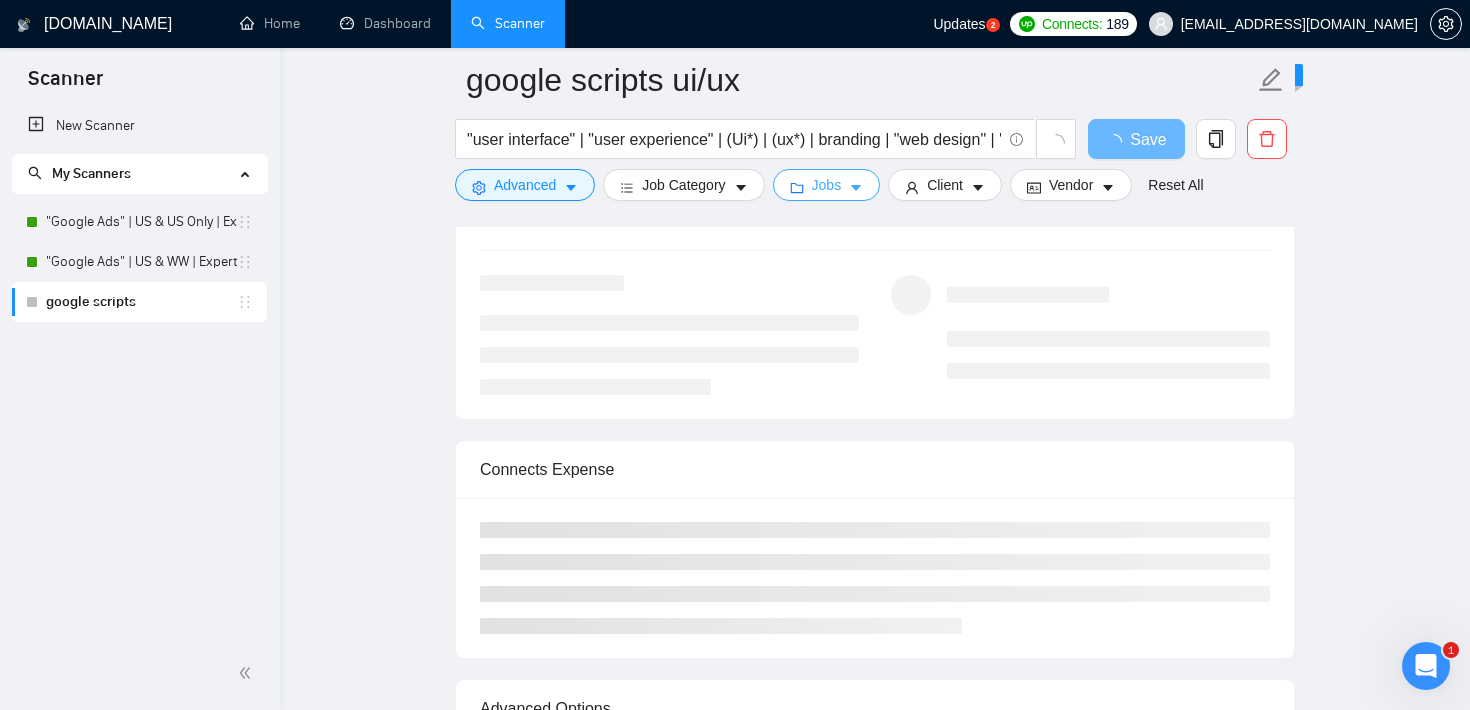 click on "Jobs" at bounding box center [827, 185] 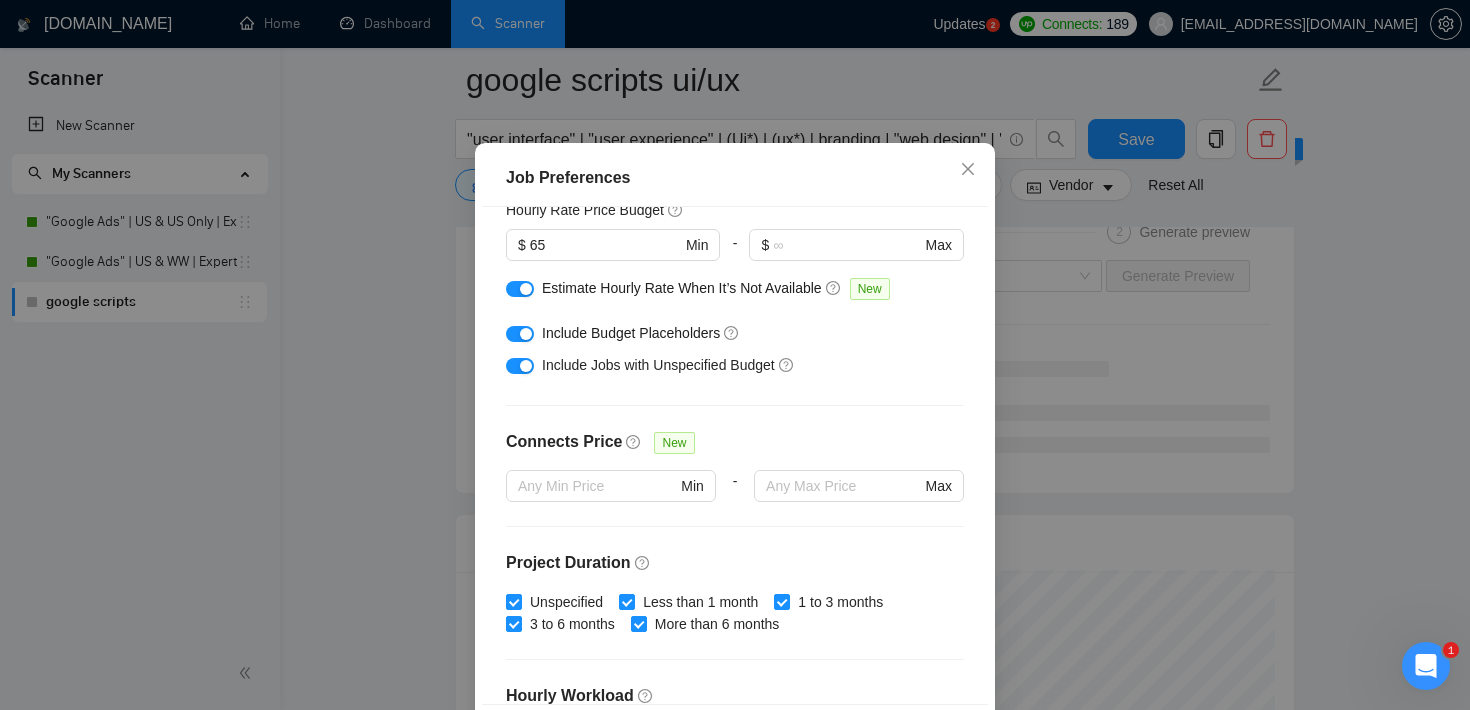 scroll, scrollTop: 241, scrollLeft: 0, axis: vertical 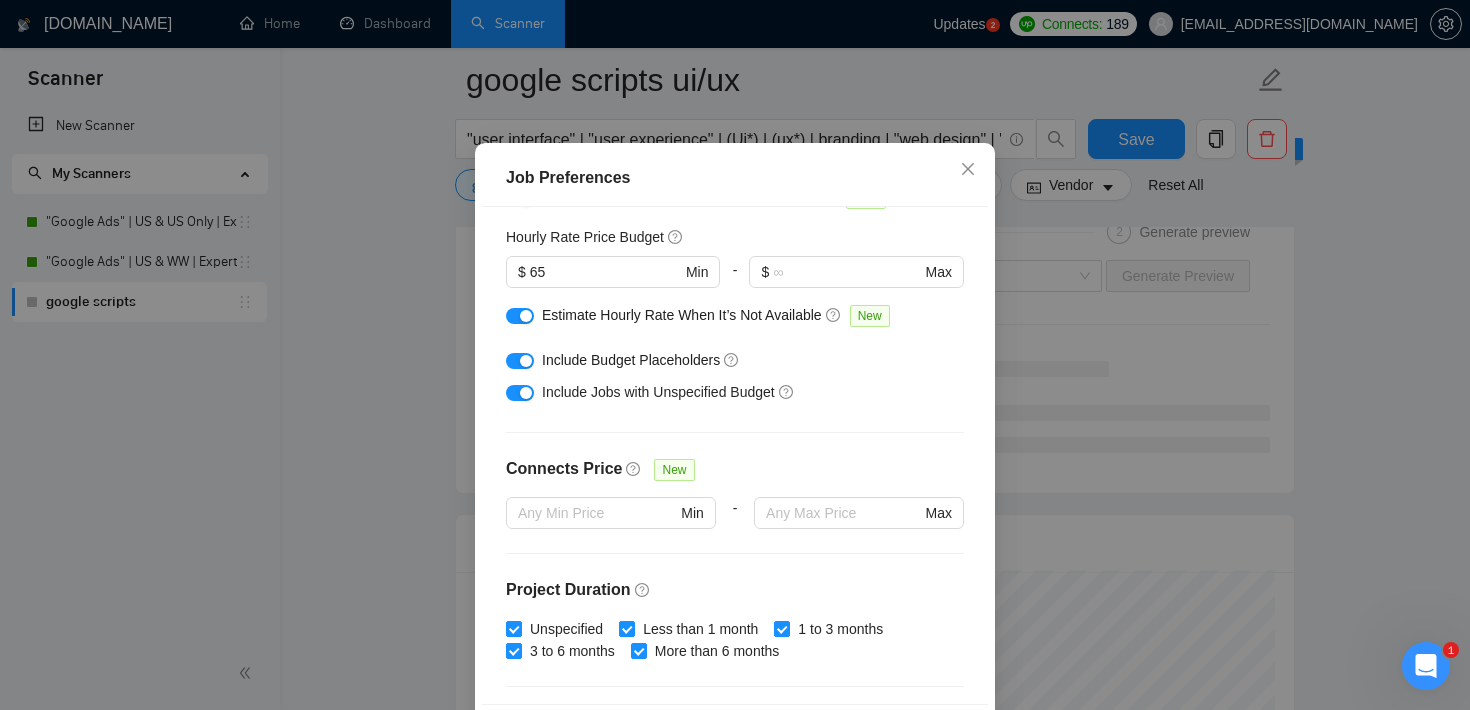 click at bounding box center [526, 316] 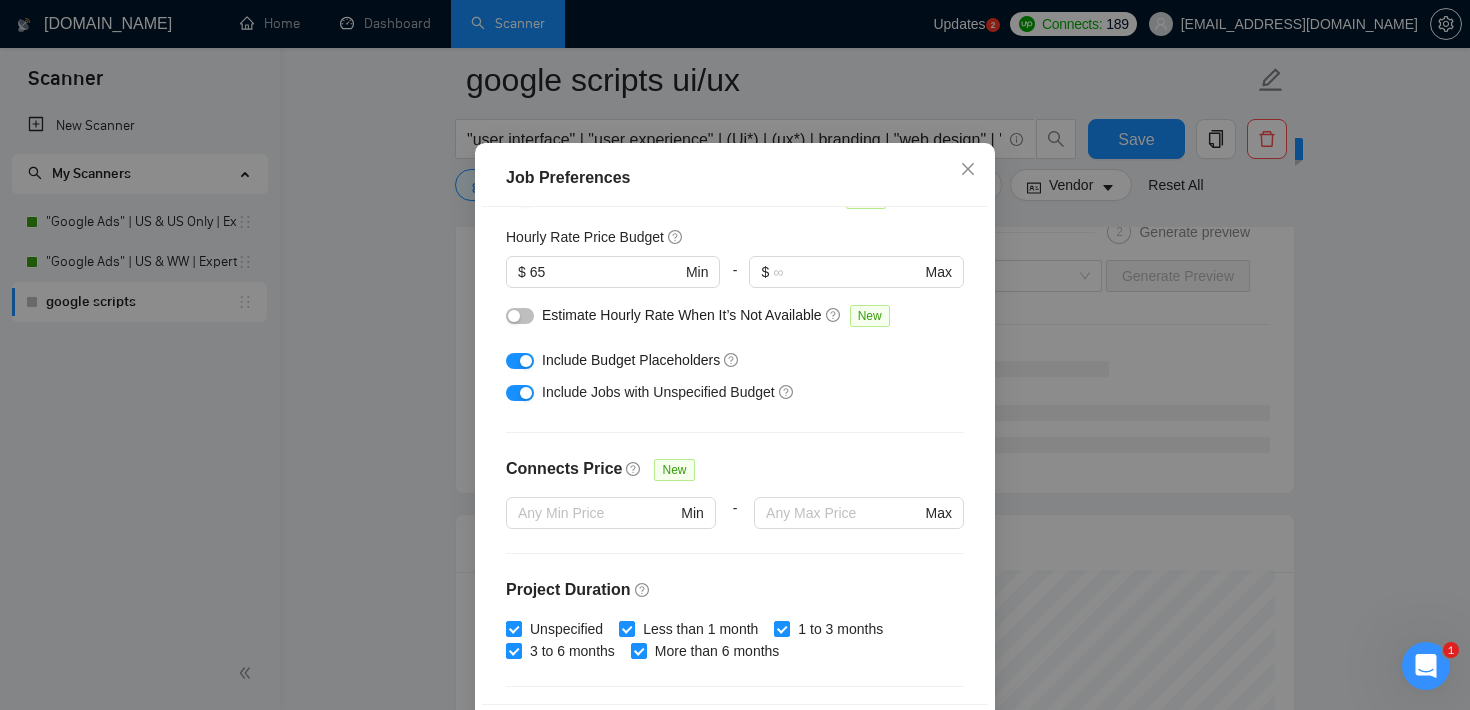 click at bounding box center (520, 360) 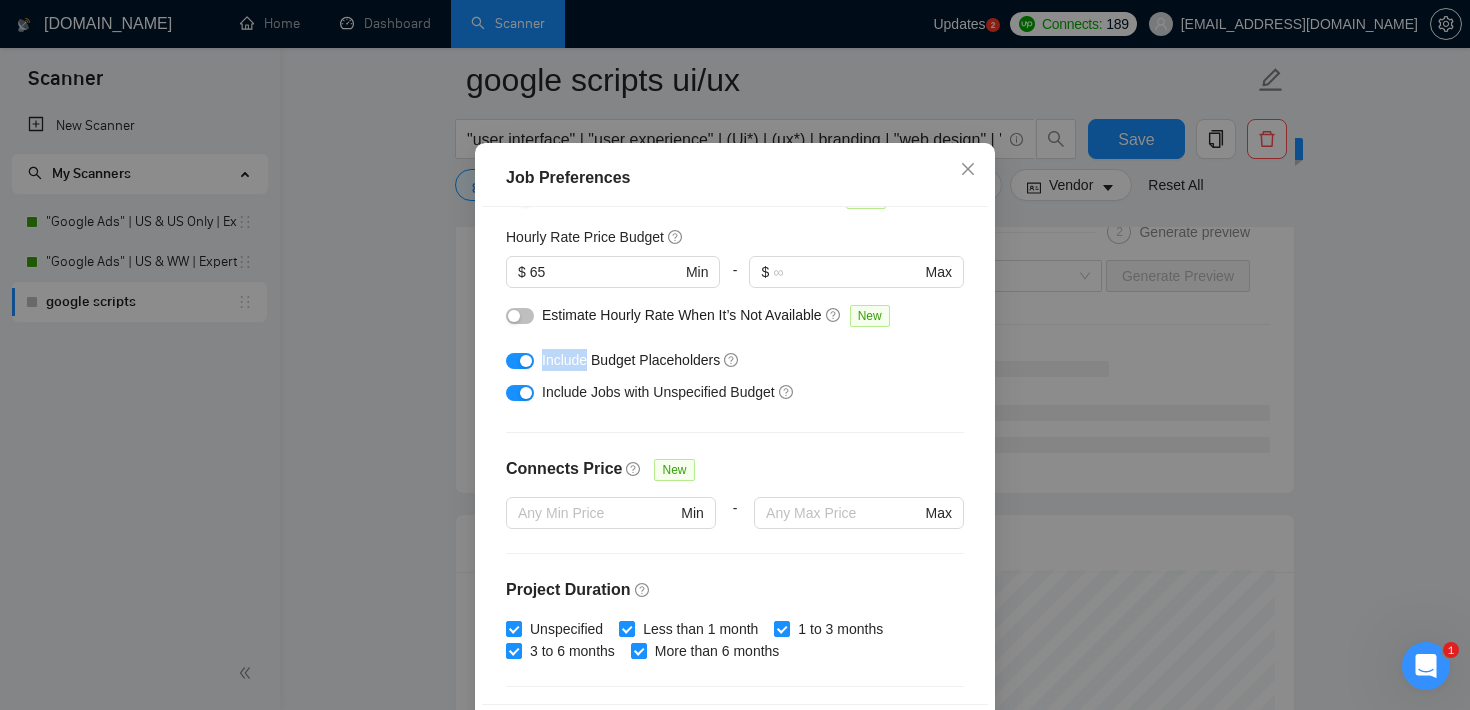 click at bounding box center (520, 360) 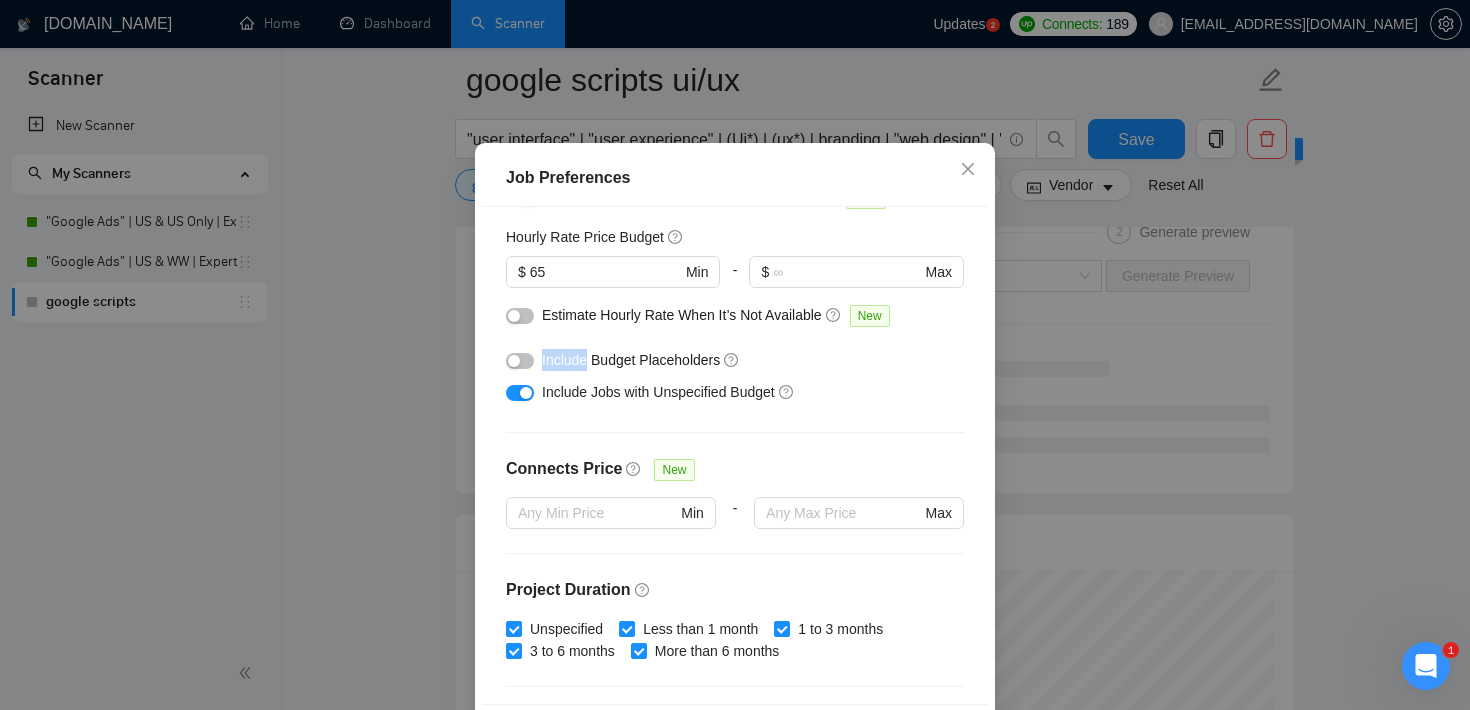 click at bounding box center [520, 393] 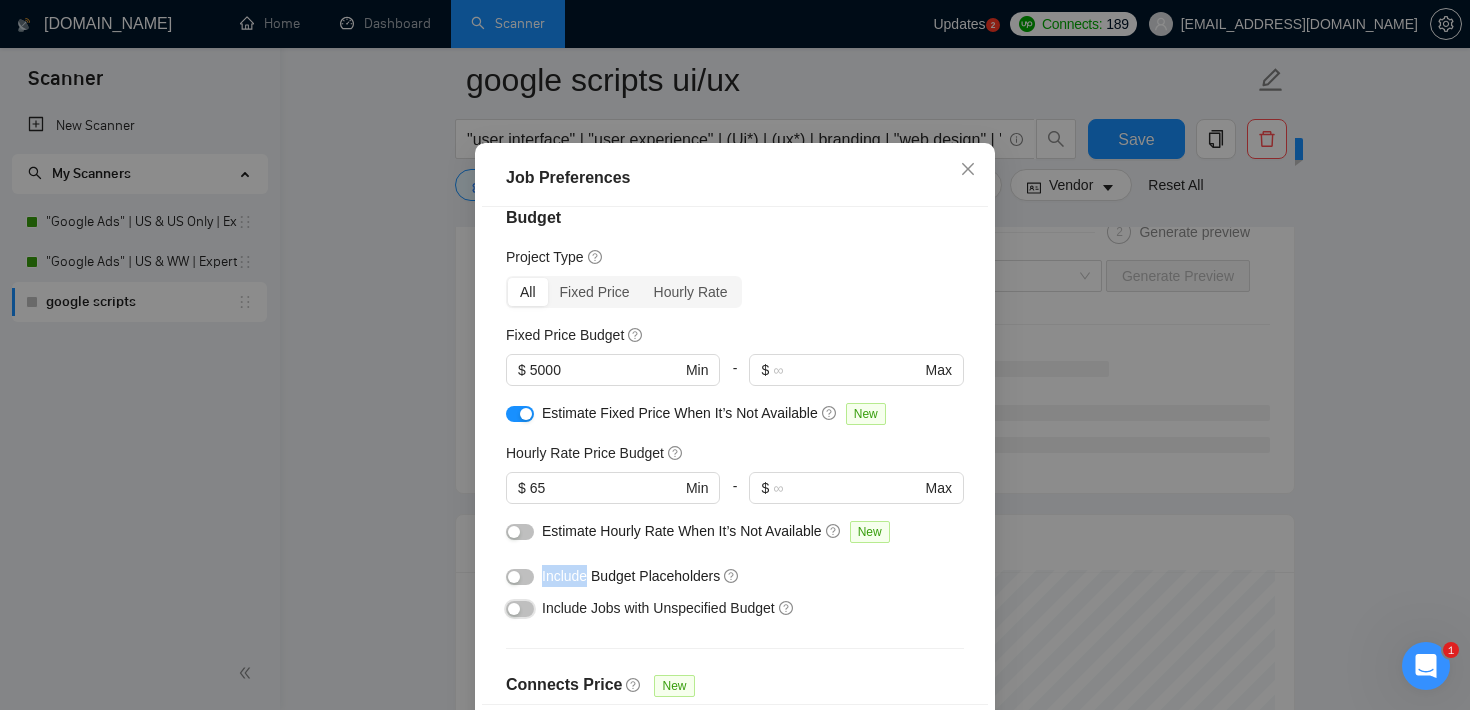scroll, scrollTop: 24, scrollLeft: 0, axis: vertical 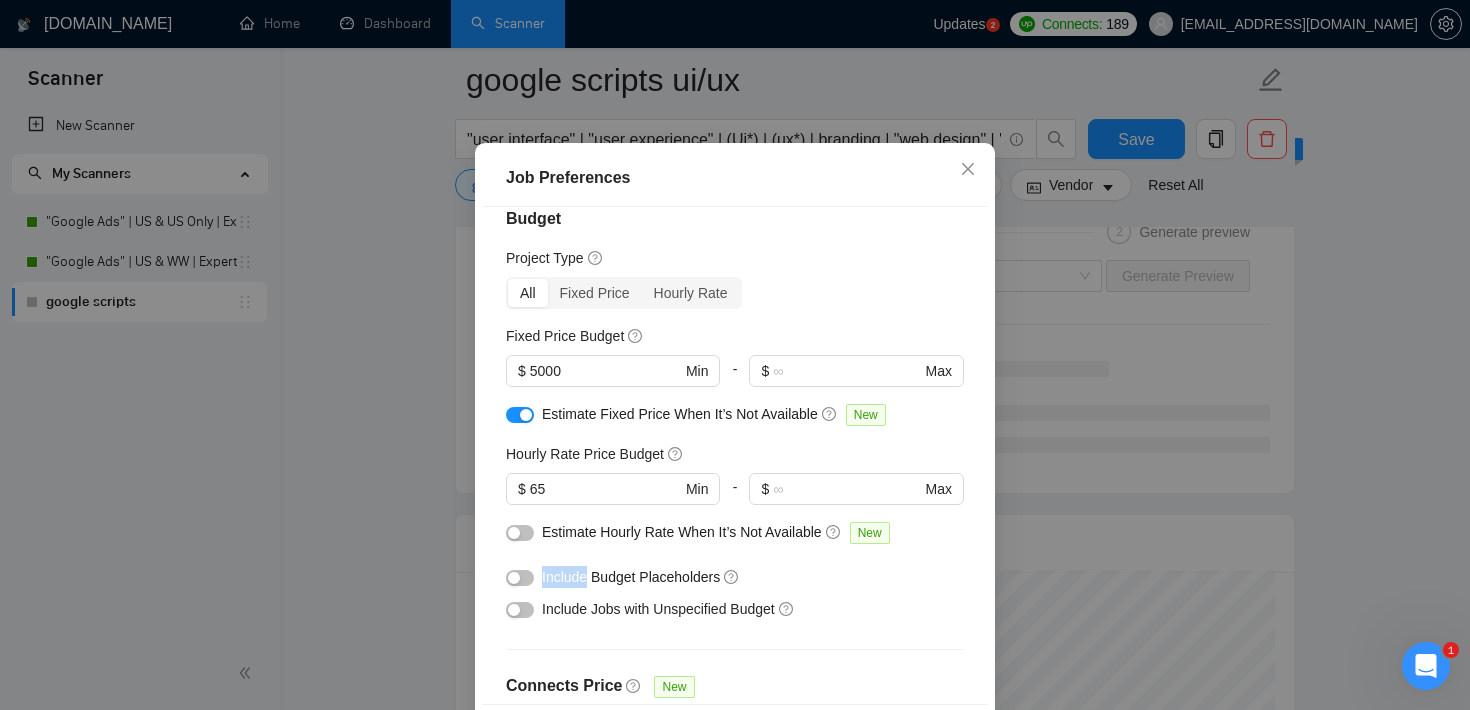 click at bounding box center [526, 415] 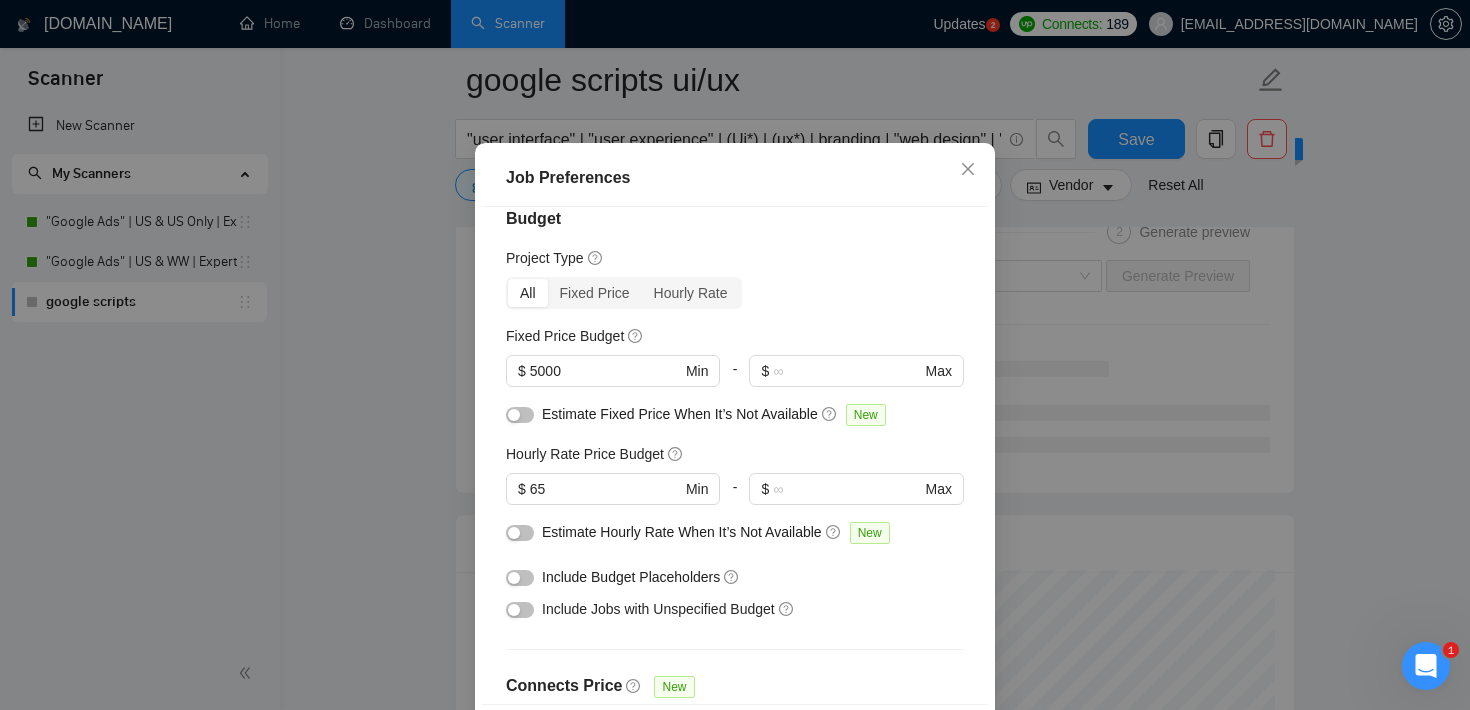 click on "All Fixed Price Hourly Rate" at bounding box center (735, 293) 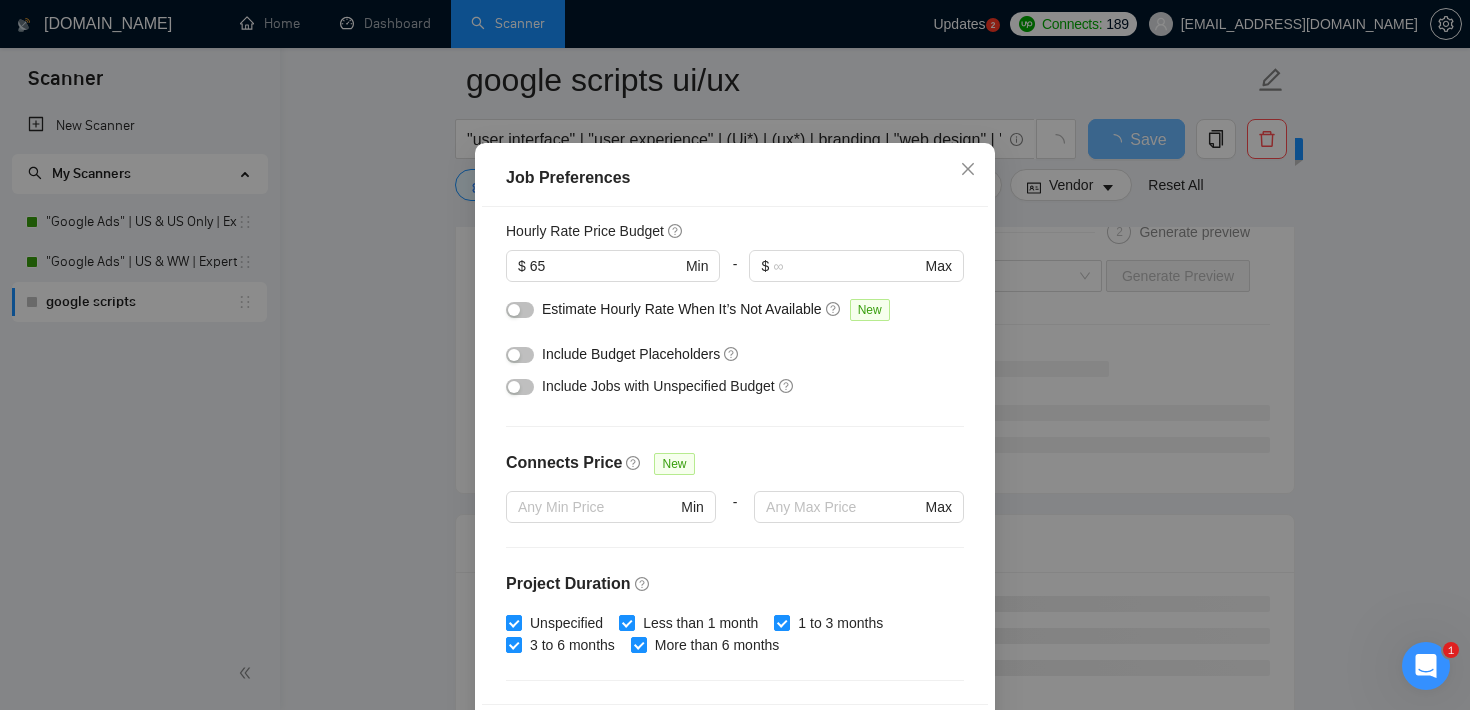 scroll, scrollTop: 251, scrollLeft: 0, axis: vertical 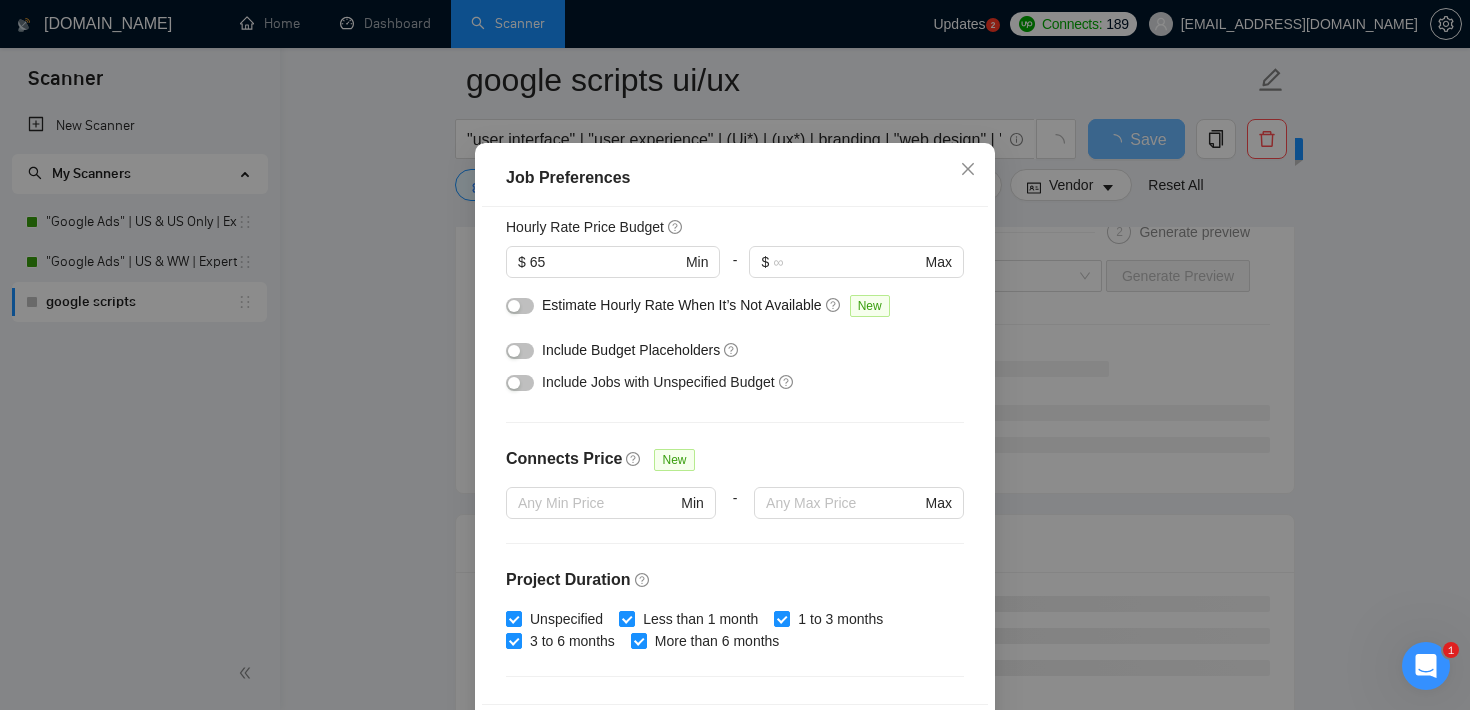 click on "Job Preferences Budget Project Type All Fixed Price Hourly Rate   Fixed Price Budget $ 5000 Min - $ Max Estimate Fixed Price When It’s Not Available New   Hourly Rate Price Budget $ 65 Min - $ Max Estimate Hourly Rate When It’s Not Available New Include Budget Placeholders Include Jobs with Unspecified Budget   Connects Price New Min - Max Project Duration   Unspecified Less than 1 month 1 to 3 months 3 to 6 months More than 6 months Hourly Workload   Unspecified <30 hrs/week >30 hrs/week Hours TBD Unsure Job Posting Questions New   Any posting questions Description Preferences Description Size New   Any description size Reset OK" at bounding box center [735, 355] 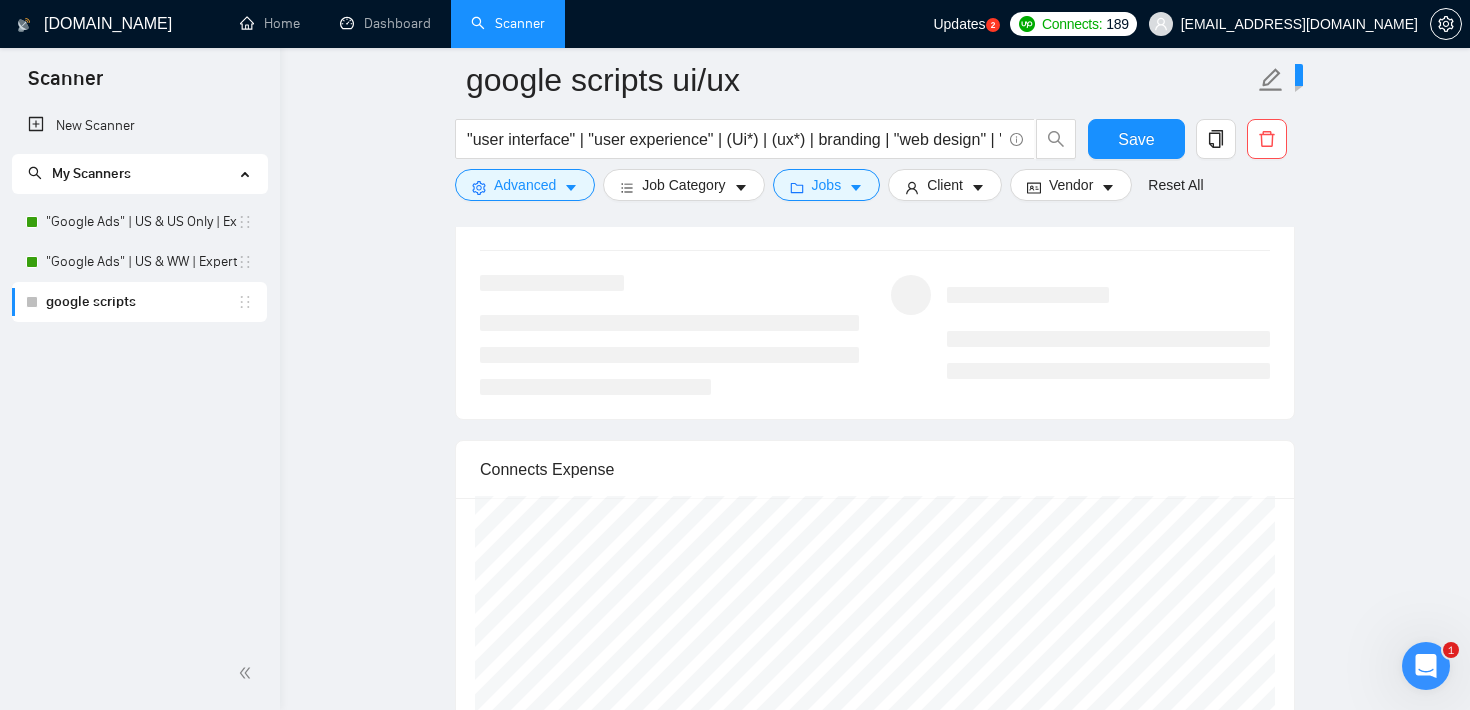 click on "google scripts ui/ux "user interface" | "user experience" | (Ui*) | (ux*) | branding | "web design" | "web designer" | "website design" | "website designer" | (figma*) | (framer*) Save Advanced   Job Category   Jobs   Client   Vendor   Reset All Preview Results Insights NEW Alerts Auto Bidder Auto Bidding Enabled Auto Bidding Enabled: OFF Auto Bidder Schedule Auto Bidding Type: Automated (recommended) Semi-automated Auto Bidding Schedule: 24/7 Custom Custom Auto Bidder Schedule Repeat every week [DATE] [DATE] [DATE] [DATE] [DATE] [DATE] [DATE] Active Hours ( [GEOGRAPHIC_DATA]/[GEOGRAPHIC_DATA] ): From: To: ( 24  hours) [GEOGRAPHIC_DATA]/Sofia Auto Bidding Type Select your bidding algorithm: Choose the algorithm for you bidding. The price per proposal does not include your connects expenditure. Template Bidder Works great for narrow segments and short cover letters that don't change. 0.50  credits / proposal Sardor AI 🤖 Personalise your cover letter with ai [placeholders] 1.00  credits / proposal Experimental Laziza AI  👑" at bounding box center (875, -722) 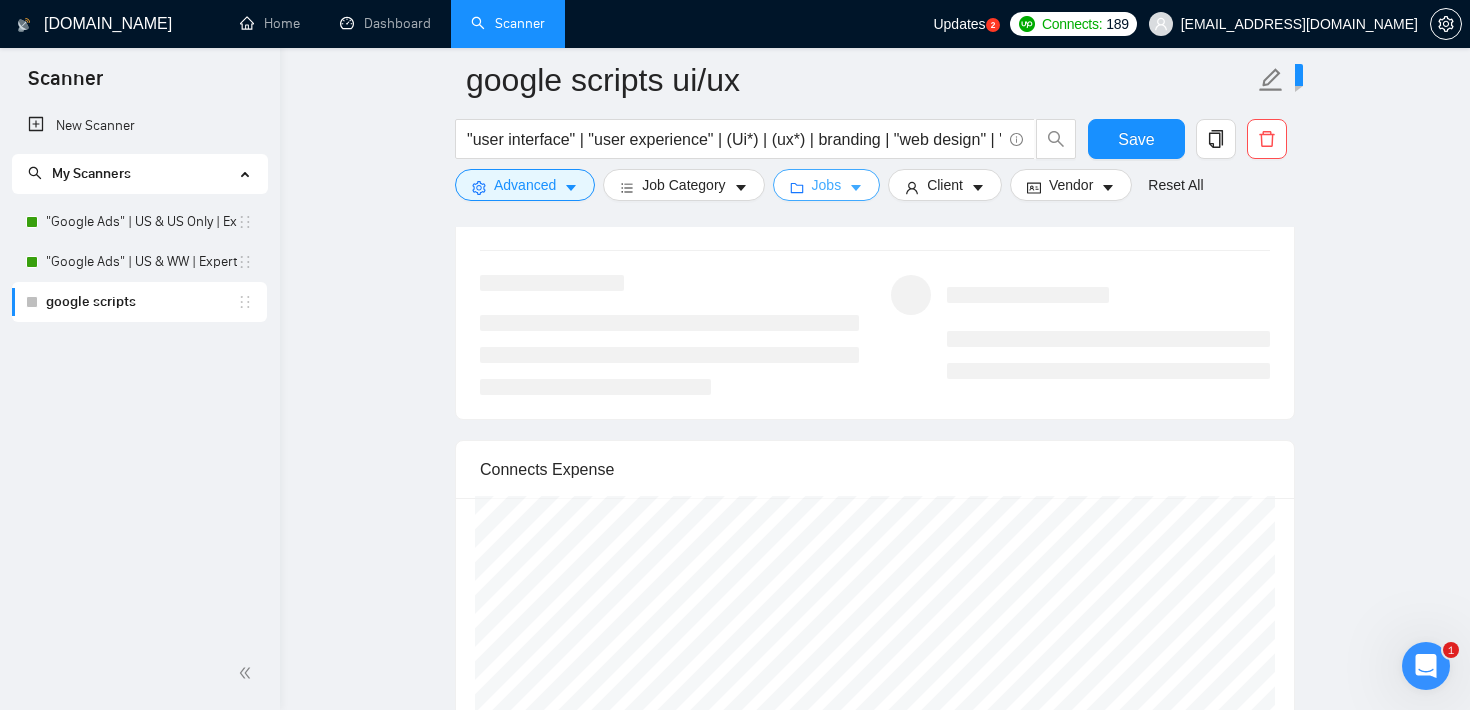 click on "Jobs" at bounding box center (827, 185) 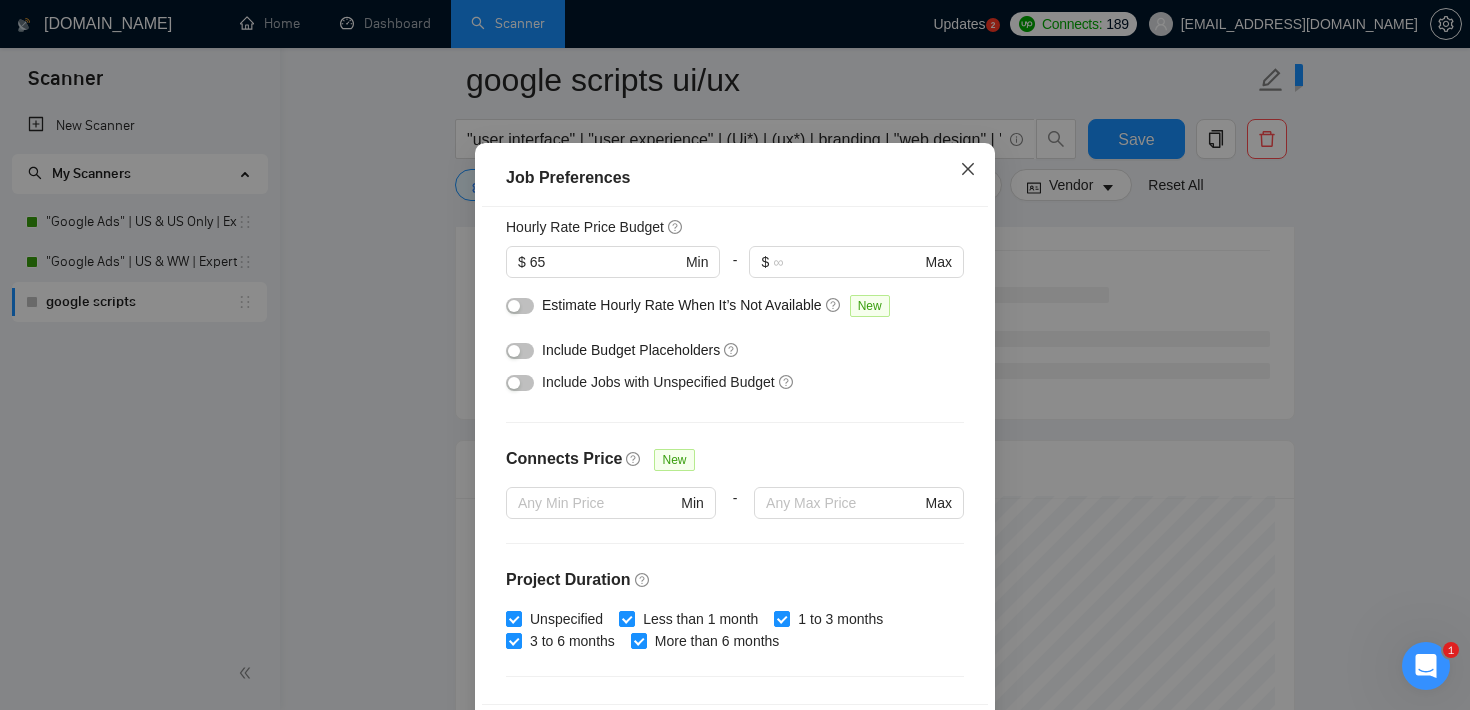 click at bounding box center (968, 170) 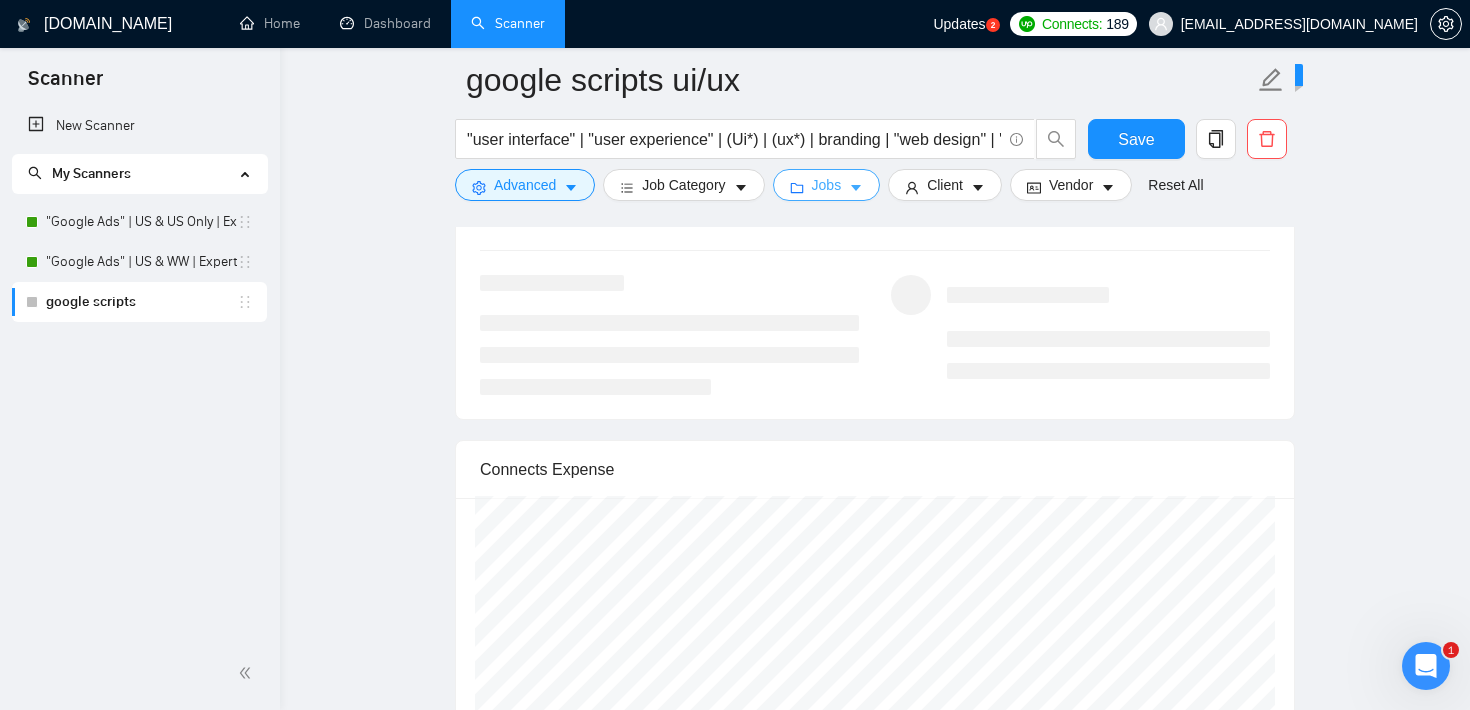 click on "Jobs" at bounding box center [827, 185] 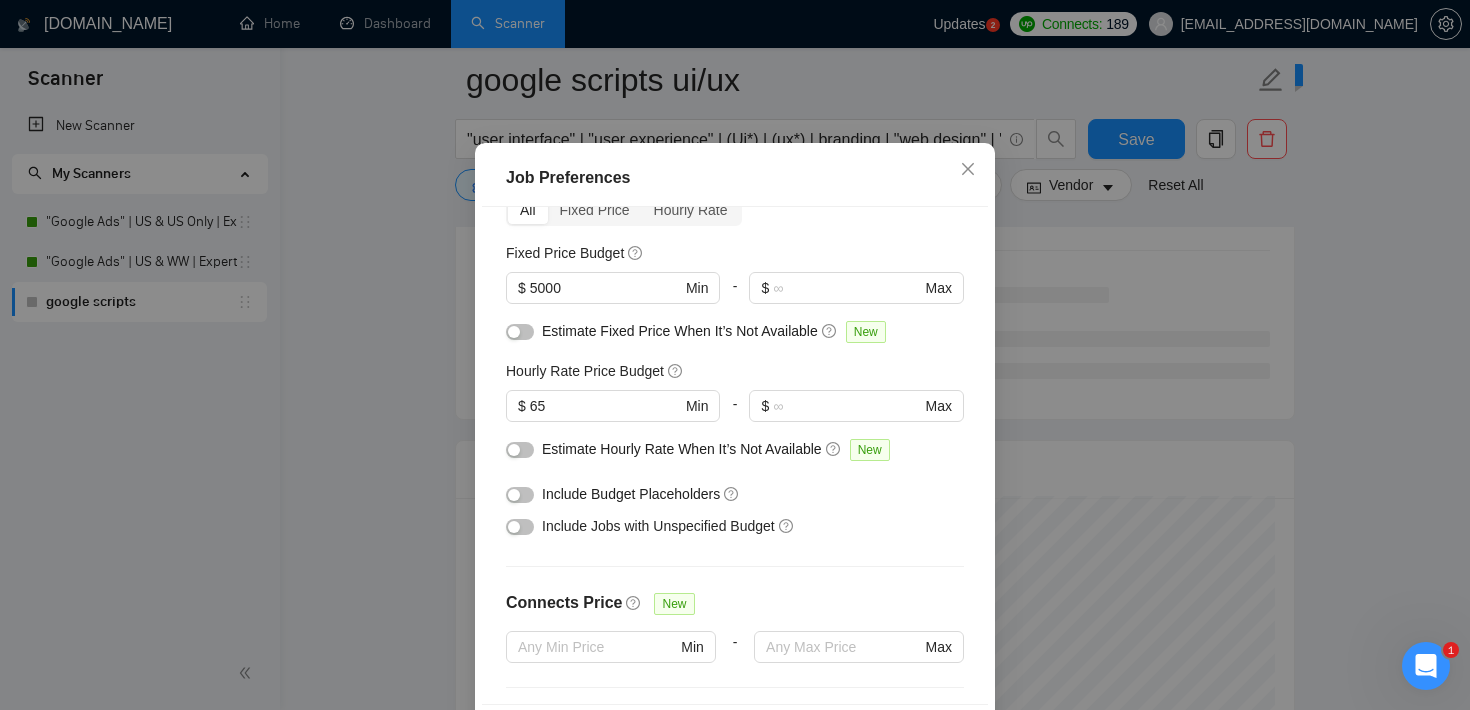 scroll, scrollTop: 103, scrollLeft: 0, axis: vertical 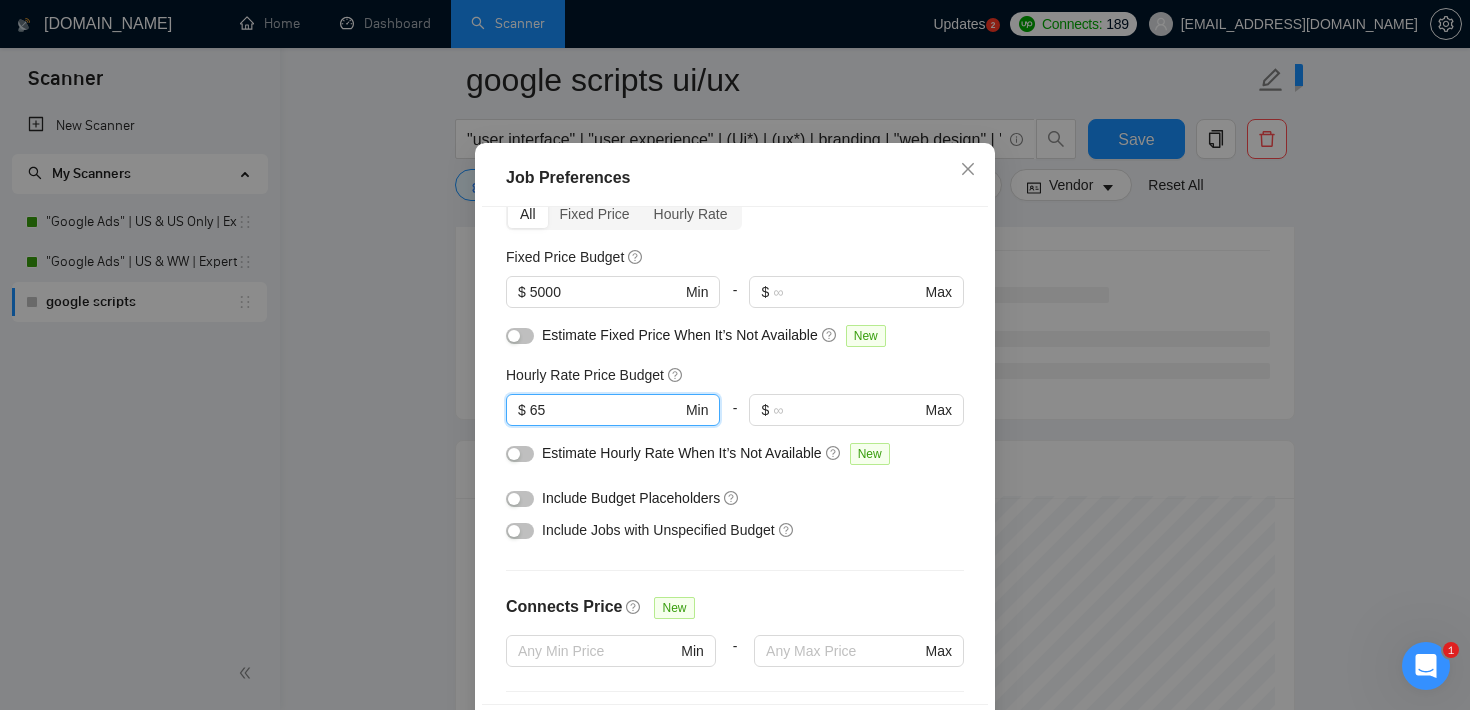 drag, startPoint x: 560, startPoint y: 468, endPoint x: 479, endPoint y: 465, distance: 81.055534 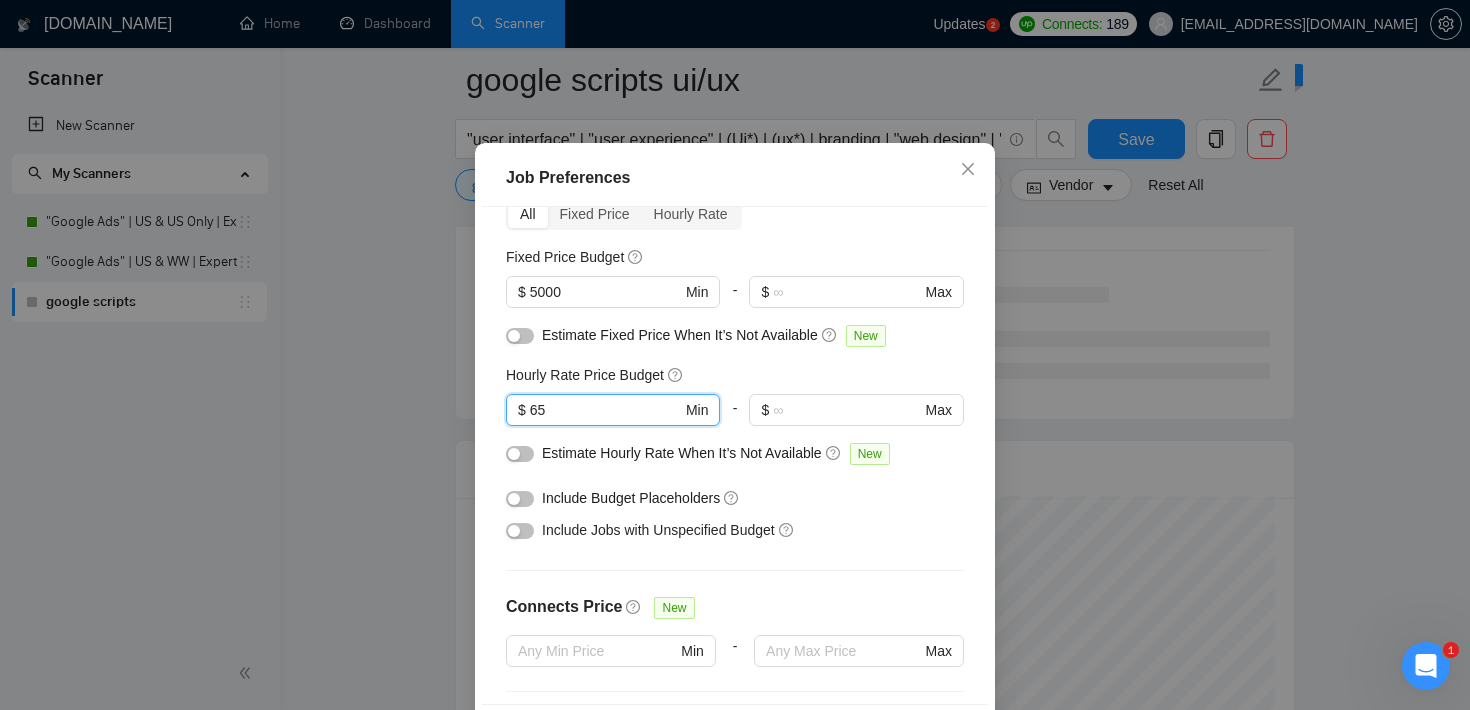 click on "Budget Project Type All Fixed Price Hourly Rate   Fixed Price Budget $ 5000 Min - $ Max Estimate Fixed Price When It’s Not Available New   Hourly Rate Price Budget 65 $ 65 Min - $ Max Estimate Hourly Rate When It’s Not Available New Include Budget Placeholders Include Jobs with Unspecified Budget   Connects Price New Min - Max Project Duration   Unspecified Less than 1 month 1 to 3 months 3 to 6 months More than 6 months Hourly Workload   Unspecified <30 hrs/week >30 hrs/week Hours TBD Unsure Job Posting Questions New   Any posting questions Description Preferences Description Size New   Any description size" at bounding box center (735, 455) 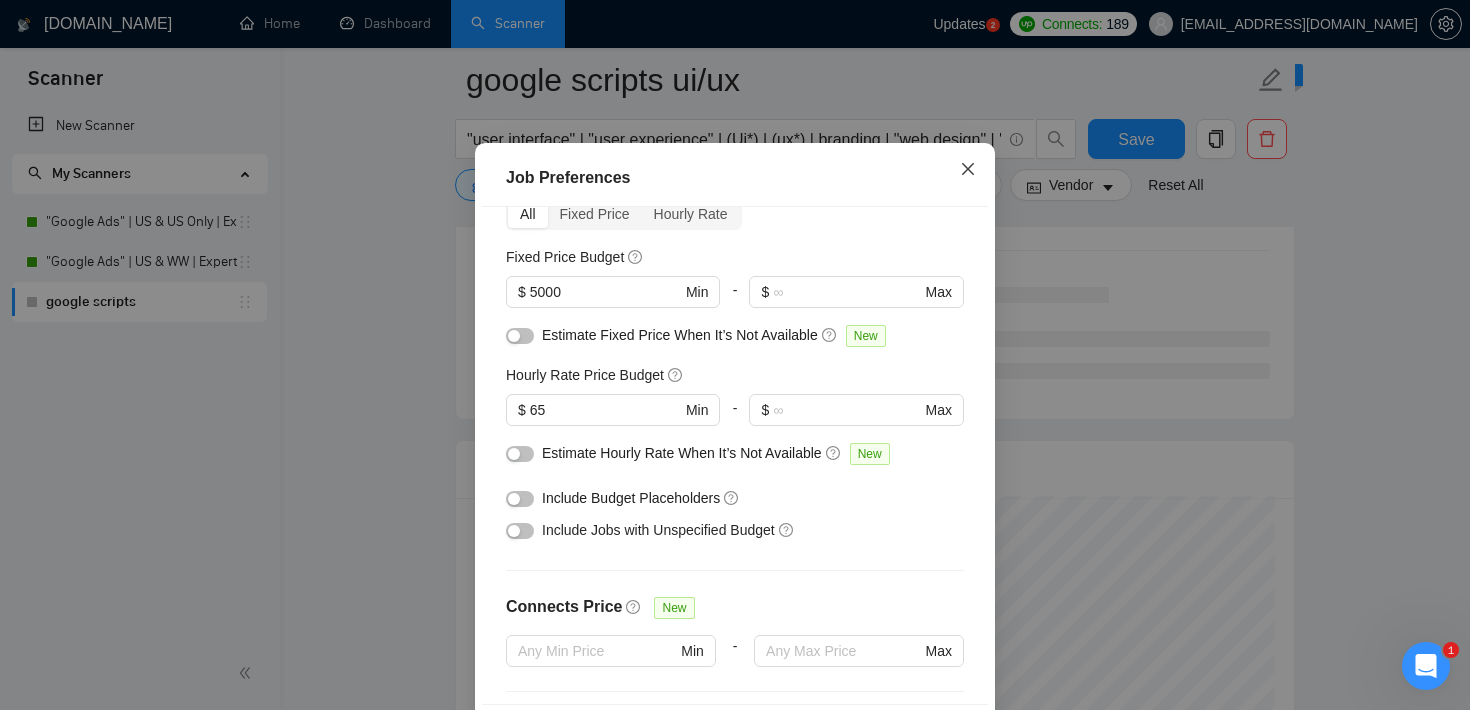 click 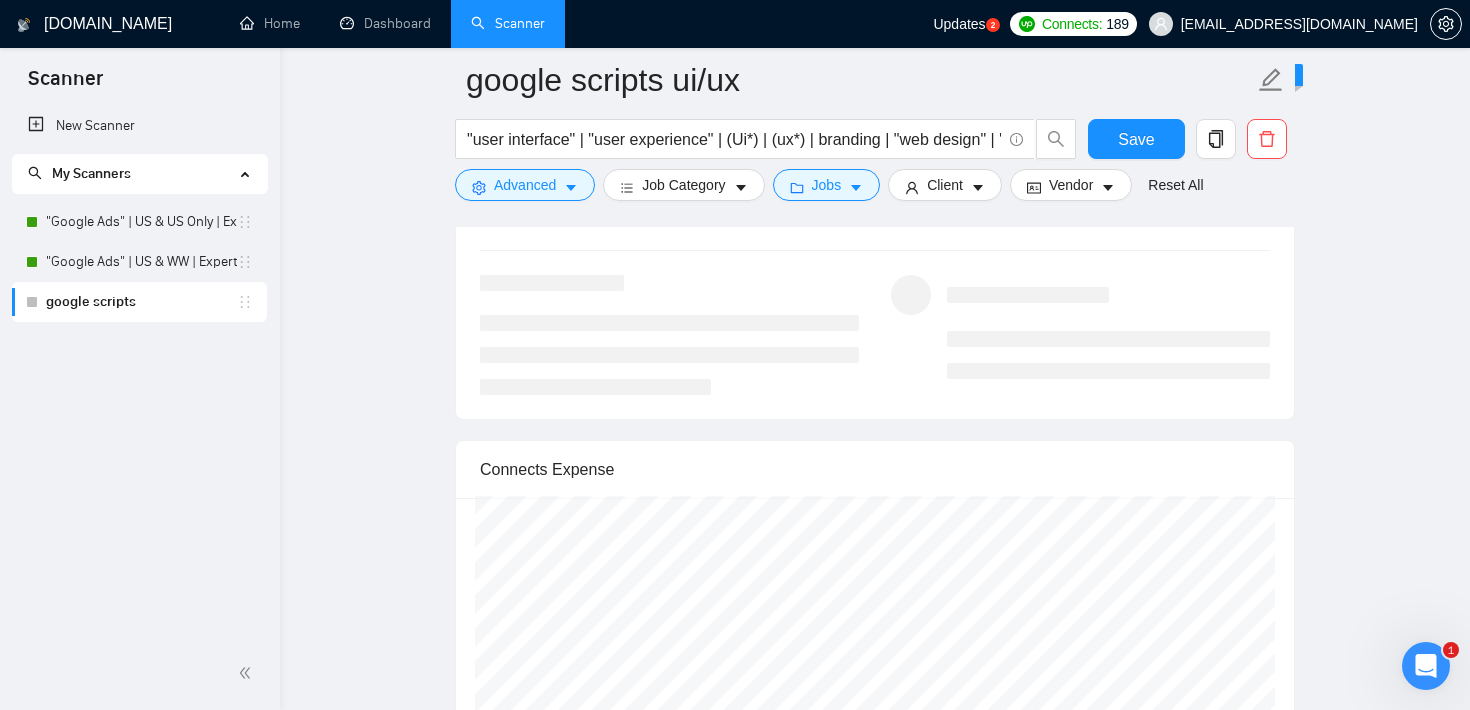 click on "Auto Bidding Enabled Auto Bidding Enabled: OFF Auto Bidder Schedule Auto Bidding Type: Automated (recommended) Semi-automated Auto Bidding Schedule: 24/7 Custom Custom Auto Bidder Schedule Repeat every week [DATE] [DATE] [DATE] [DATE] [DATE] [DATE] [DATE] Active Hours ( [GEOGRAPHIC_DATA]/[GEOGRAPHIC_DATA] ): From: To: ( 24  hours) [GEOGRAPHIC_DATA]/[GEOGRAPHIC_DATA] Auto Bidding Type Select your bidding algorithm: Choose the algorithm for you bidding. The price per proposal does not include your connects expenditure. Template Bidder Works great for narrow segments and short cover letters that don't change. 0.50  credits / proposal Sardor AI 🤖 Personalise your cover letter with ai [placeholders] 1.00  credits / proposal Experimental Laziza AI  👑   NEW Extends Sardor AI by learning from your feedback and automatically qualifying jobs. The expected savings are based on [PERSON_NAME]'s ability to ignore jobs that don't seem to be a good fit for the selected profile.   Learn more 2.00  credits / proposal 87.92 credits savings Team & Freelancer" at bounding box center [875, -752] 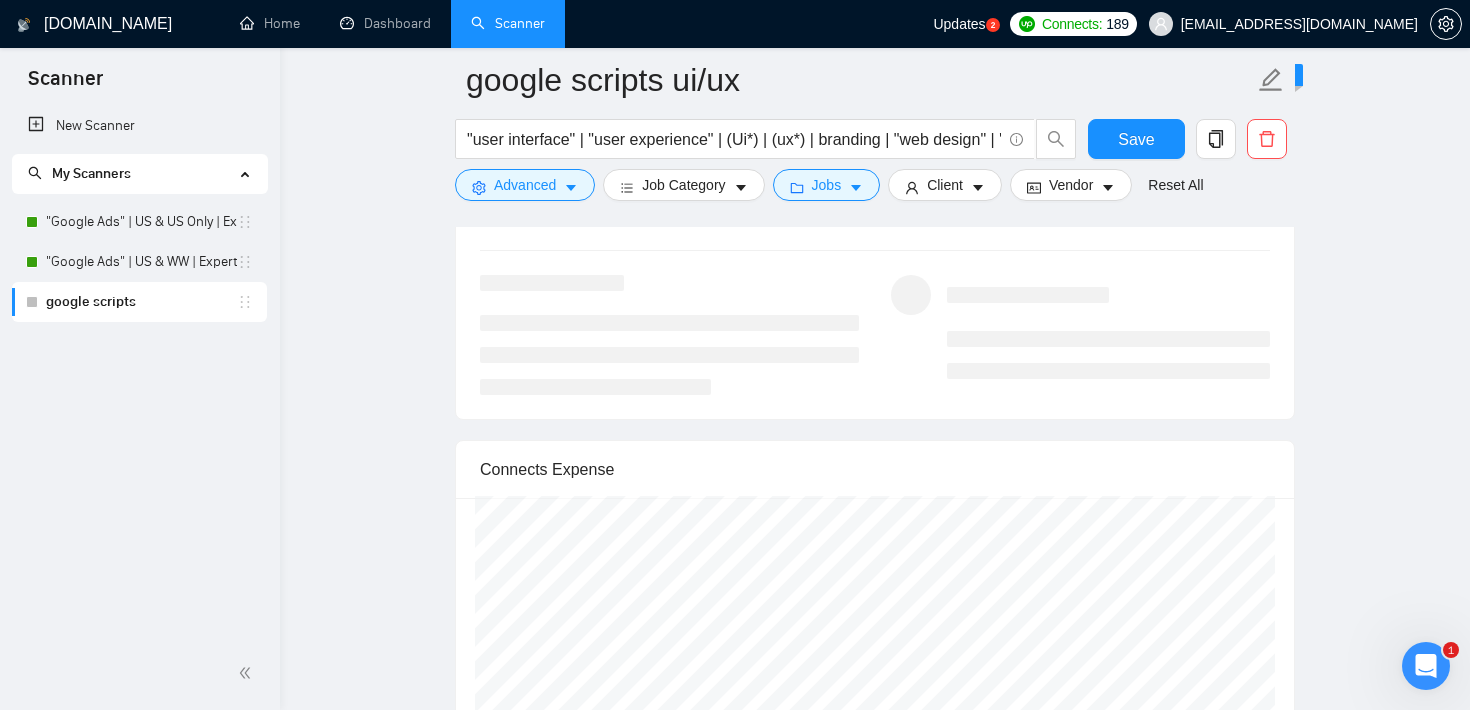 click on "Auto Bidding Enabled Auto Bidding Enabled: OFF Auto Bidder Schedule Auto Bidding Type: Automated (recommended) Semi-automated Auto Bidding Schedule: 24/7 Custom Custom Auto Bidder Schedule Repeat every week [DATE] [DATE] [DATE] [DATE] [DATE] [DATE] [DATE] Active Hours ( [GEOGRAPHIC_DATA]/[GEOGRAPHIC_DATA] ): From: To: ( 24  hours) [GEOGRAPHIC_DATA]/[GEOGRAPHIC_DATA] Auto Bidding Type Select your bidding algorithm: Choose the algorithm for you bidding. The price per proposal does not include your connects expenditure. Template Bidder Works great for narrow segments and short cover letters that don't change. 0.50  credits / proposal Sardor AI 🤖 Personalise your cover letter with ai [placeholders] 1.00  credits / proposal Experimental Laziza AI  👑   NEW Extends Sardor AI by learning from your feedback and automatically qualifying jobs. The expected savings are based on [PERSON_NAME]'s ability to ignore jobs that don't seem to be a good fit for the selected profile.   Learn more 2.00  credits / proposal 87.92 credits savings Team & Freelancer" at bounding box center [875, -752] 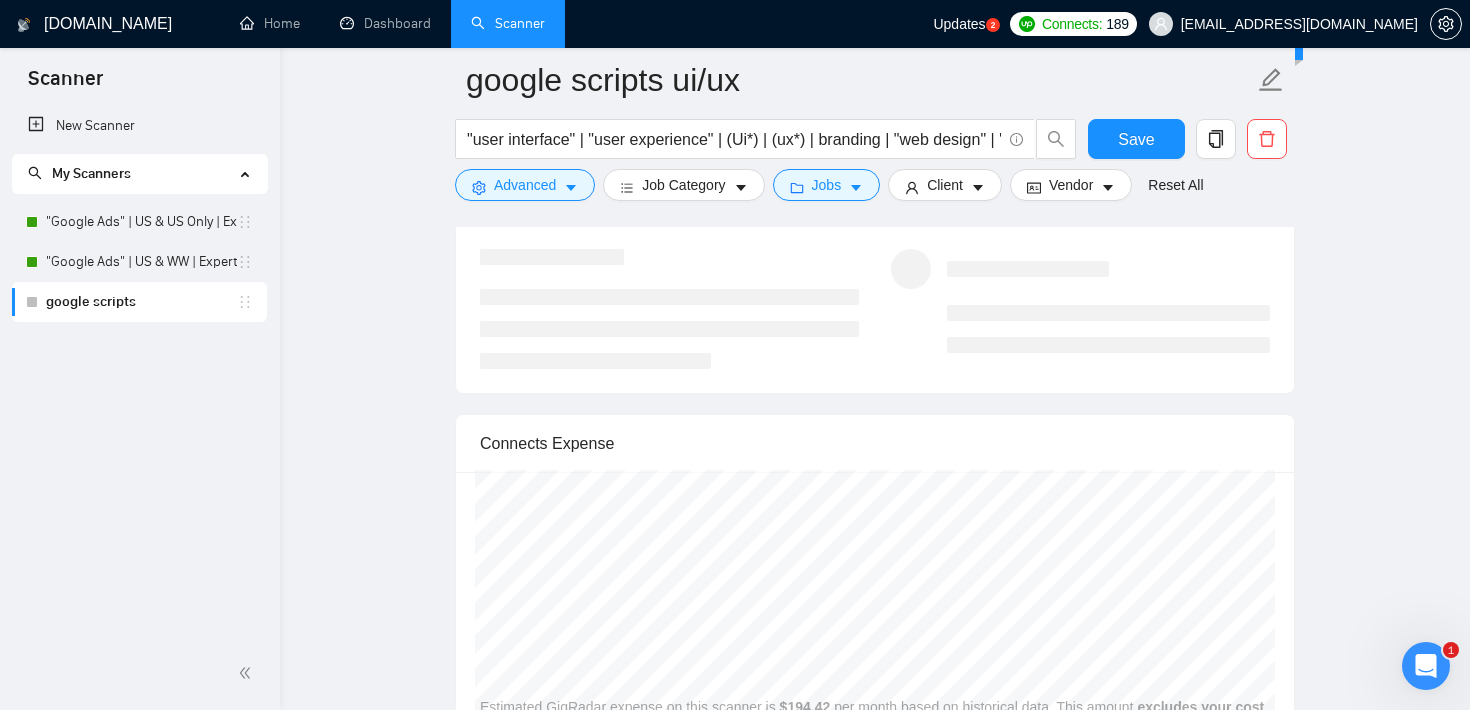 scroll, scrollTop: 3113, scrollLeft: 0, axis: vertical 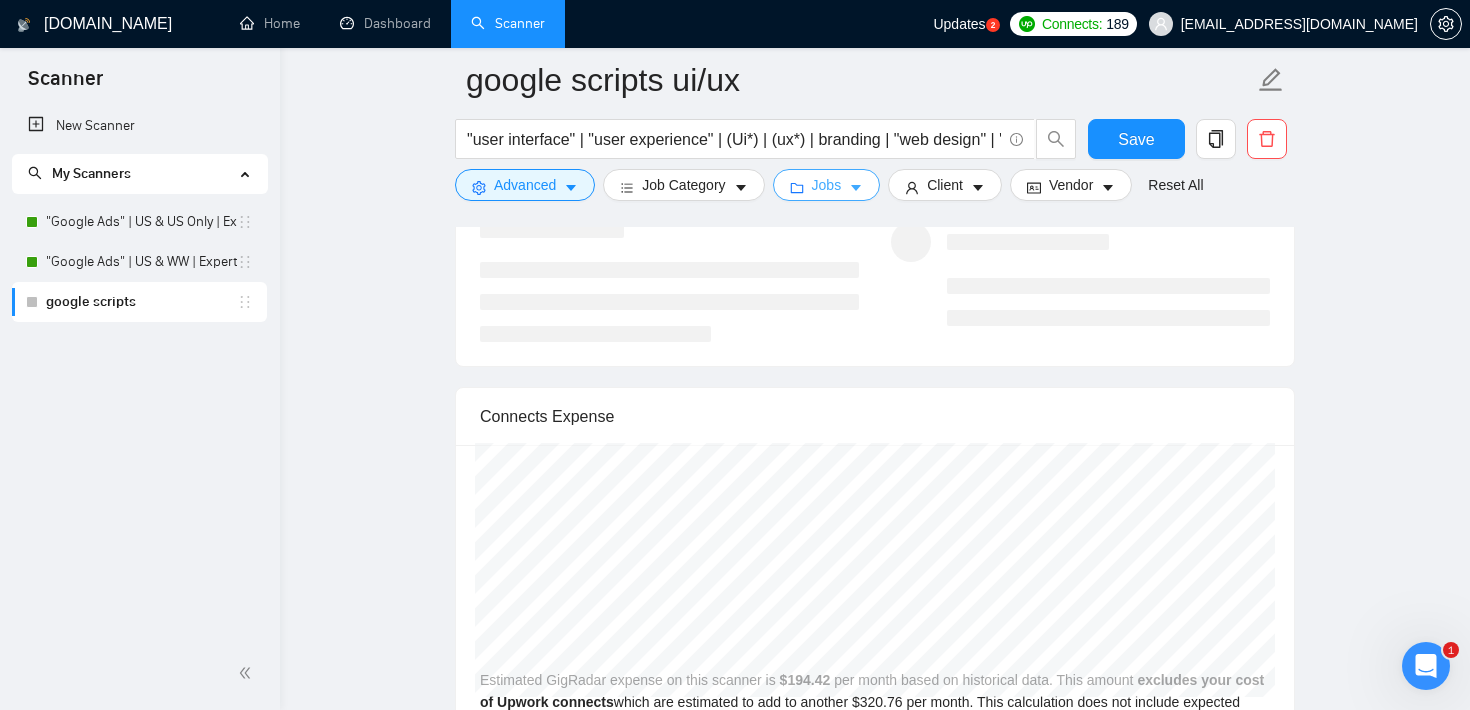 click on "Jobs" at bounding box center [827, 185] 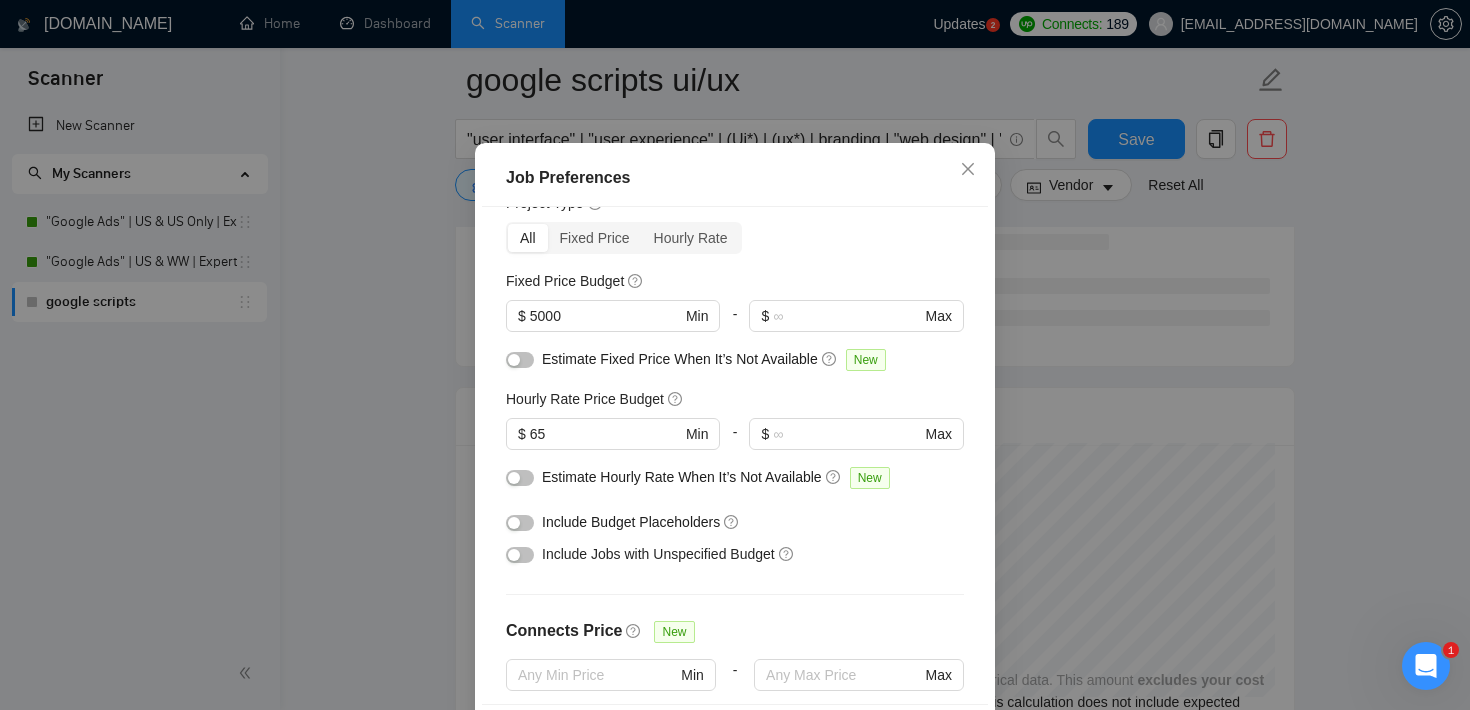 scroll, scrollTop: 81, scrollLeft: 0, axis: vertical 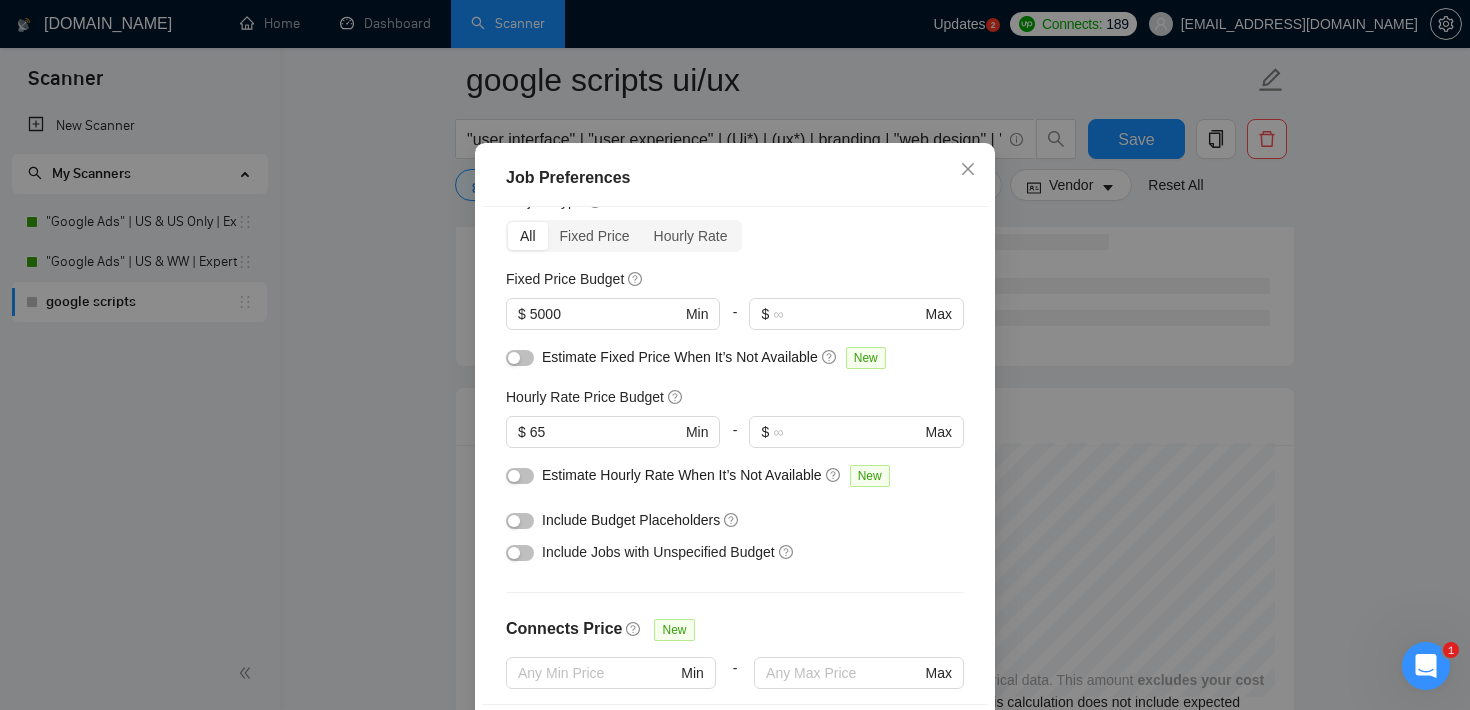 click on "Job Preferences Budget Project Type All Fixed Price Hourly Rate   Fixed Price Budget $ 5000 Min - $ Max Estimate Fixed Price When It’s Not Available New   Hourly Rate Price Budget $ 65 Min - $ Max Estimate Hourly Rate When It’s Not Available New Include Budget Placeholders Include Jobs with Unspecified Budget   Connects Price New Min - Max Project Duration   Unspecified Less than 1 month 1 to 3 months 3 to 6 months More than 6 months Hourly Workload   Unspecified <30 hrs/week >30 hrs/week Hours TBD Unsure Job Posting Questions New   Any posting questions Description Preferences Description Size New   Any description size Reset OK" at bounding box center (735, 355) 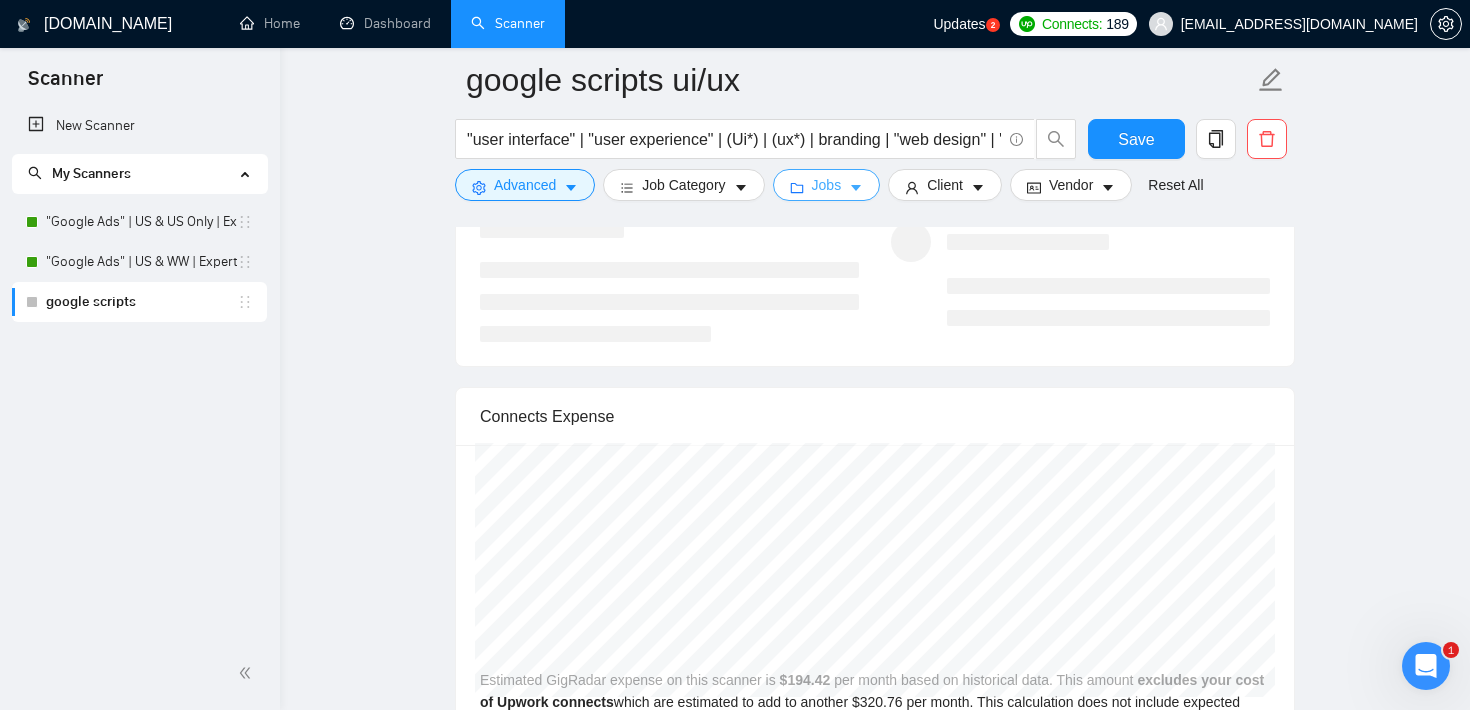 click on "Jobs" at bounding box center [827, 185] 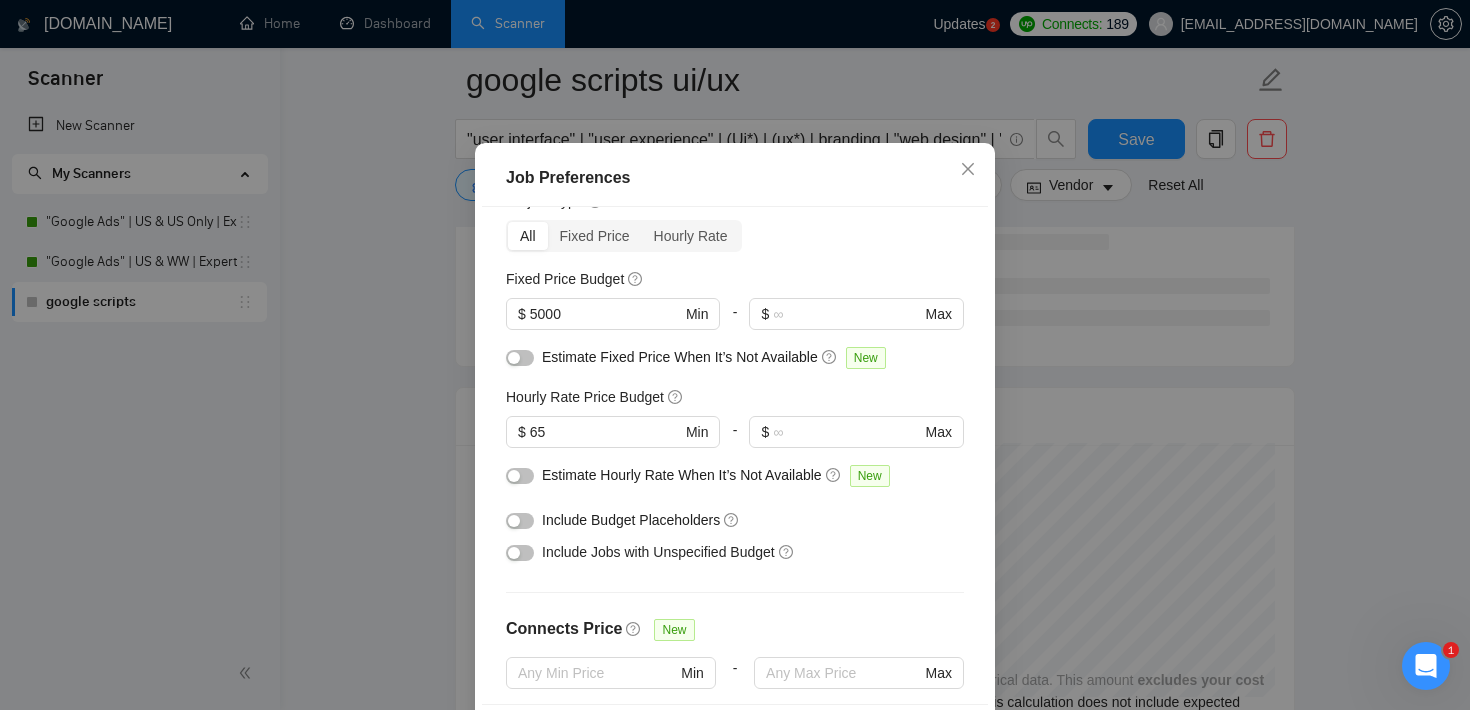 click at bounding box center (520, 520) 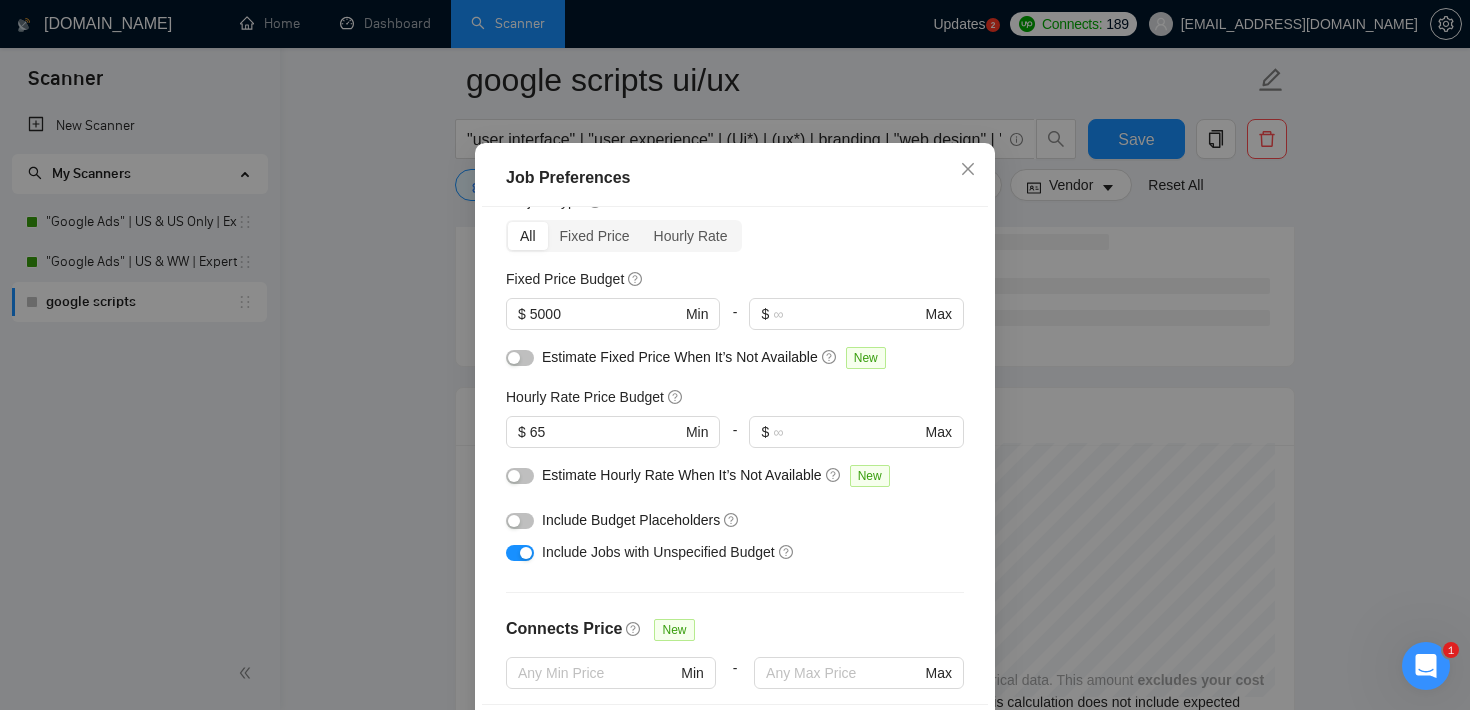 click at bounding box center [514, 521] 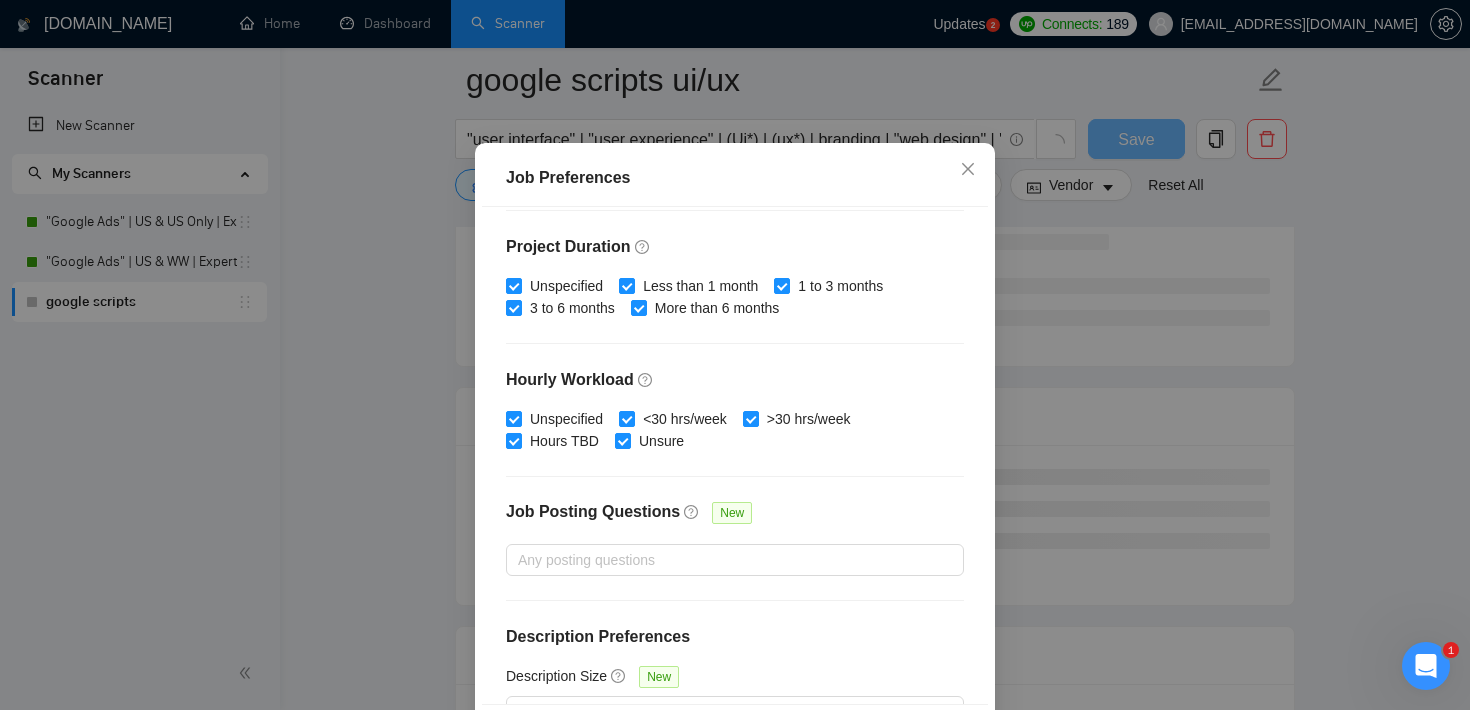 scroll, scrollTop: 630, scrollLeft: 0, axis: vertical 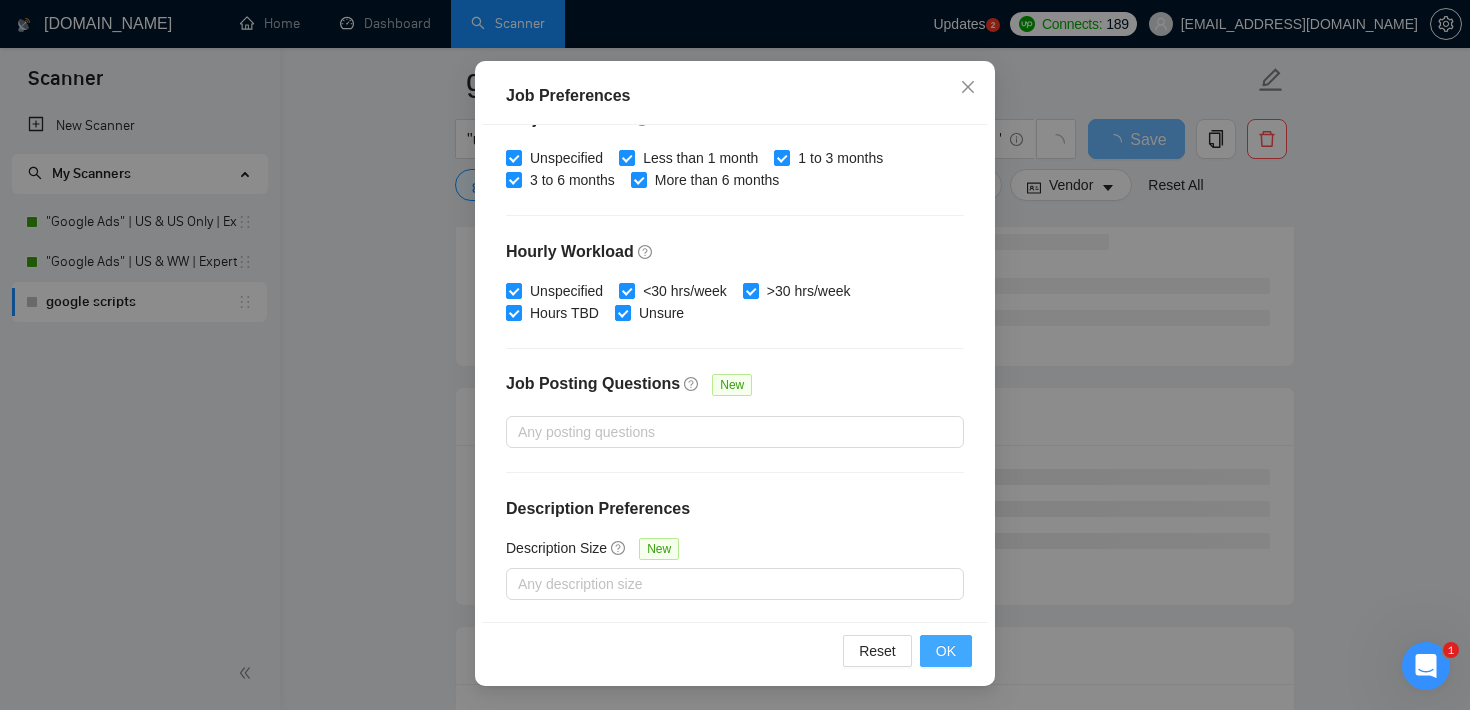 click on "OK" at bounding box center (946, 651) 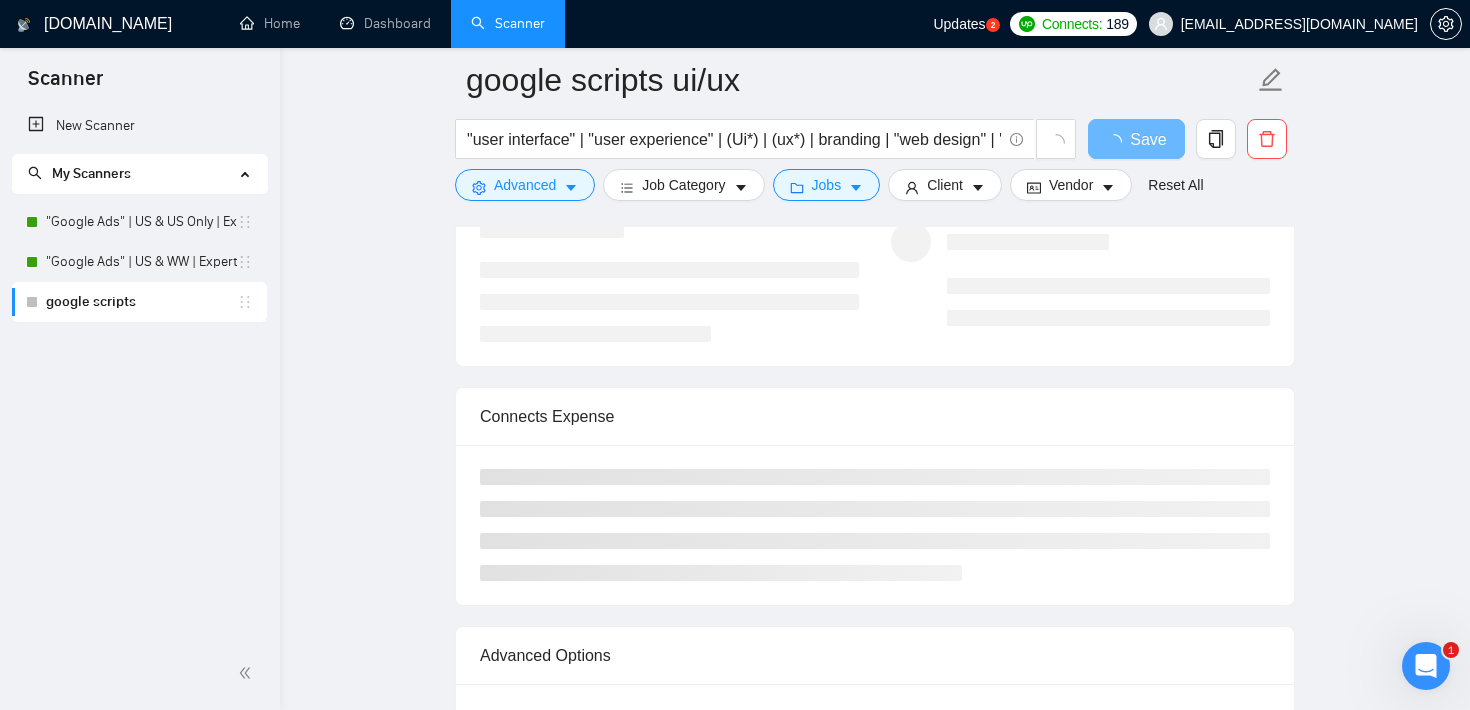 scroll, scrollTop: 59, scrollLeft: 0, axis: vertical 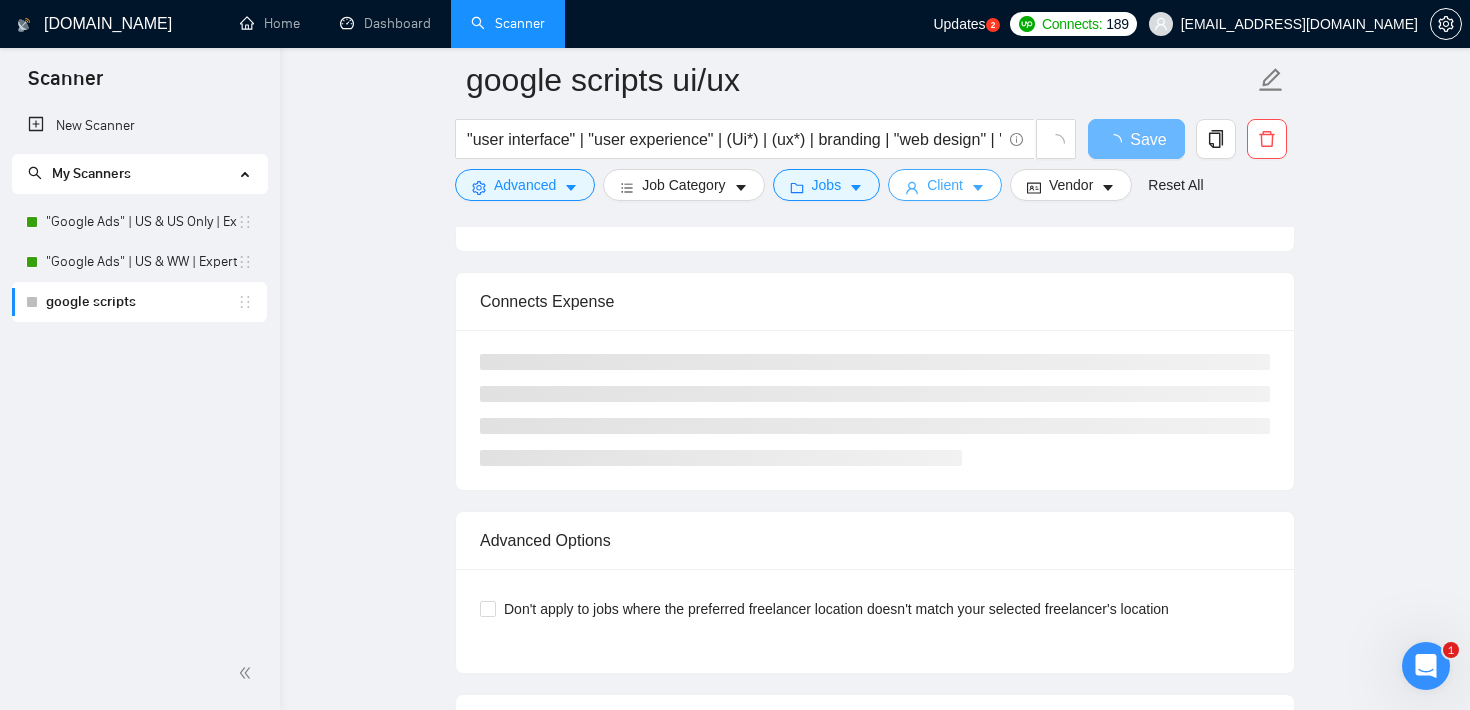 click 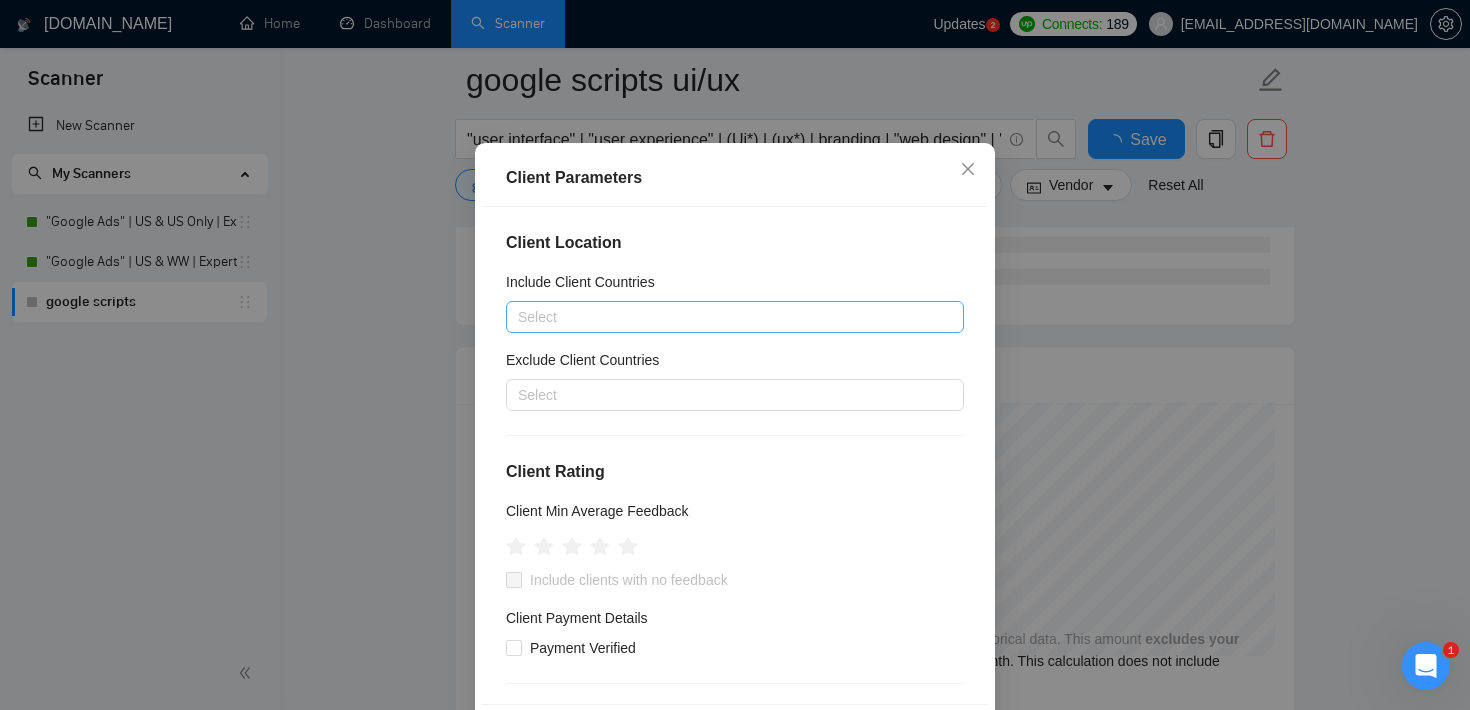 type 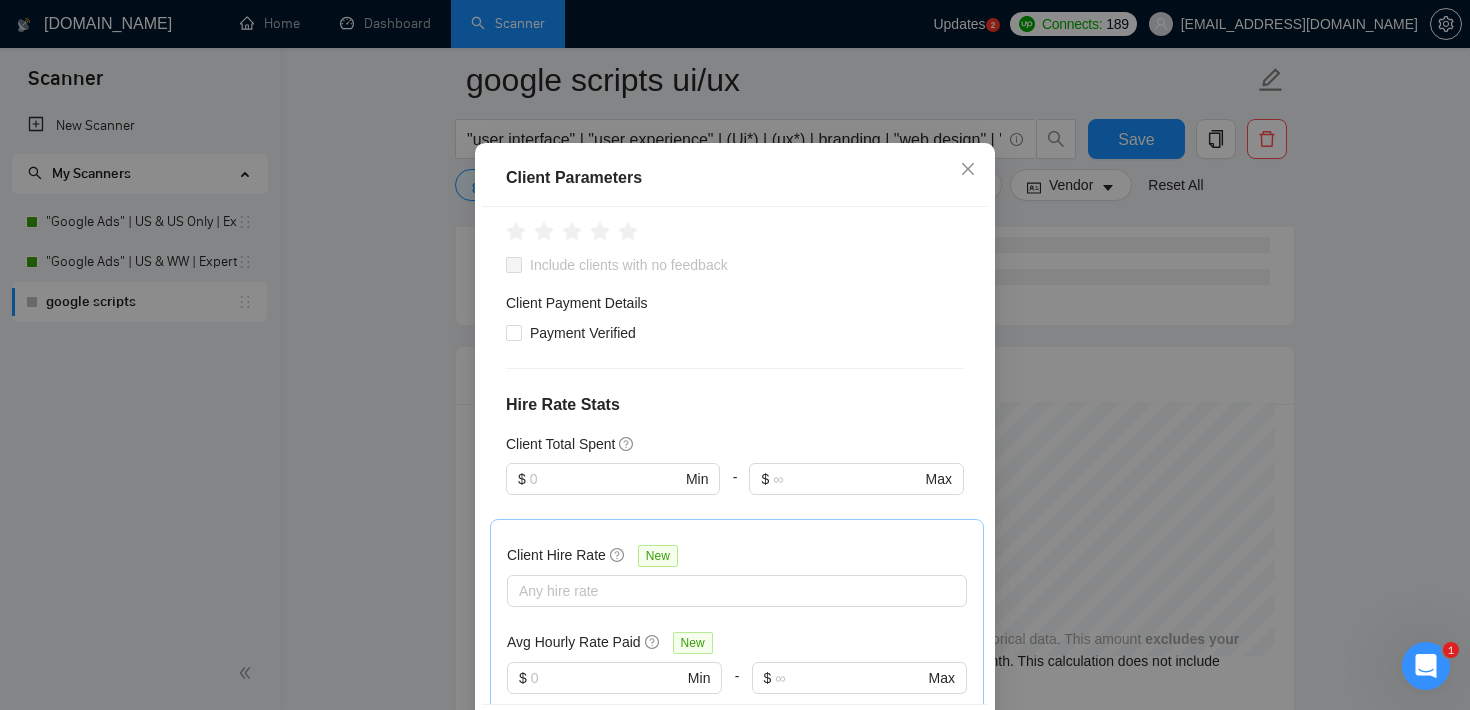 scroll, scrollTop: 311, scrollLeft: 0, axis: vertical 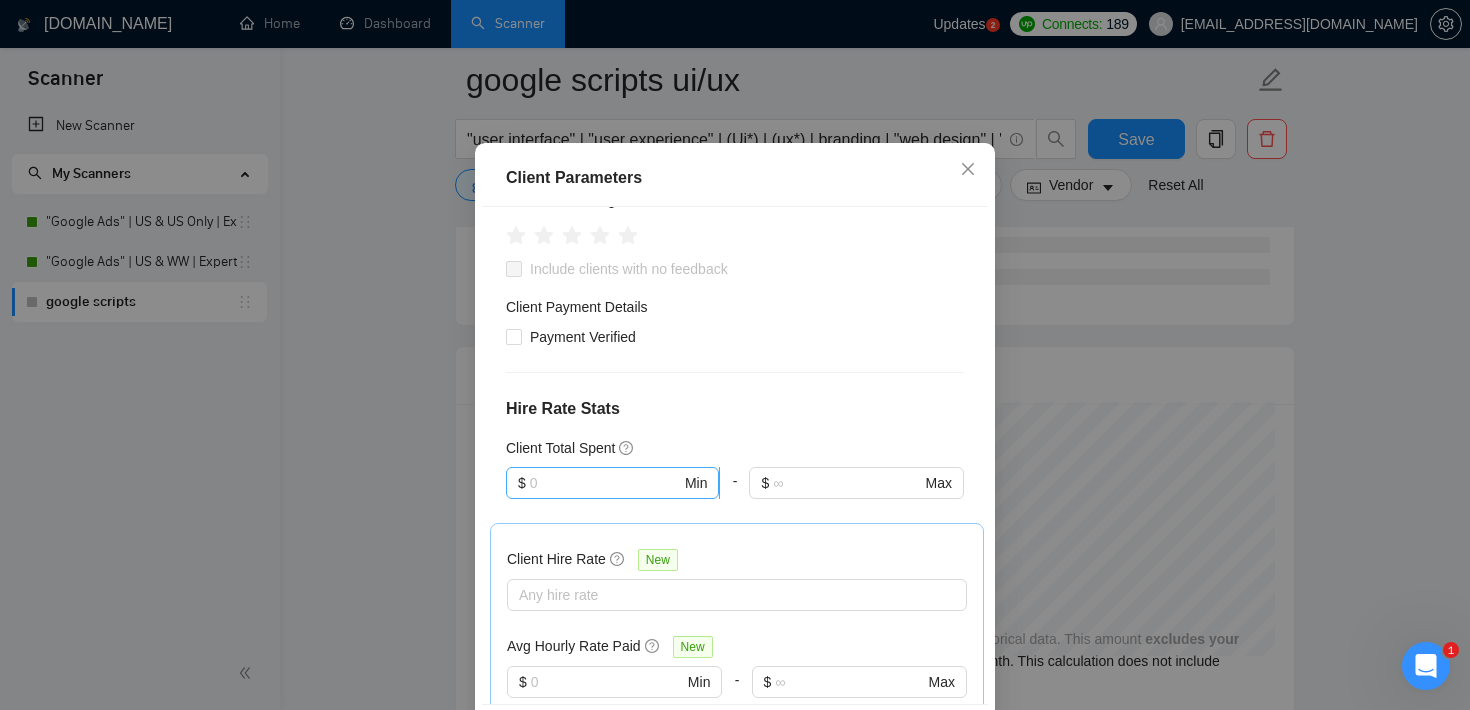 click at bounding box center (605, 483) 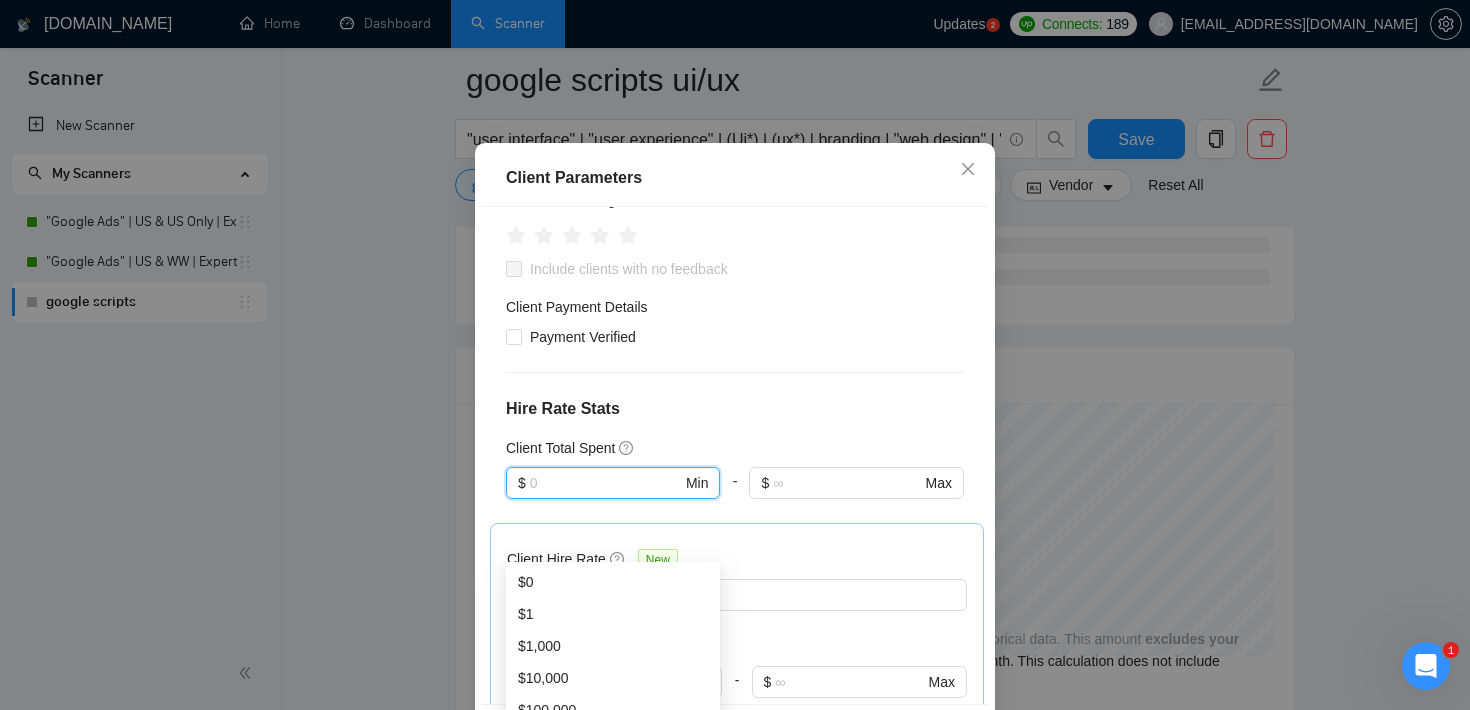 click on "Client Location Include Client Countries   Select Exclude Client Countries   Select Client Rating Client Min Average Feedback Include clients with no feedback Client Payment Details Payment Verified Hire Rate Stats   Client Total Spent $ Min - $ Max Client Hire Rate New   Any hire rate   Avg Hourly Rate Paid New $ Min - $ Max Include Clients without Sufficient History Client Profile Client Industry New   Any industry Client Company Size   Any company size Enterprise Clients New   Any clients" at bounding box center [735, 455] 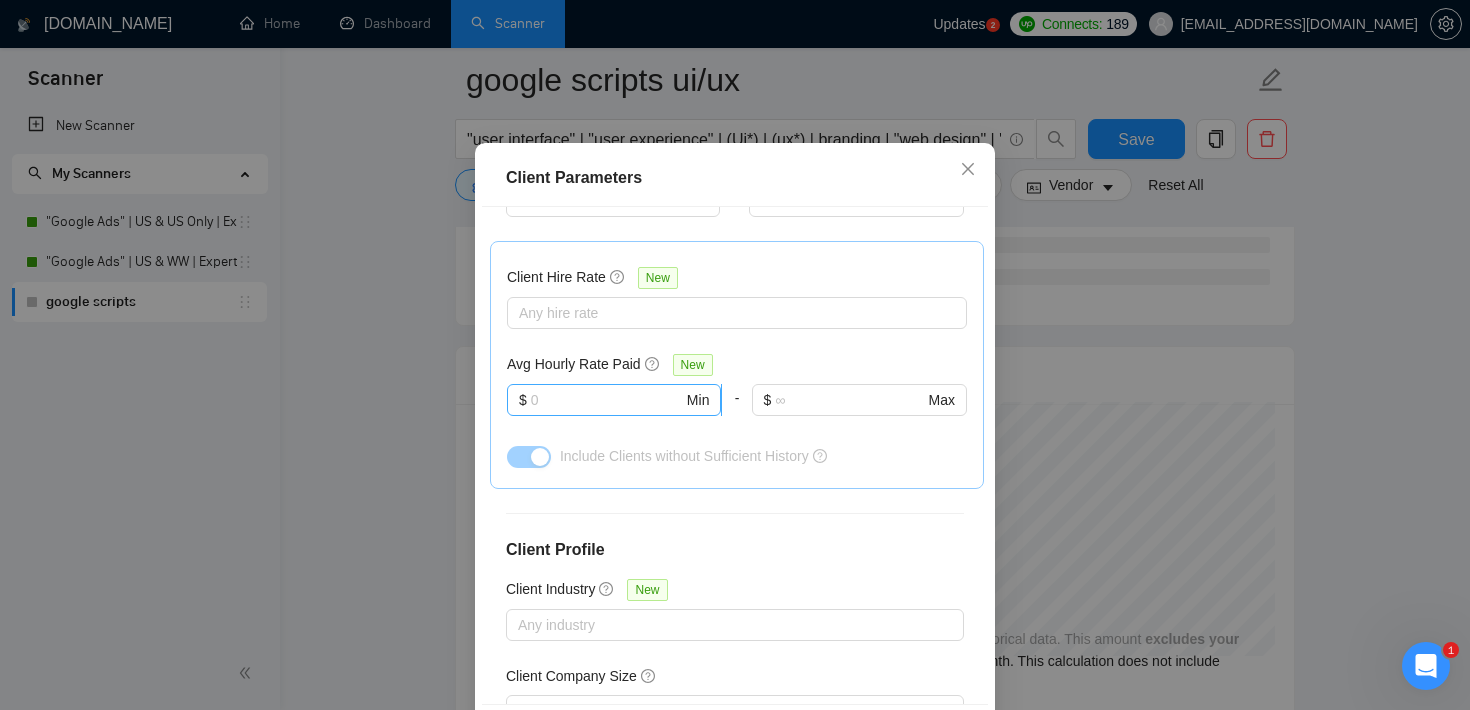 scroll, scrollTop: 603, scrollLeft: 0, axis: vertical 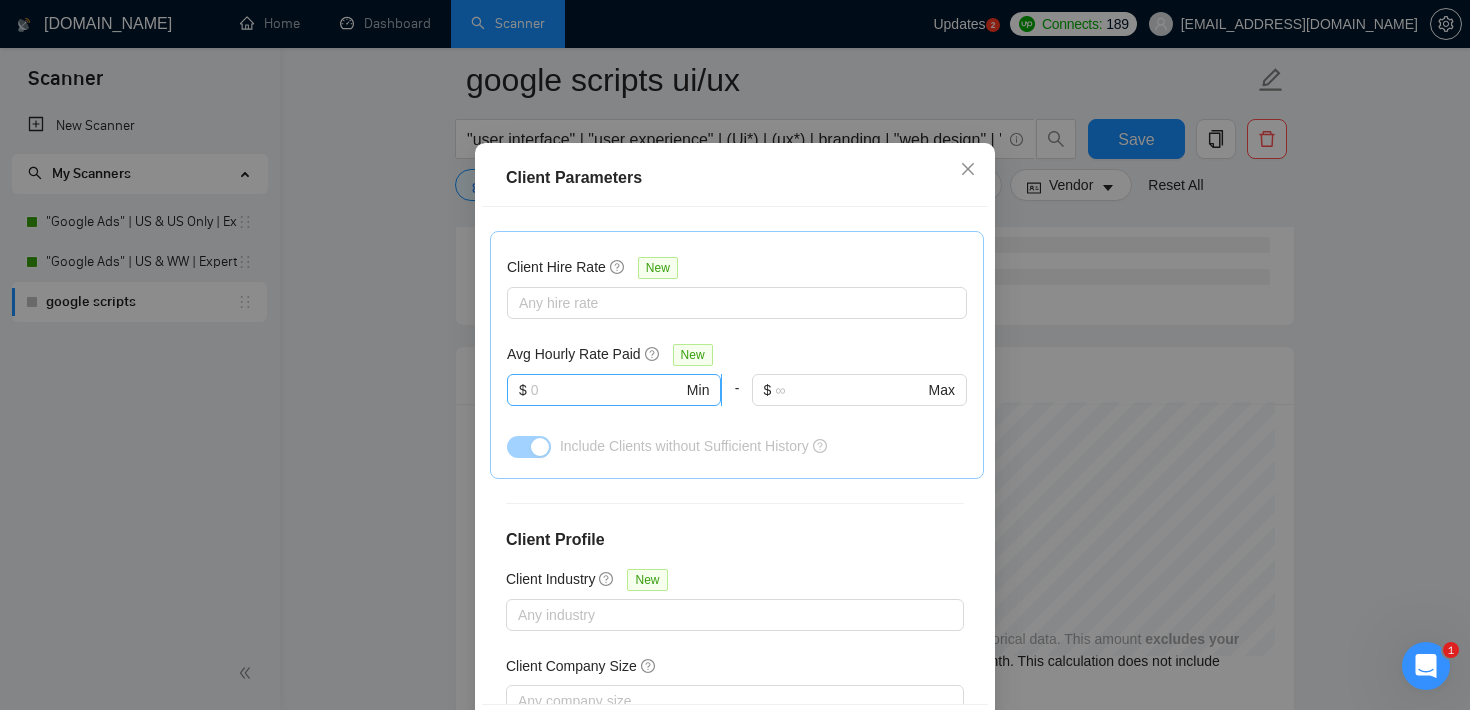 click at bounding box center [607, 390] 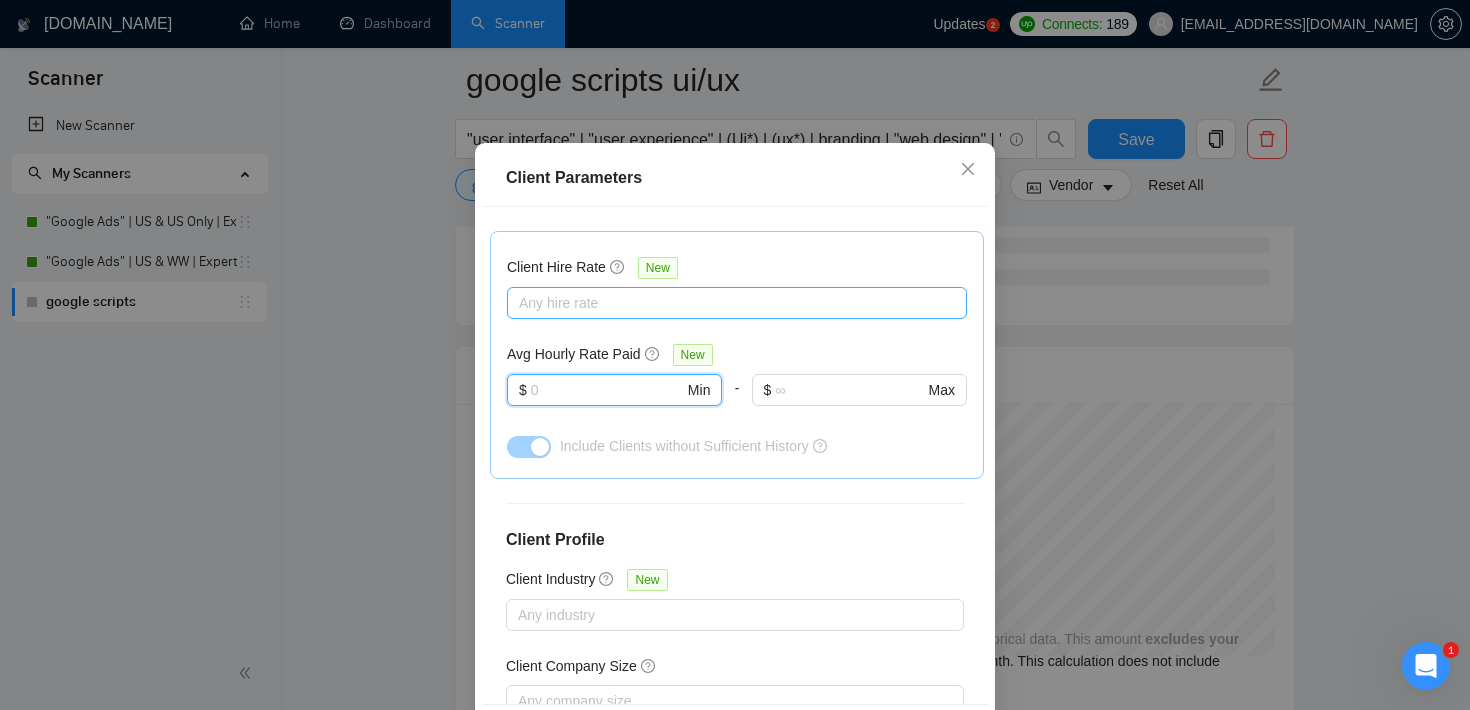 click at bounding box center (727, 303) 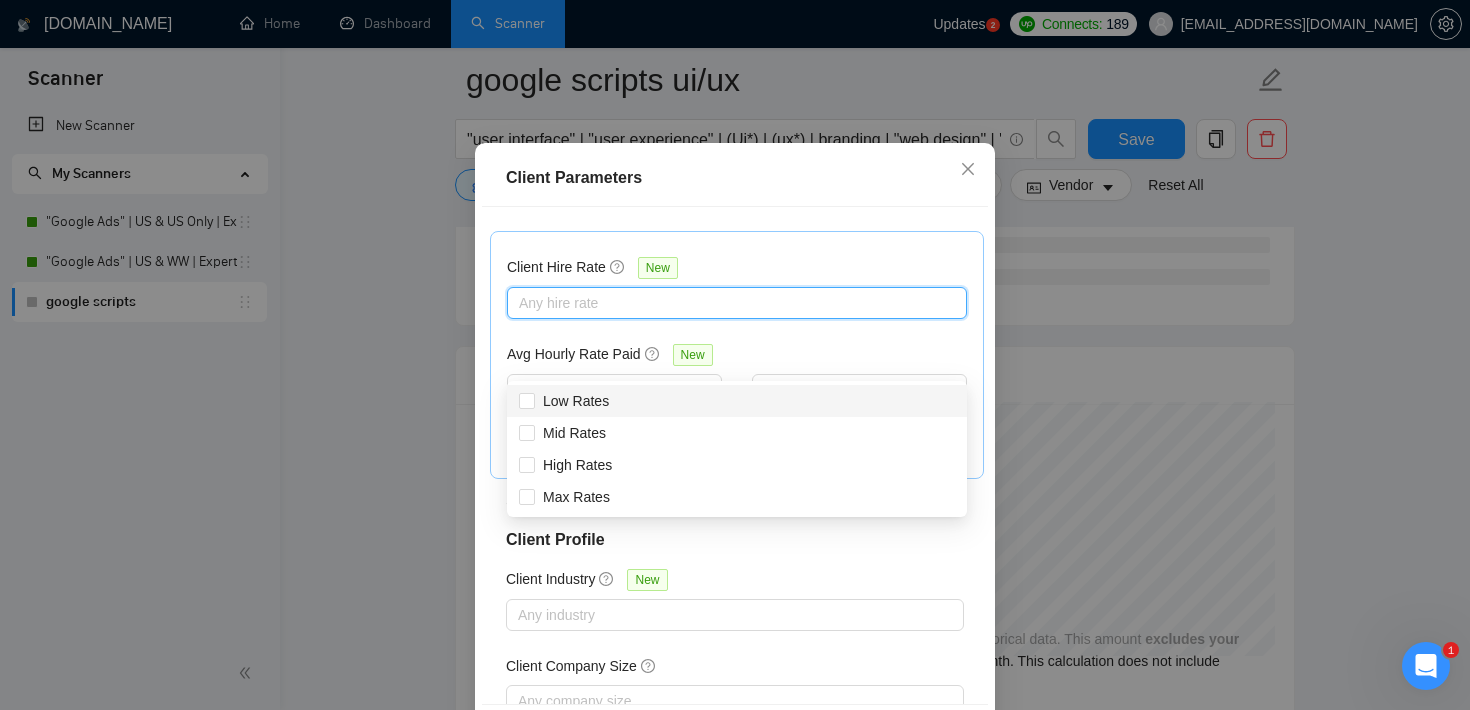 click on "Client Hire Rate New" at bounding box center (737, 271) 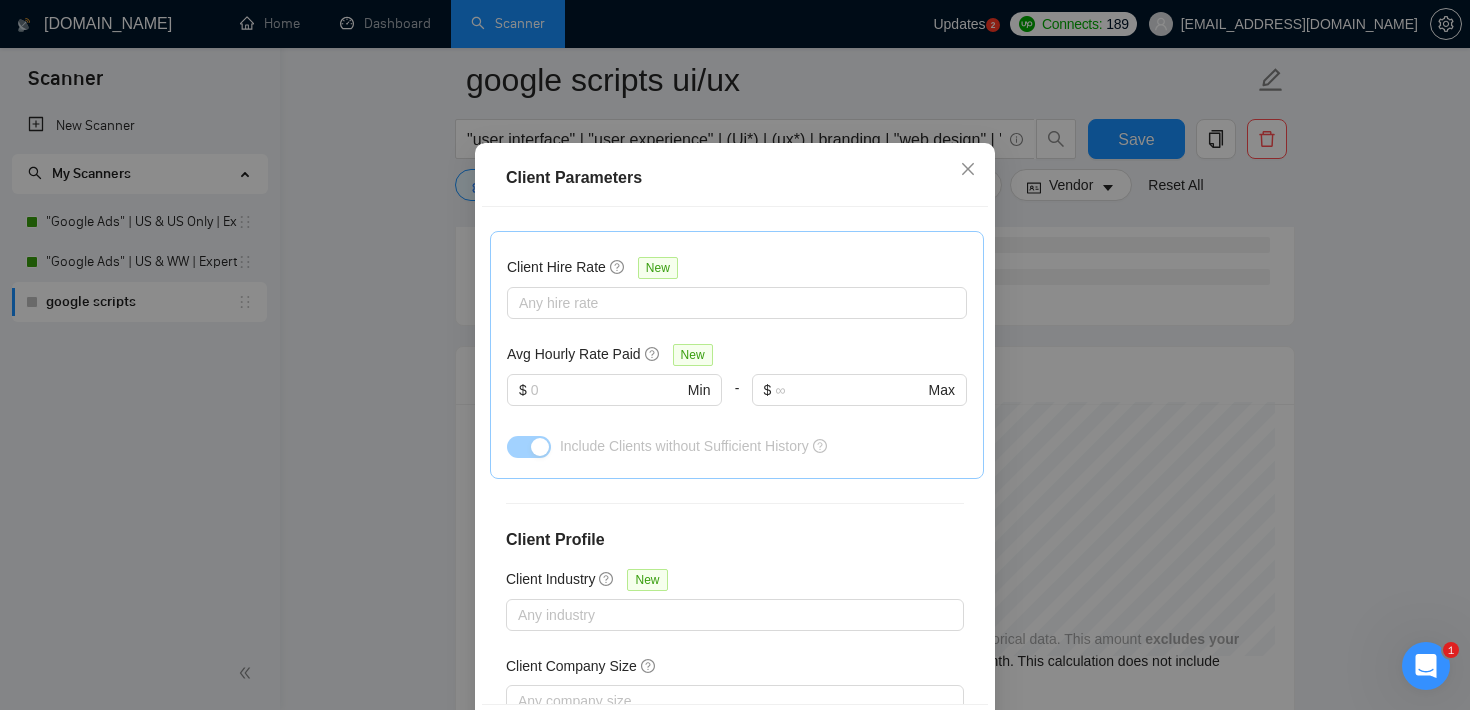 click on "Client Parameters Client Location Include Client Countries   Select Exclude Client Countries   Select Client Rating Client Min Average Feedback Include clients with no feedback Client Payment Details Payment Verified Hire Rate Stats   Client Total Spent $ Min - $ Max Client Hire Rate New   Any hire rate   Avg Hourly Rate Paid New $ Min - $ Max Include Clients without Sufficient History Client Profile Client Industry New   Any industry Client Company Size   Any company size Enterprise Clients New   Any clients Reset OK" at bounding box center (735, 355) 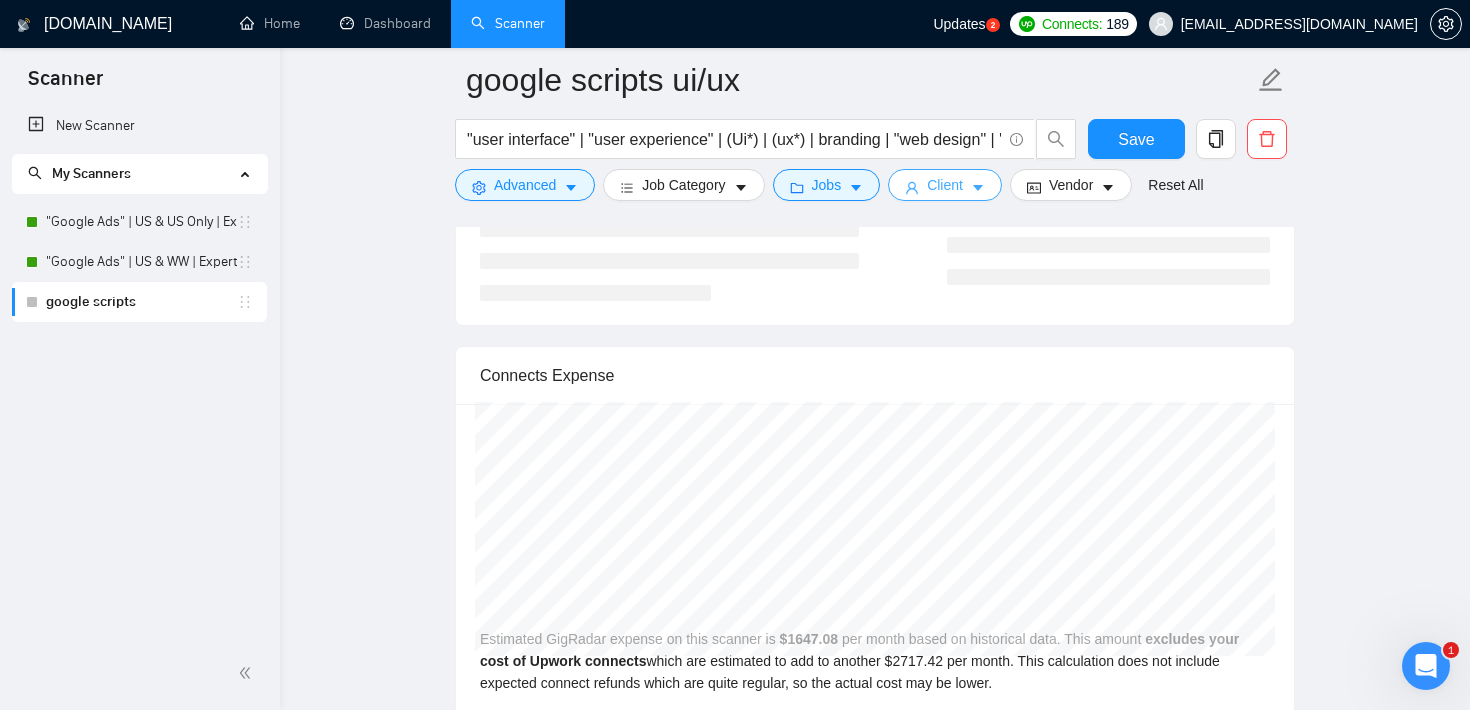 click on "Client" at bounding box center [945, 185] 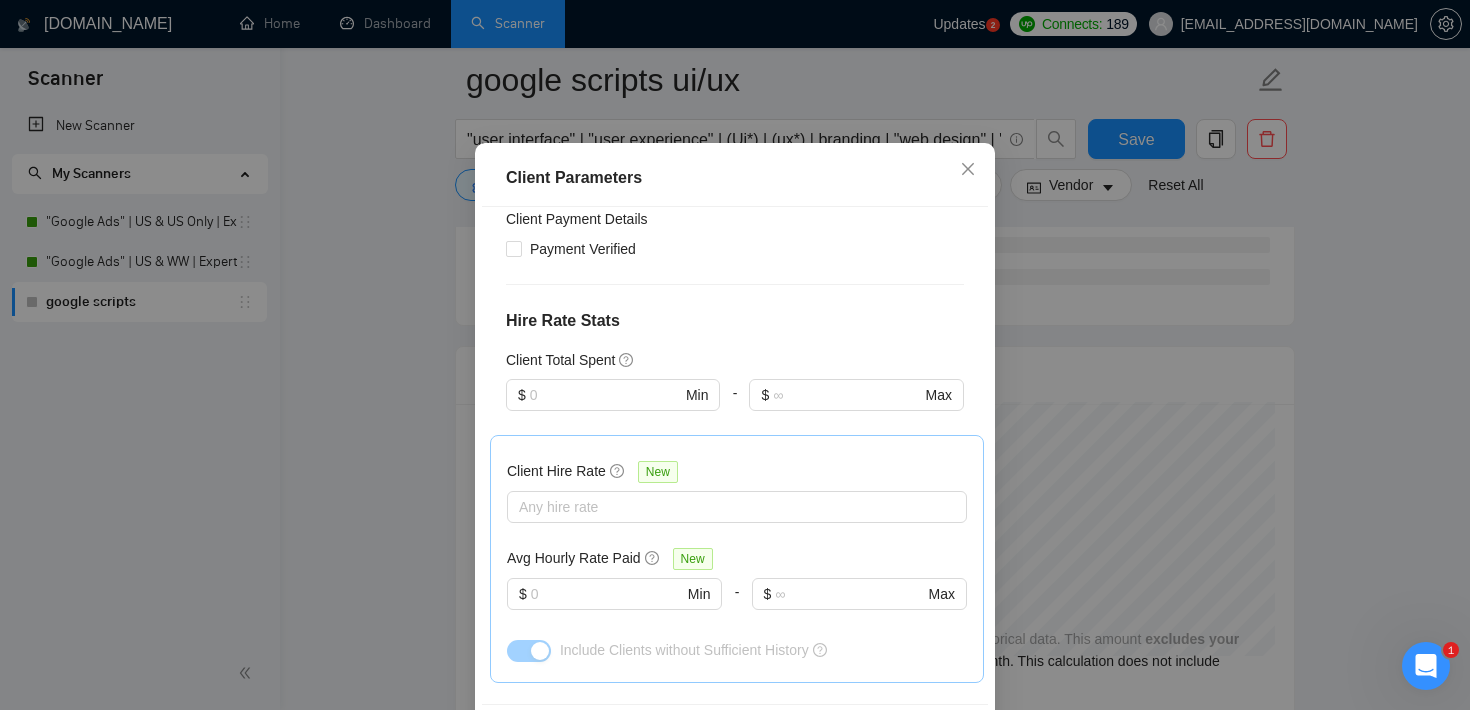 scroll, scrollTop: 177, scrollLeft: 0, axis: vertical 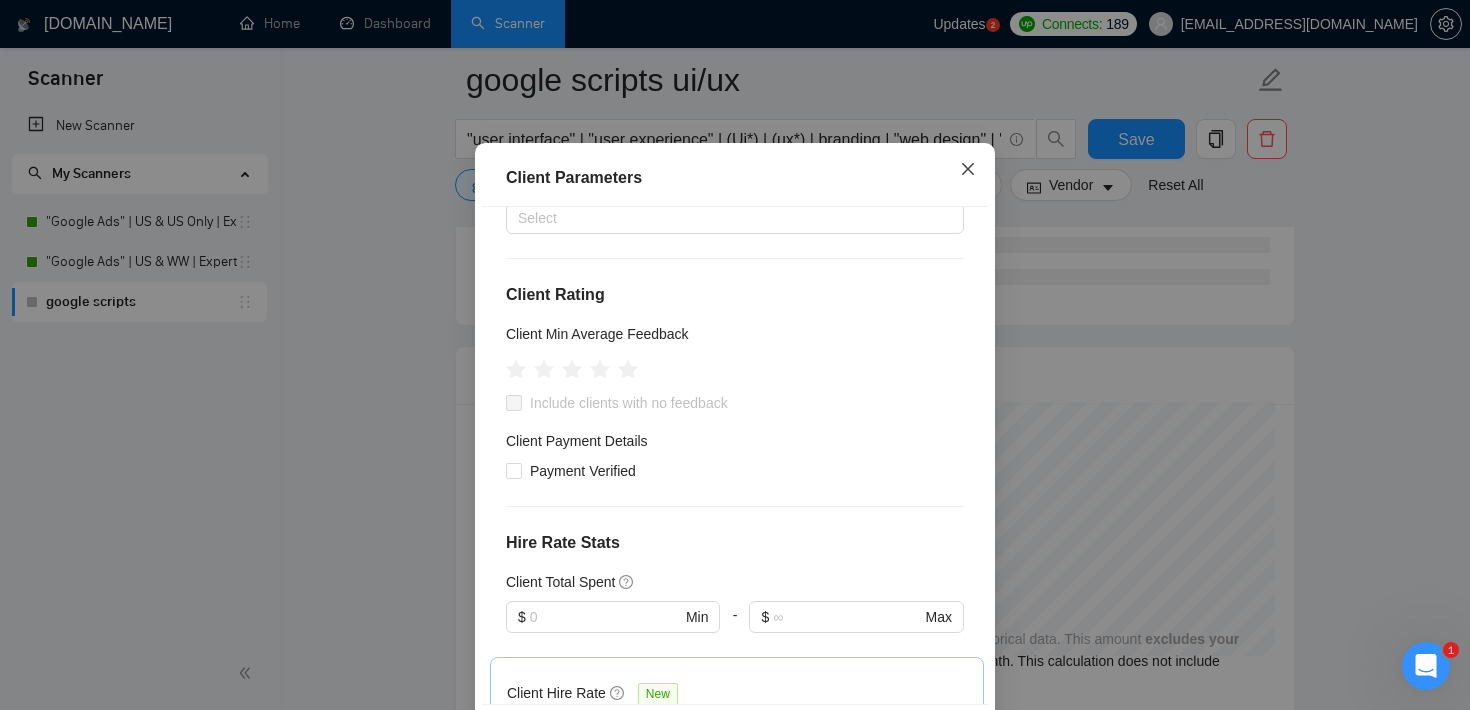 click 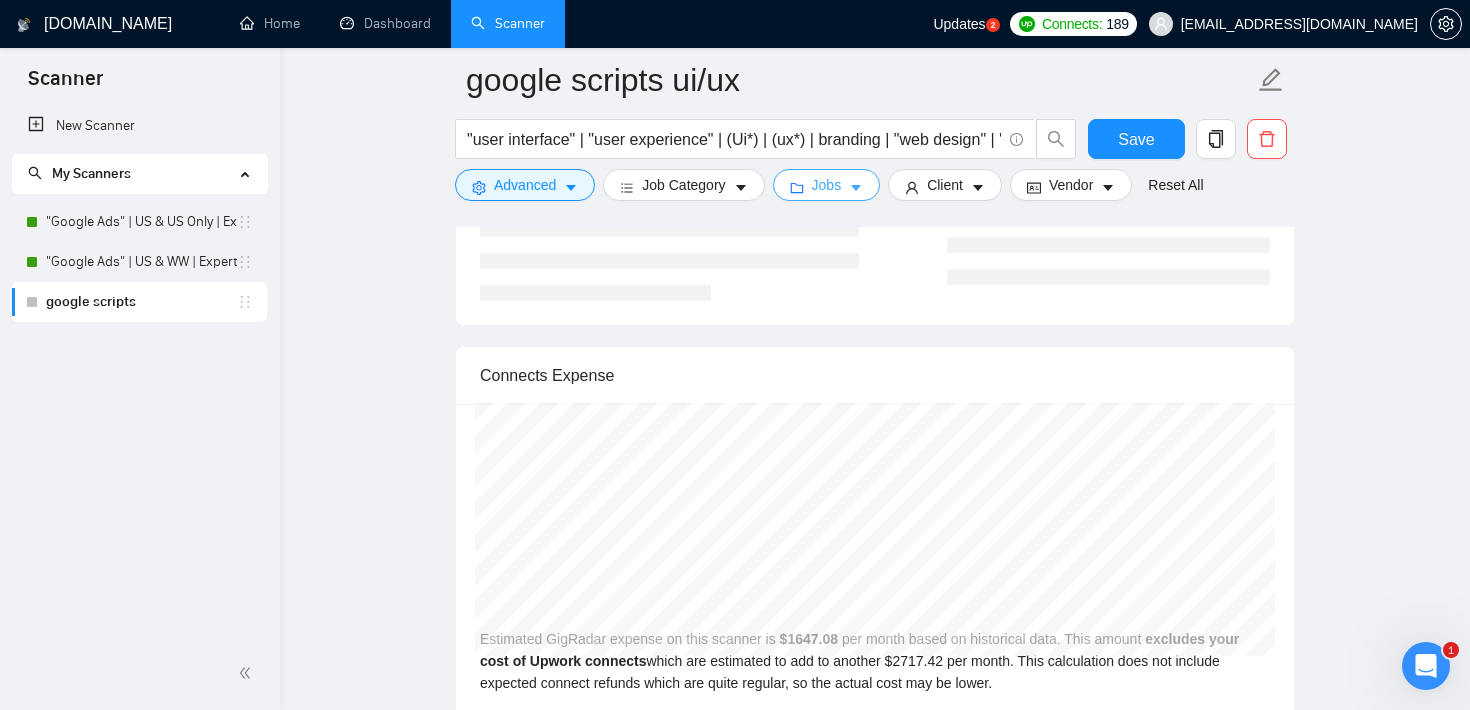 click 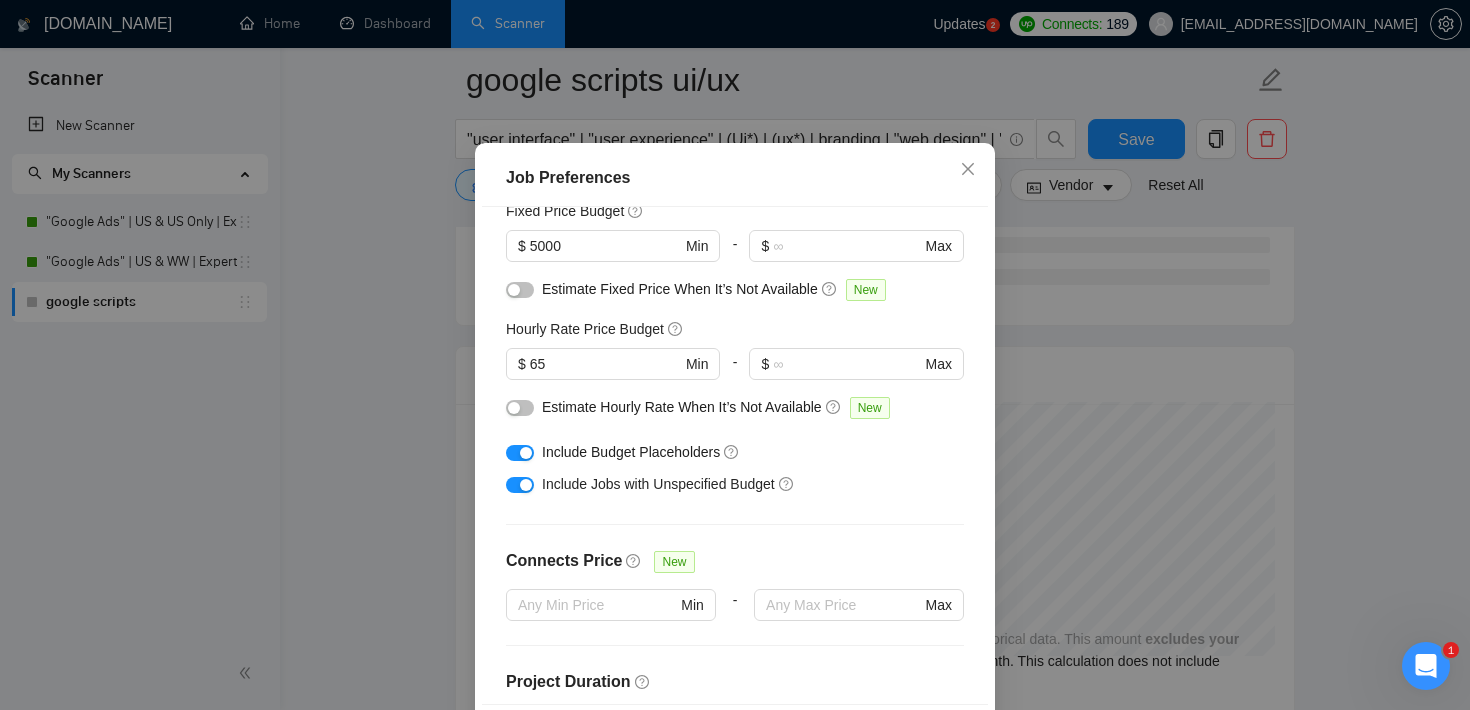 scroll, scrollTop: 114, scrollLeft: 0, axis: vertical 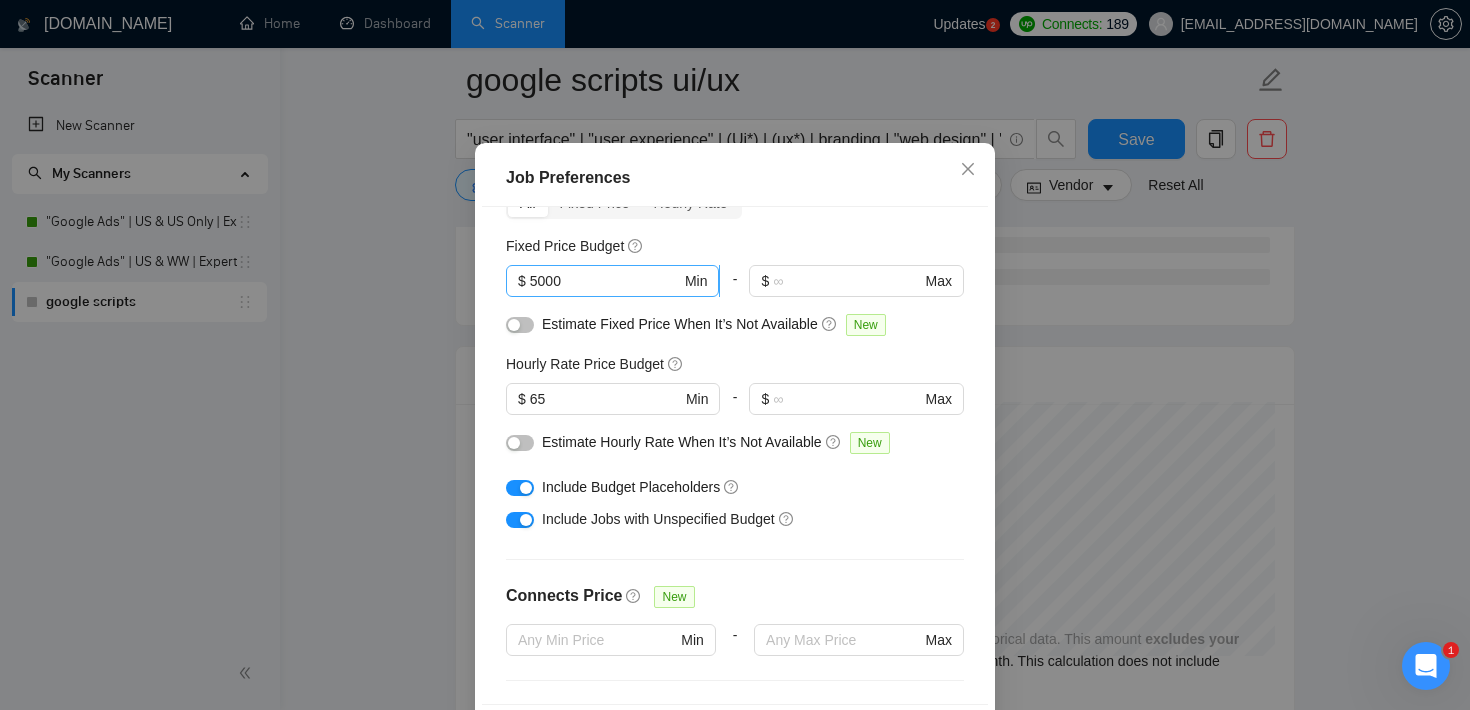 click on "5000" at bounding box center [605, 281] 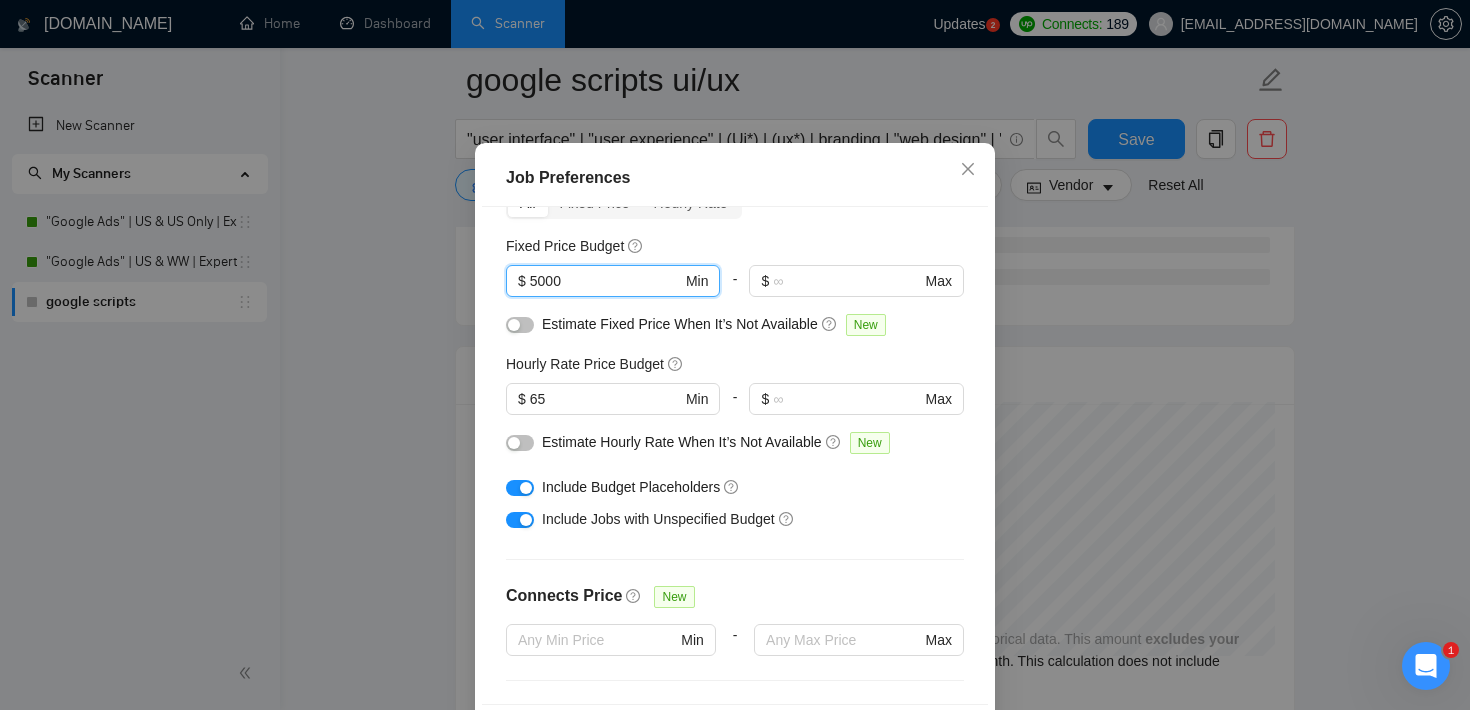 scroll, scrollTop: 630, scrollLeft: 0, axis: vertical 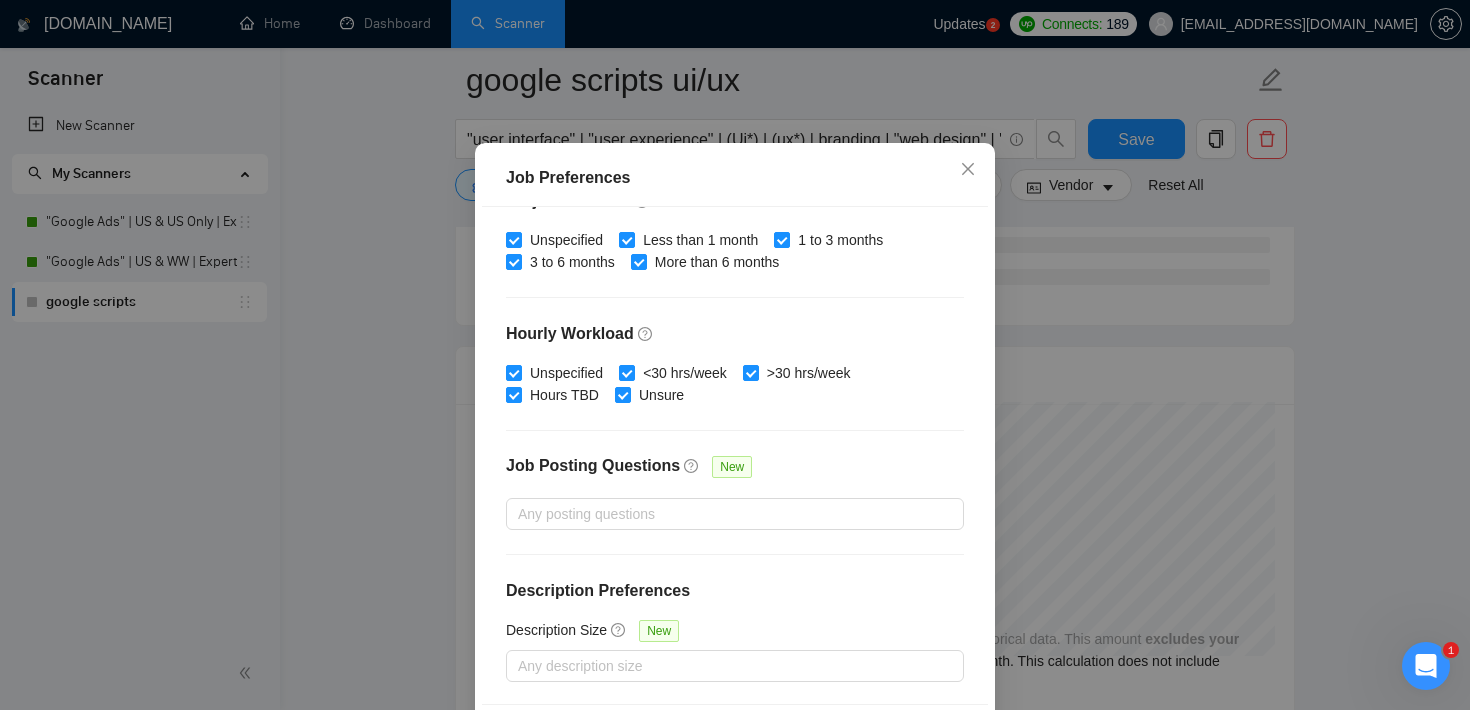 click on "Job Preferences Budget Project Type All Fixed Price Hourly Rate   Fixed Price Budget $ 5000 Min - $ Max Estimate Fixed Price When It’s Not Available New   Hourly Rate Price Budget $ 65 Min - $ Max Estimate Hourly Rate When It’s Not Available New Include Budget Placeholders Include Jobs with Unspecified Budget   Connects Price New Min - Max Project Duration   Unspecified Less than 1 month 1 to 3 months 3 to 6 months More than 6 months Hourly Workload   Unspecified <30 hrs/week >30 hrs/week Hours TBD Unsure Job Posting Questions New   Any posting questions Description Preferences Description Size New   Any description size Reset OK" at bounding box center (735, 355) 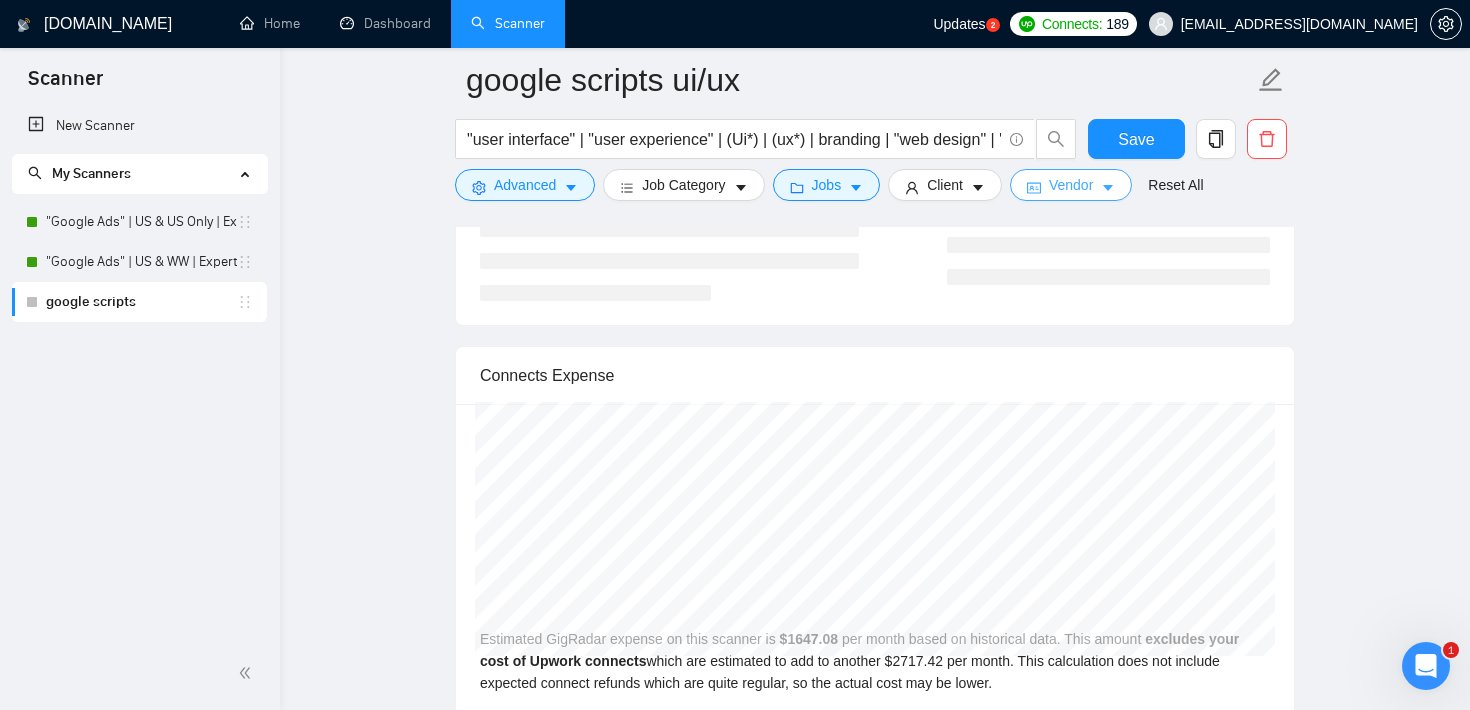 click on "Vendor" at bounding box center (1071, 185) 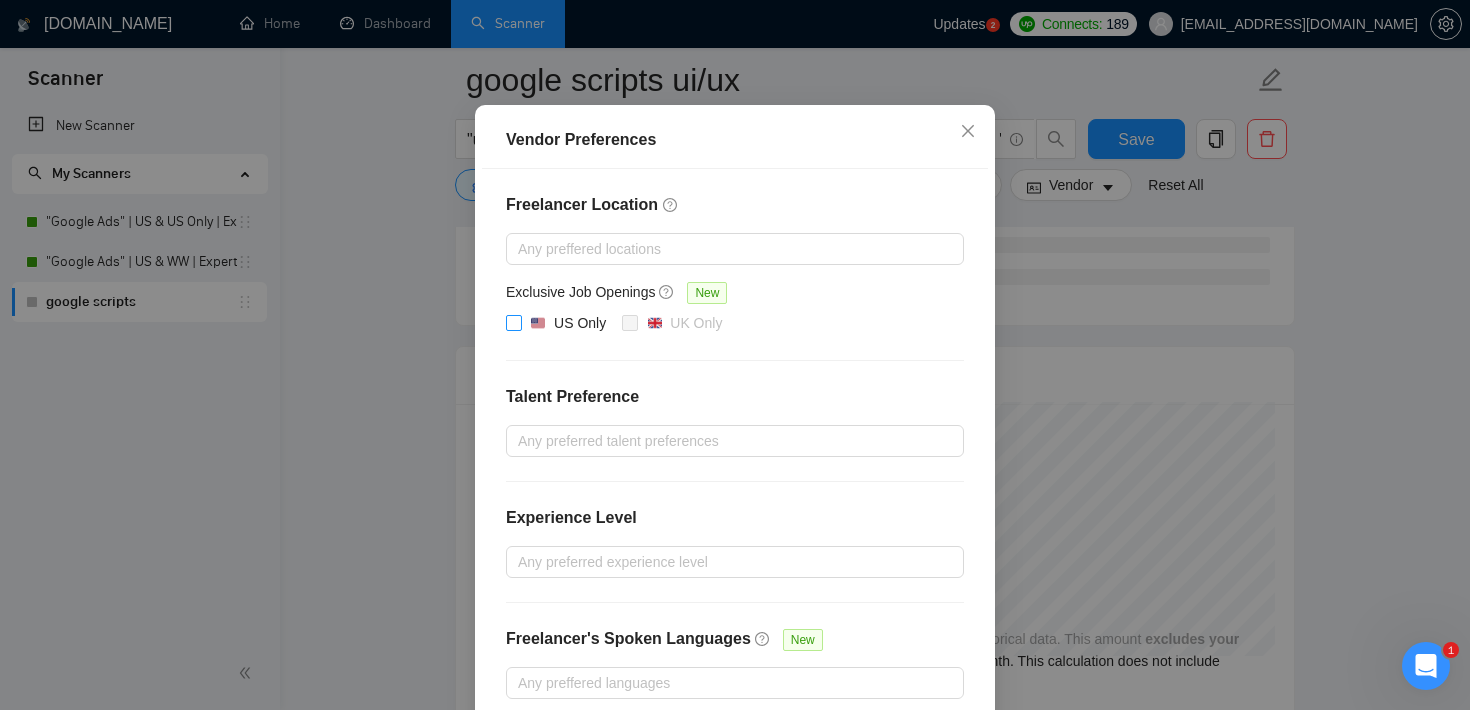 click at bounding box center [514, 323] 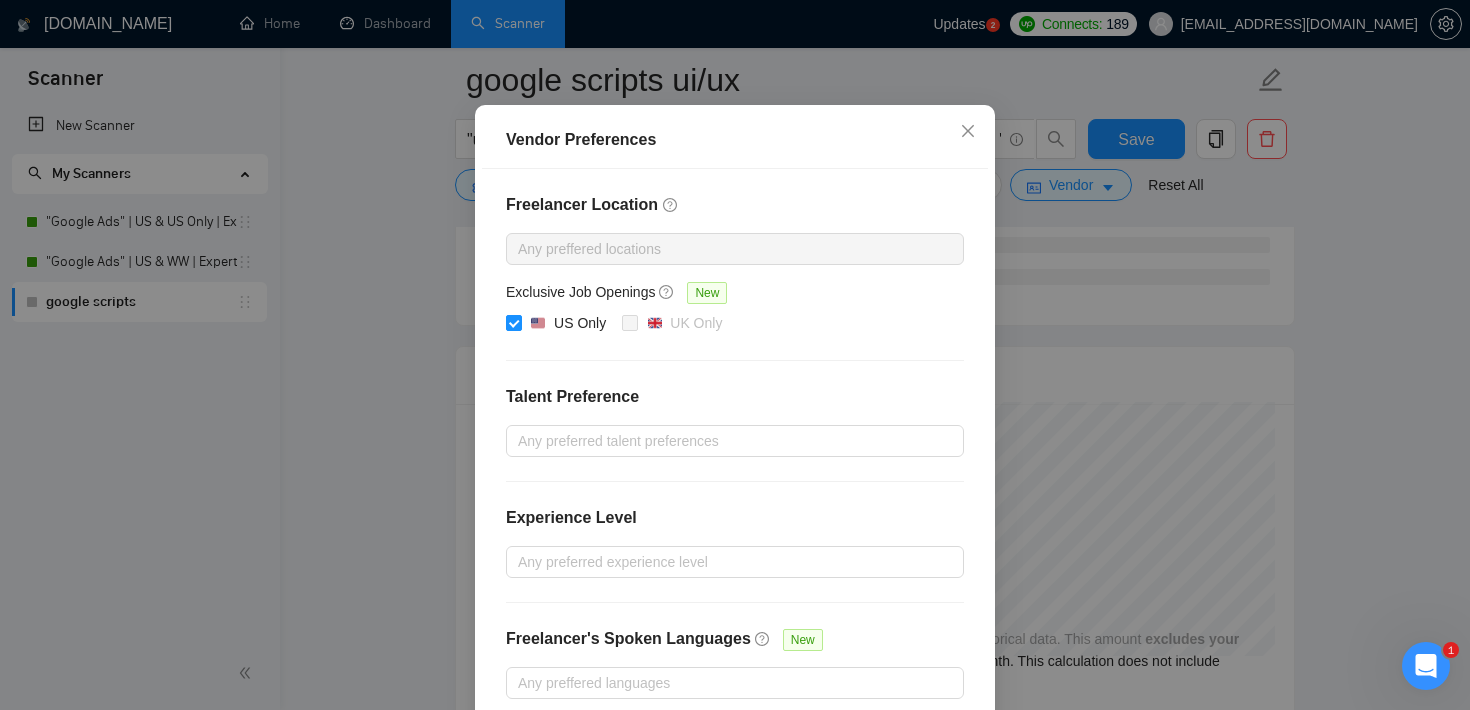 scroll, scrollTop: 215, scrollLeft: 0, axis: vertical 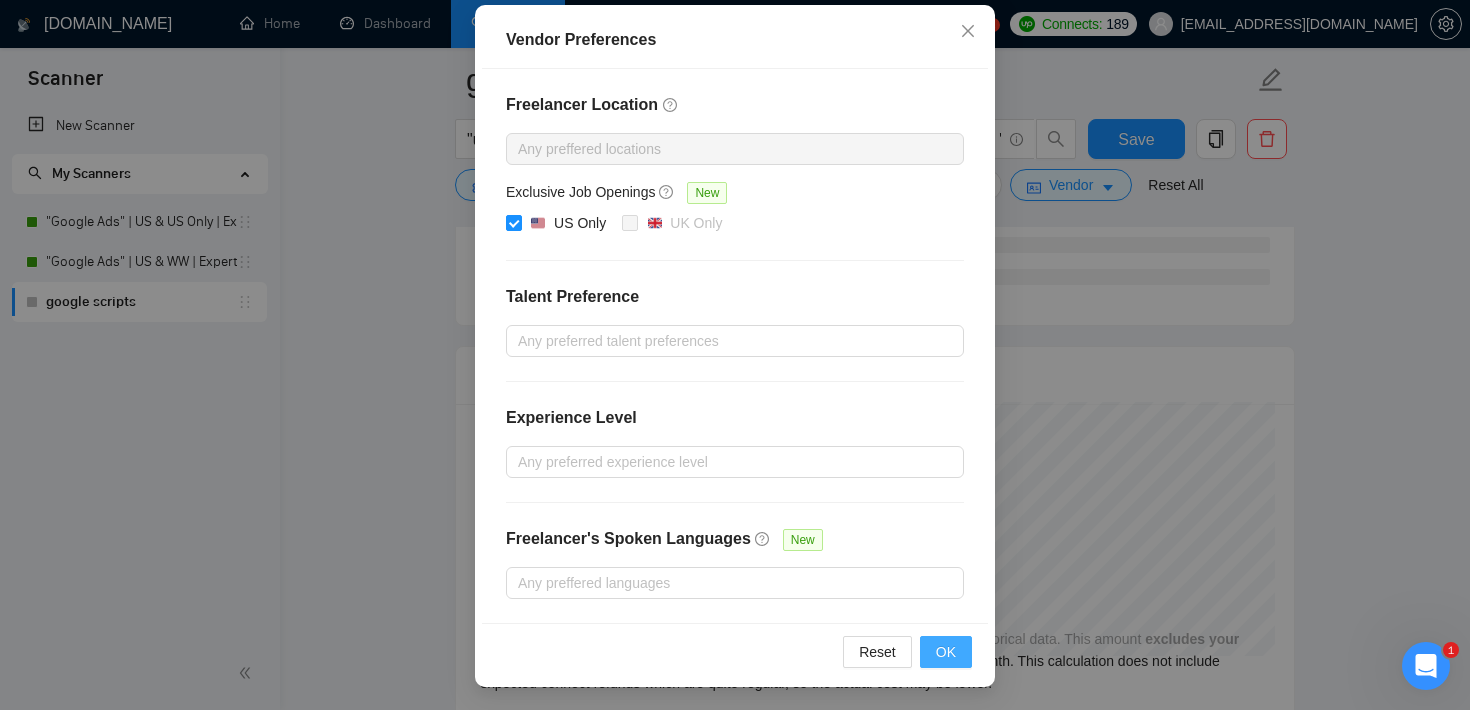 click on "OK" at bounding box center [946, 652] 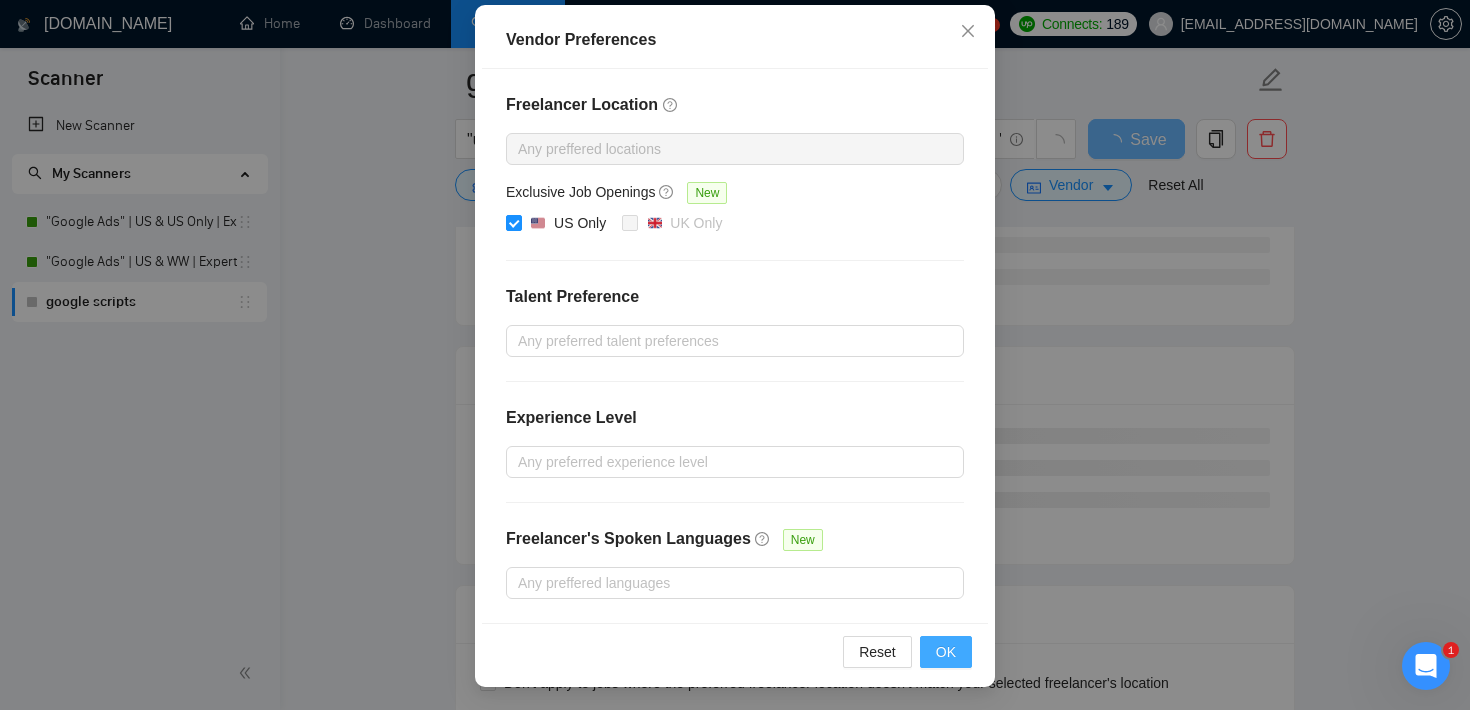 scroll, scrollTop: 115, scrollLeft: 0, axis: vertical 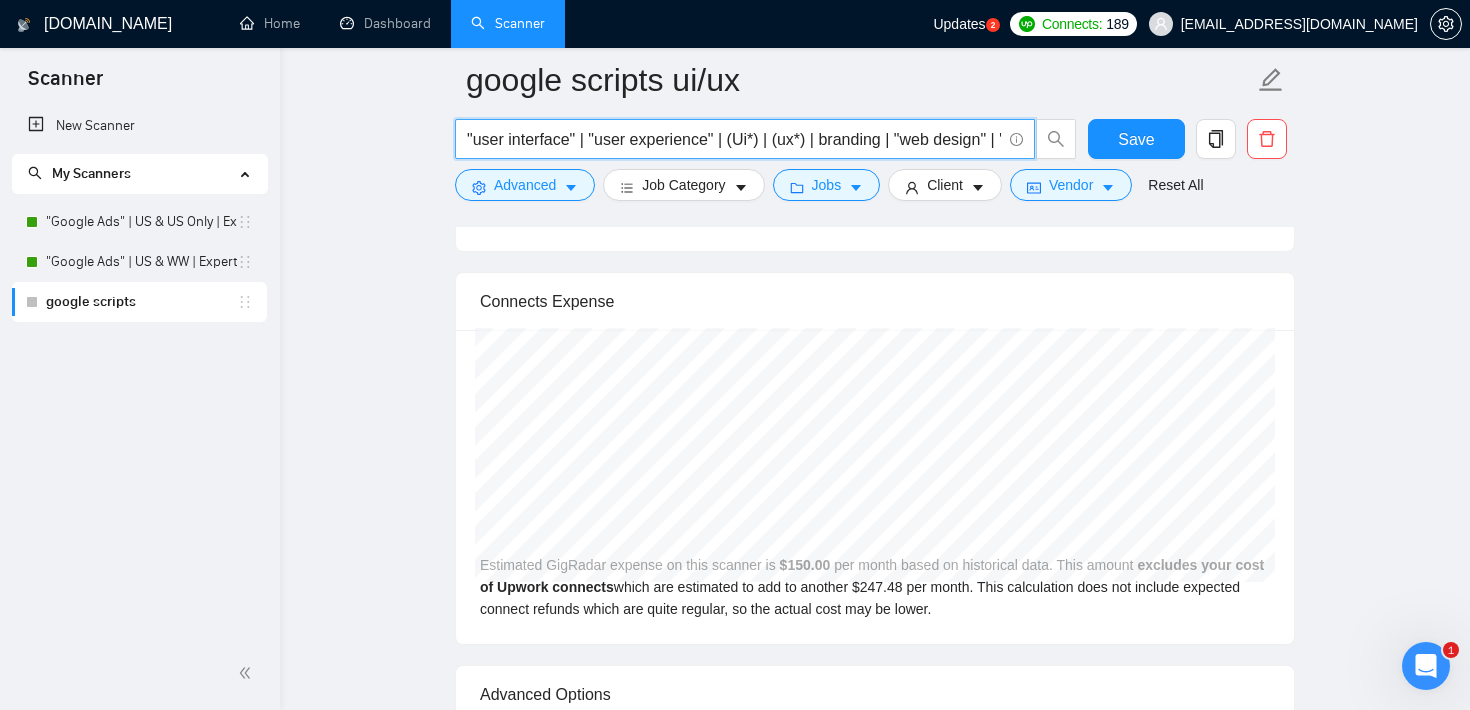 drag, startPoint x: 744, startPoint y: 145, endPoint x: 467, endPoint y: 133, distance: 277.2598 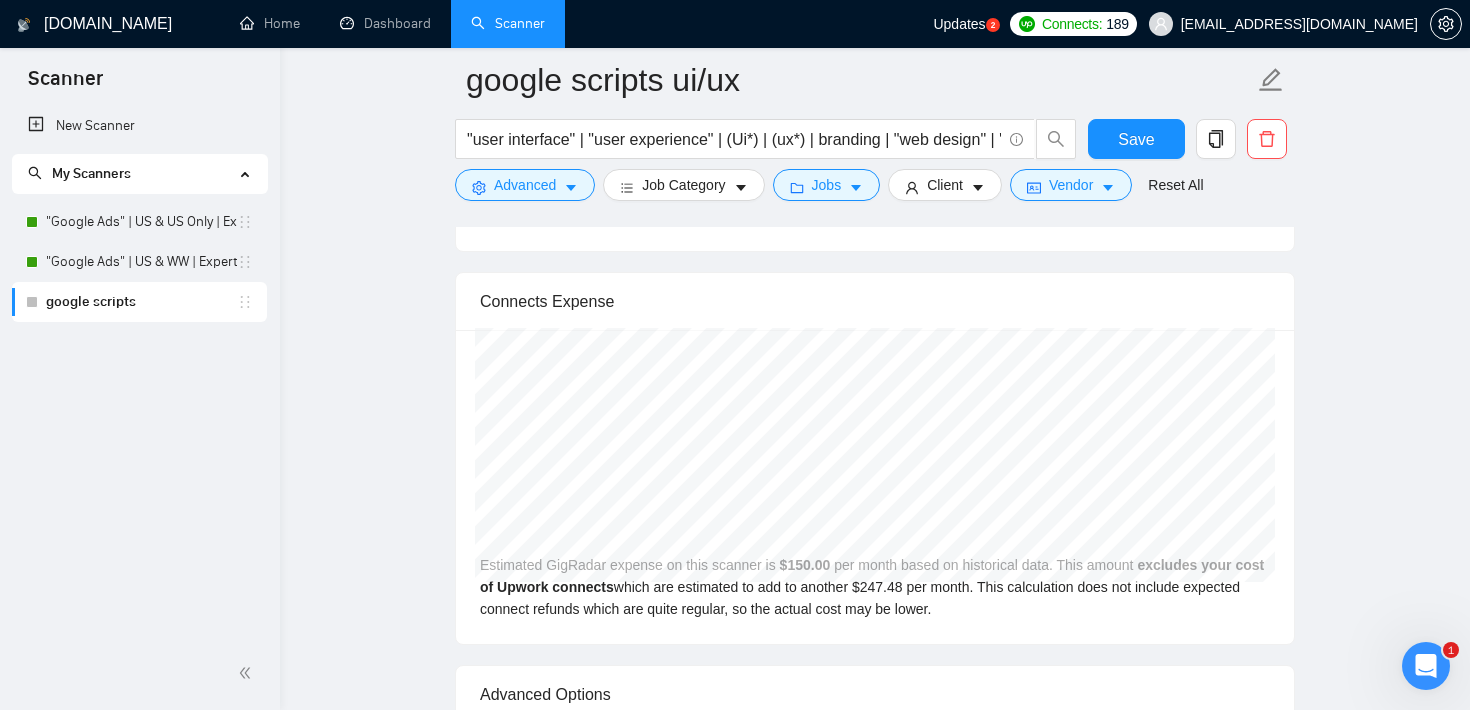 click on "google scripts ui/ux "user interface" | "user experience" | (Ui*) | (ux*) | branding | "web design" | "web designer" | "website design" | "website designer" | (figma*) | (framer*) Save Advanced   Job Category   Jobs   Client   Vendor   Reset All" at bounding box center [875, 129] 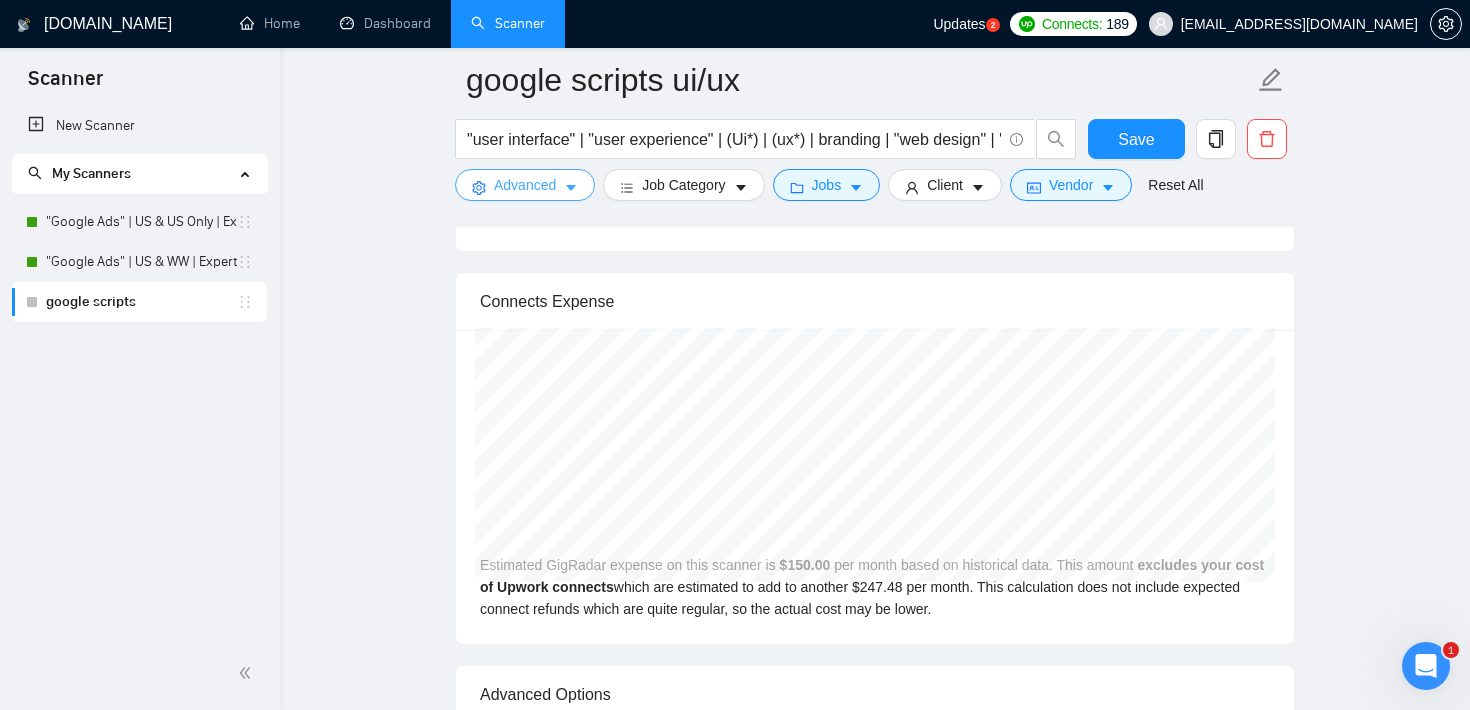 click on "Advanced" at bounding box center (525, 185) 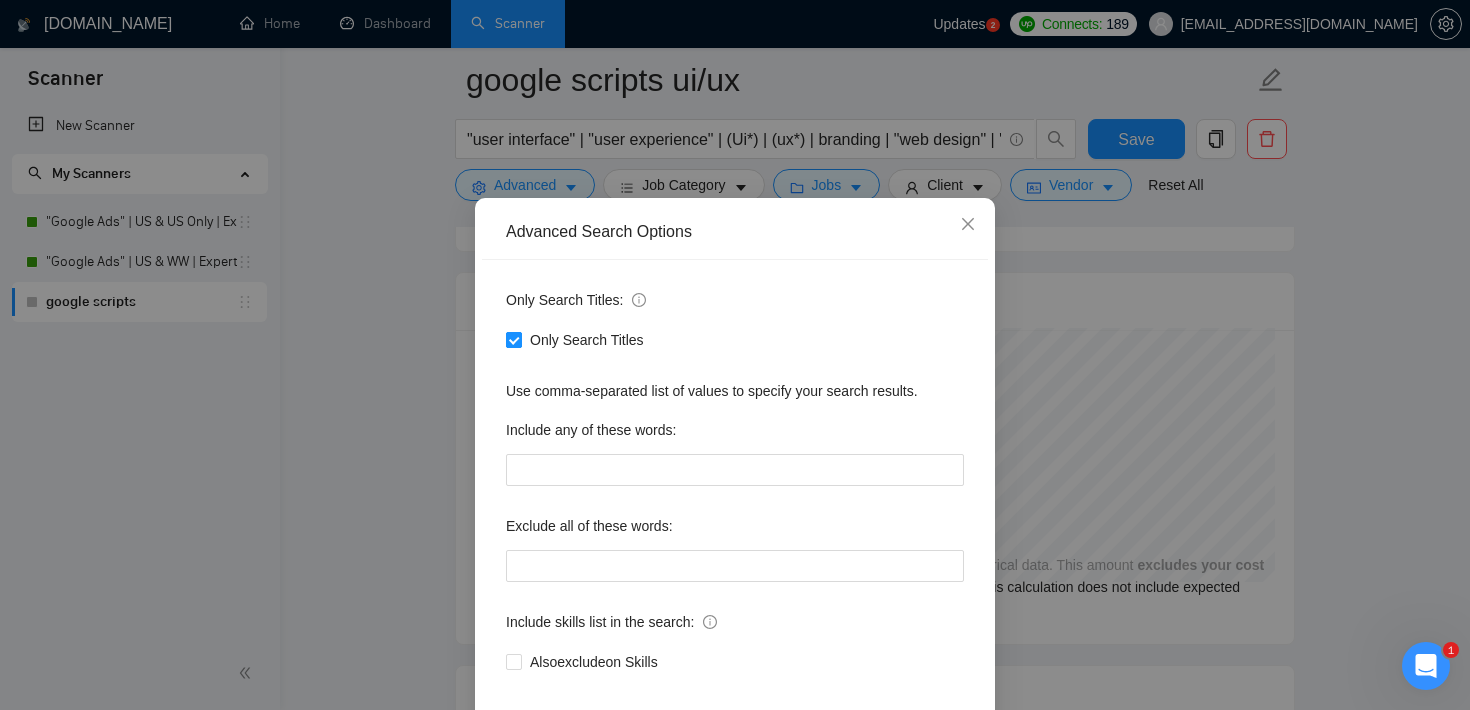 click on "Only Search Titles" at bounding box center (513, 339) 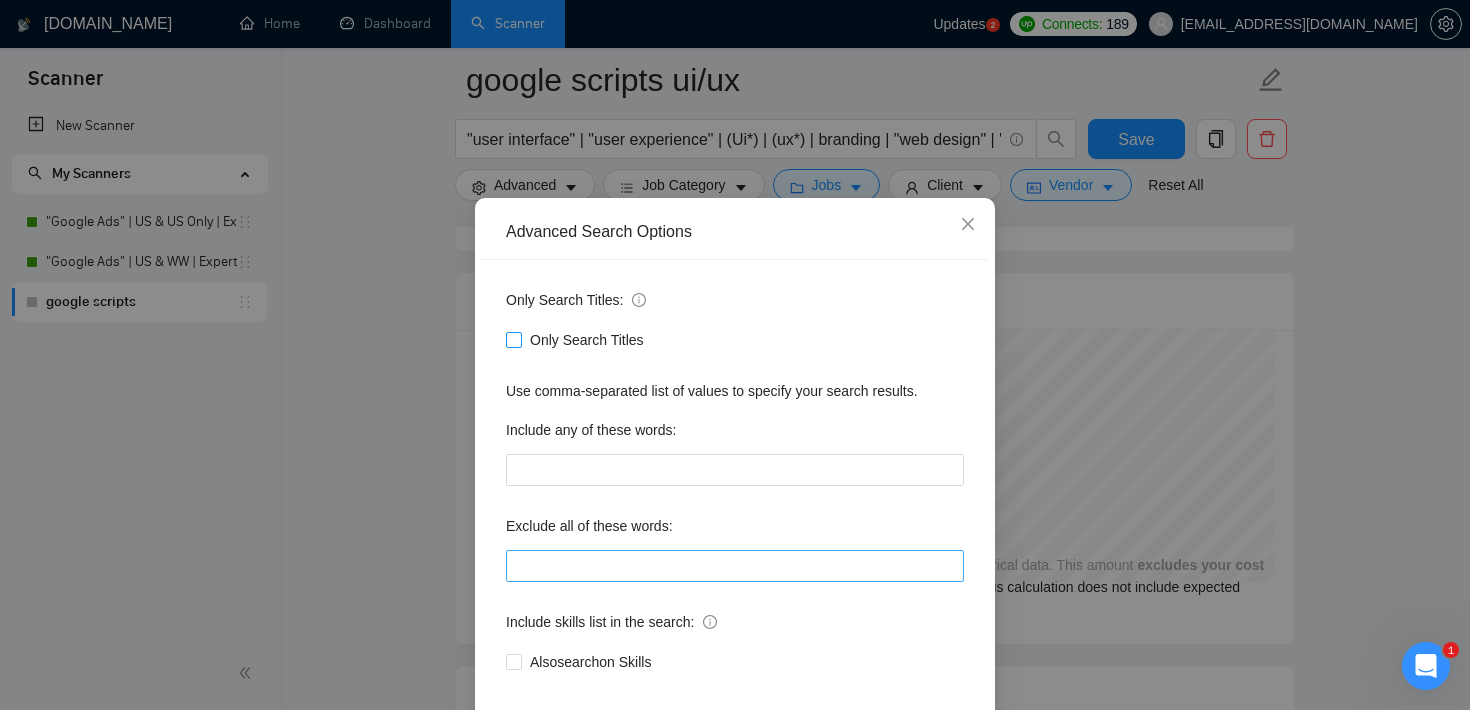 scroll, scrollTop: 122, scrollLeft: 0, axis: vertical 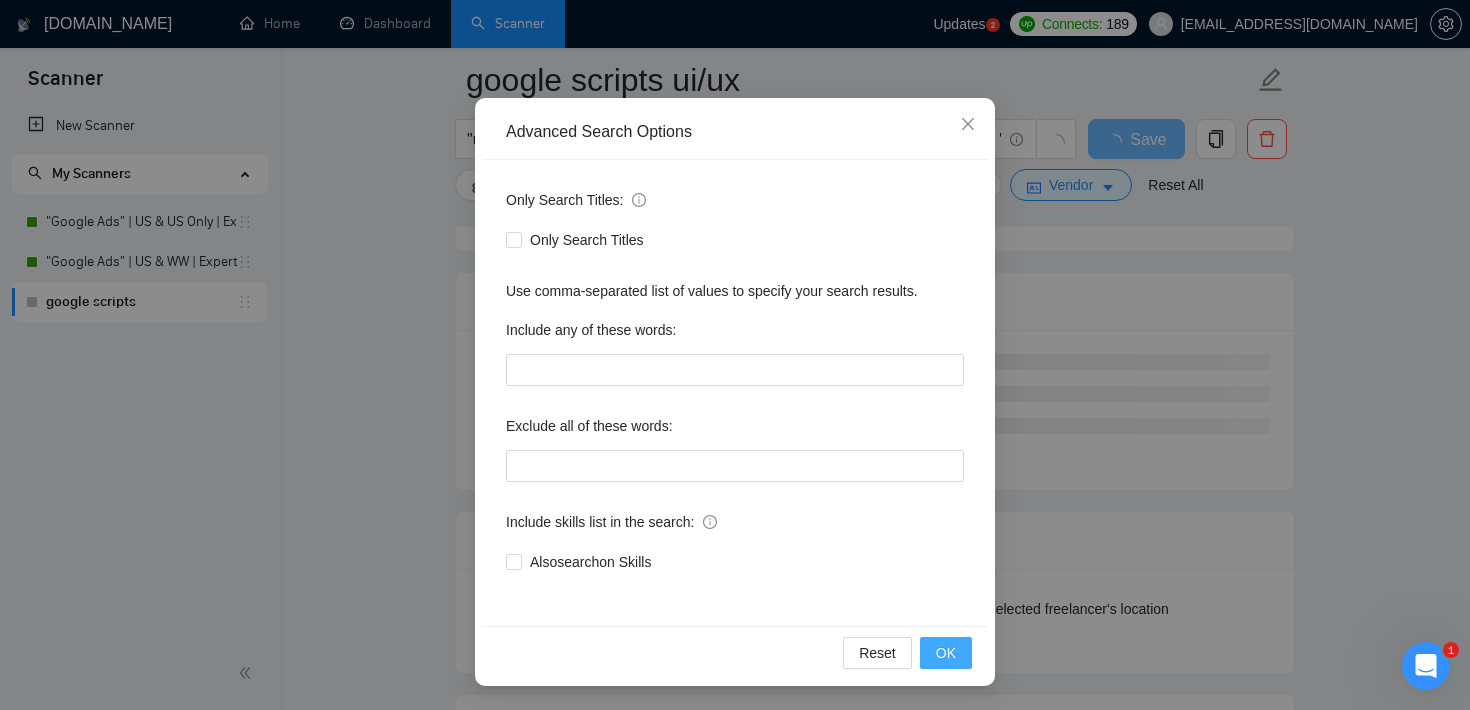click on "OK" at bounding box center (946, 653) 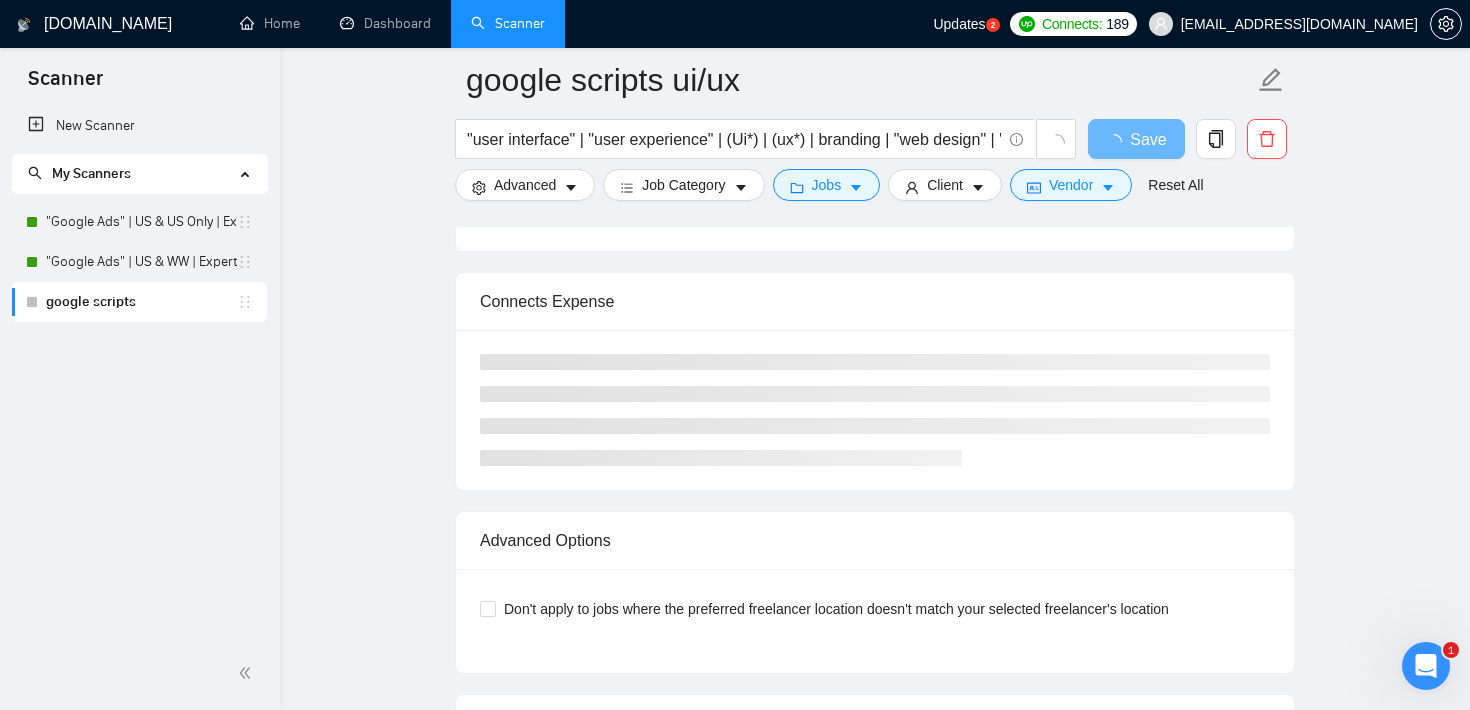 scroll, scrollTop: 0, scrollLeft: 0, axis: both 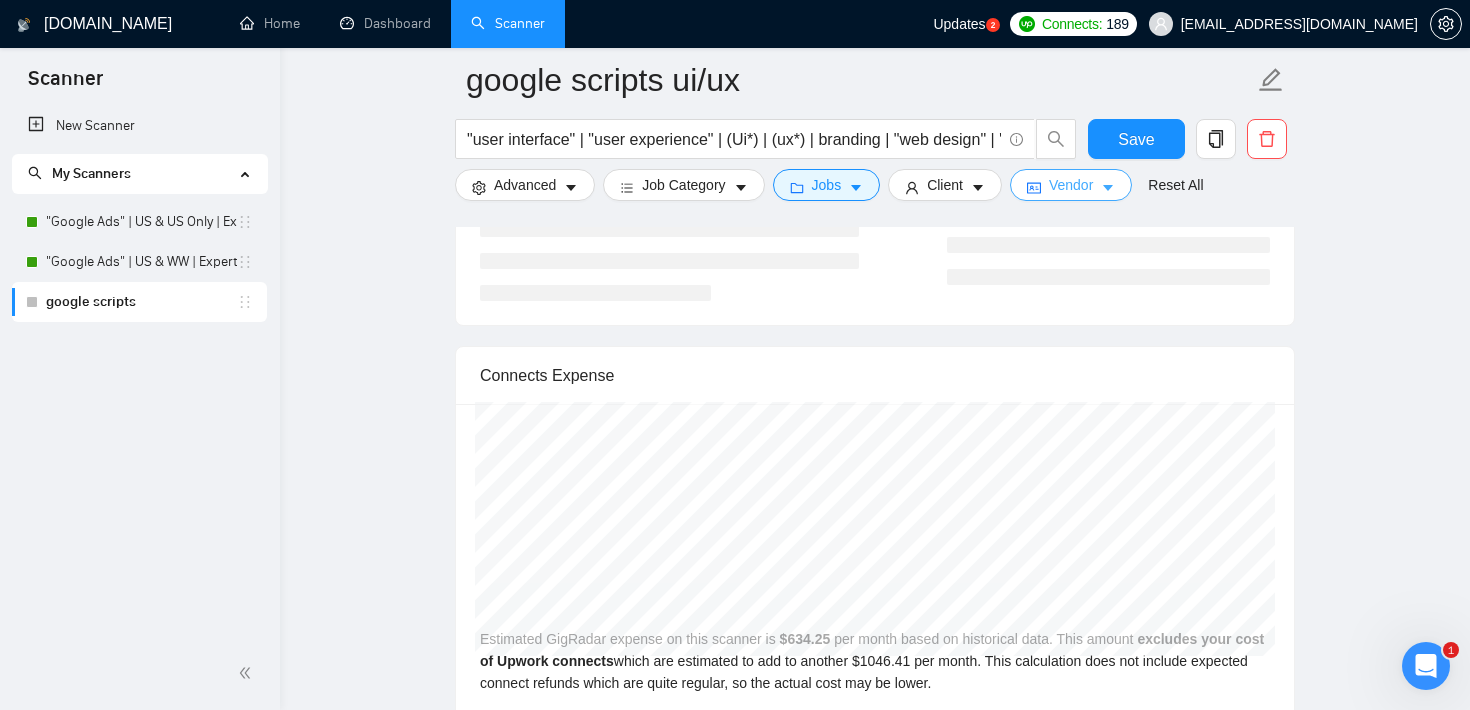 click on "Vendor" at bounding box center (1071, 185) 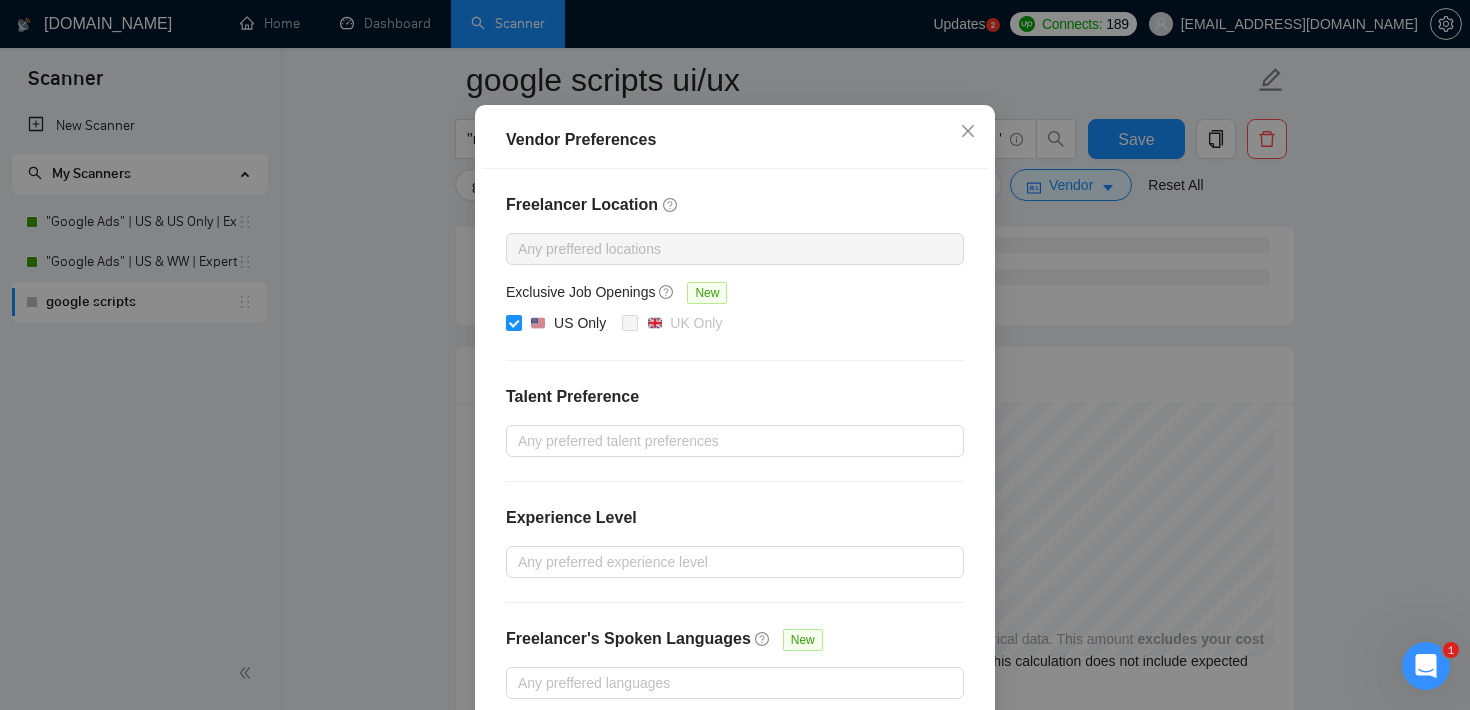 click on "Vendor Preferences Freelancer Location     Any preffered locations Exclusive Job Openings [GEOGRAPHIC_DATA] Only UK Only Talent Preference   Any preferred talent preferences Experience Level   Any preferred experience level Freelancer's Spoken Languages New   Any preffered languages Reset OK" at bounding box center (735, 355) 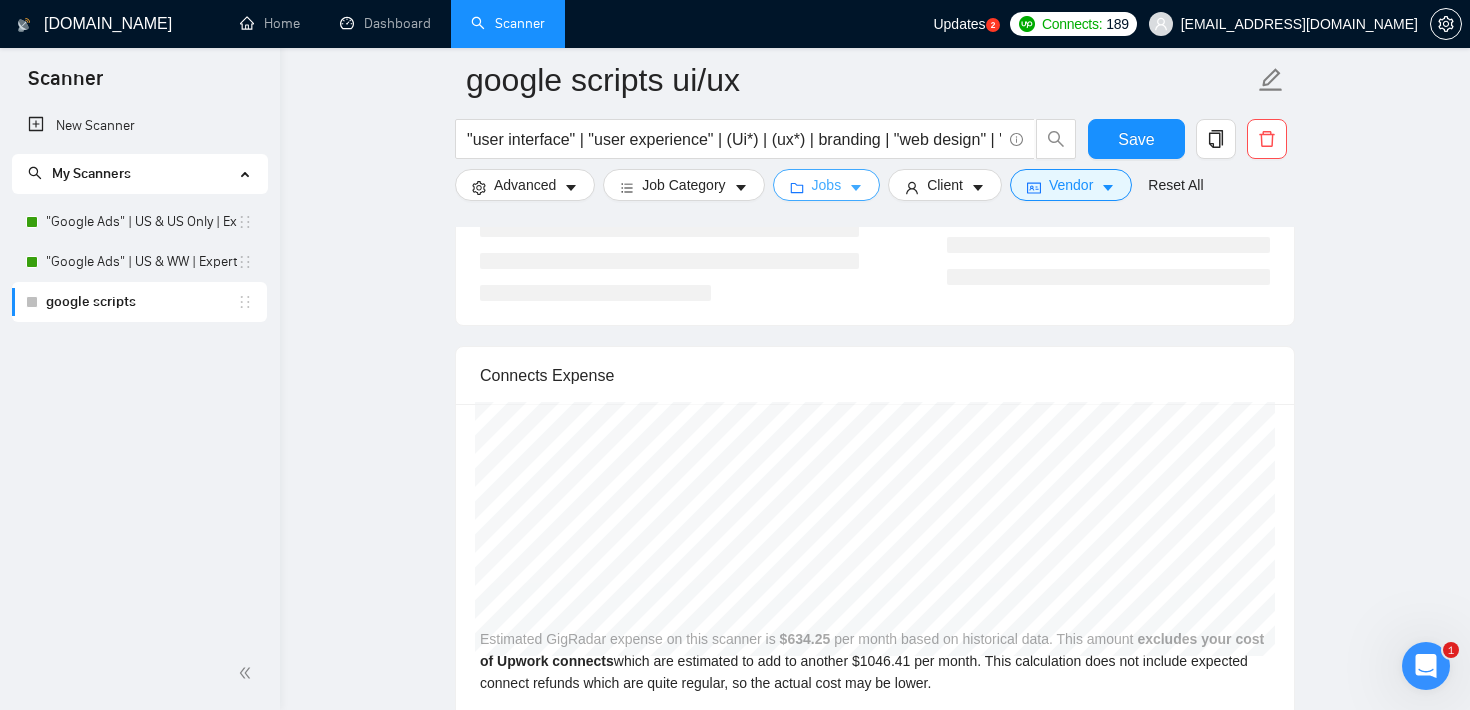 click on "Jobs" at bounding box center (827, 185) 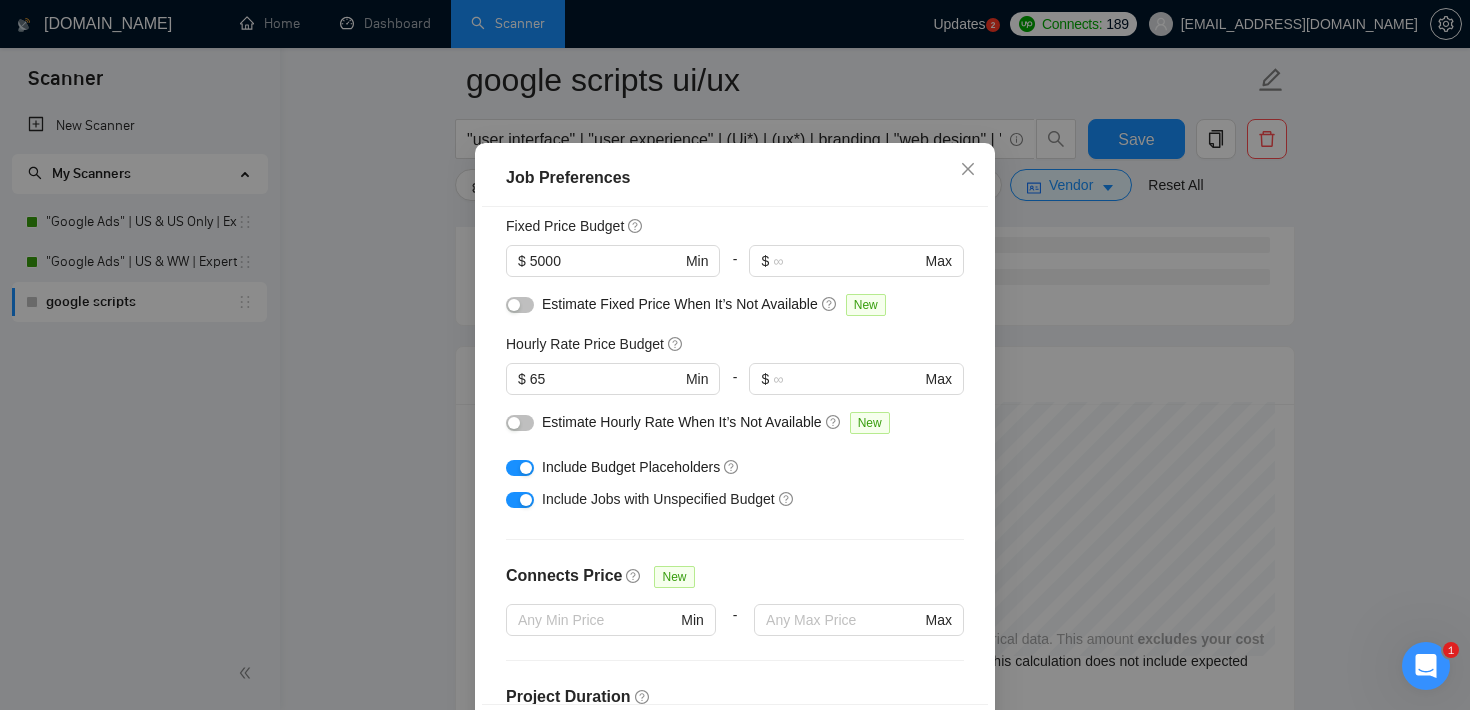 scroll, scrollTop: 131, scrollLeft: 0, axis: vertical 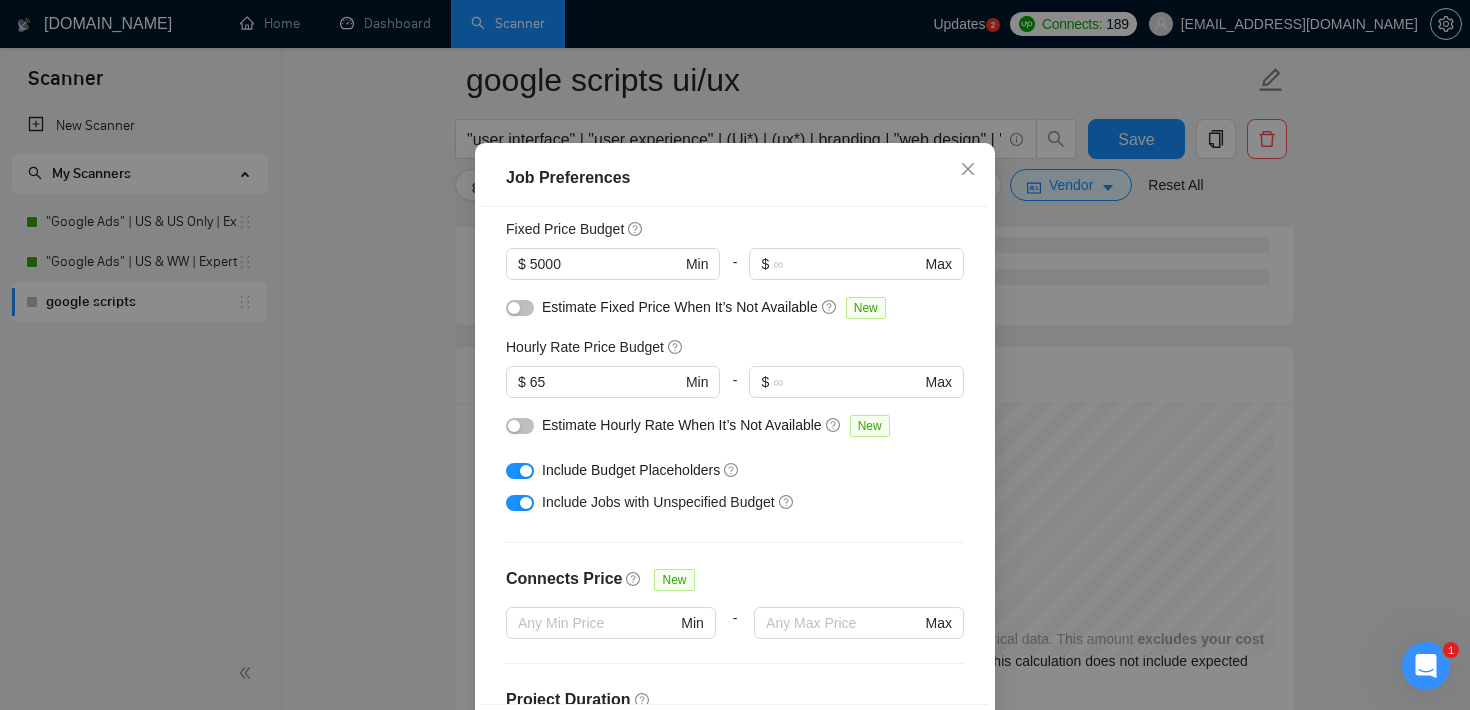 click at bounding box center [520, 471] 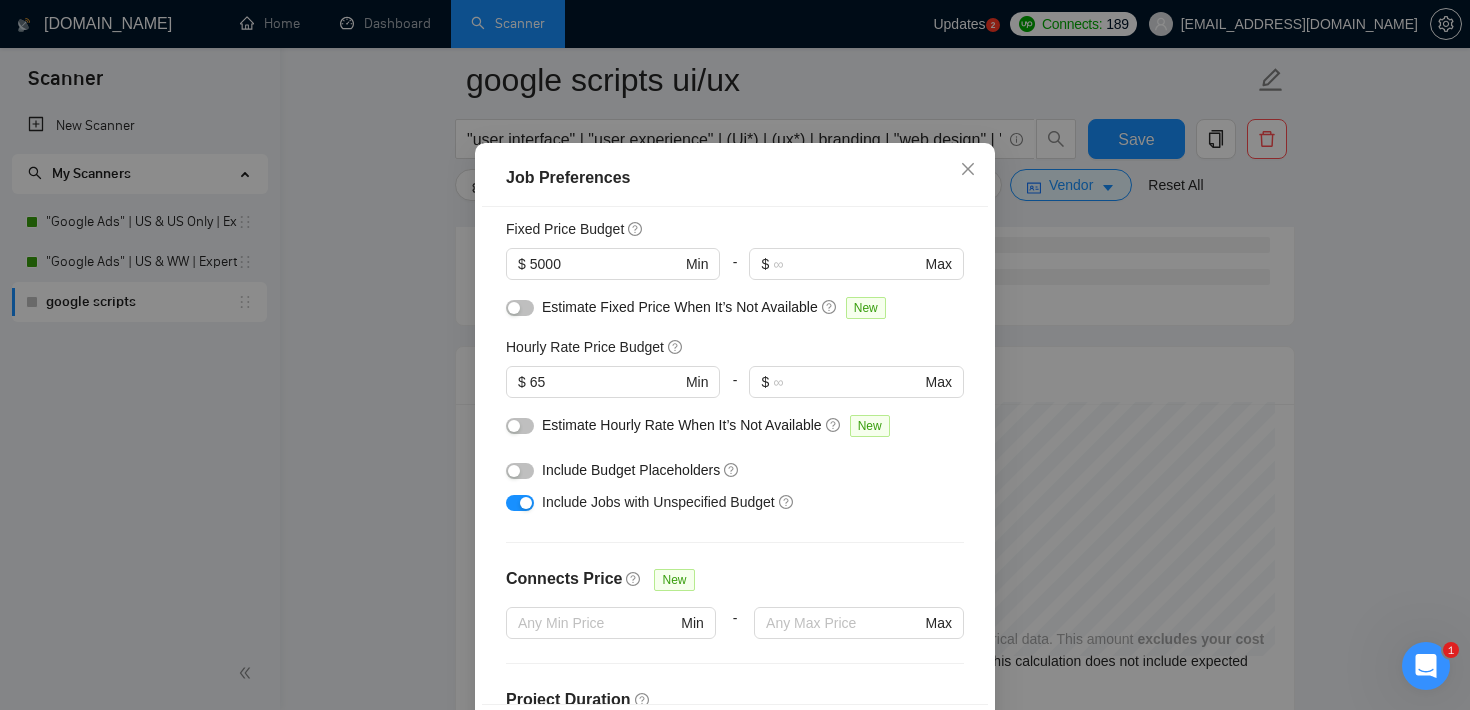 click at bounding box center [520, 503] 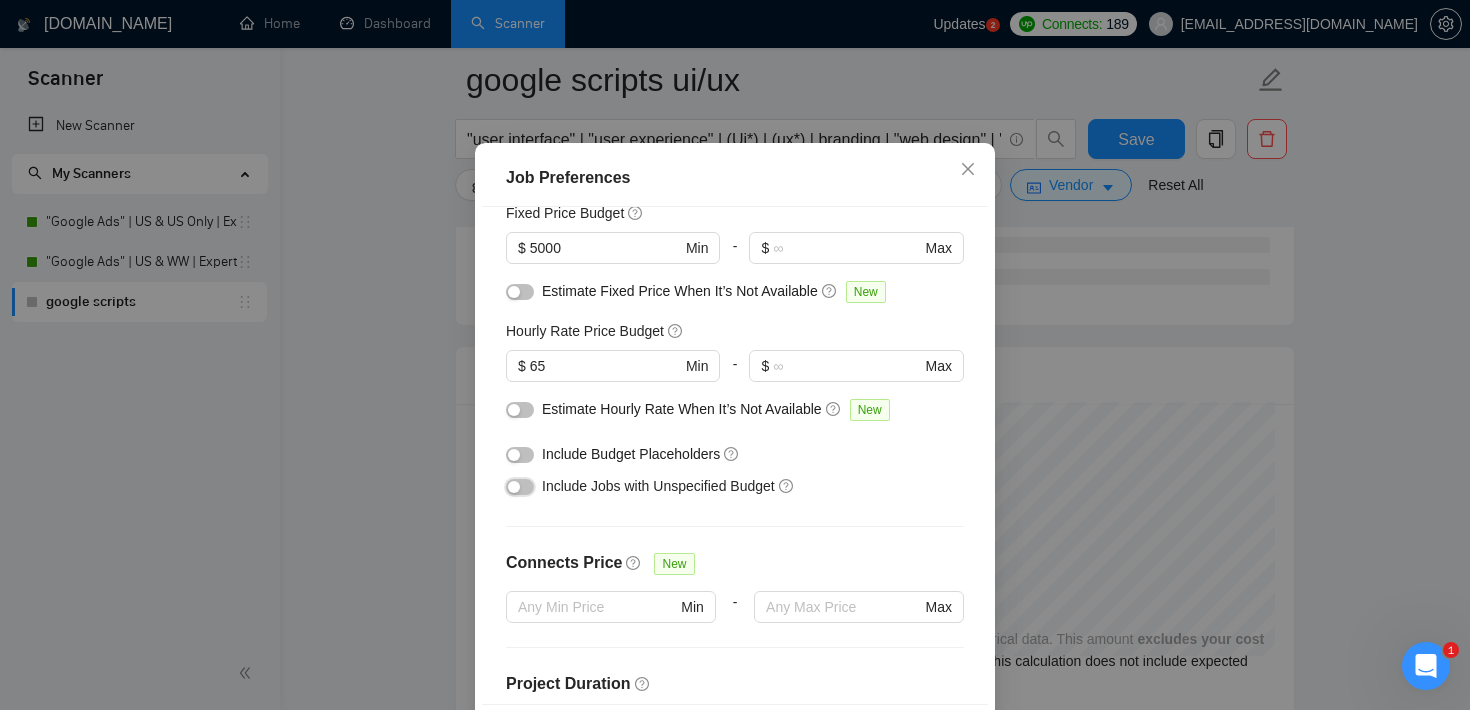 scroll, scrollTop: 143, scrollLeft: 0, axis: vertical 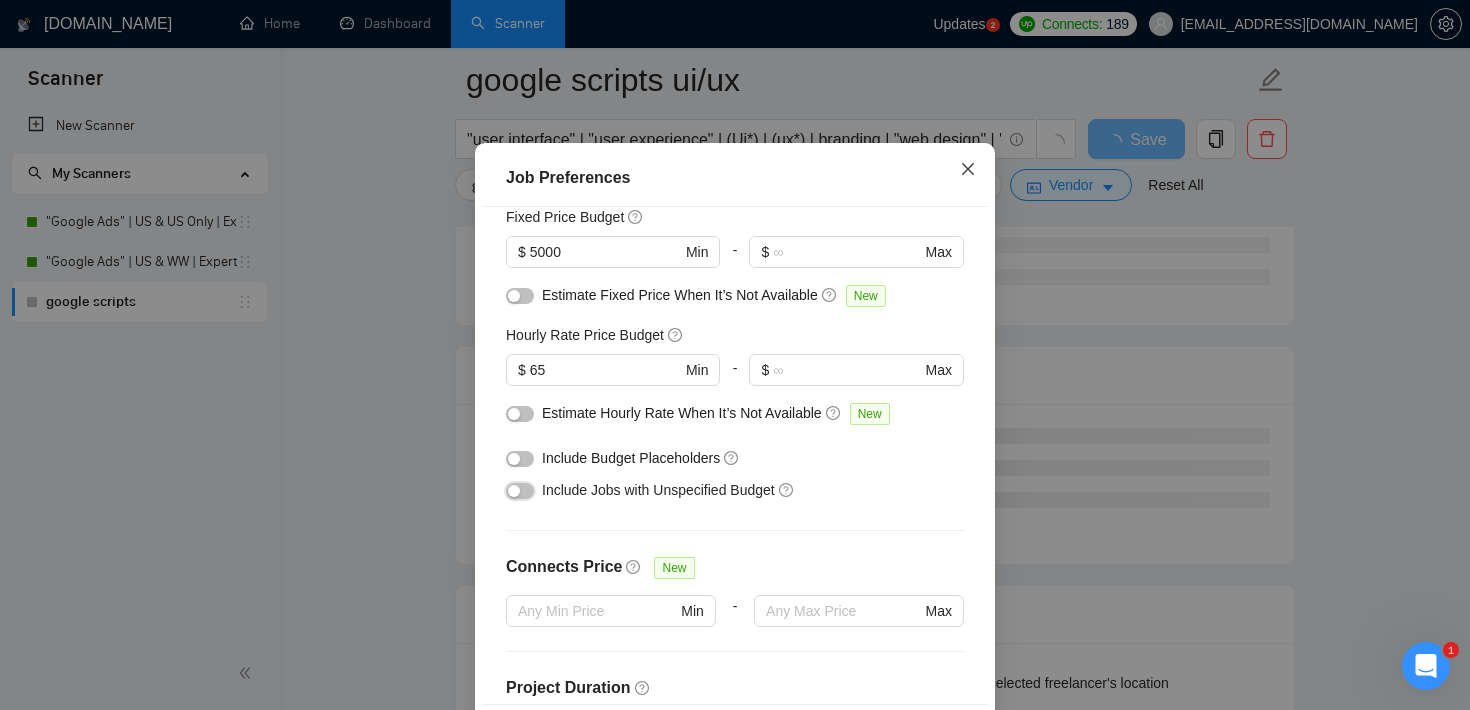 type 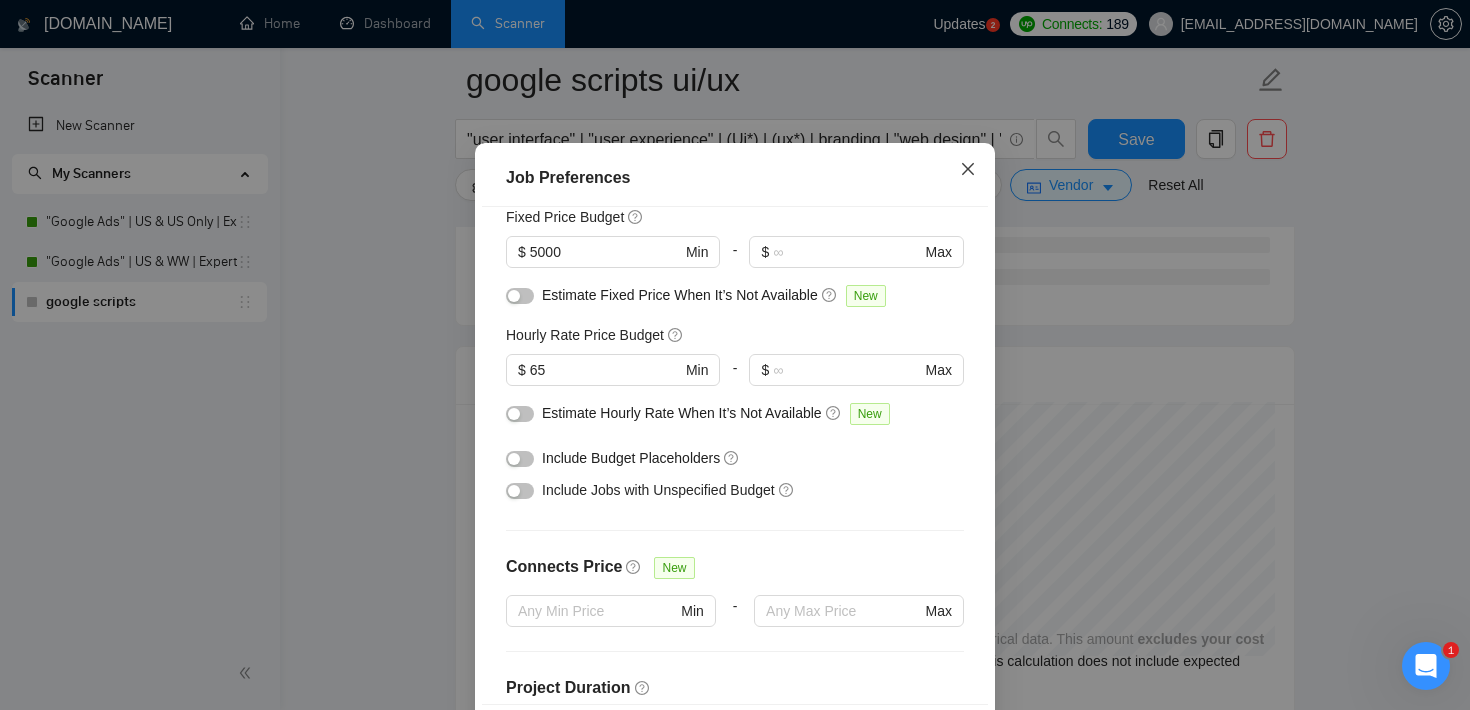 click at bounding box center [968, 170] 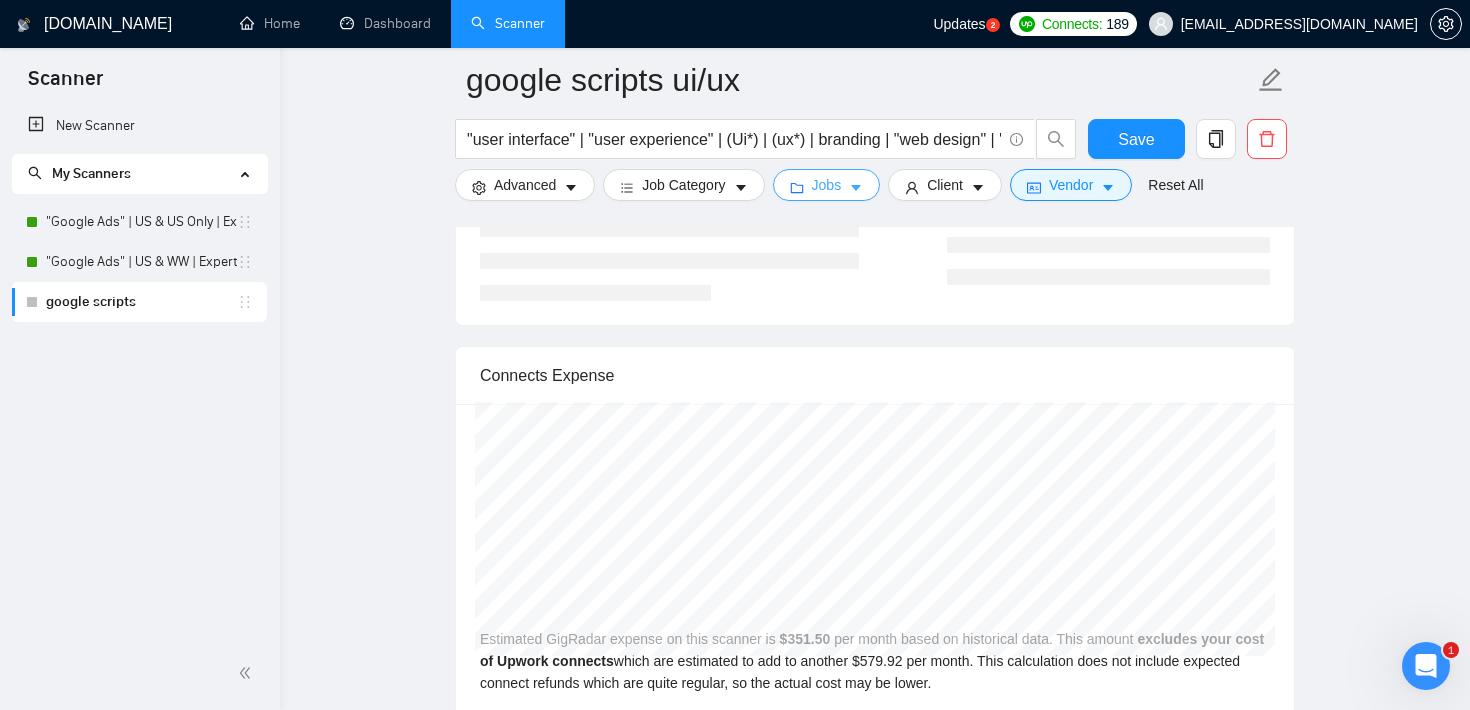click on "Jobs" at bounding box center (827, 185) 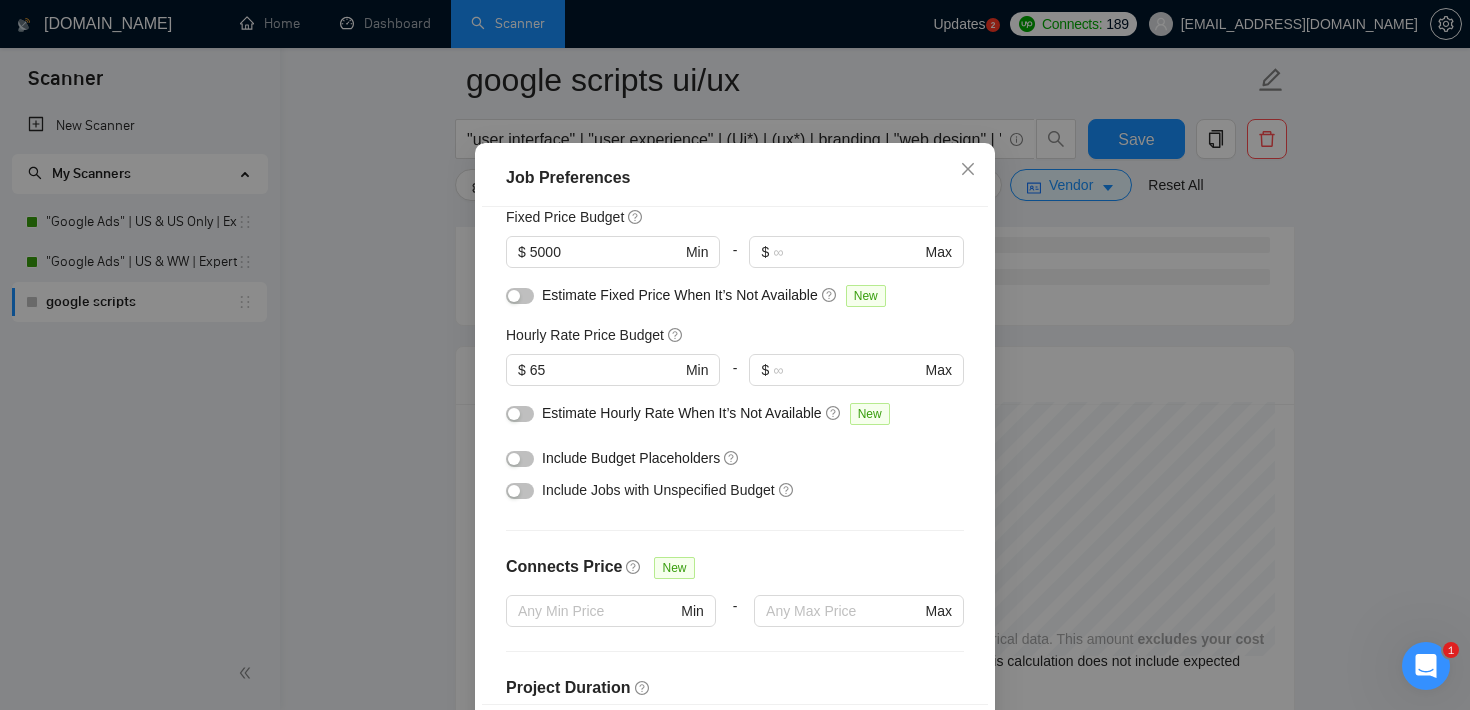 click on "Job Preferences Budget Project Type All Fixed Price Hourly Rate   Fixed Price Budget $ 5000 Min - $ Max Estimate Fixed Price When It’s Not Available New   Hourly Rate Price Budget $ 65 Min - $ Max Estimate Hourly Rate When It’s Not Available New Include Budget Placeholders Include Jobs with Unspecified Budget   Connects Price New Min - Max Project Duration   Unspecified Less than 1 month 1 to 3 months 3 to 6 months More than 6 months Hourly Workload   Unspecified <30 hrs/week >30 hrs/week Hours TBD Unsure Job Posting Questions New   Any posting questions Description Preferences Description Size New   Any description size Reset OK" at bounding box center [735, 355] 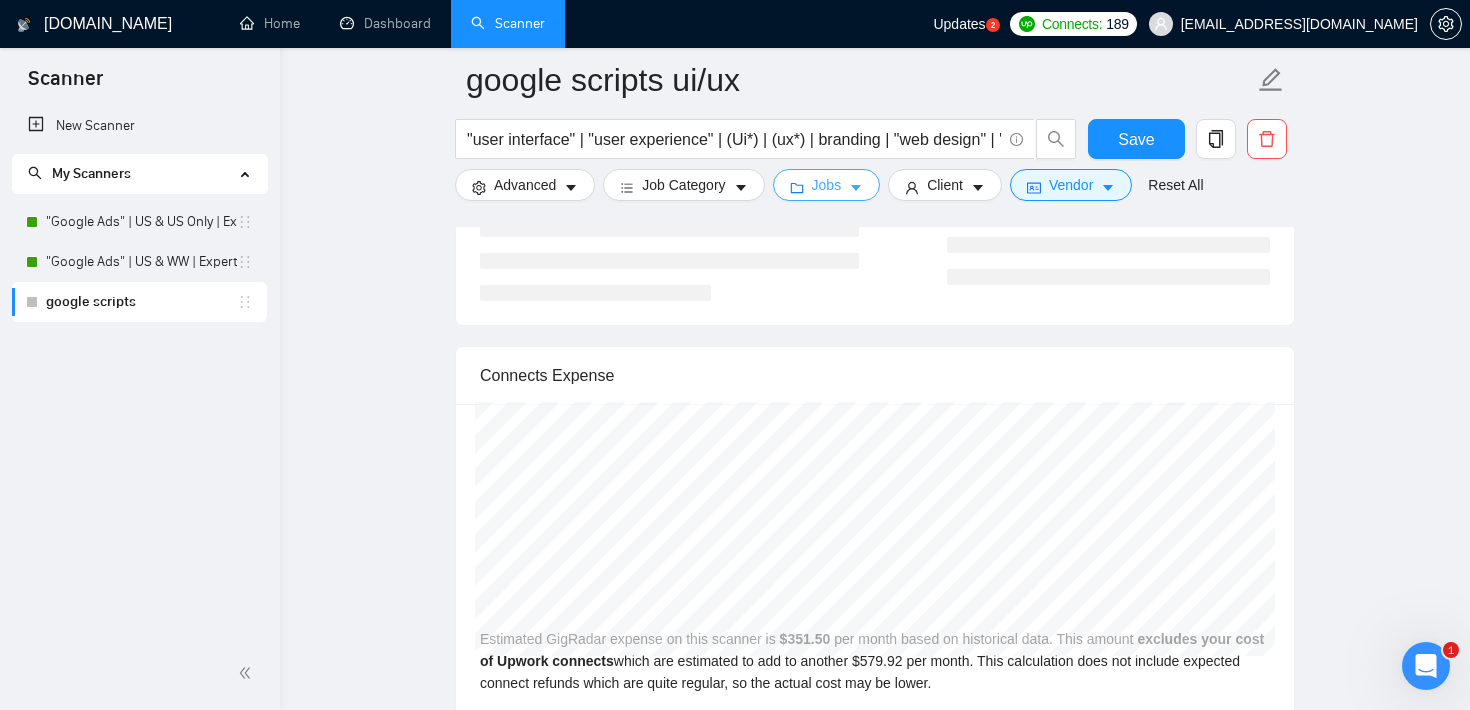 click on "Jobs" at bounding box center [827, 185] 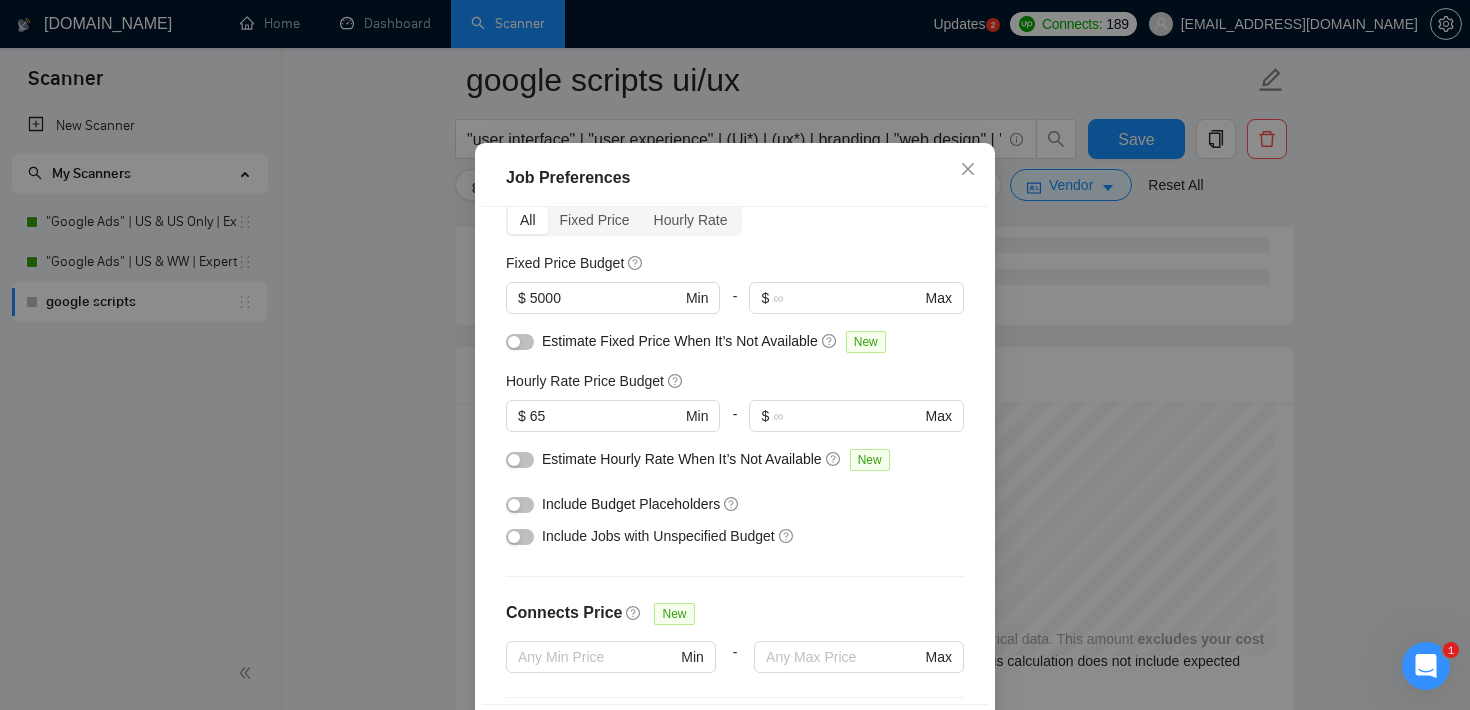 scroll, scrollTop: 88, scrollLeft: 0, axis: vertical 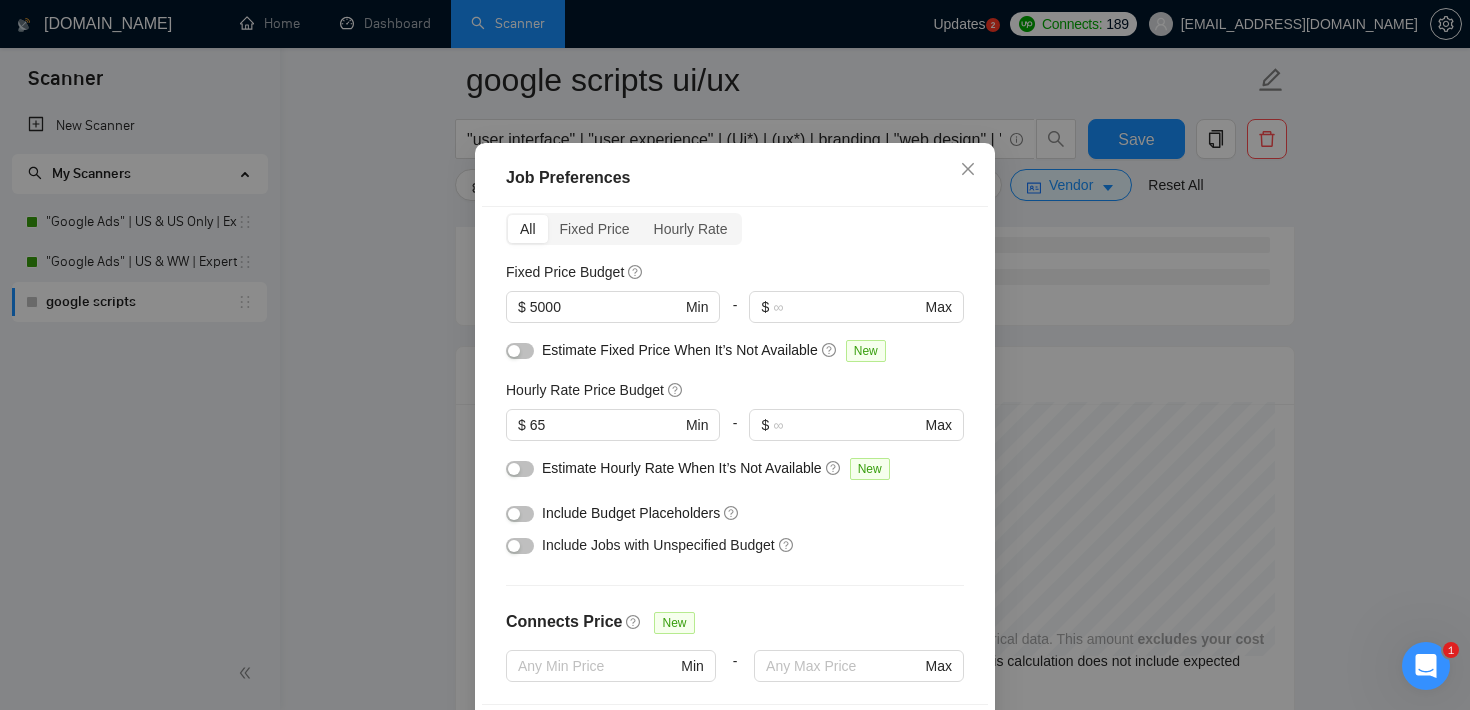 click on "Job Preferences Budget Project Type All Fixed Price Hourly Rate   Fixed Price Budget $ 5000 Min - $ Max Estimate Fixed Price When It’s Not Available New   Hourly Rate Price Budget $ 65 Min - $ Max Estimate Hourly Rate When It’s Not Available New Include Budget Placeholders Include Jobs with Unspecified Budget   Connects Price New Min - Max Project Duration   Unspecified Less than 1 month 1 to 3 months 3 to 6 months More than 6 months Hourly Workload   Unspecified <30 hrs/week >30 hrs/week Hours TBD Unsure Job Posting Questions New   Any posting questions Description Preferences Description Size New   Any description size Reset OK" at bounding box center (735, 355) 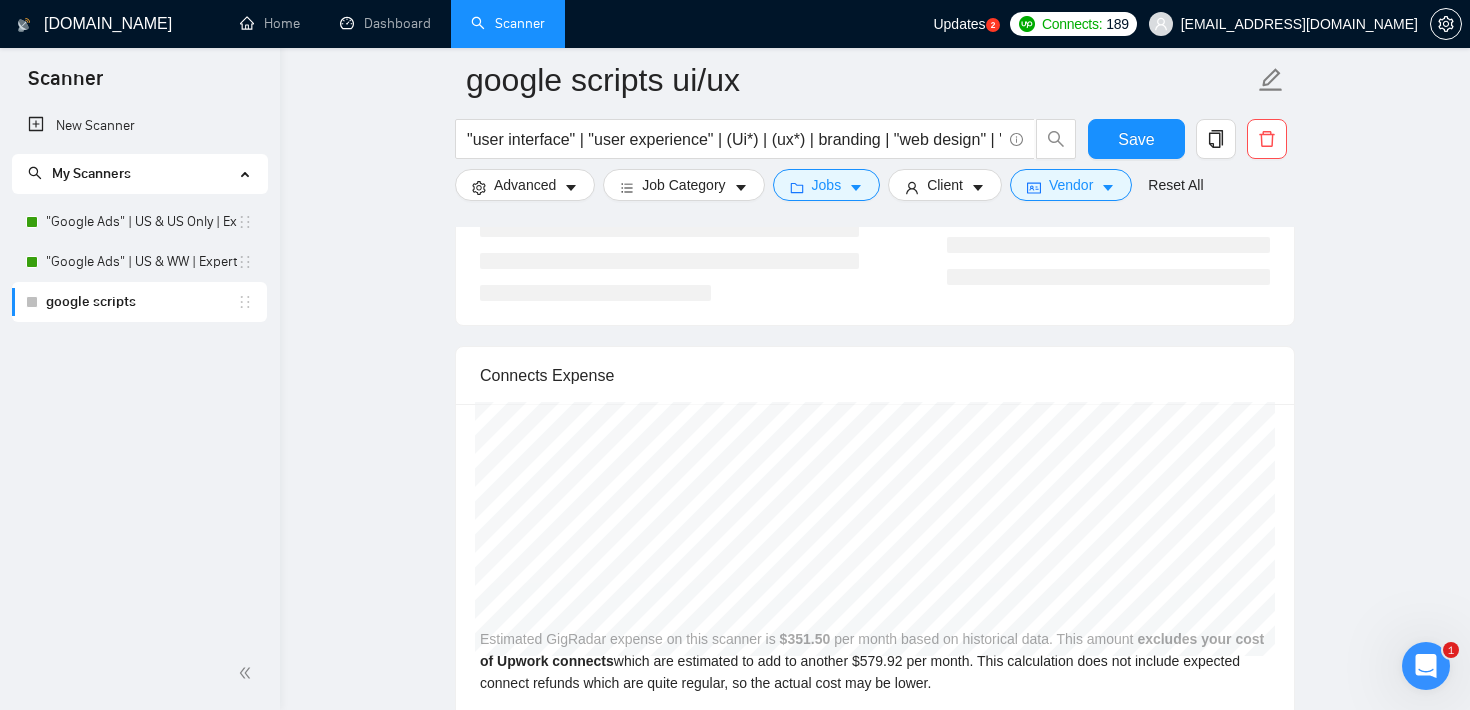 click on "google scripts ui/ux "user interface" | "user experience" | (Ui*) | (ux*) | branding | "web design" | "web designer" | "website design" | "website designer" | (figma*) | (framer*) Save Advanced   Job Category   Jobs   Client   Vendor   Reset All" at bounding box center (875, 129) 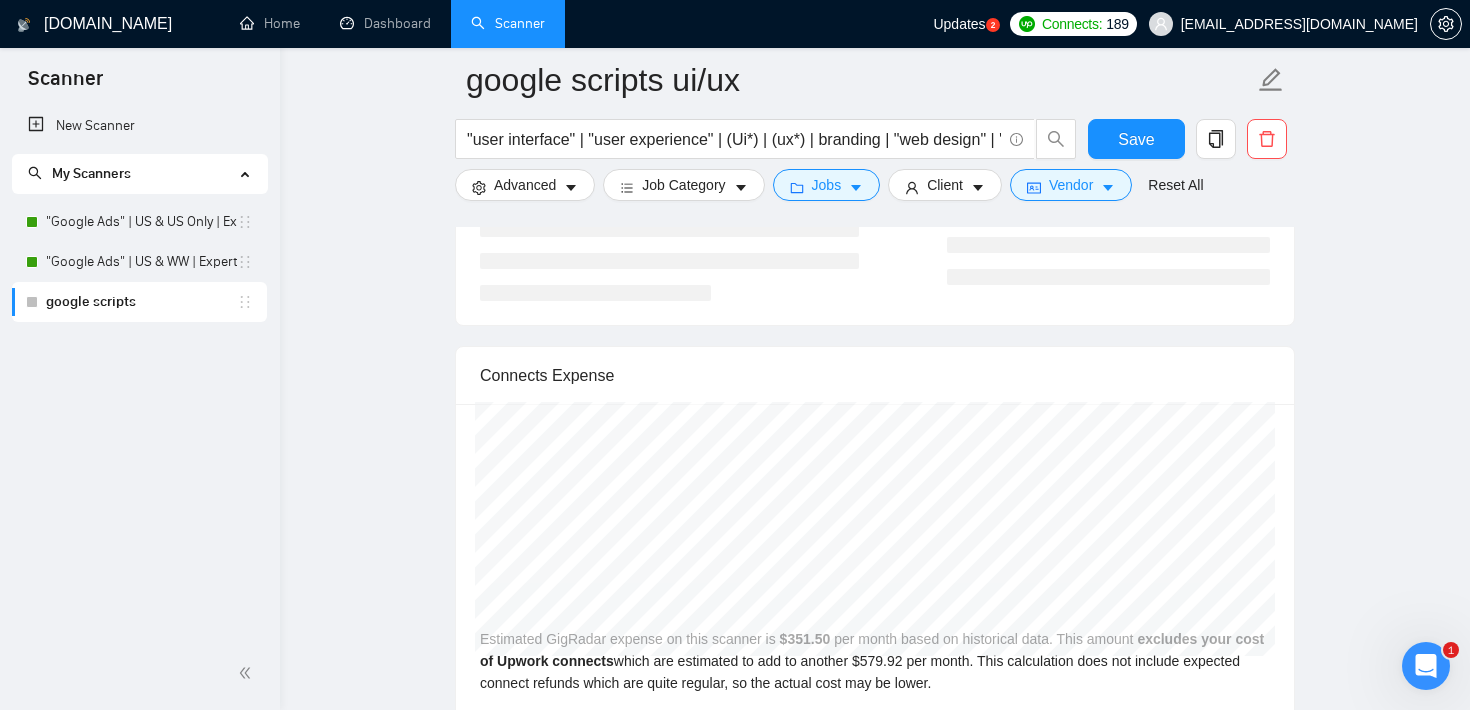 click on ""user interface" | "user experience" | (Ui*) | (ux*) | branding | "web design" | "web designer" | "website design" | "website designer" | (figma*) | (framer*)" at bounding box center (766, 144) 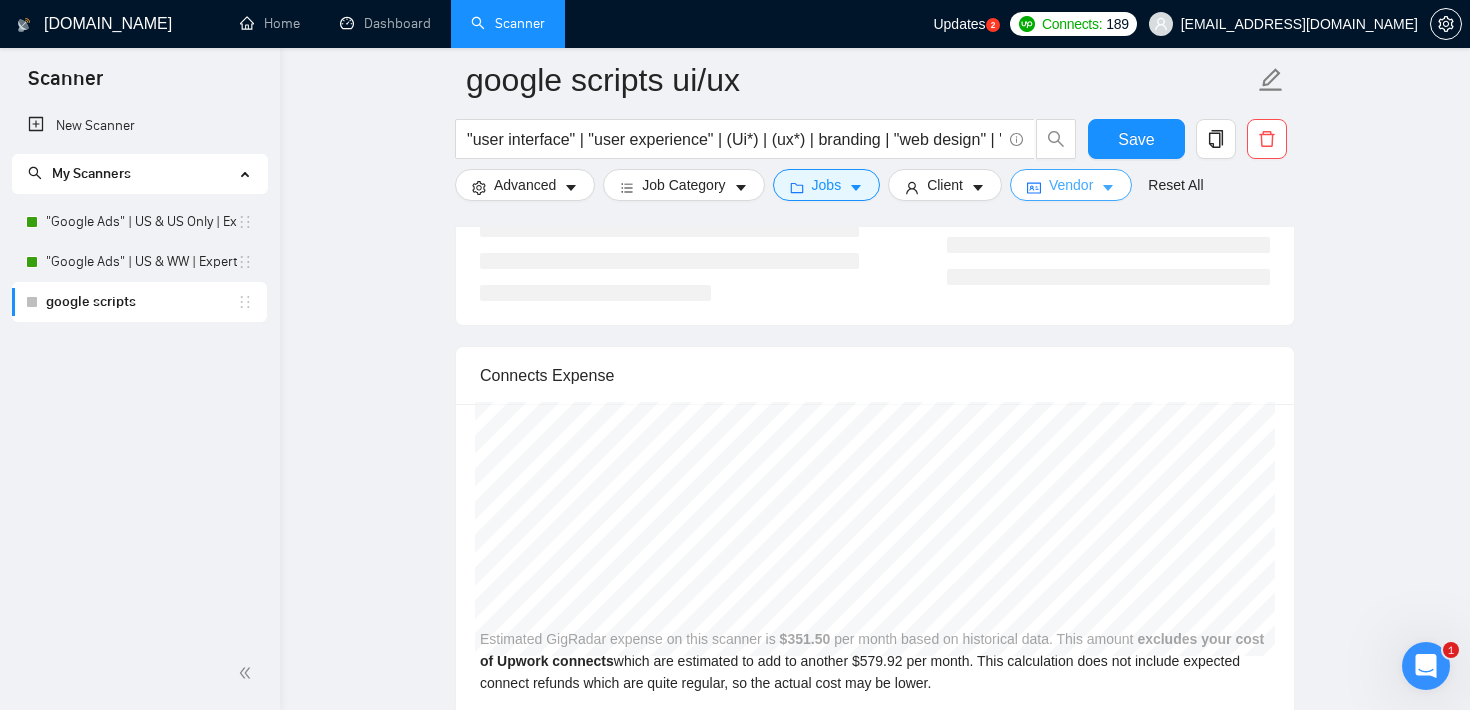 click on "Vendor" at bounding box center [1071, 185] 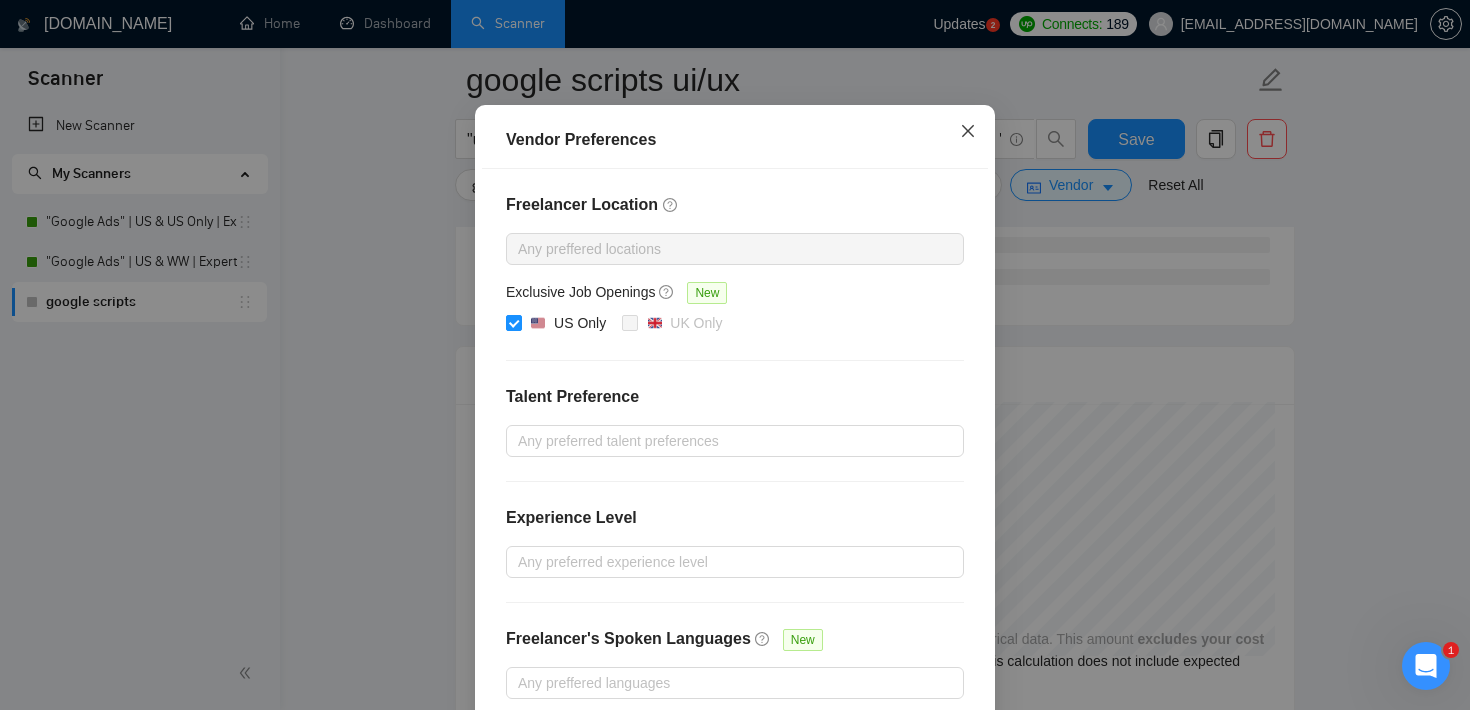 click at bounding box center (968, 132) 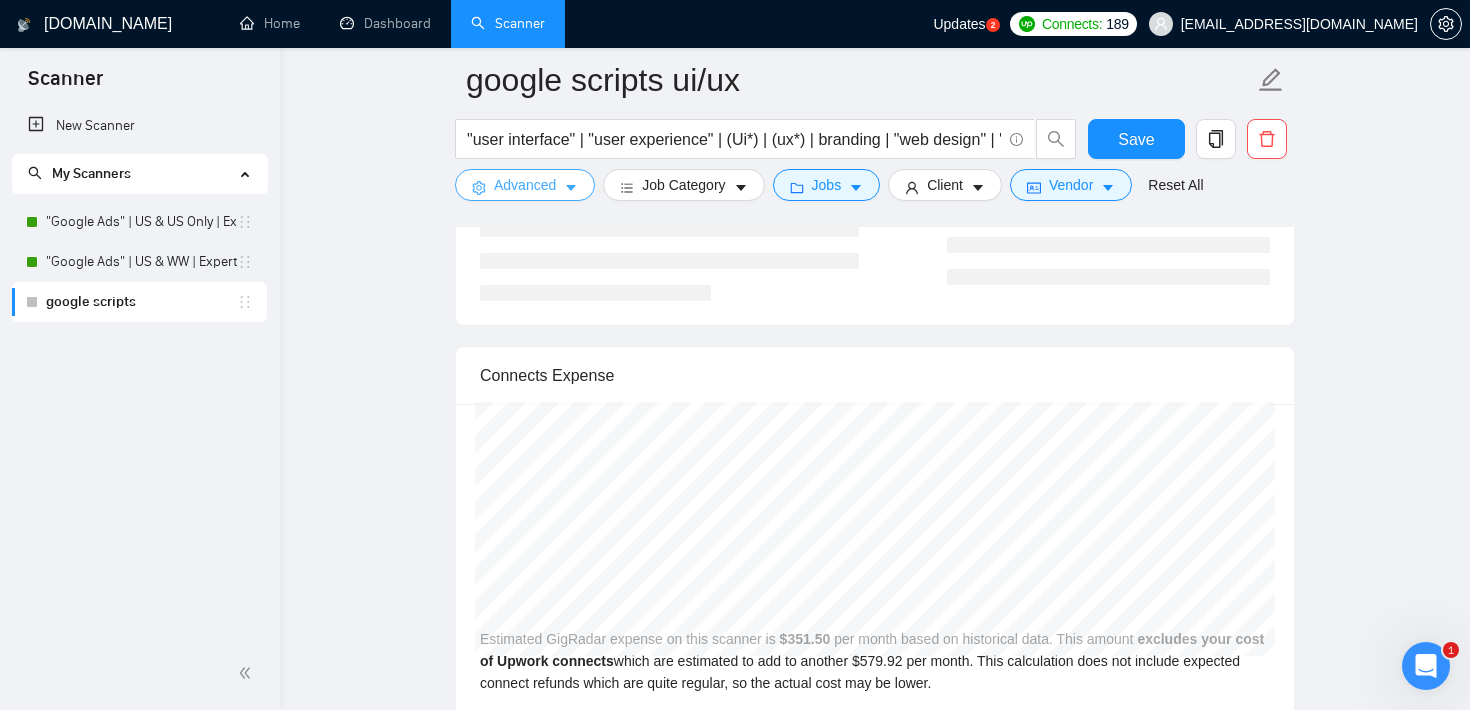 click on "Advanced" at bounding box center [525, 185] 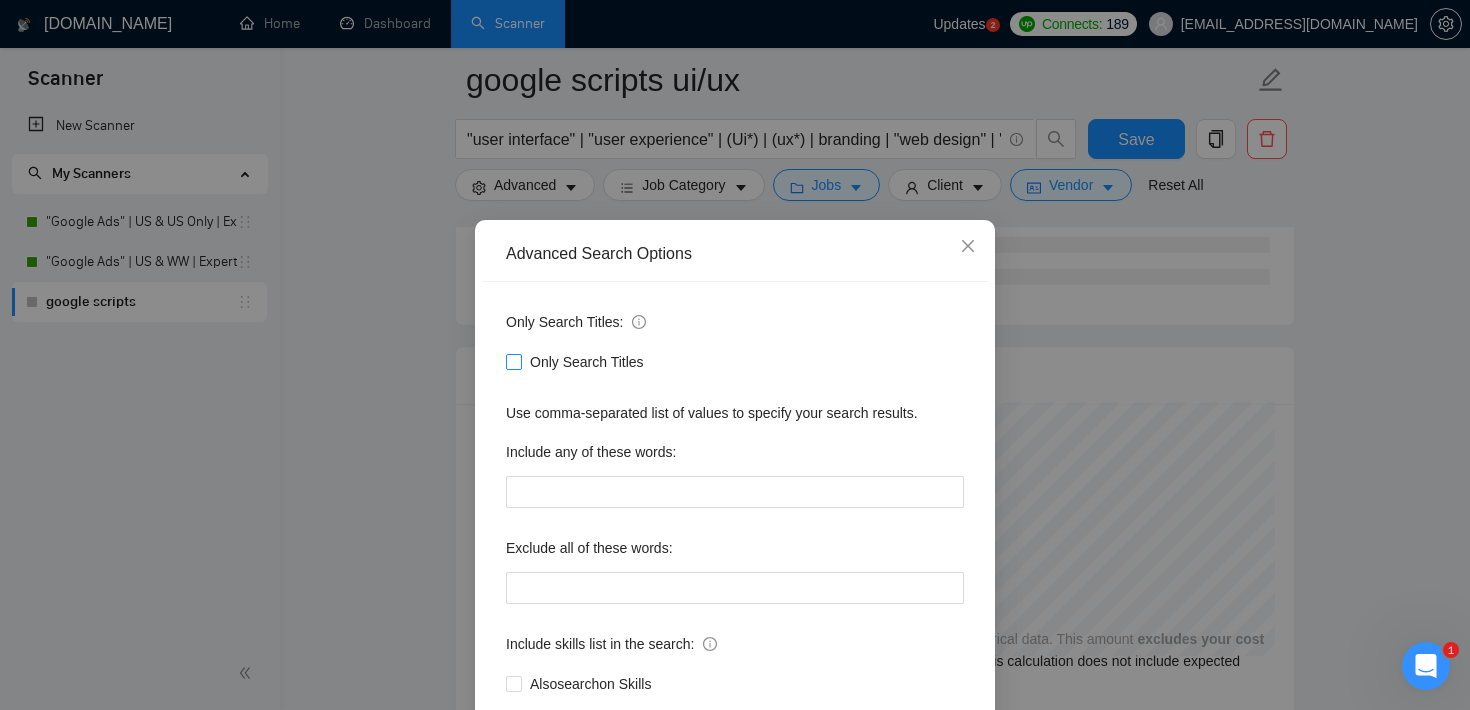 click on "Only Search Titles" at bounding box center [513, 361] 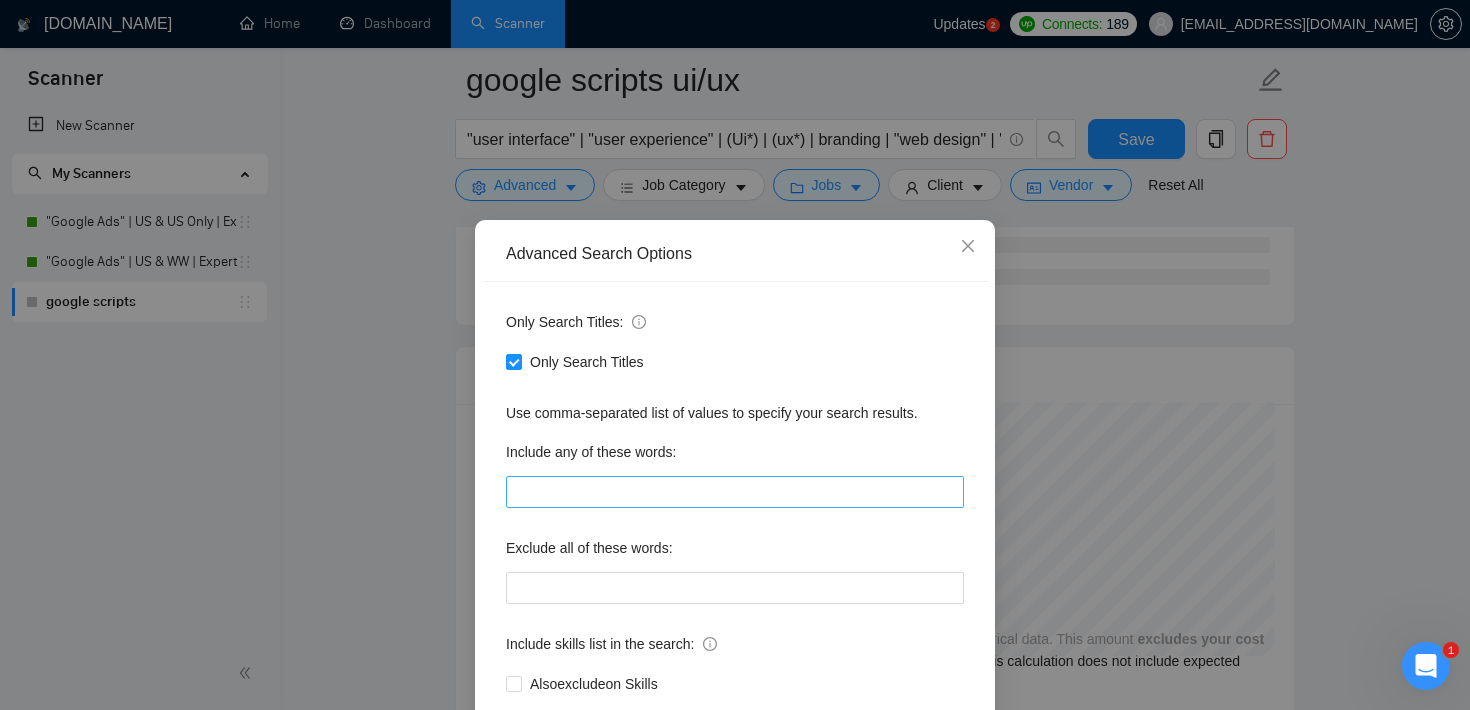 scroll, scrollTop: 122, scrollLeft: 0, axis: vertical 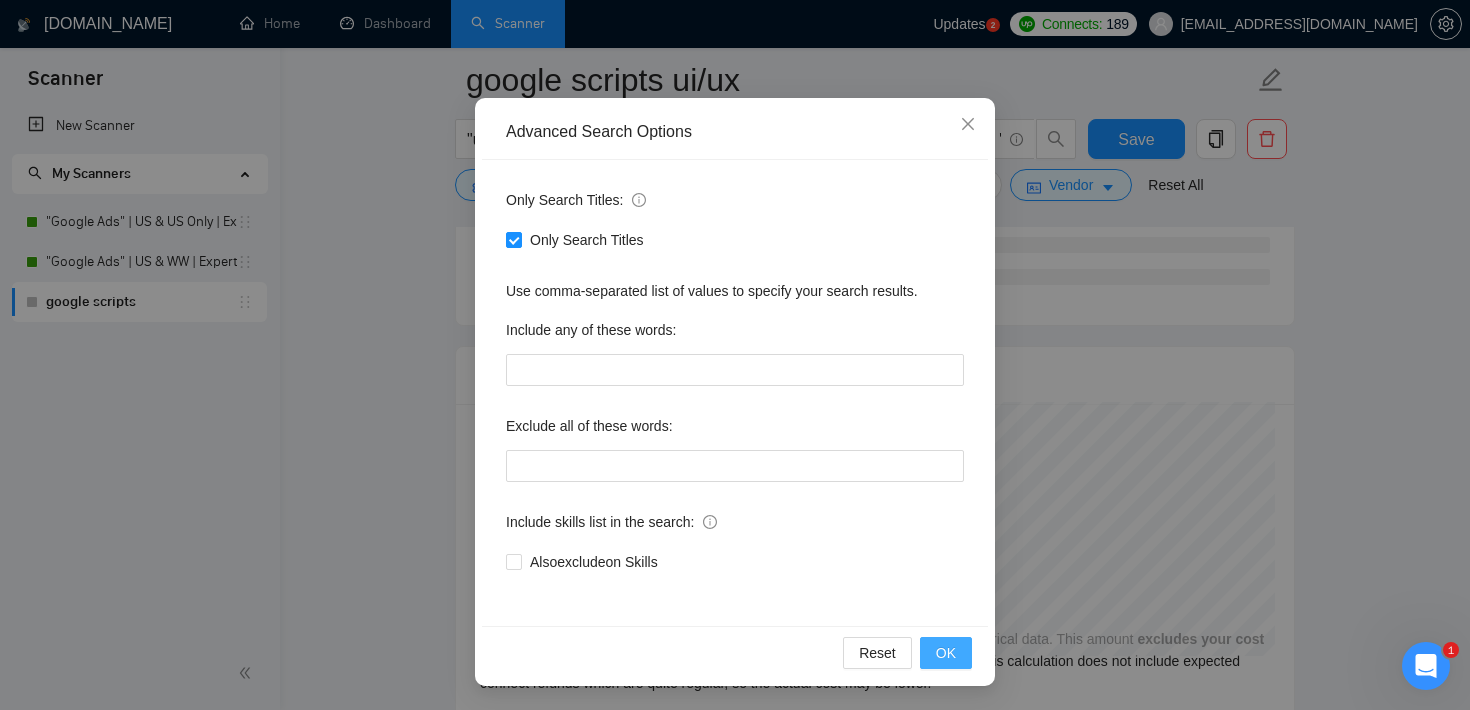 click on "OK" at bounding box center (946, 653) 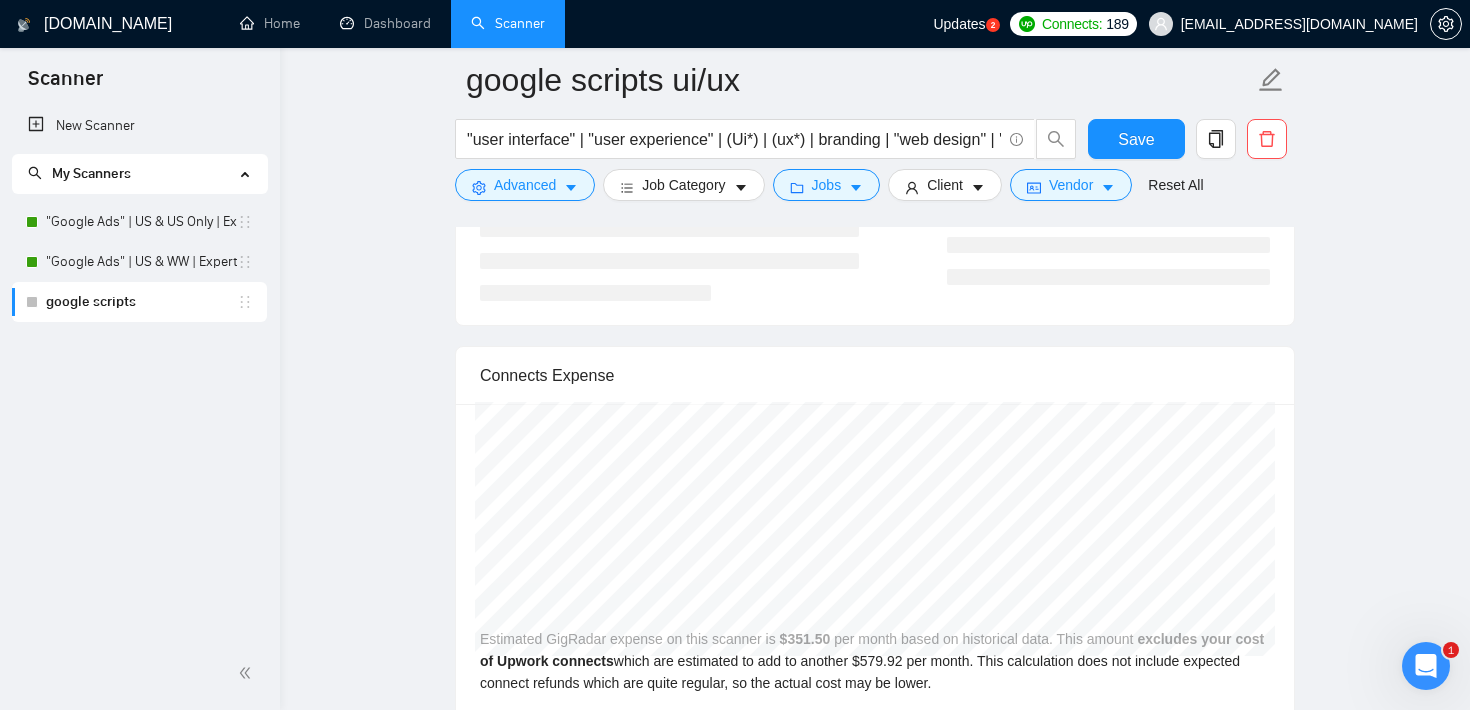 scroll, scrollTop: 22, scrollLeft: 0, axis: vertical 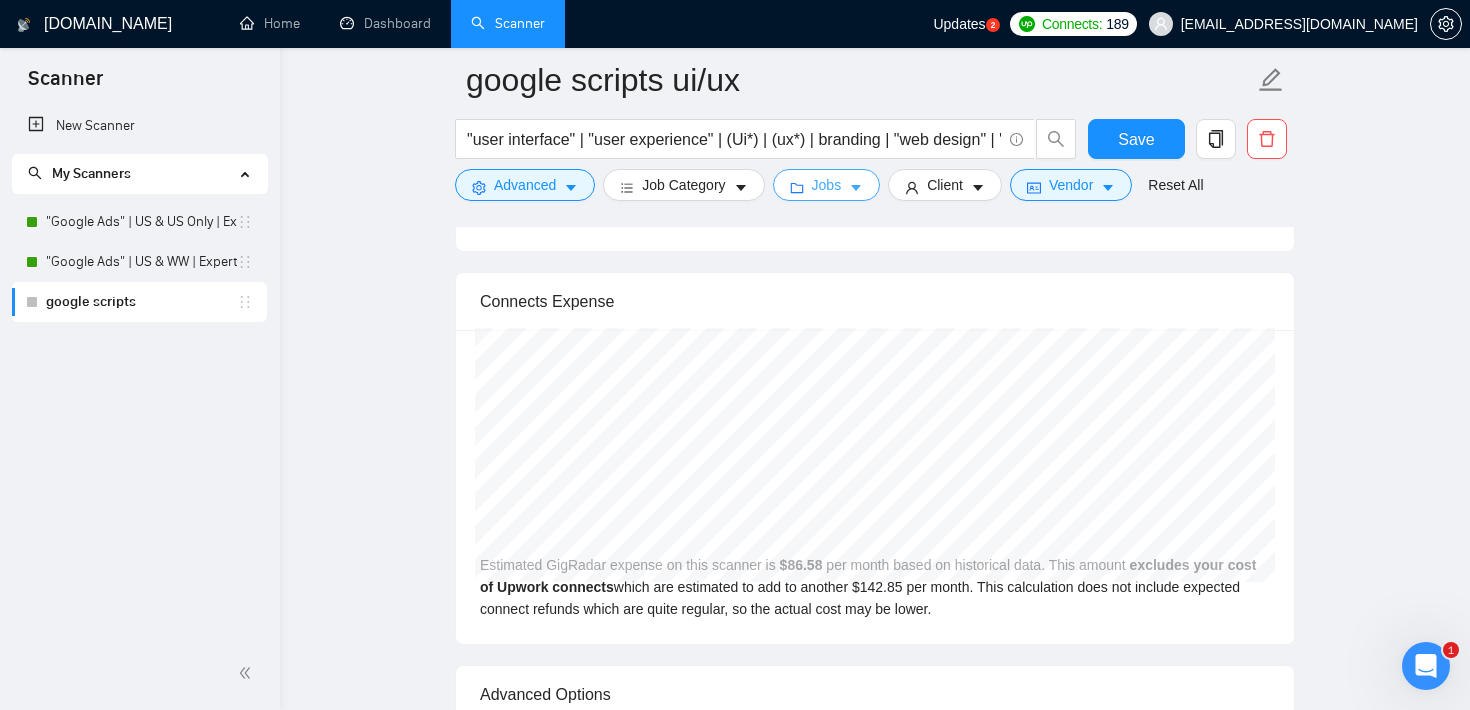click on "Jobs" at bounding box center (827, 185) 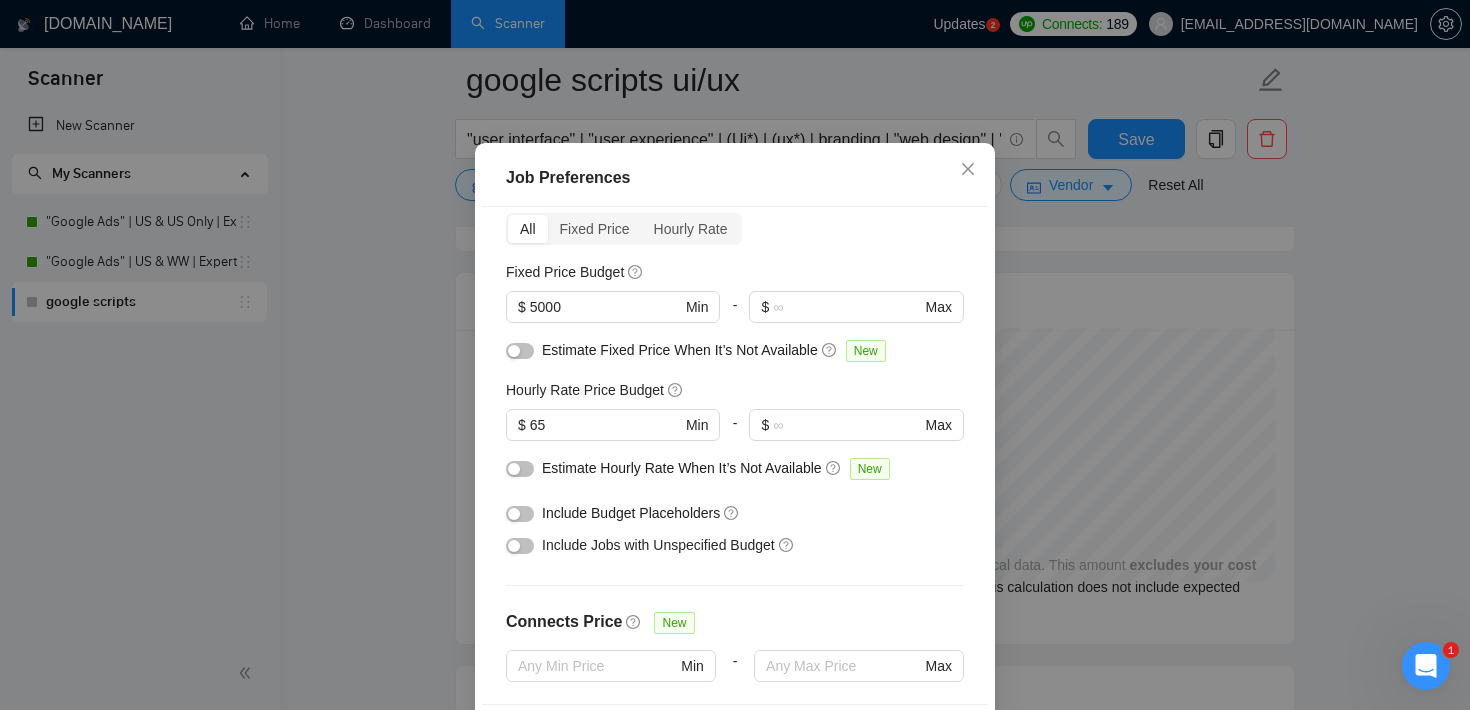 click on "Job Preferences Budget Project Type All Fixed Price Hourly Rate   Fixed Price Budget $ 5000 Min - $ Max Estimate Fixed Price When It’s Not Available New   Hourly Rate Price Budget $ 65 Min - $ Max Estimate Hourly Rate When It’s Not Available New Include Budget Placeholders Include Jobs with Unspecified Budget   Connects Price New Min - Max Project Duration   Unspecified Less than 1 month 1 to 3 months 3 to 6 months More than 6 months Hourly Workload   Unspecified <30 hrs/week >30 hrs/week Hours TBD Unsure Job Posting Questions New   Any posting questions Description Preferences Description Size New   Any description size Reset OK" at bounding box center (735, 355) 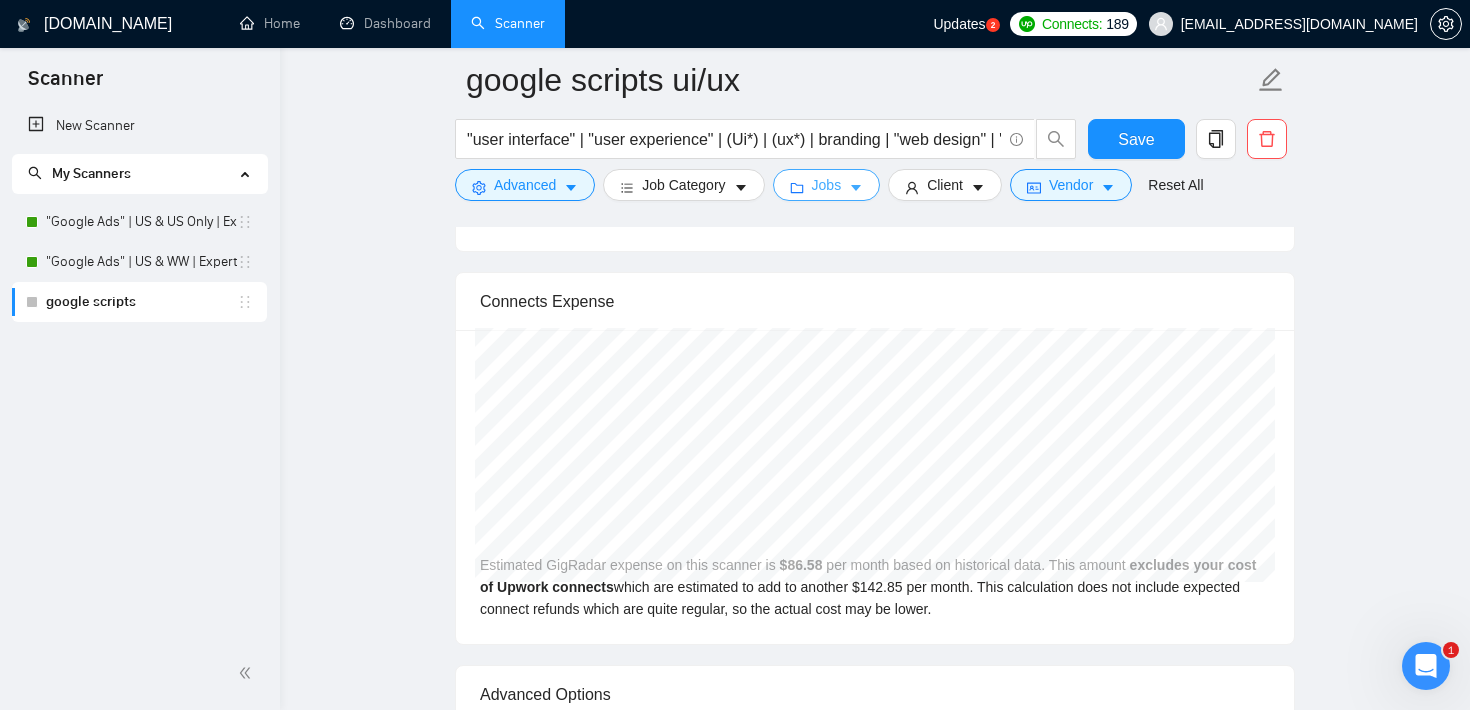 click on "Jobs" at bounding box center (827, 185) 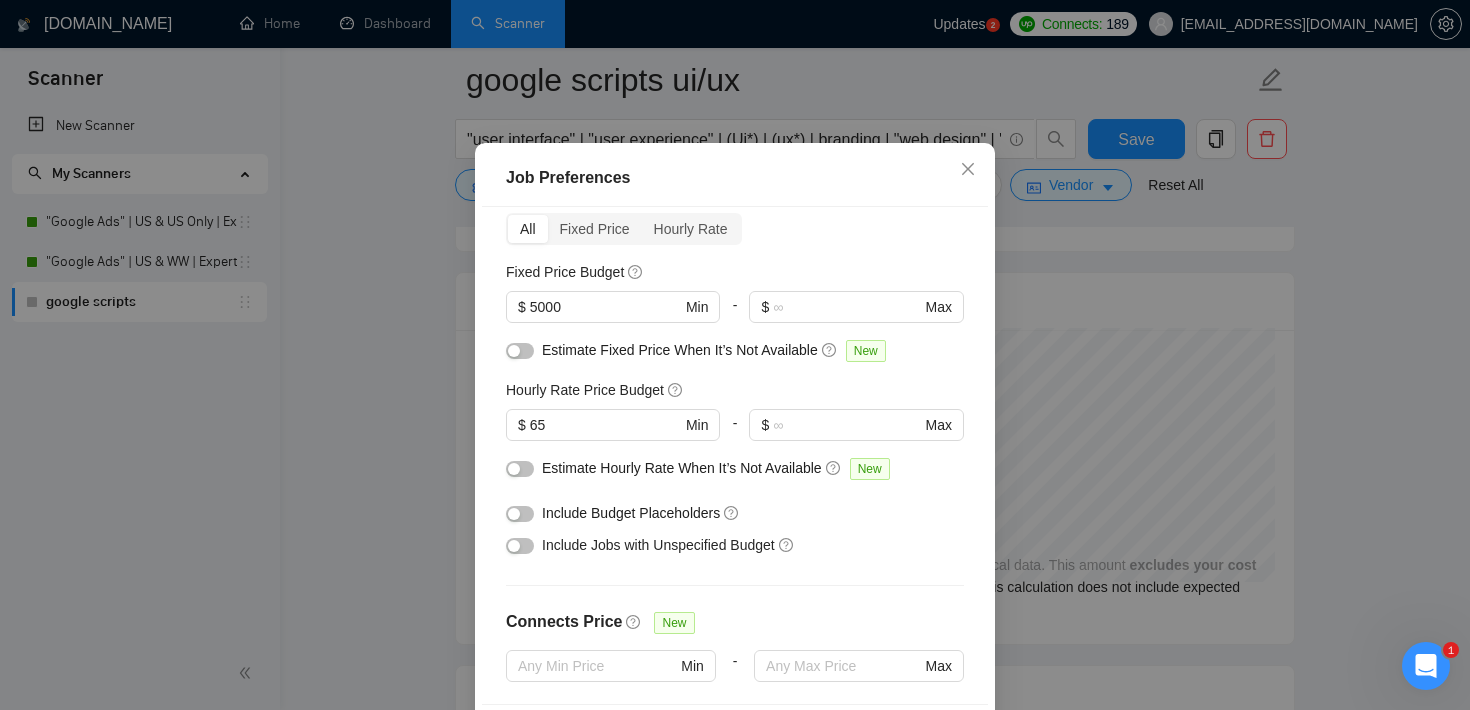 click at bounding box center [520, 351] 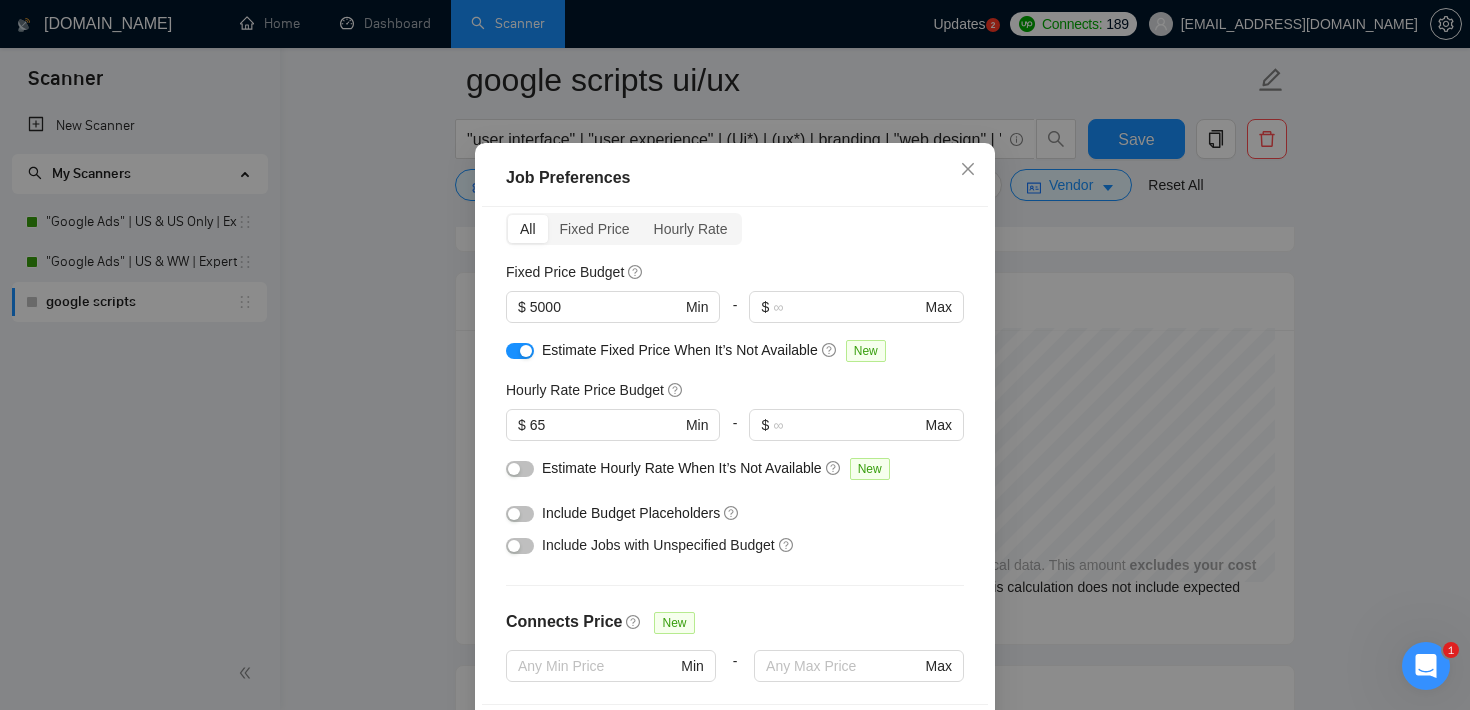 click at bounding box center [520, 469] 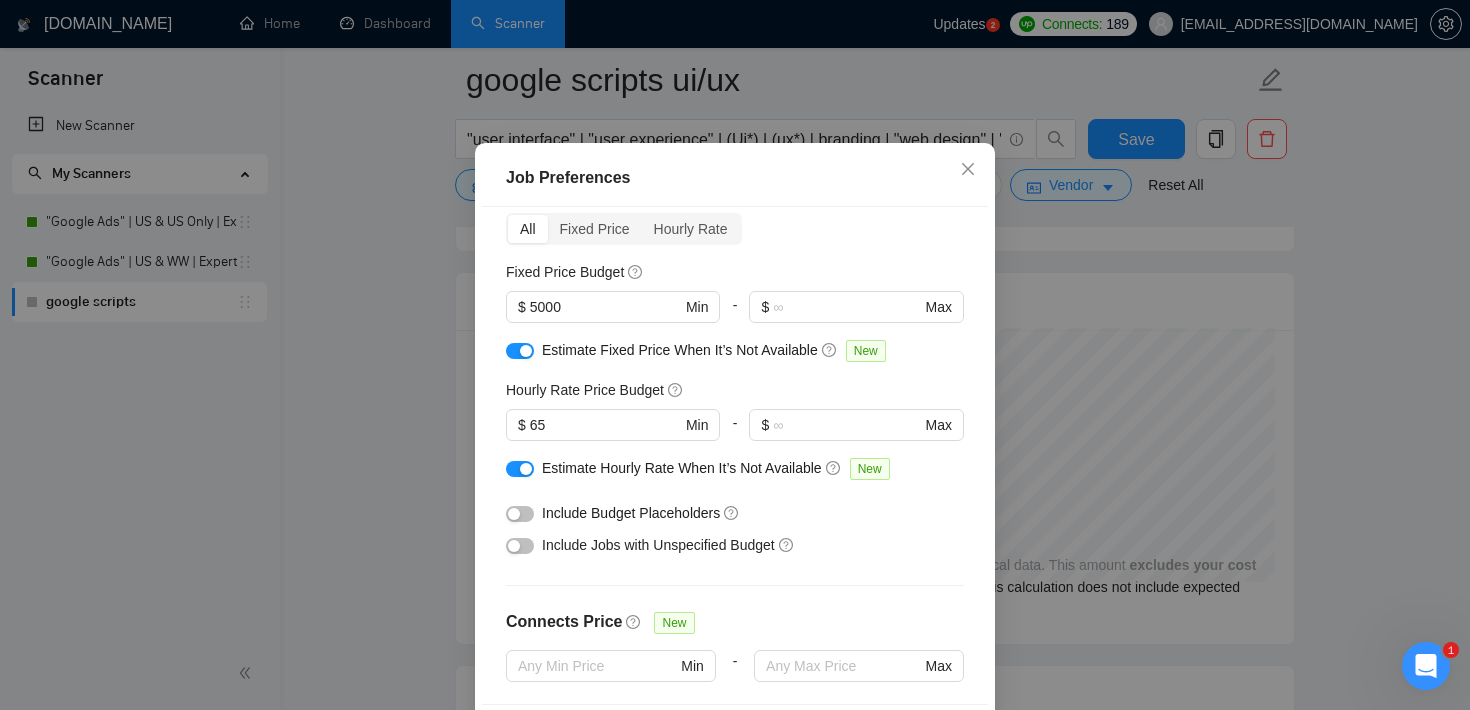 click at bounding box center [520, 514] 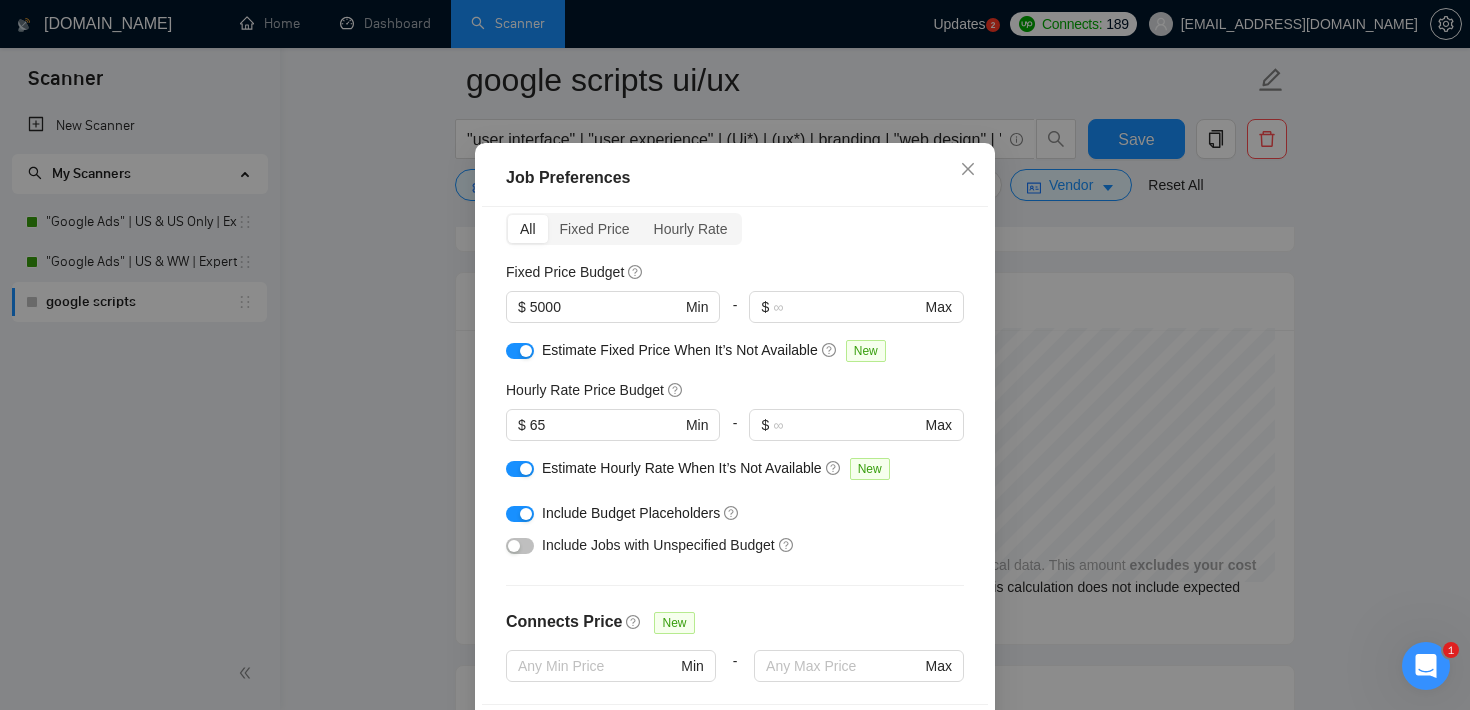 click at bounding box center (514, 546) 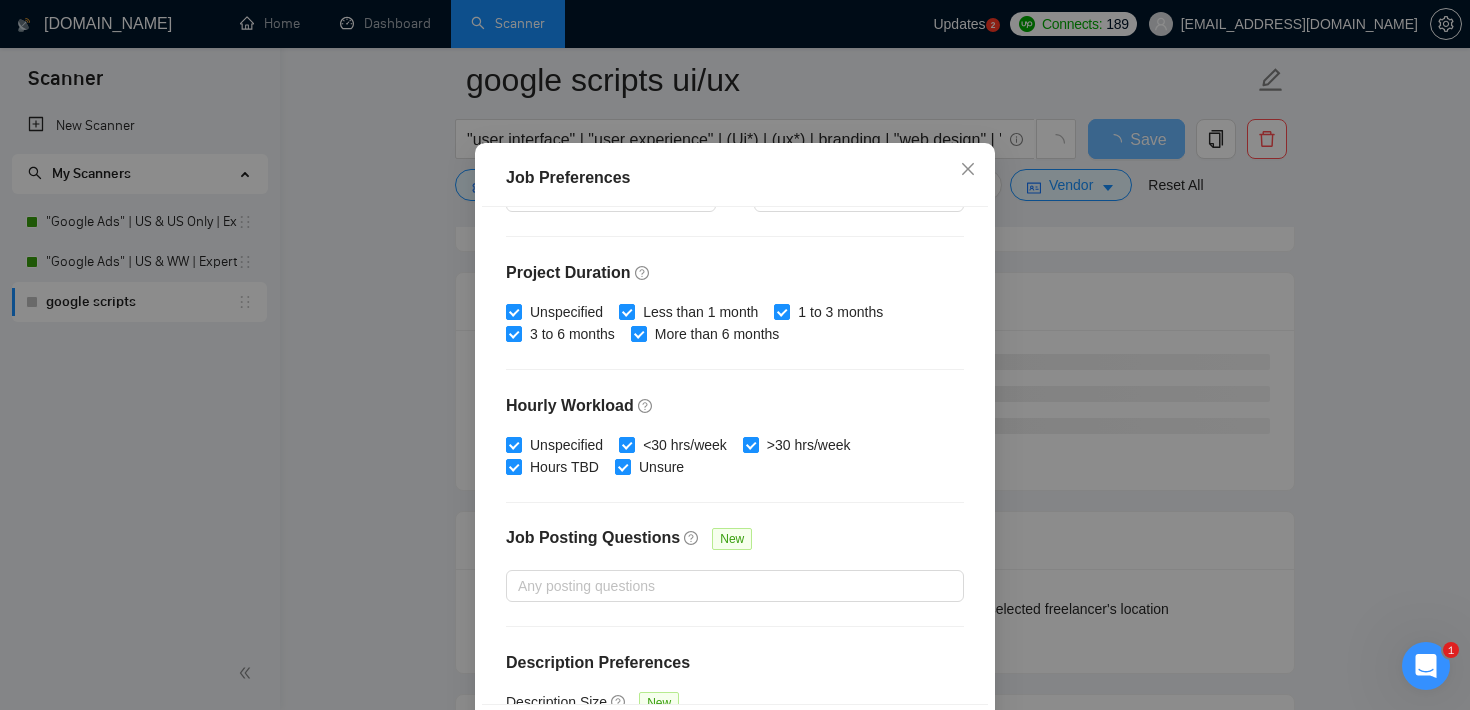 scroll, scrollTop: 630, scrollLeft: 0, axis: vertical 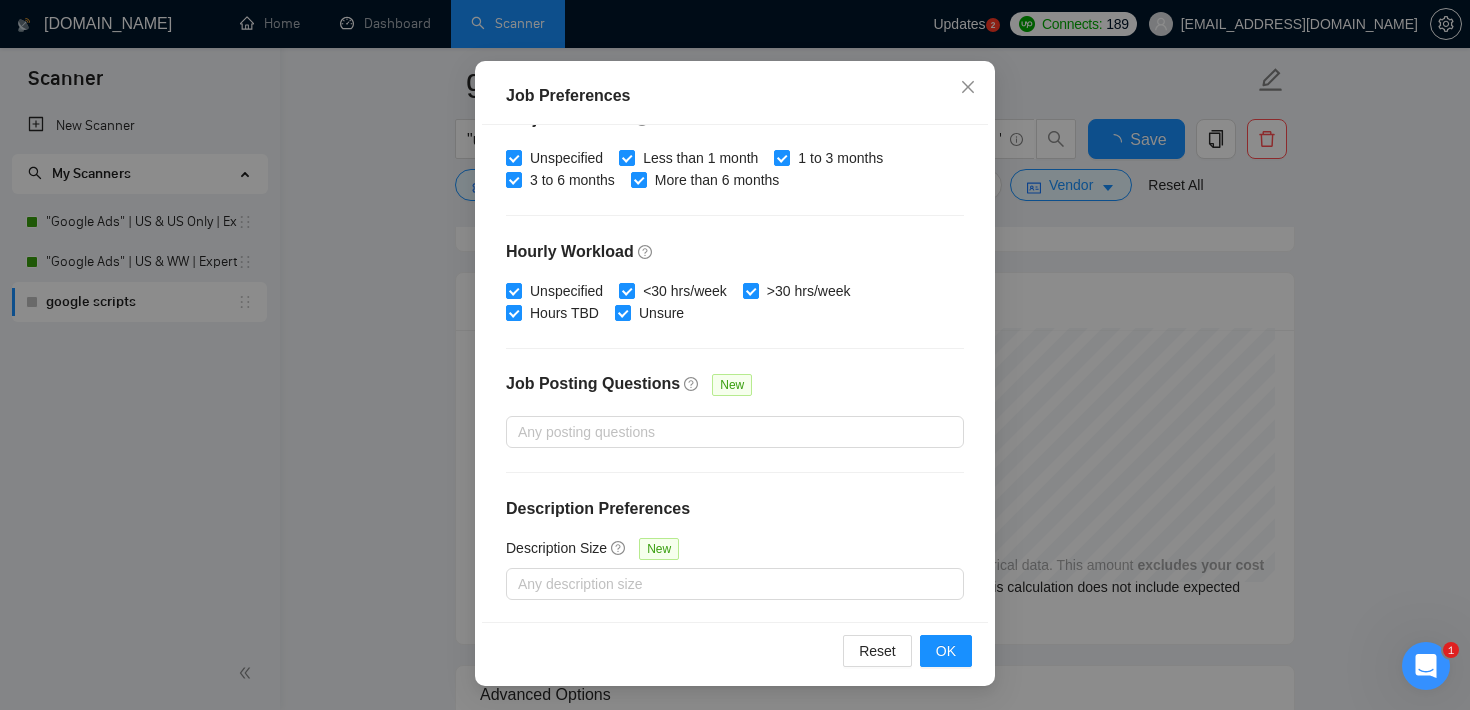 type 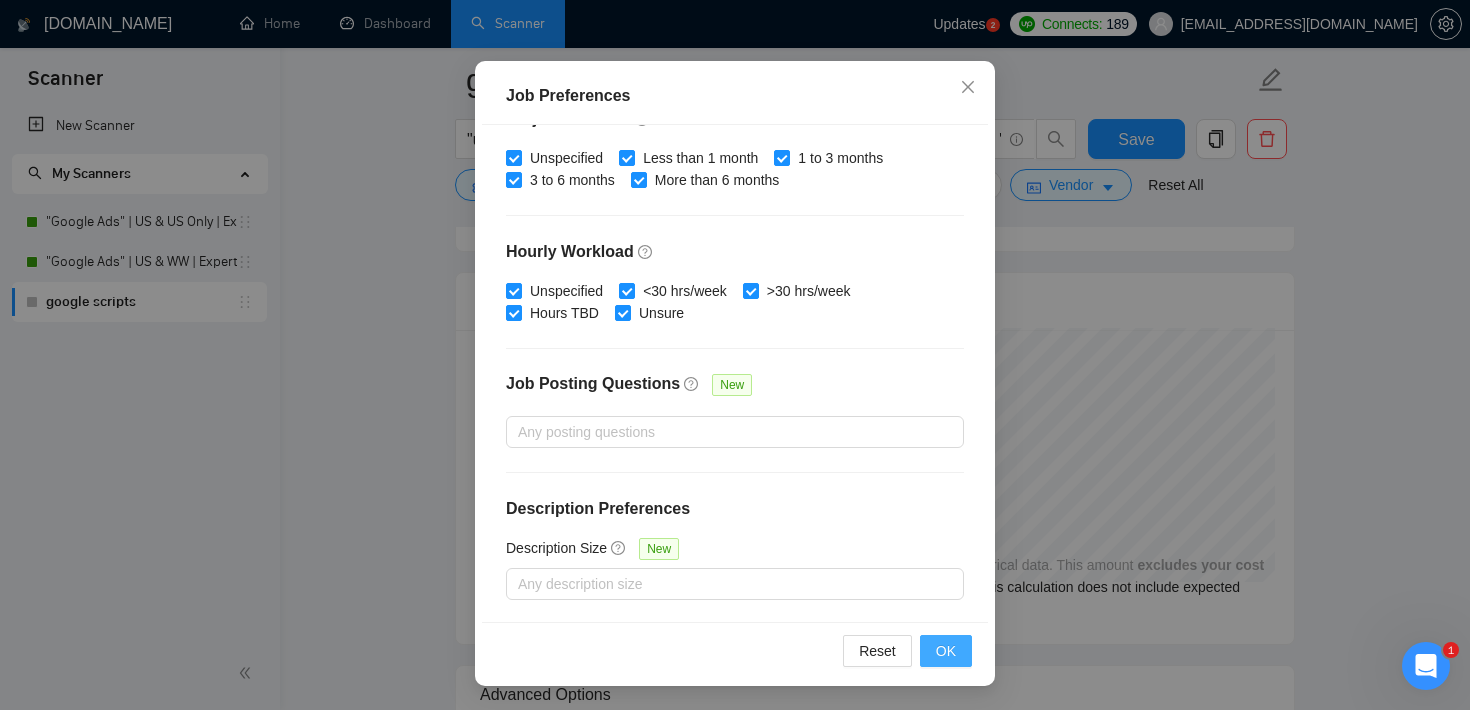 click on "OK" at bounding box center [946, 651] 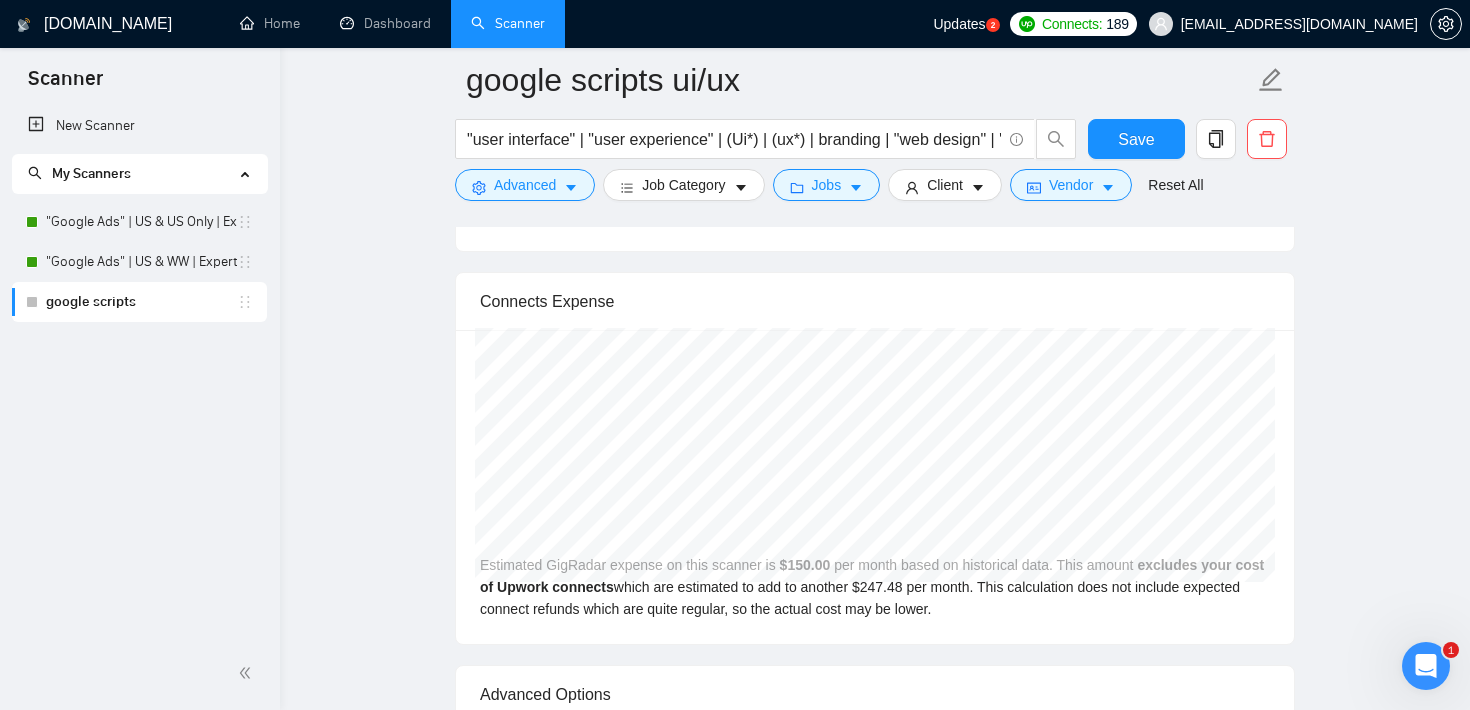 scroll, scrollTop: 59, scrollLeft: 0, axis: vertical 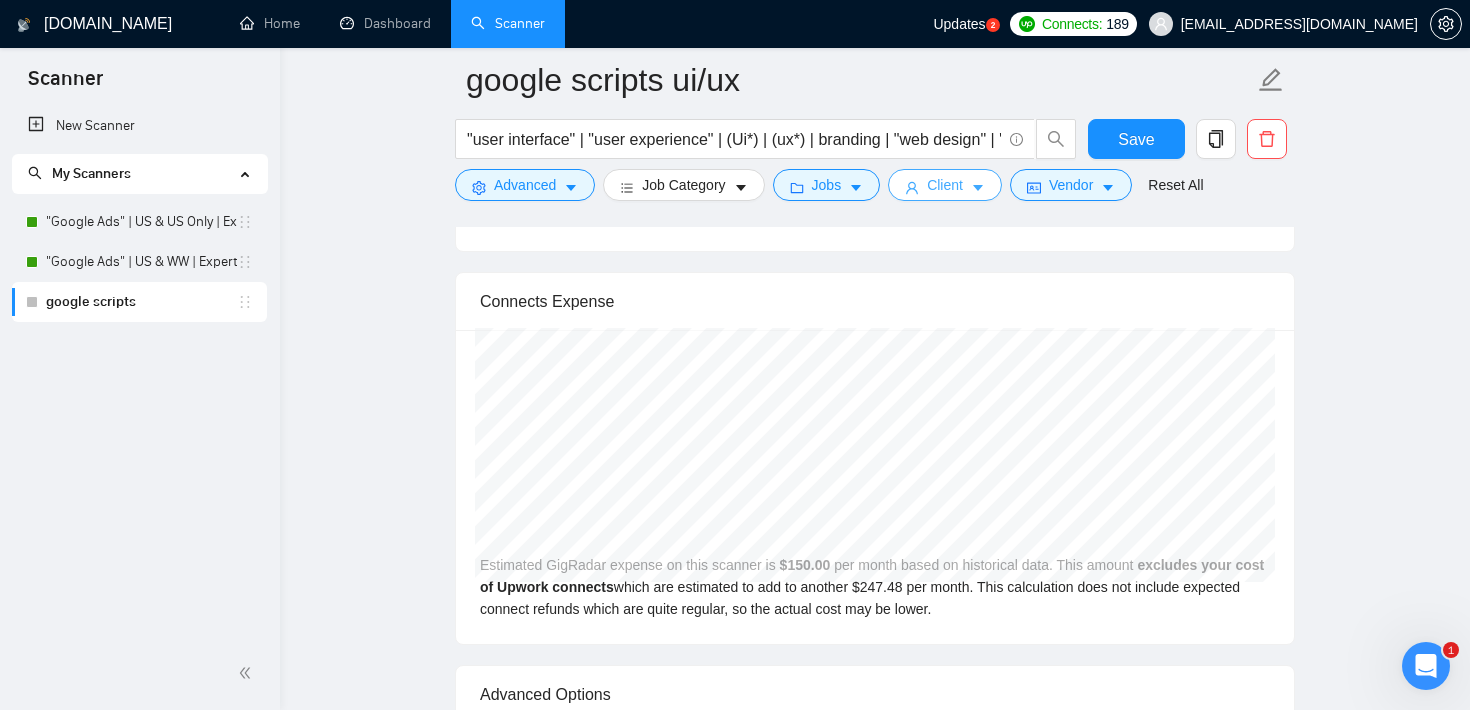 click on "Client" at bounding box center (945, 185) 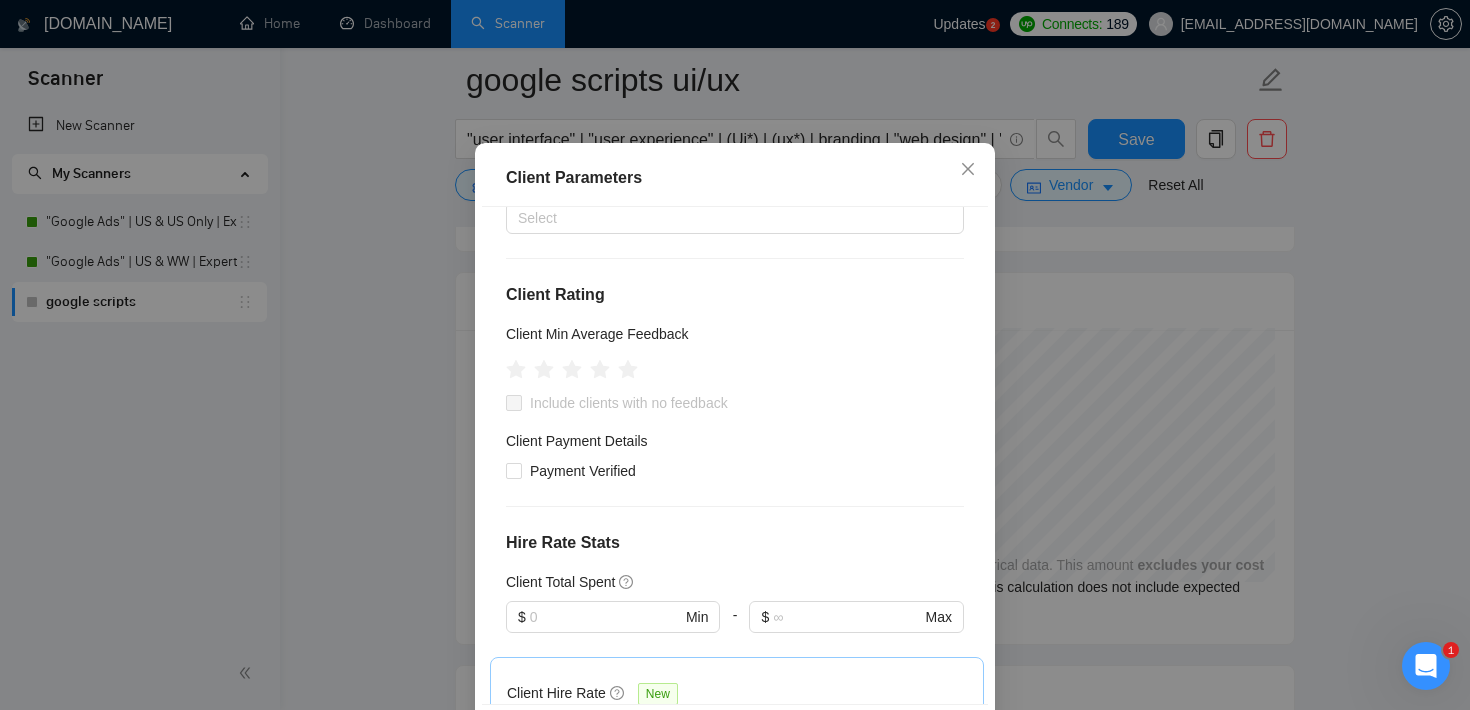 click on "Client Parameters Client Location Include Client Countries   Select Exclude Client Countries   Select Client Rating Client Min Average Feedback Include clients with no feedback Client Payment Details Payment Verified Hire Rate Stats   Client Total Spent $ Min - $ Max Client Hire Rate New   Any hire rate   Avg Hourly Rate Paid New $ Min - $ Max Include Clients without Sufficient History Client Profile Client Industry New   Any industry Client Company Size   Any company size Enterprise Clients New   Any clients Reset OK" at bounding box center [735, 355] 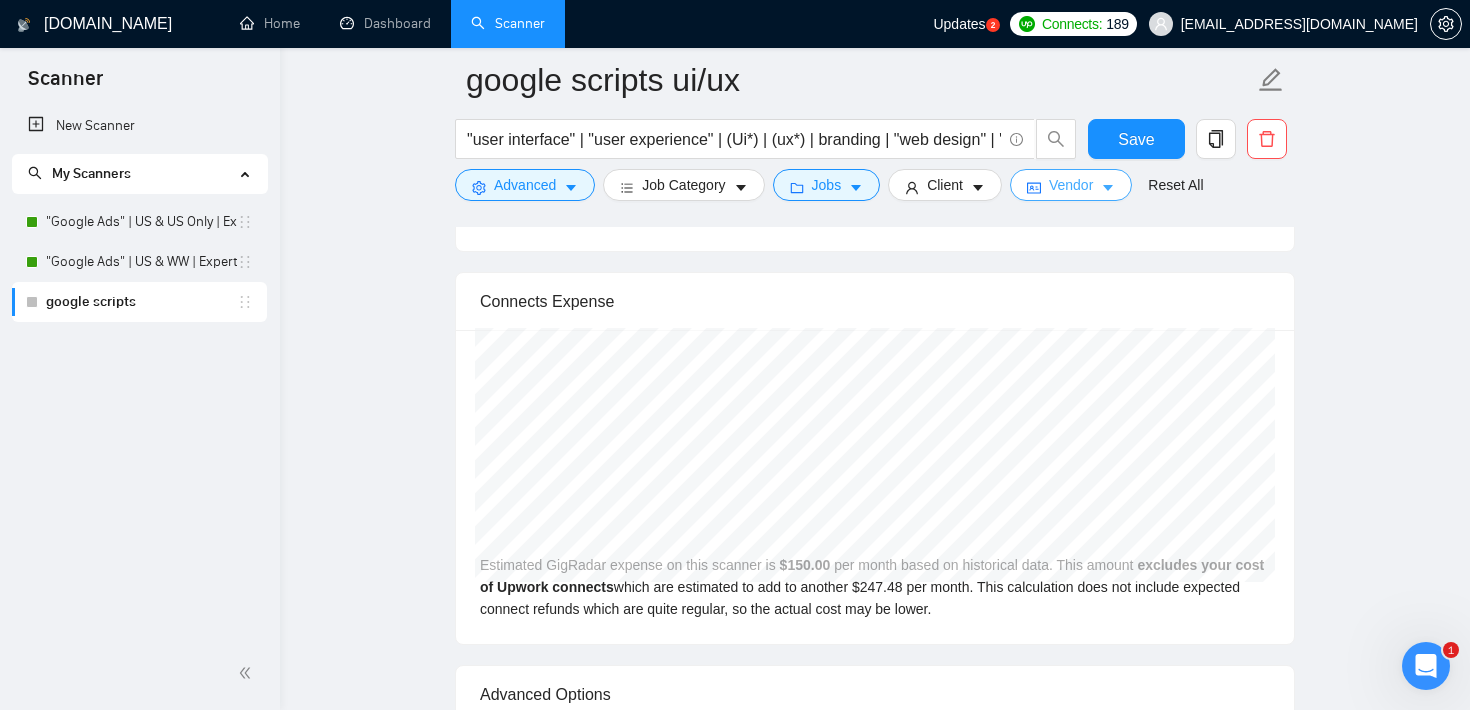 click on "Vendor" at bounding box center [1071, 185] 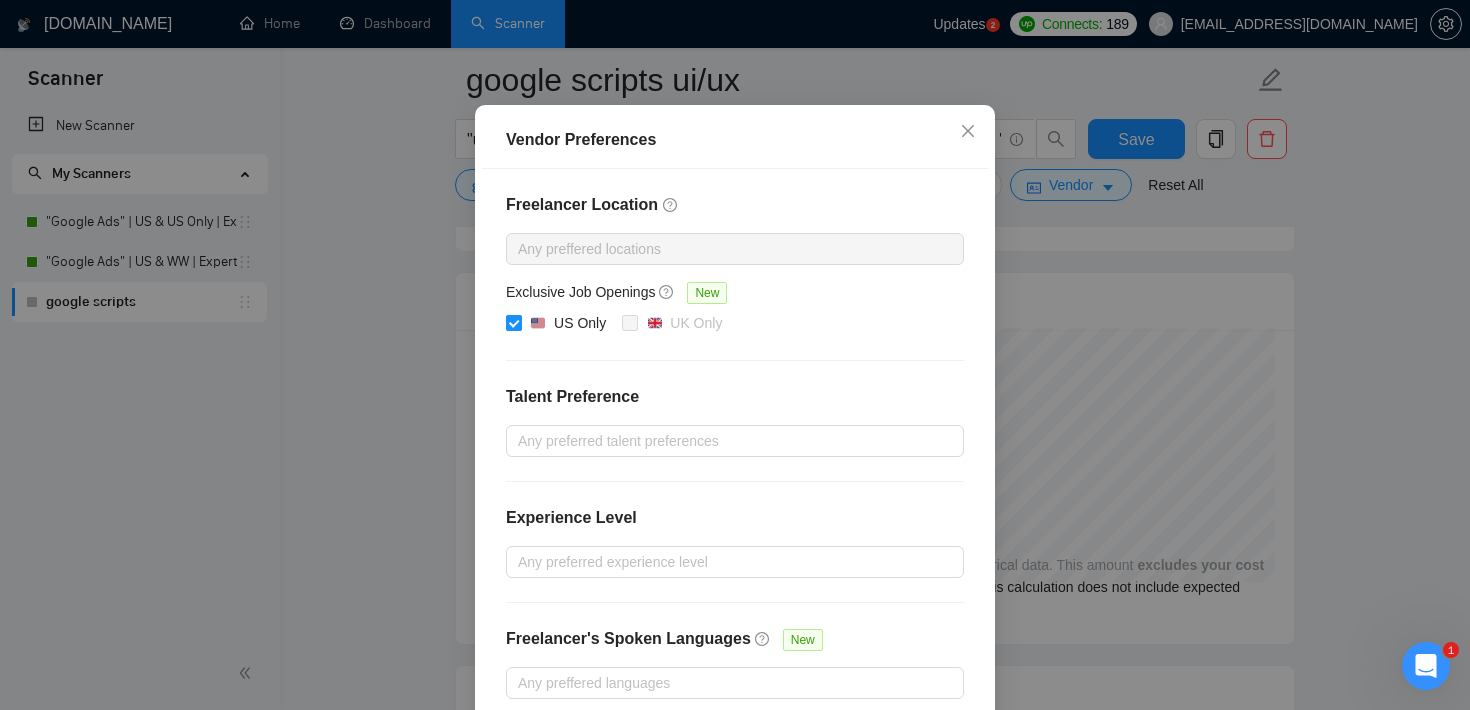click on "US Only" at bounding box center (513, 322) 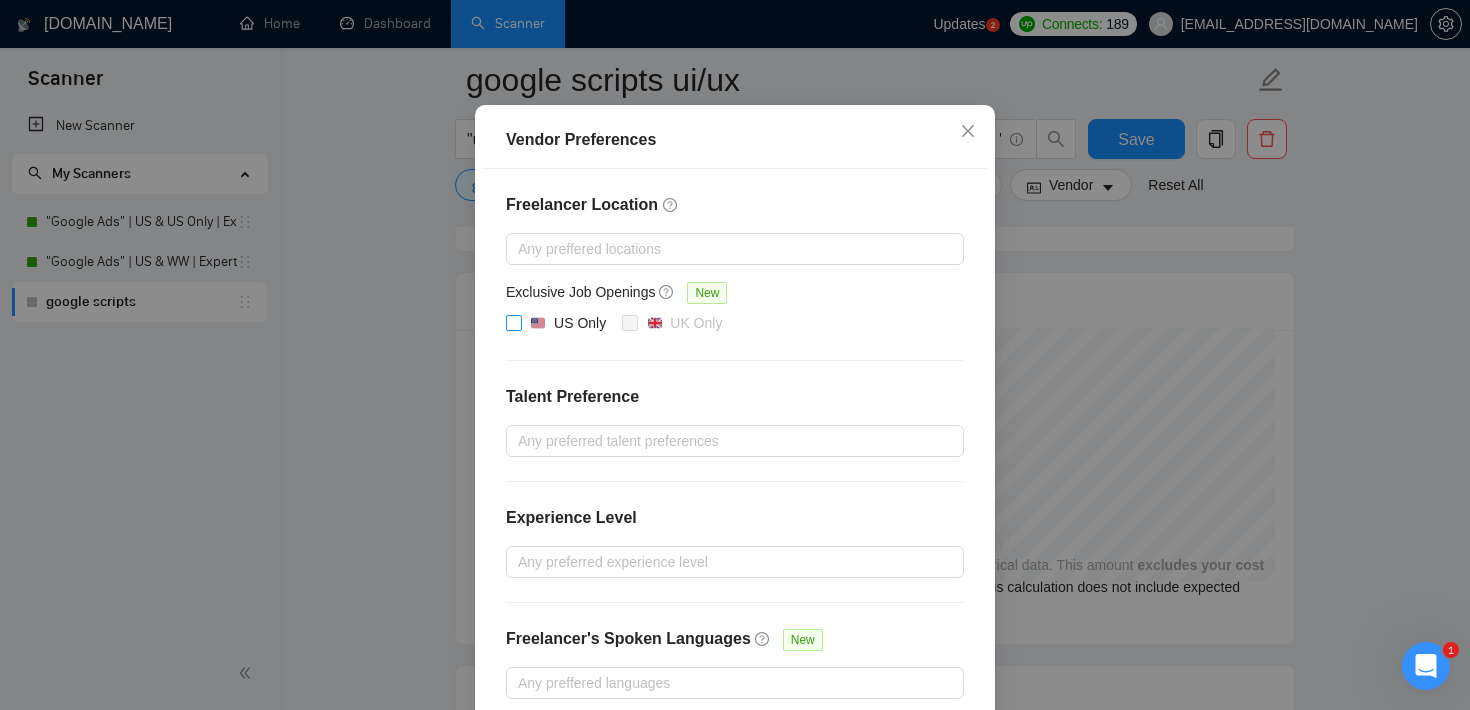 scroll, scrollTop: 215, scrollLeft: 0, axis: vertical 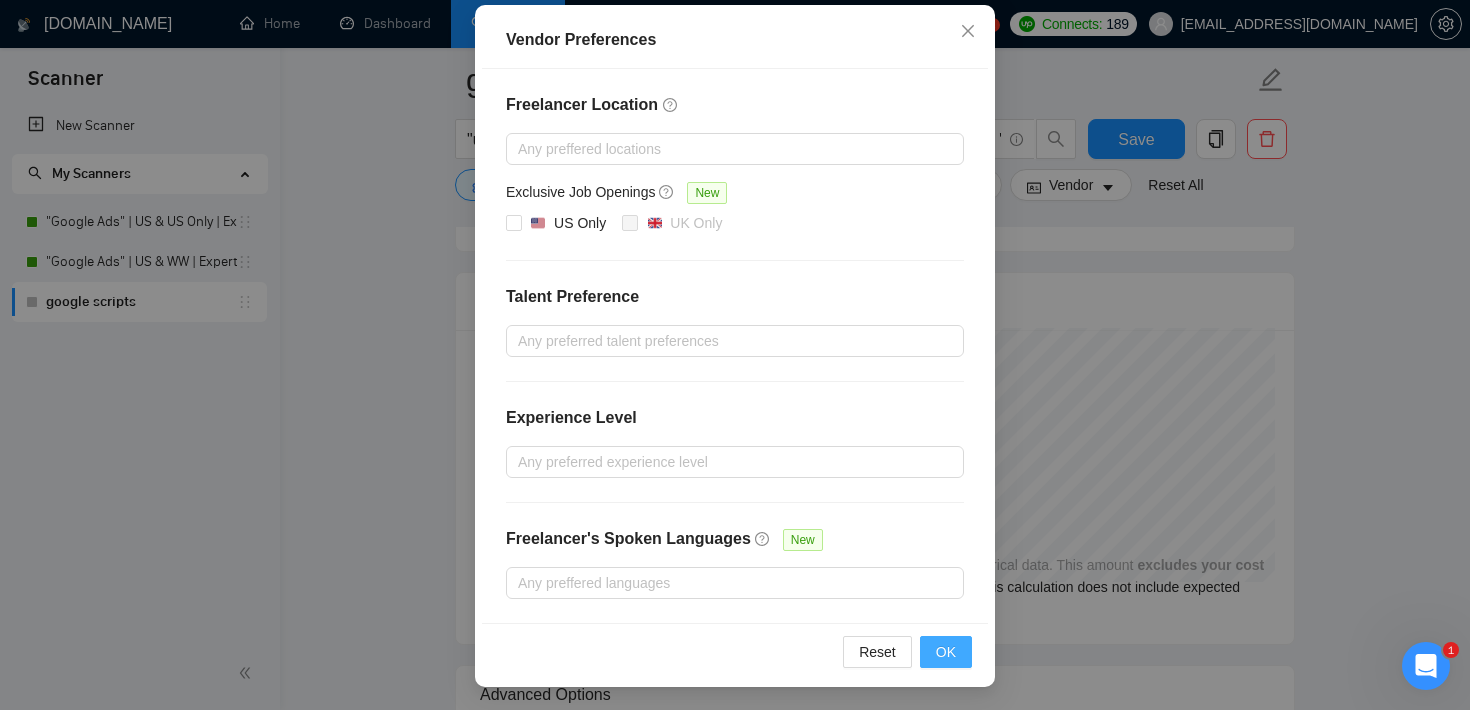 click on "OK" at bounding box center [946, 652] 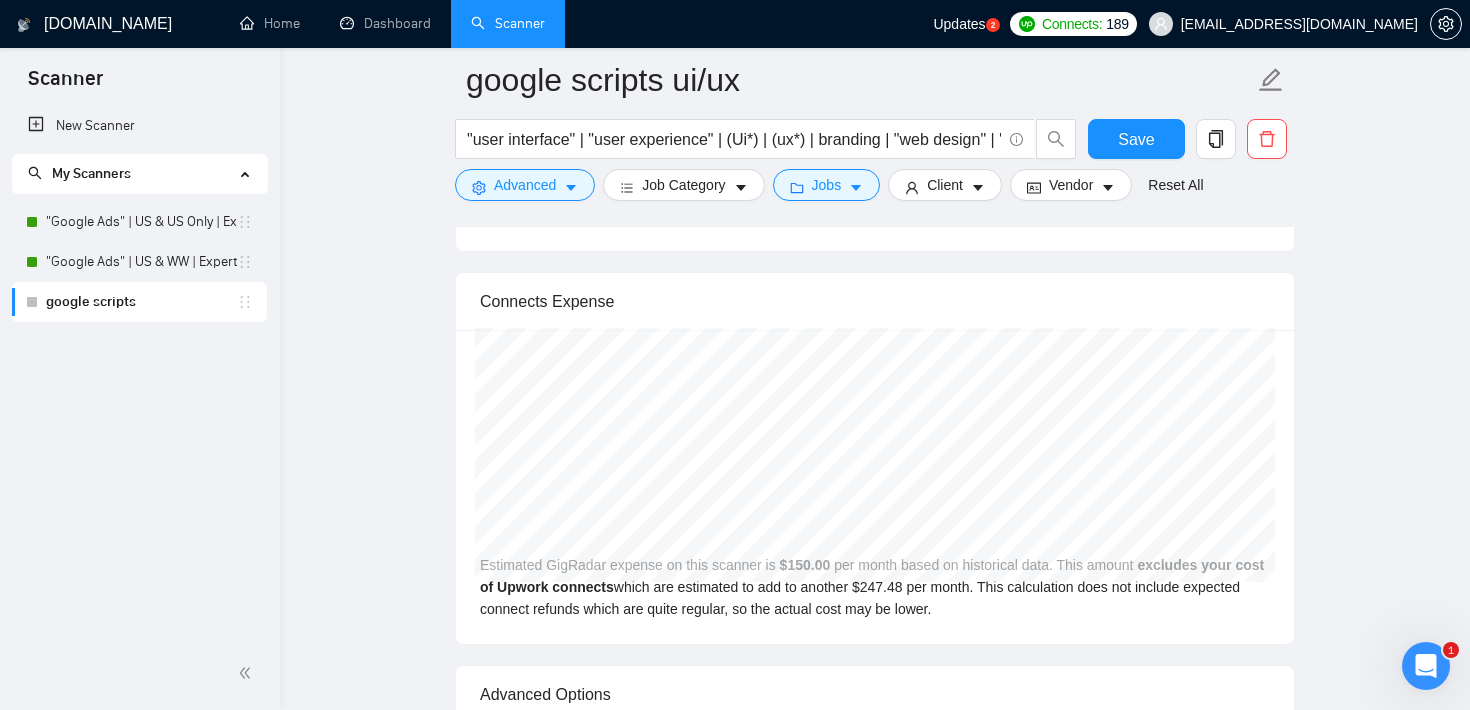 scroll, scrollTop: 115, scrollLeft: 0, axis: vertical 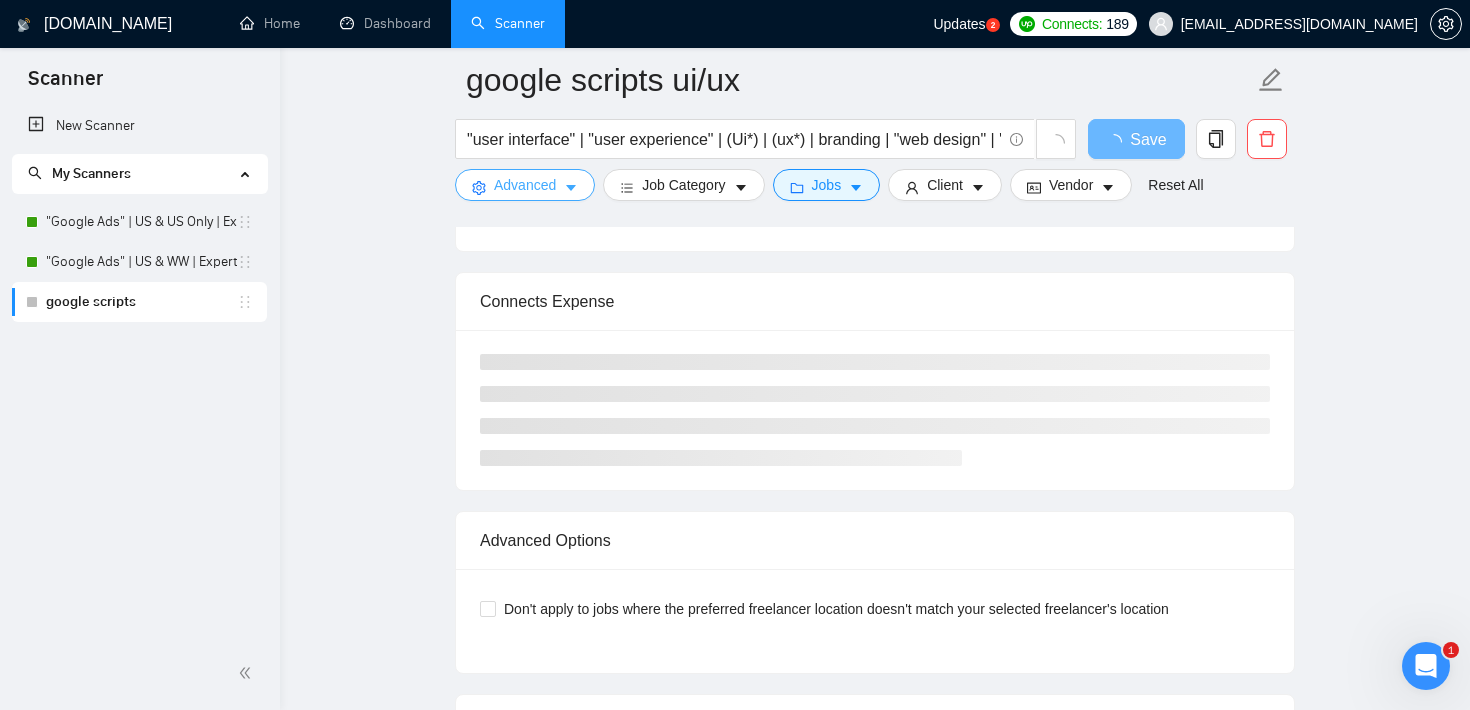 click on "Advanced" at bounding box center (525, 185) 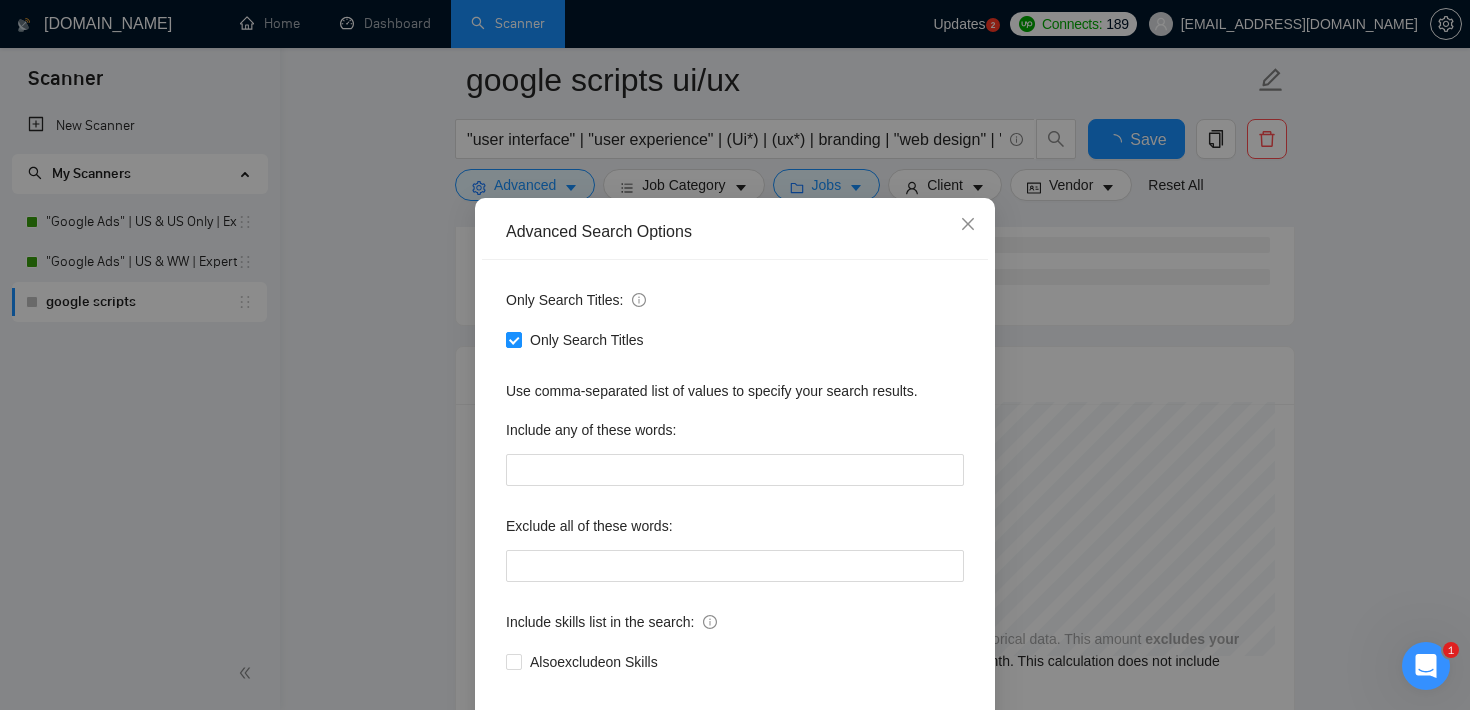 type 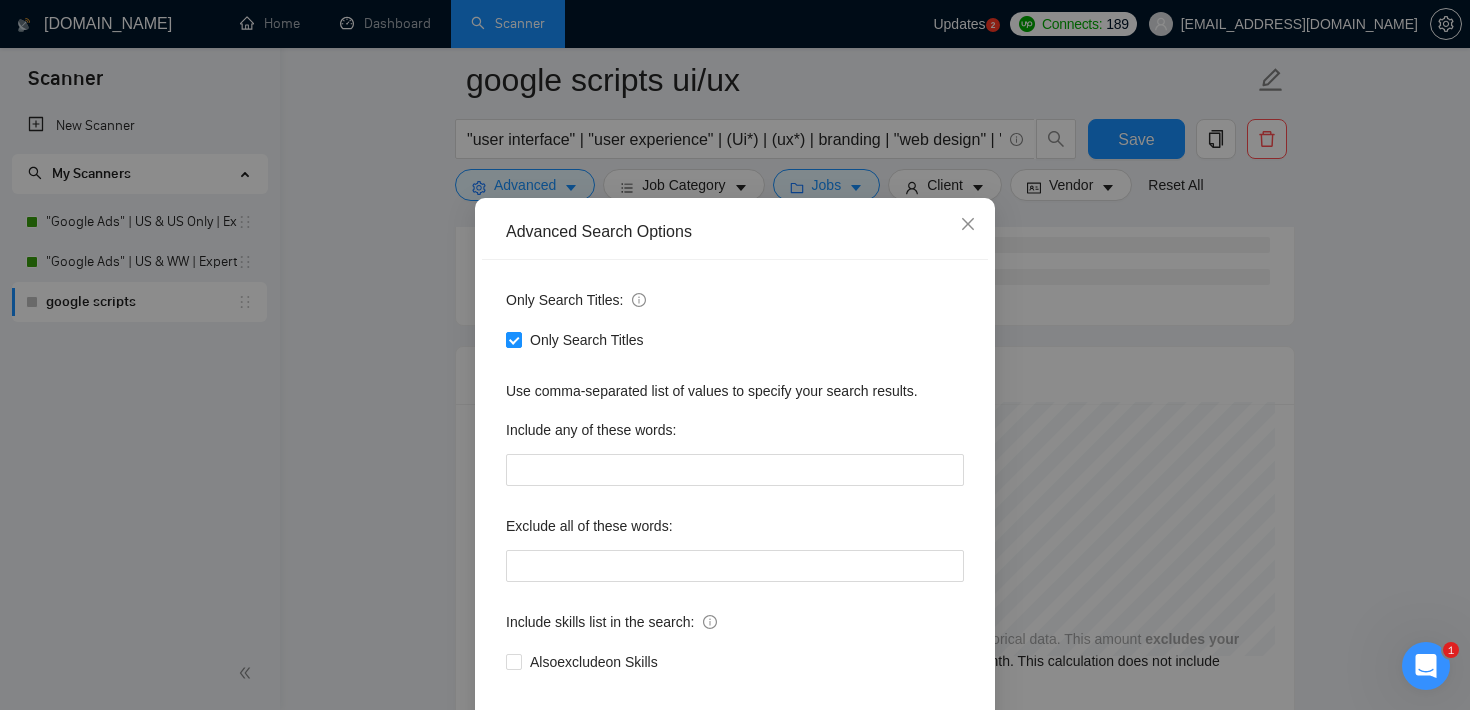 click on "Advanced Search Options Only Search Titles:   Only Search Titles Use comma-separated list of values to specify your search results. Include any of these words: Exclude all of these words: Include skills list in the search:   Also  exclude  on Skills Reset OK" at bounding box center [735, 355] 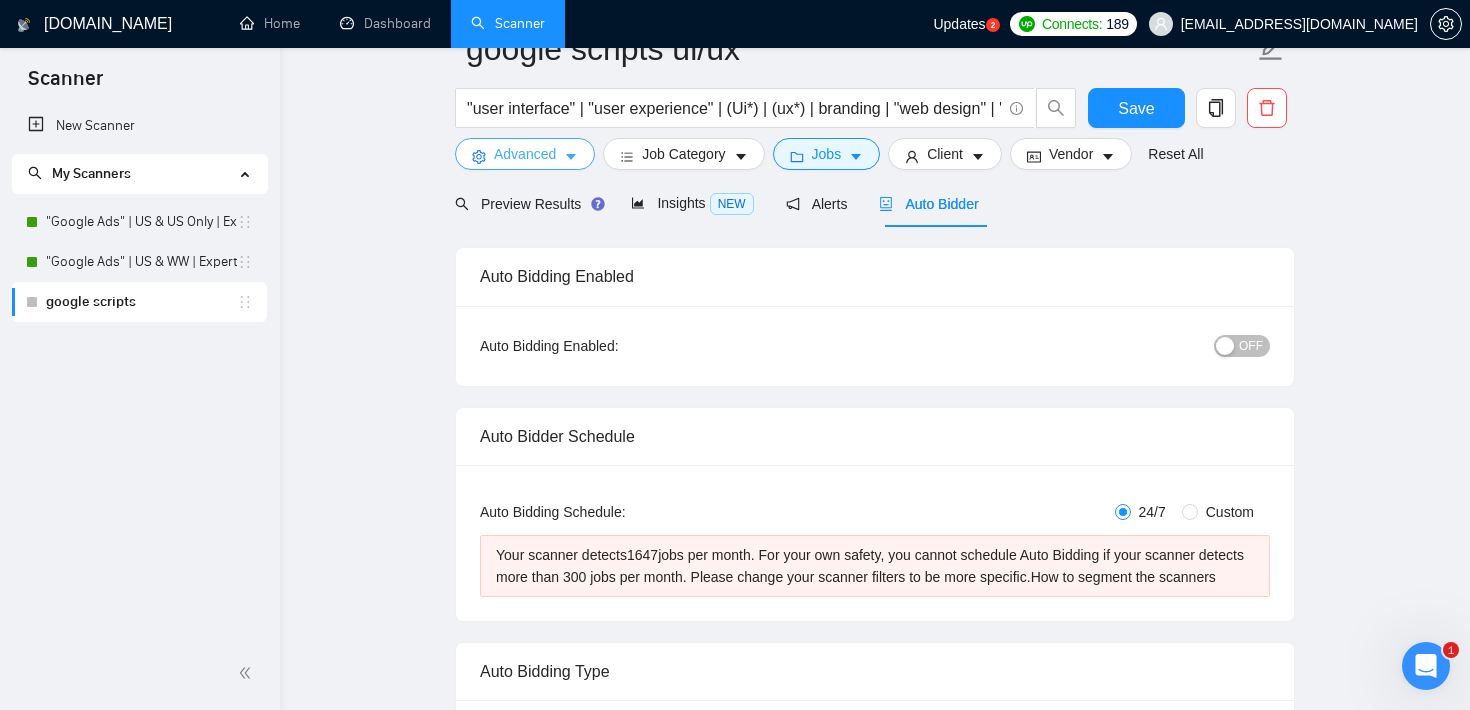 scroll, scrollTop: 0, scrollLeft: 0, axis: both 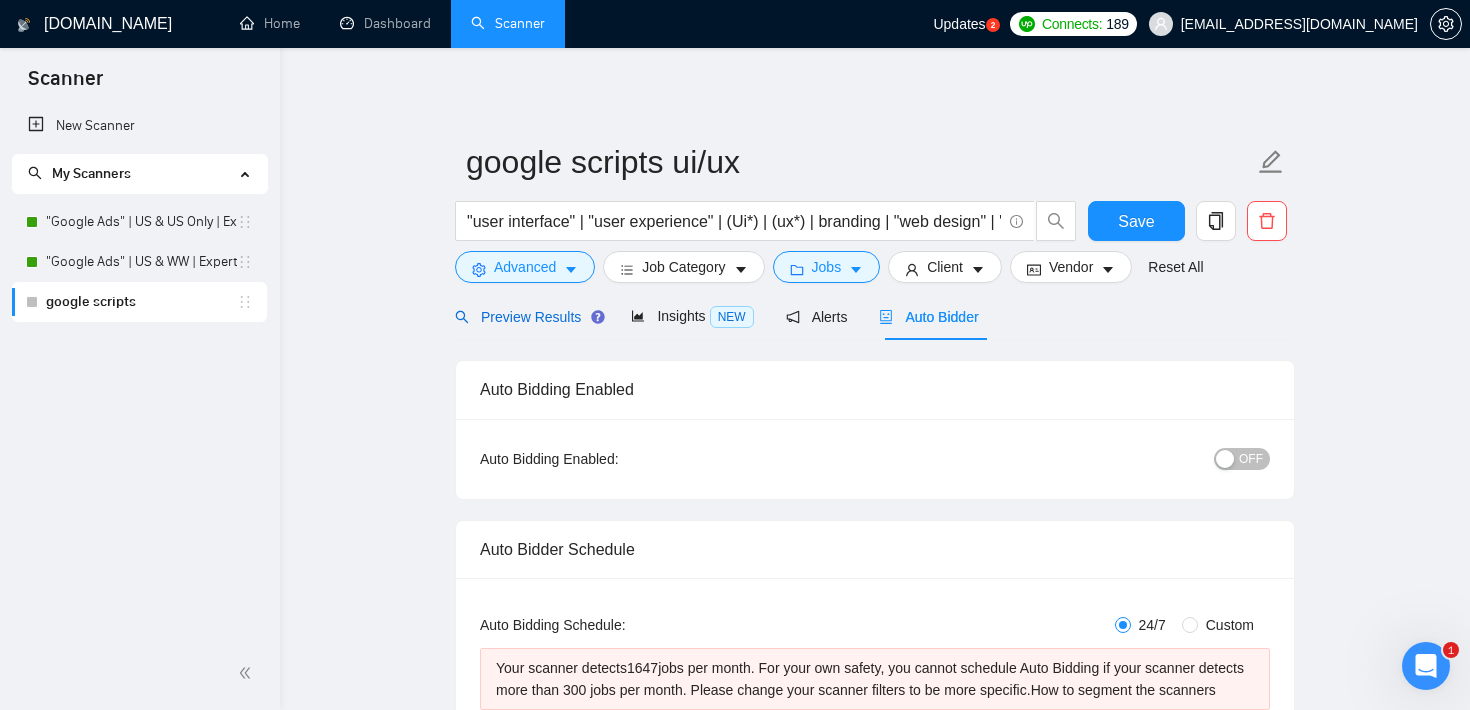 click on "Preview Results" at bounding box center (527, 317) 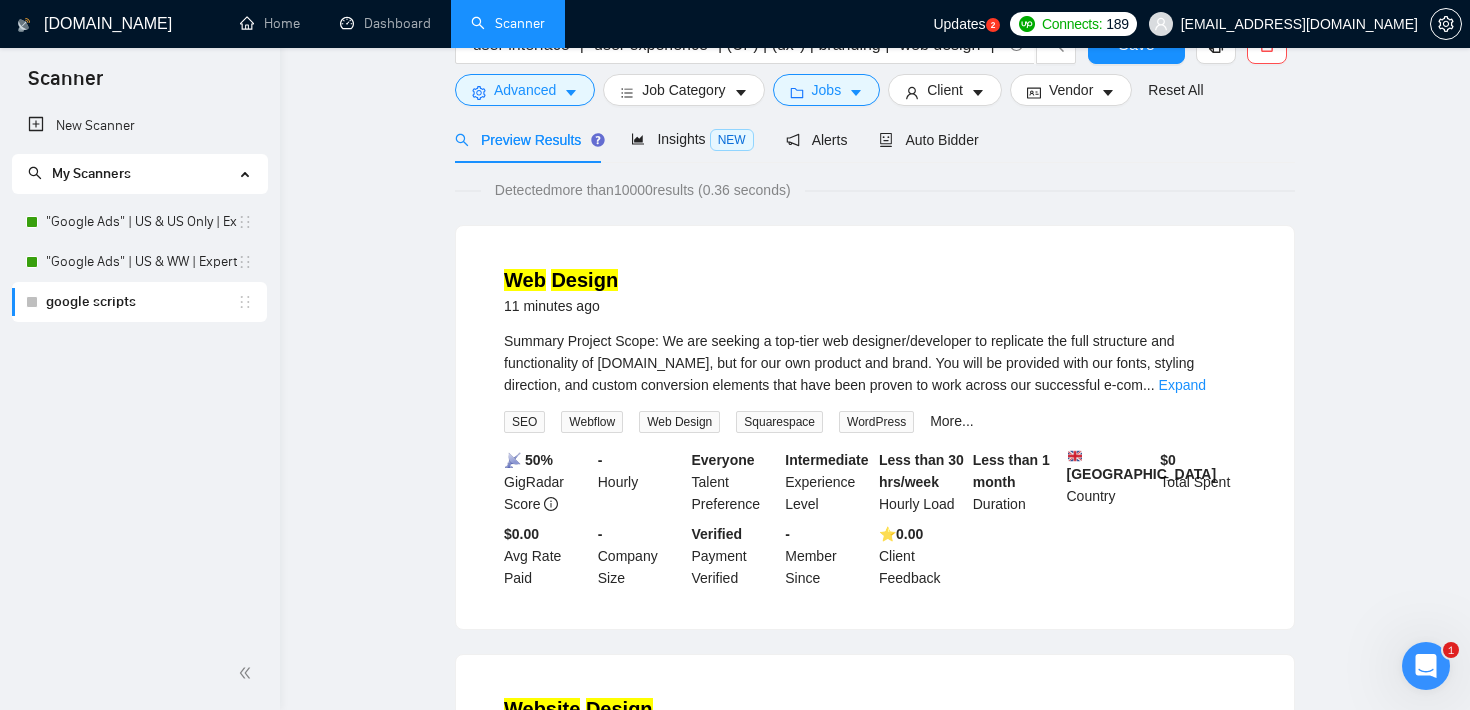 scroll, scrollTop: 0, scrollLeft: 0, axis: both 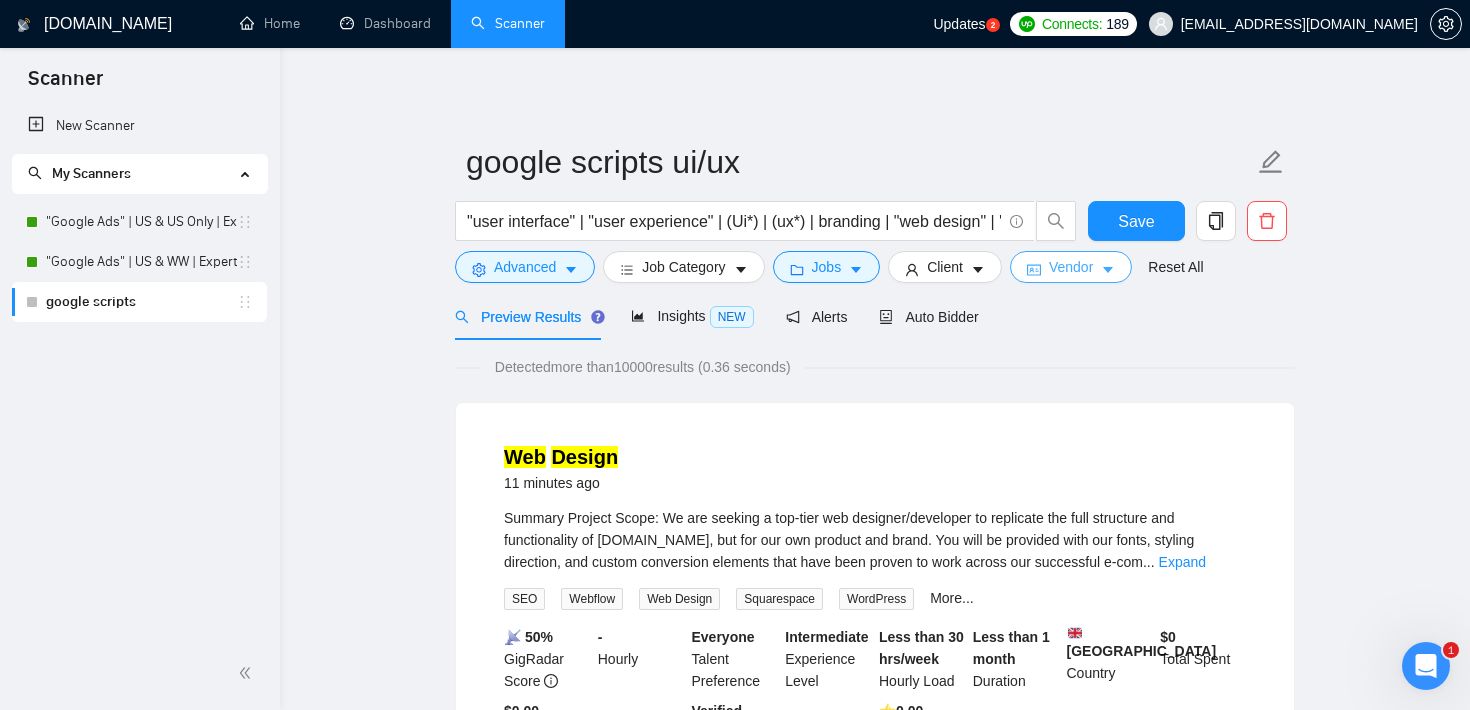 click on "Vendor" at bounding box center (1071, 267) 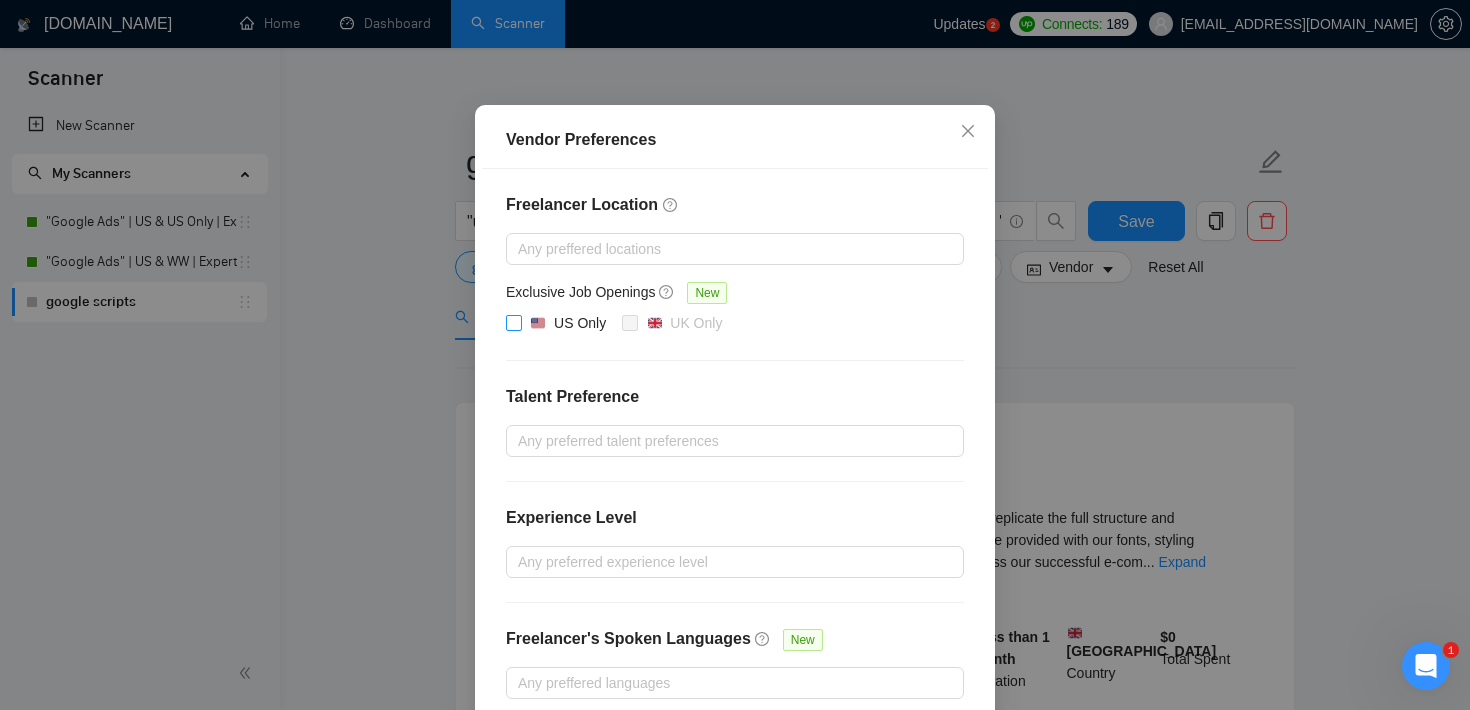 click on "US Only" at bounding box center (513, 322) 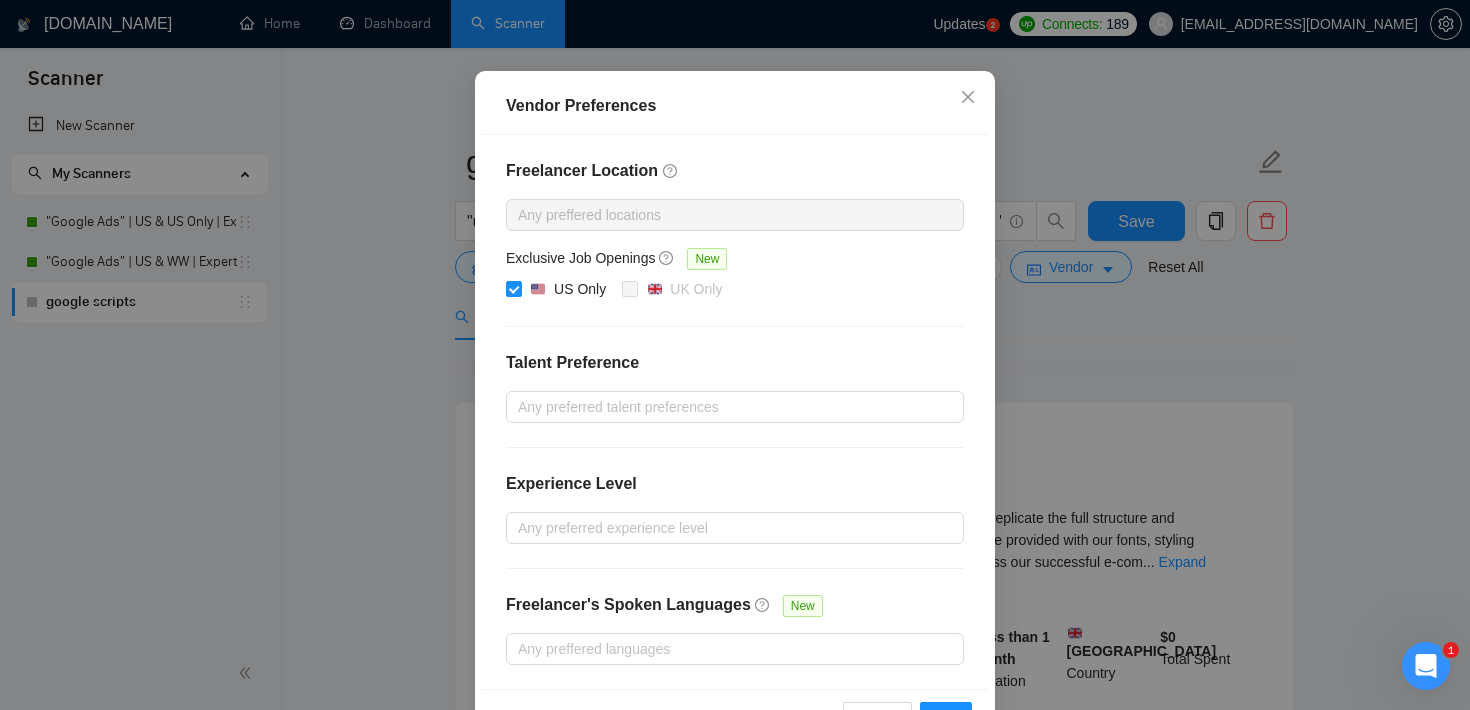 scroll, scrollTop: 215, scrollLeft: 0, axis: vertical 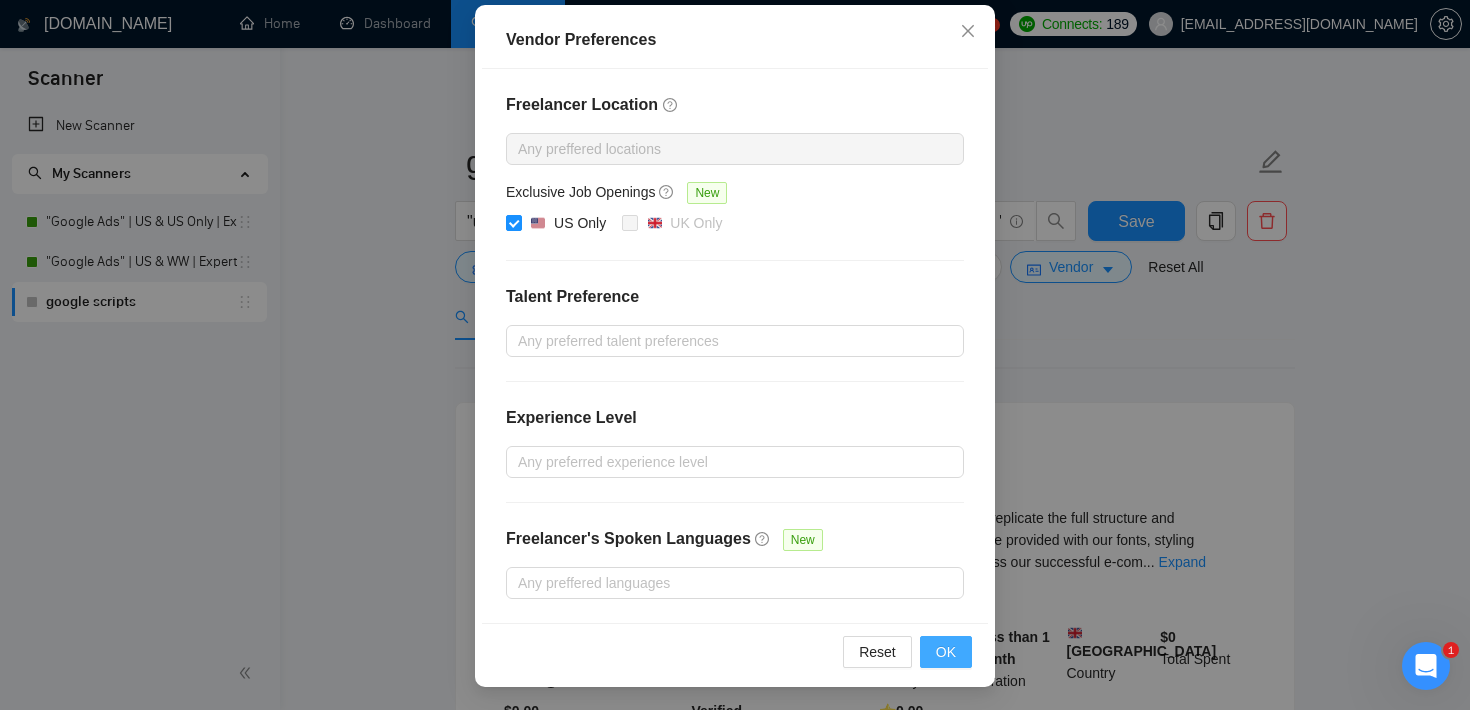 click on "OK" at bounding box center [946, 652] 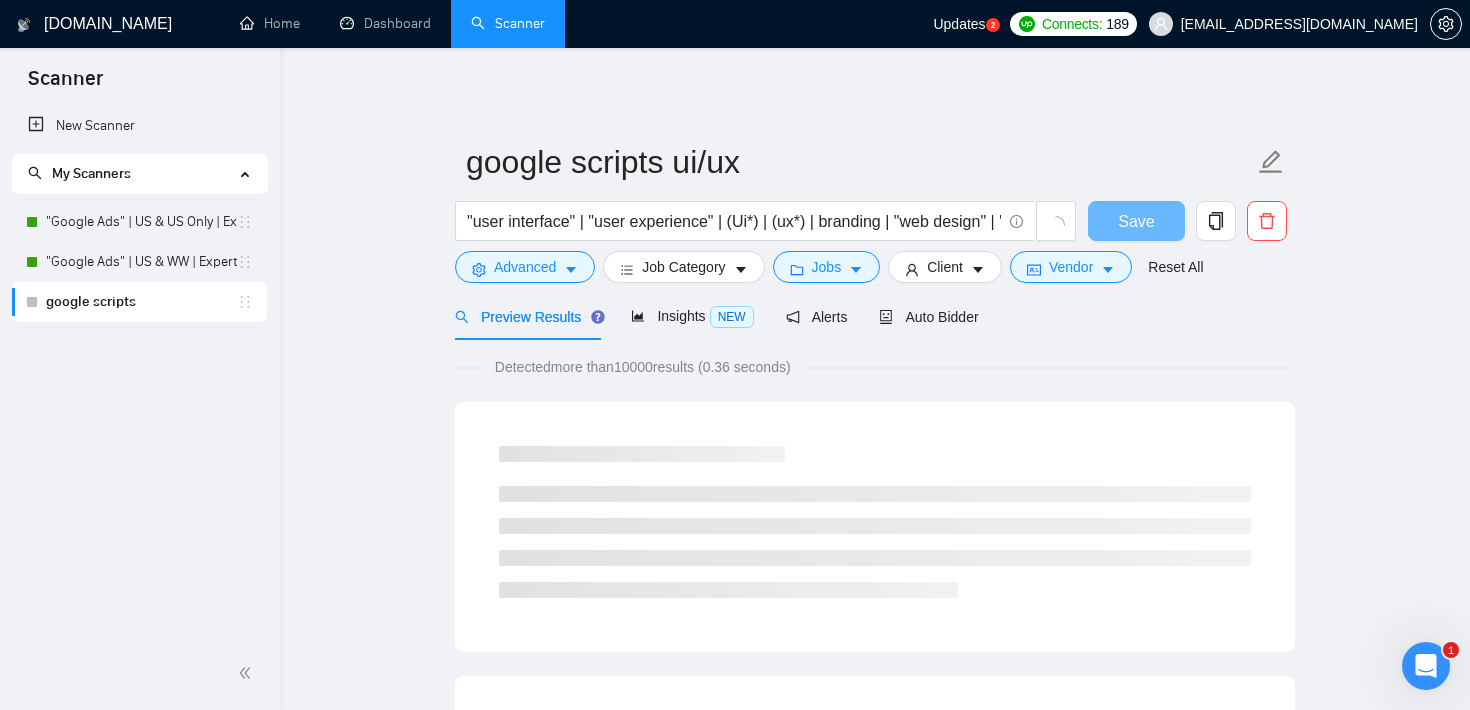 scroll, scrollTop: 115, scrollLeft: 0, axis: vertical 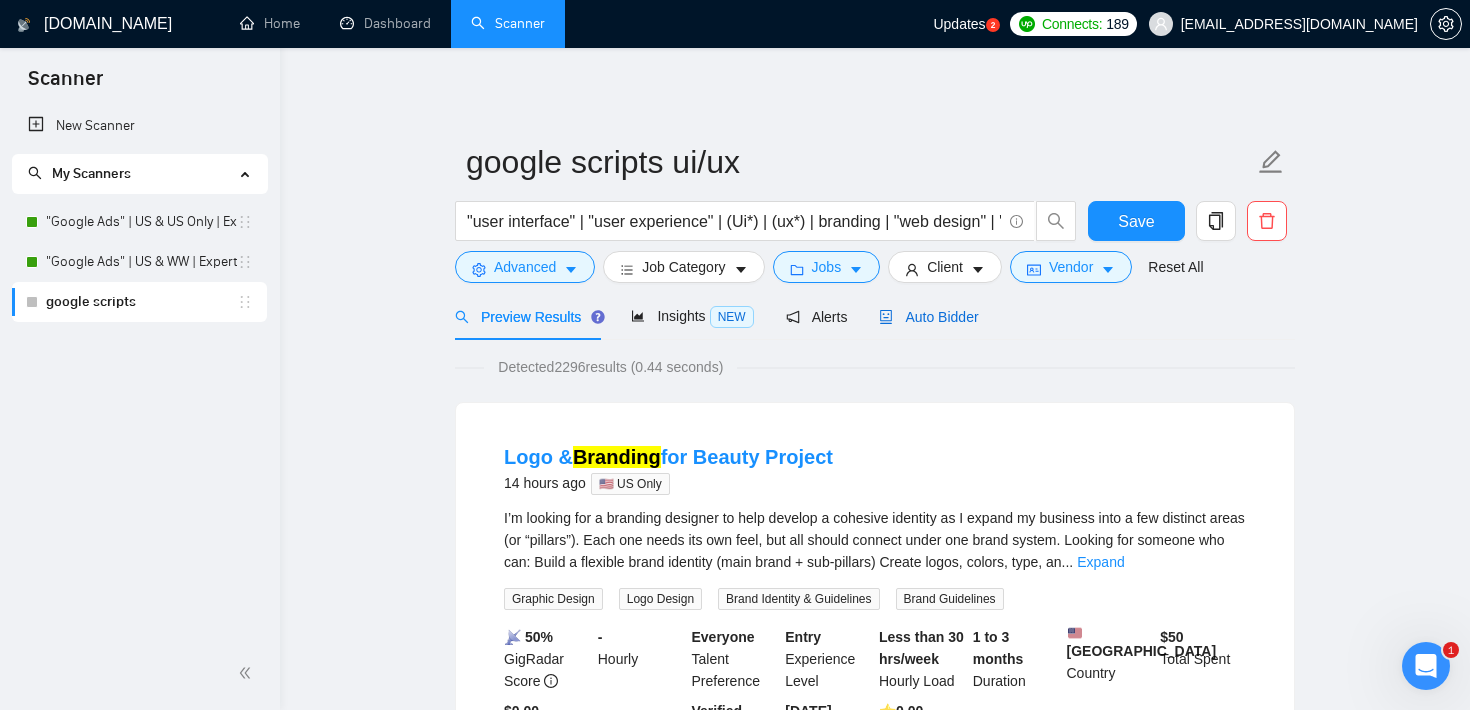 click on "Auto Bidder" at bounding box center [928, 317] 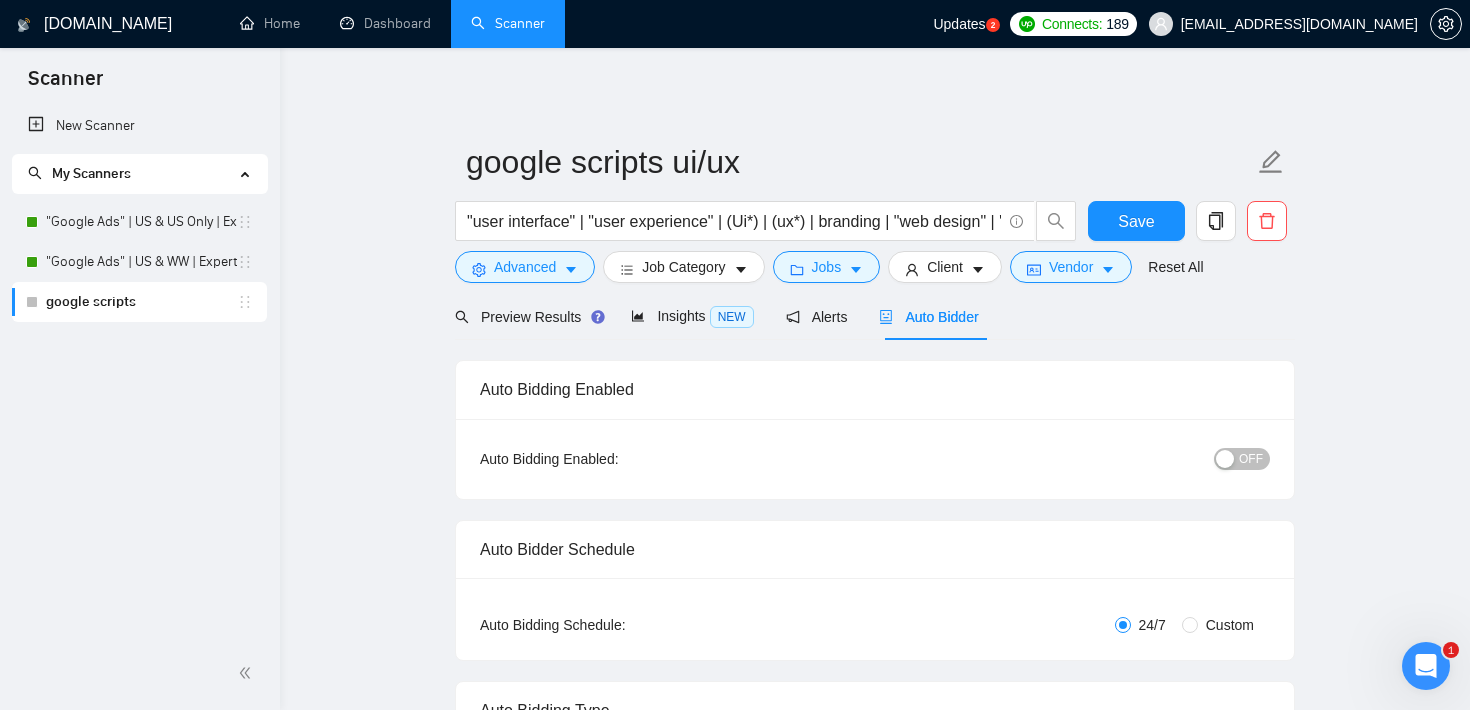 click on "google scripts ui/ux "user interface" | "user experience" | (Ui*) | (ux*) | branding | "web design" | "web designer" | "website design" | "website designer" | (figma*) | (framer*) Save Advanced   Job Category   Jobs   Client   Vendor   Reset All Preview Results Insights NEW Alerts Auto Bidder Auto Bidding Enabled Auto Bidding Enabled: OFF Auto Bidder Schedule Auto Bidding Type: Automated (recommended) Semi-automated Auto Bidding Schedule: 24/7 Custom Custom Auto Bidder Schedule Repeat every week [DATE] [DATE] [DATE] [DATE] [DATE] [DATE] [DATE] Active Hours ( [GEOGRAPHIC_DATA]/[GEOGRAPHIC_DATA] ): From: To: ( 24  hours) [GEOGRAPHIC_DATA]/Sofia Auto Bidding Type Select your bidding algorithm: Choose the algorithm for you bidding. The price per proposal does not include your connects expenditure. Template Bidder Works great for narrow segments and short cover letters that don't change. 0.50  credits / proposal Sardor AI 🤖 Personalise your cover letter with ai [placeholders] 1.00  credits / proposal Experimental Laziza AI  👑" at bounding box center [875, 2330] 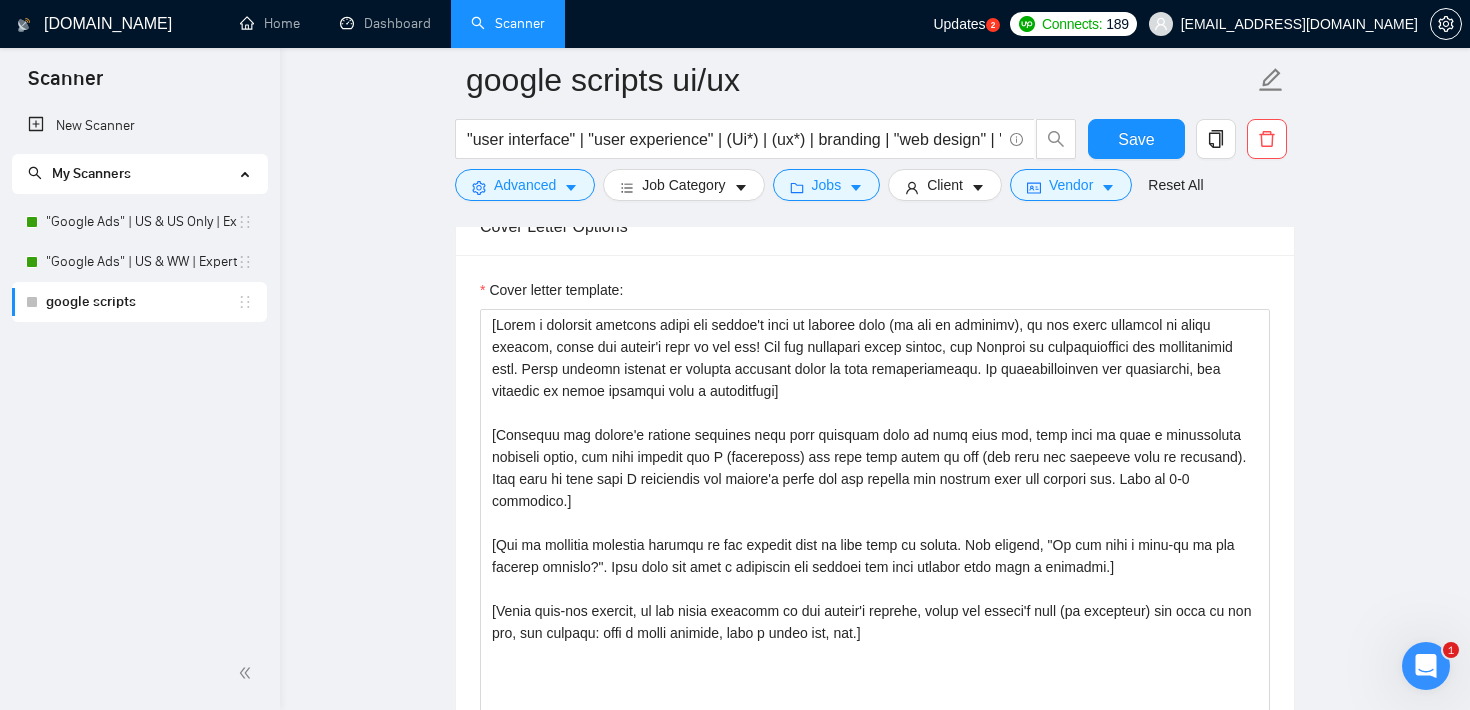 scroll, scrollTop: 1351, scrollLeft: 0, axis: vertical 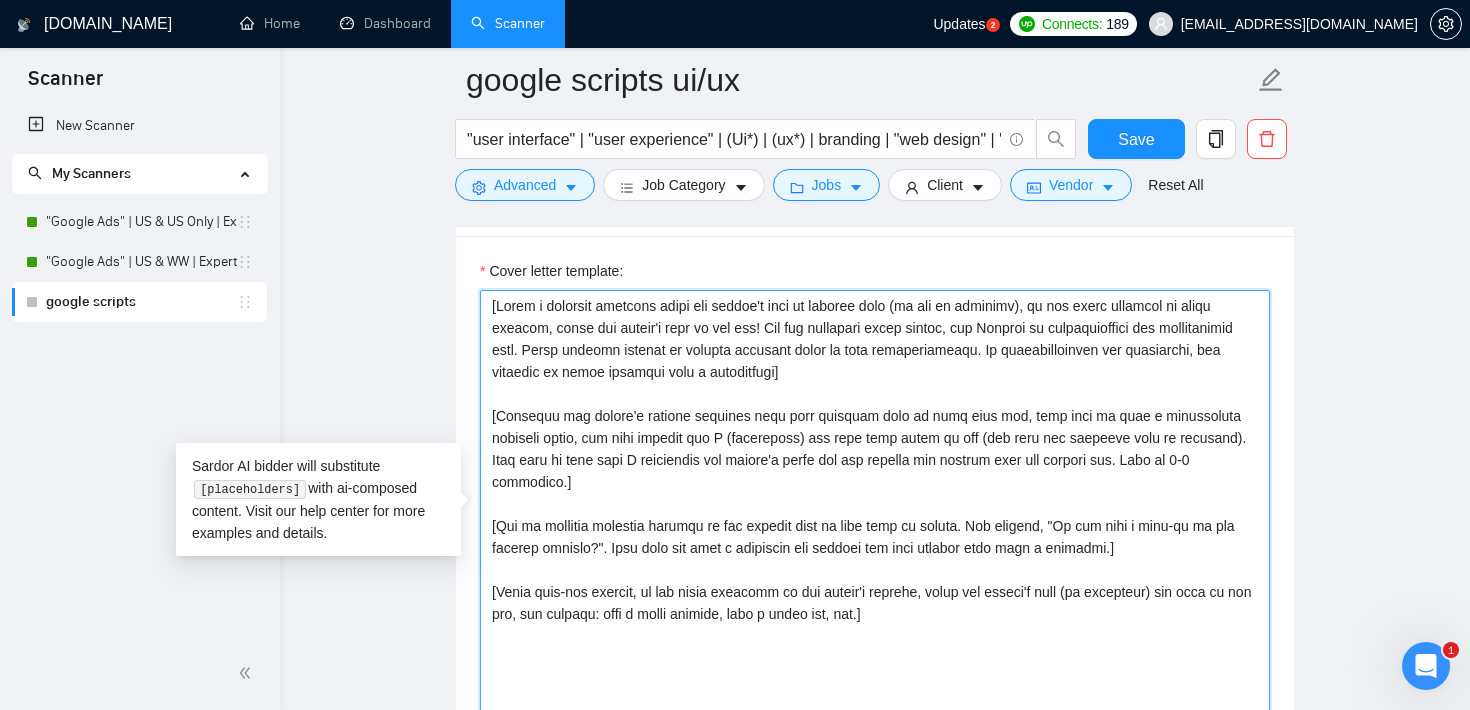 drag, startPoint x: 550, startPoint y: 417, endPoint x: 802, endPoint y: 470, distance: 257.5131 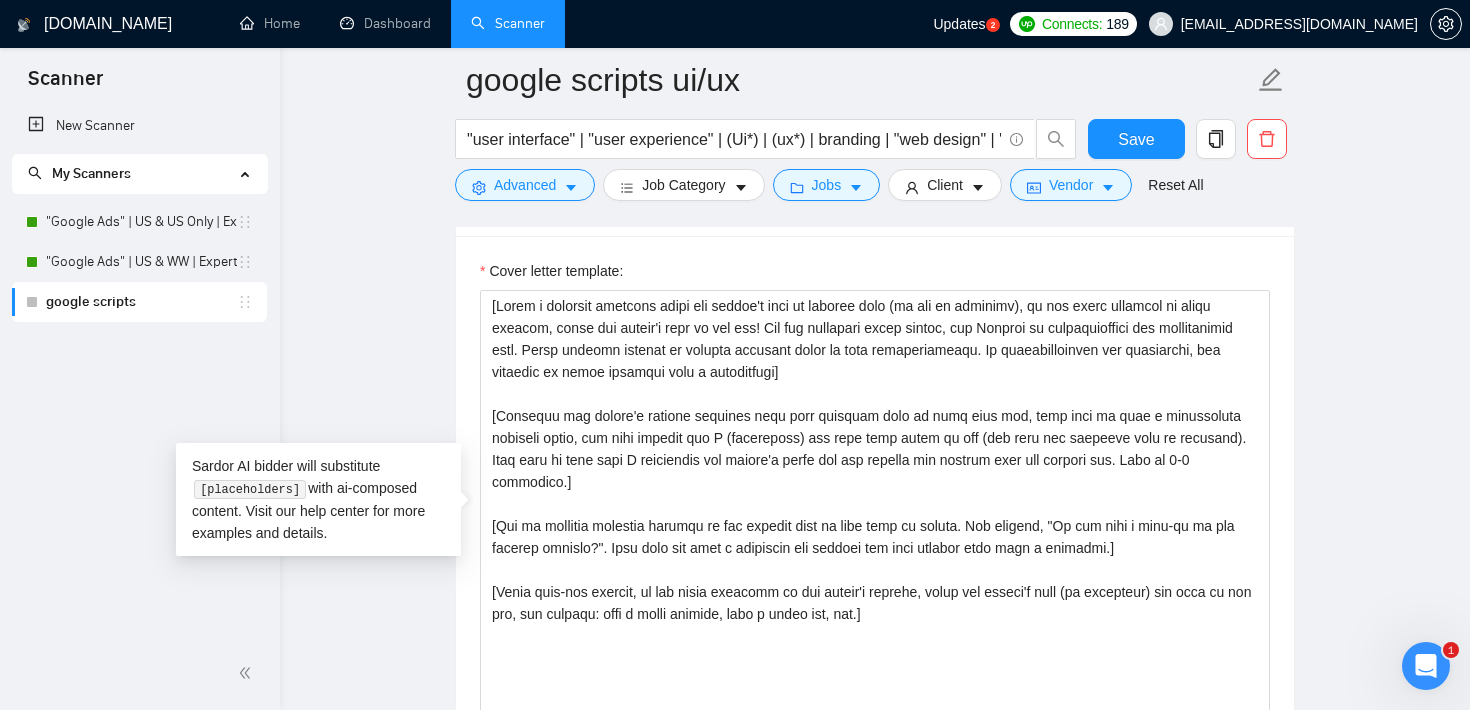 click on "Cover letter template:" at bounding box center (875, 275) 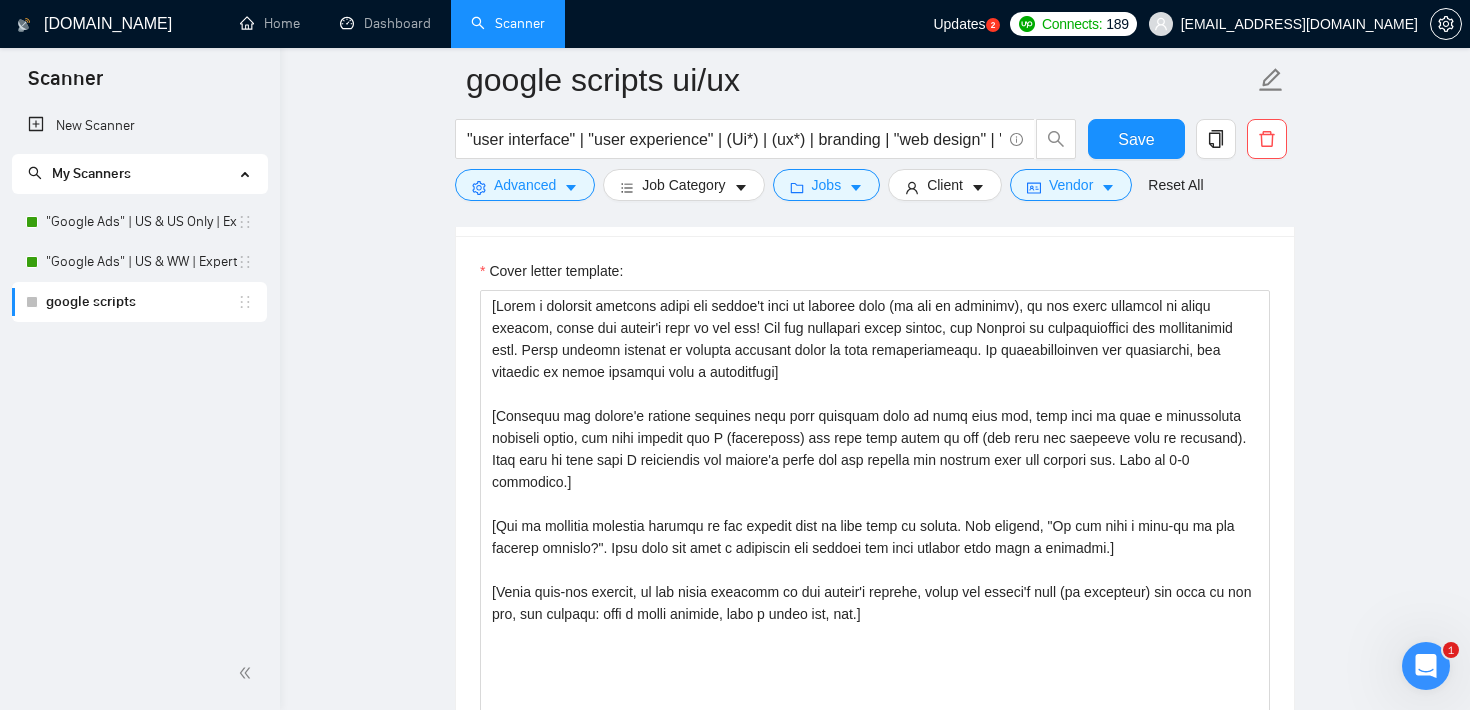 click on "google scripts ui/ux "user interface" | "user experience" | (Ui*) | (ux*) | branding | "web design" | "web designer" | "website design" | "website designer" | (figma*) | (framer*) Save Advanced   Job Category   Jobs   Client   Vendor   Reset All Preview Results Insights NEW Alerts Auto Bidder Auto Bidding Enabled Auto Bidding Enabled: OFF Auto Bidder Schedule Auto Bidding Type: Automated (recommended) Semi-automated Auto Bidding Schedule: 24/7 Custom Custom Auto Bidder Schedule Repeat every week [DATE] [DATE] [DATE] [DATE] [DATE] [DATE] [DATE] Active Hours ( [GEOGRAPHIC_DATA]/[GEOGRAPHIC_DATA] ): From: To: ( 24  hours) [GEOGRAPHIC_DATA]/Sofia Auto Bidding Type Select your bidding algorithm: Choose the algorithm for you bidding. The price per proposal does not include your connects expenditure. Template Bidder Works great for narrow segments and short cover letters that don't change. 0.50  credits / proposal Sardor AI 🤖 Personalise your cover letter with ai [placeholders] 1.00  credits / proposal Experimental Laziza AI  👑" at bounding box center [875, 987] 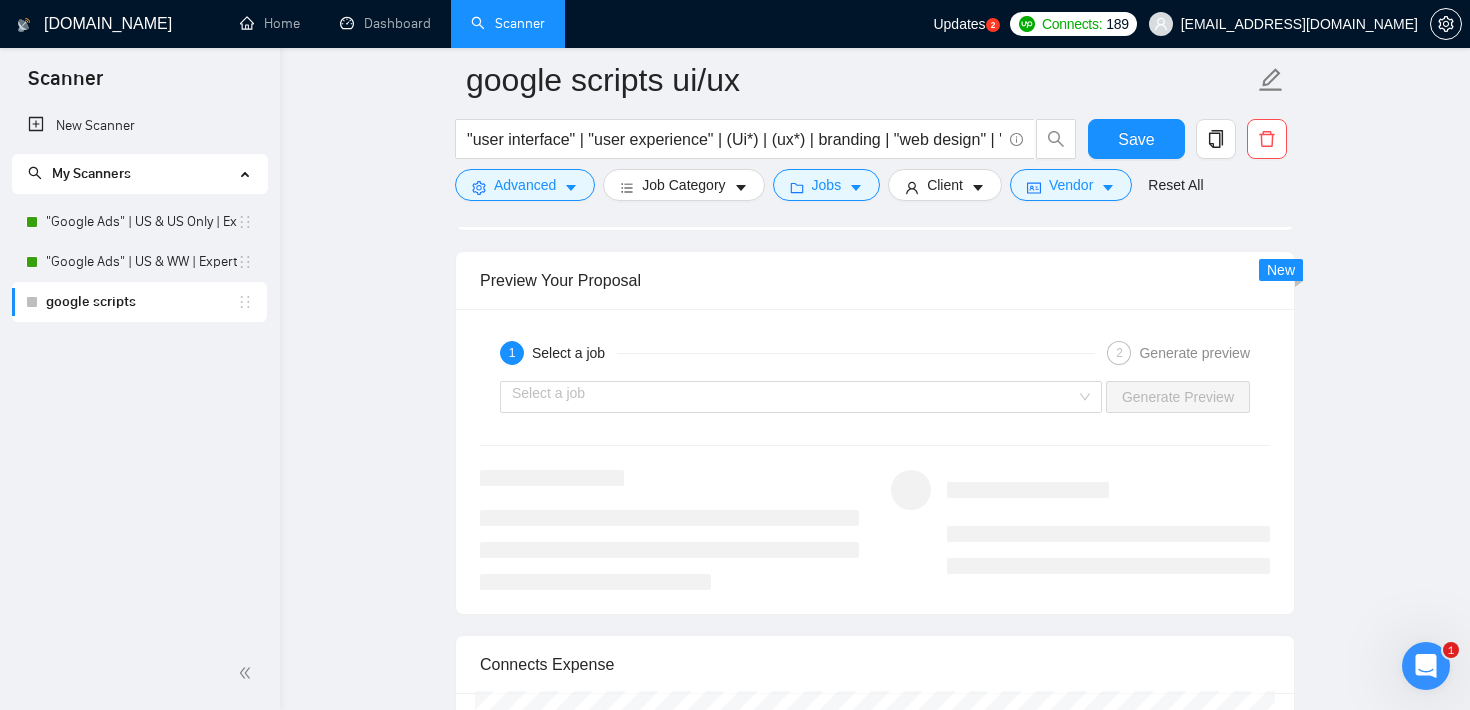 scroll, scrollTop: 2868, scrollLeft: 0, axis: vertical 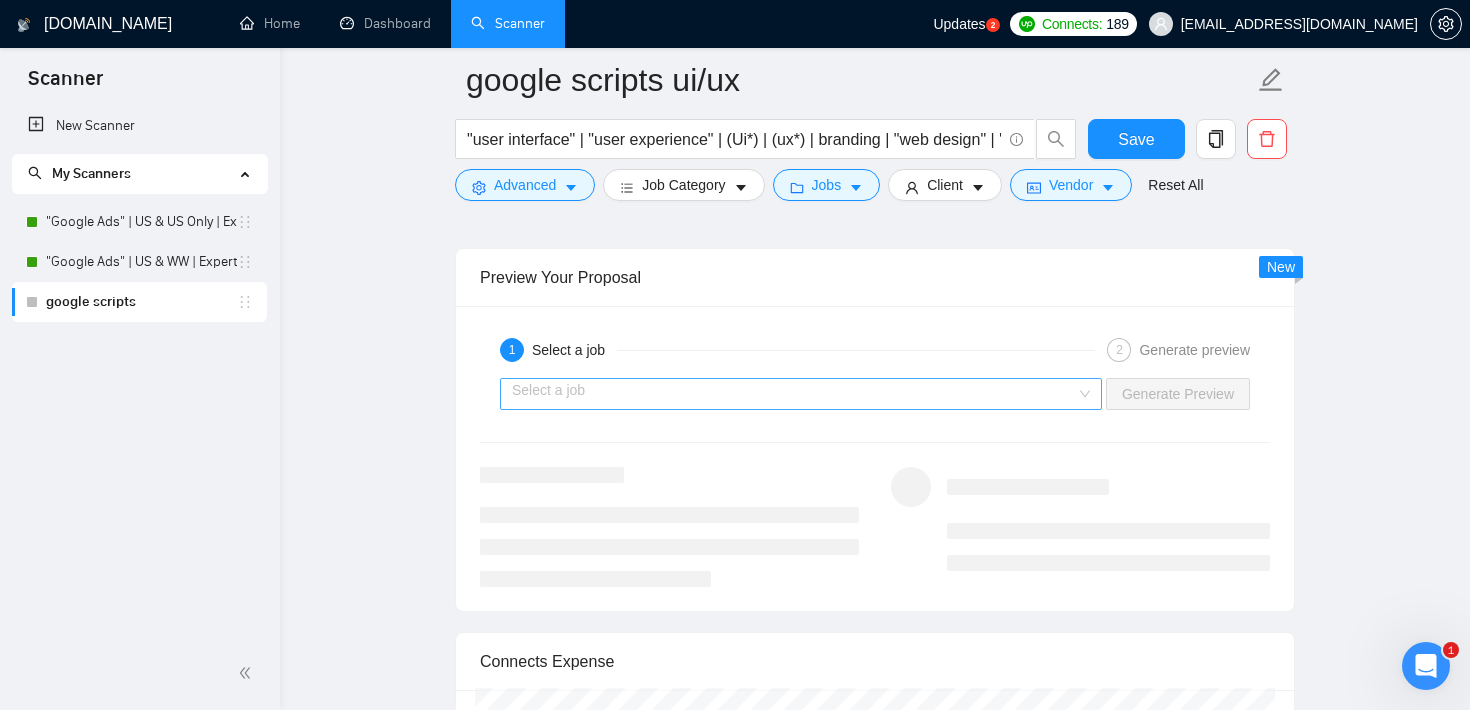click at bounding box center (794, 394) 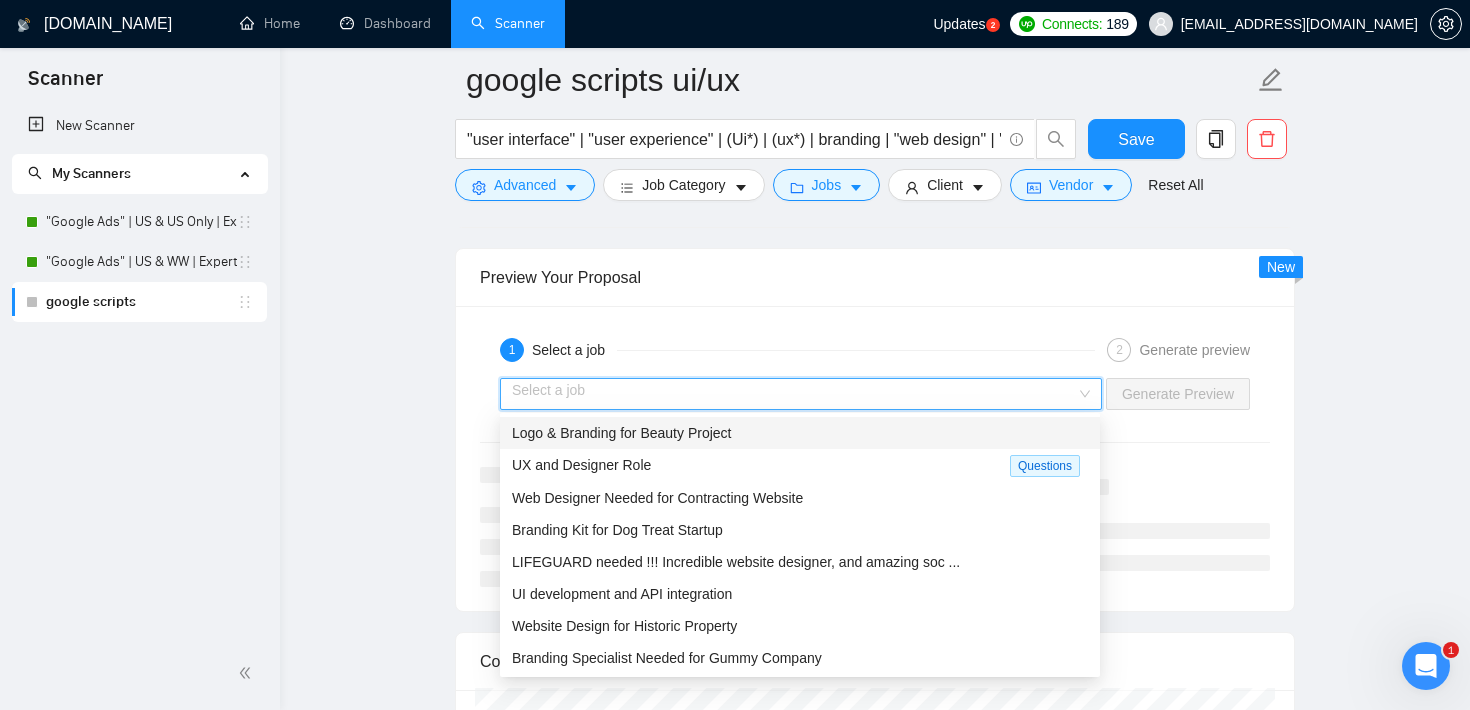 scroll, scrollTop: 2890, scrollLeft: 0, axis: vertical 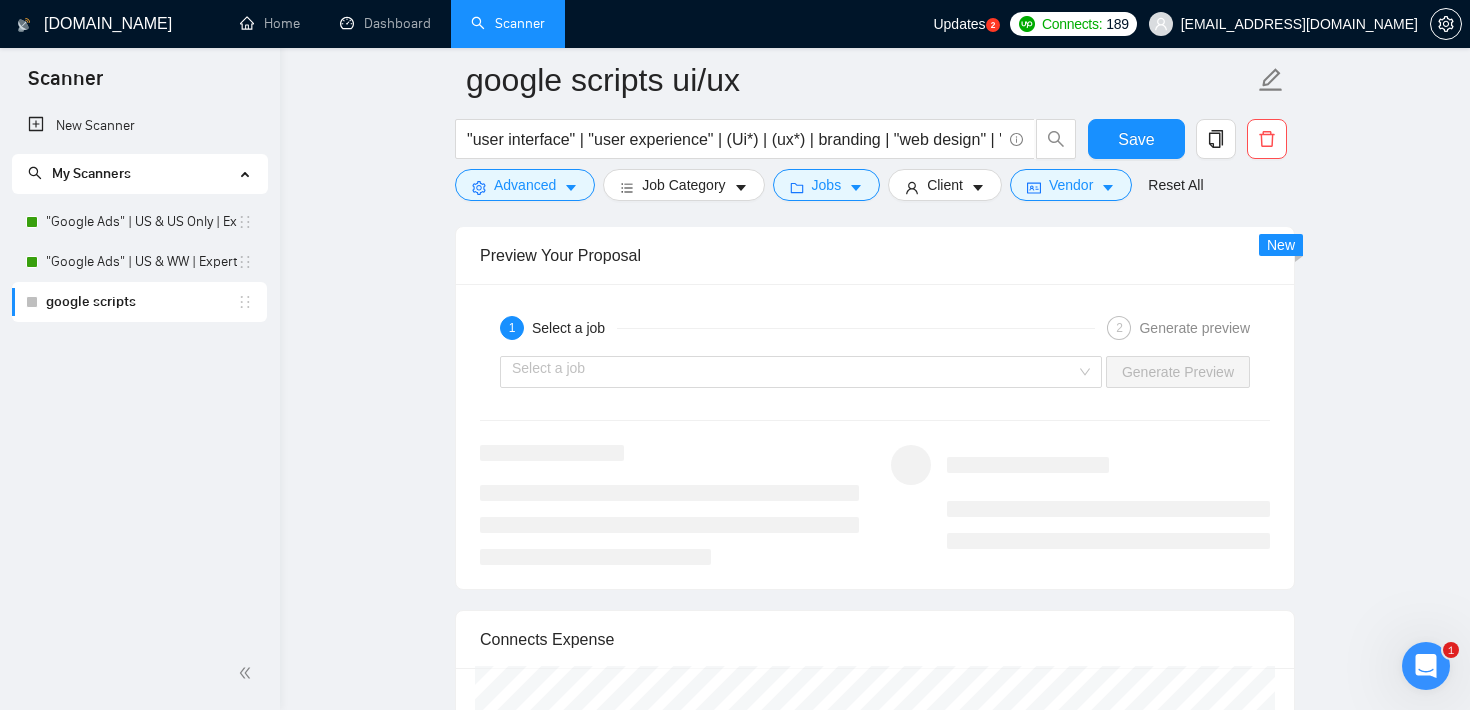 click on "google scripts ui/ux "user interface" | "user experience" | (Ui*) | (ux*) | branding | "web design" | "web designer" | "website design" | "website designer" | (figma*) | (framer*) Save Advanced   Job Category   Jobs   Client   Vendor   Reset All Preview Results Insights NEW Alerts Auto Bidder Auto Bidding Enabled Auto Bidding Enabled: OFF Auto Bidder Schedule Auto Bidding Type: Automated (recommended) Semi-automated Auto Bidding Schedule: 24/7 Custom Custom Auto Bidder Schedule Repeat every week [DATE] [DATE] [DATE] [DATE] [DATE] [DATE] [DATE] Active Hours ( [GEOGRAPHIC_DATA]/[GEOGRAPHIC_DATA] ): From: To: ( 24  hours) [GEOGRAPHIC_DATA]/Sofia Auto Bidding Type Select your bidding algorithm: Choose the algorithm for you bidding. The price per proposal does not include your connects expenditure. Template Bidder Works great for narrow segments and short cover letters that don't change. 0.50  credits / proposal Sardor AI 🤖 Personalise your cover letter with ai [placeholders] 1.00  credits / proposal Experimental Laziza AI  👑" at bounding box center [875, -552] 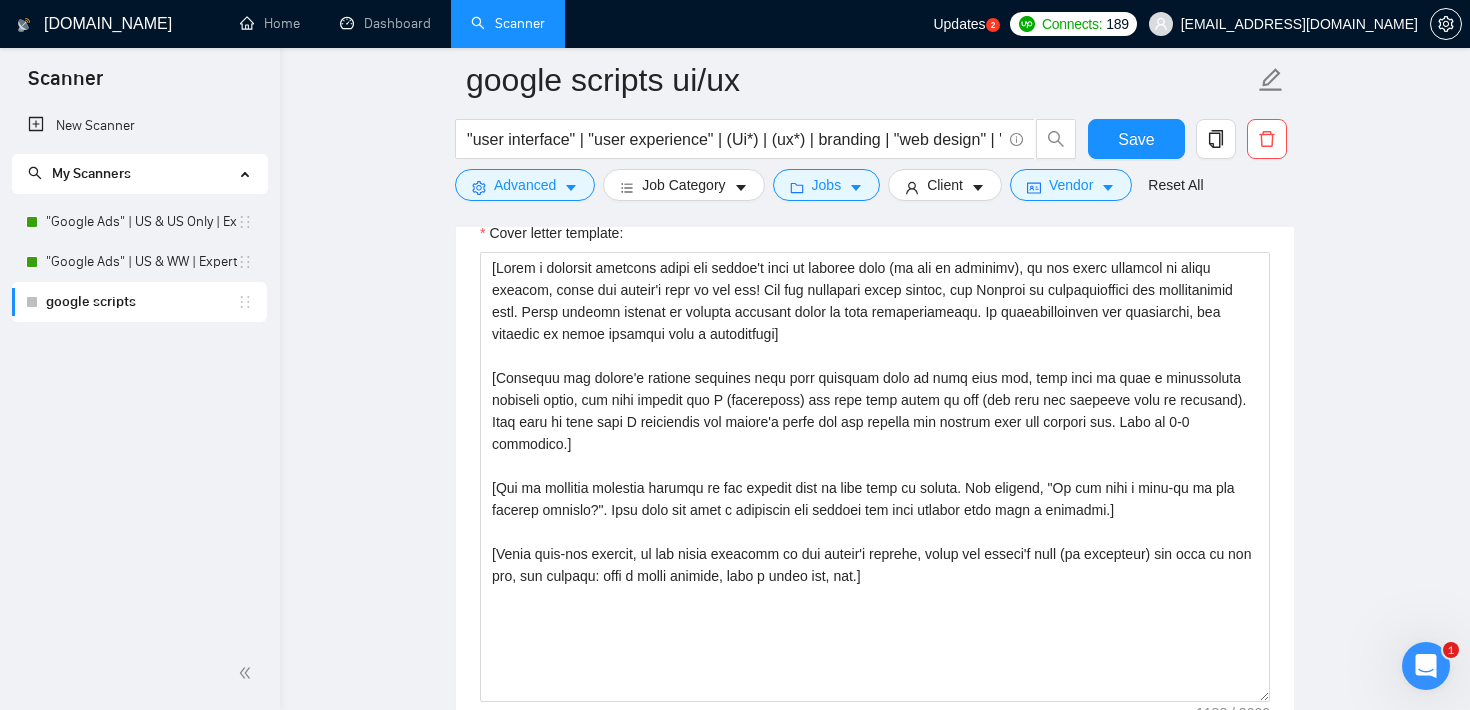 scroll, scrollTop: 1379, scrollLeft: 0, axis: vertical 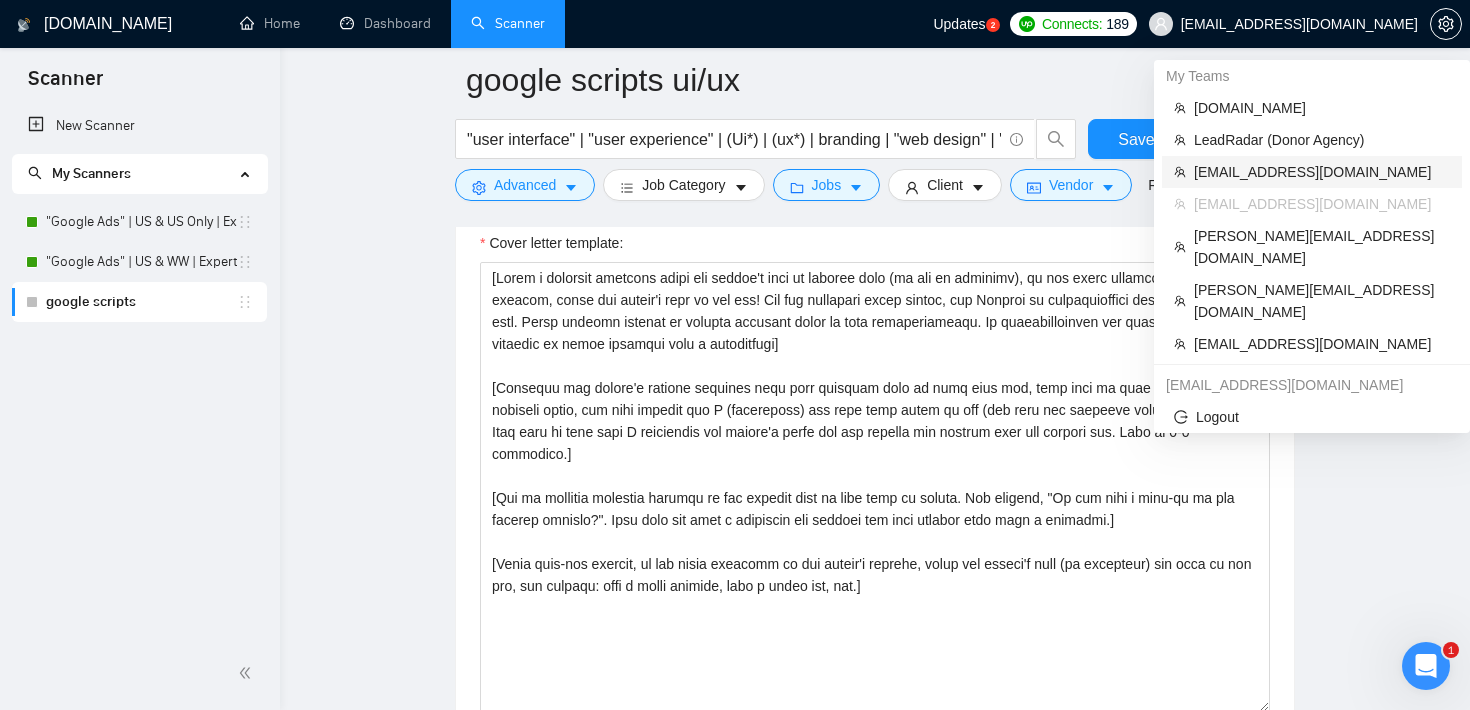 click on "[EMAIL_ADDRESS][DOMAIN_NAME]" at bounding box center [1312, 172] 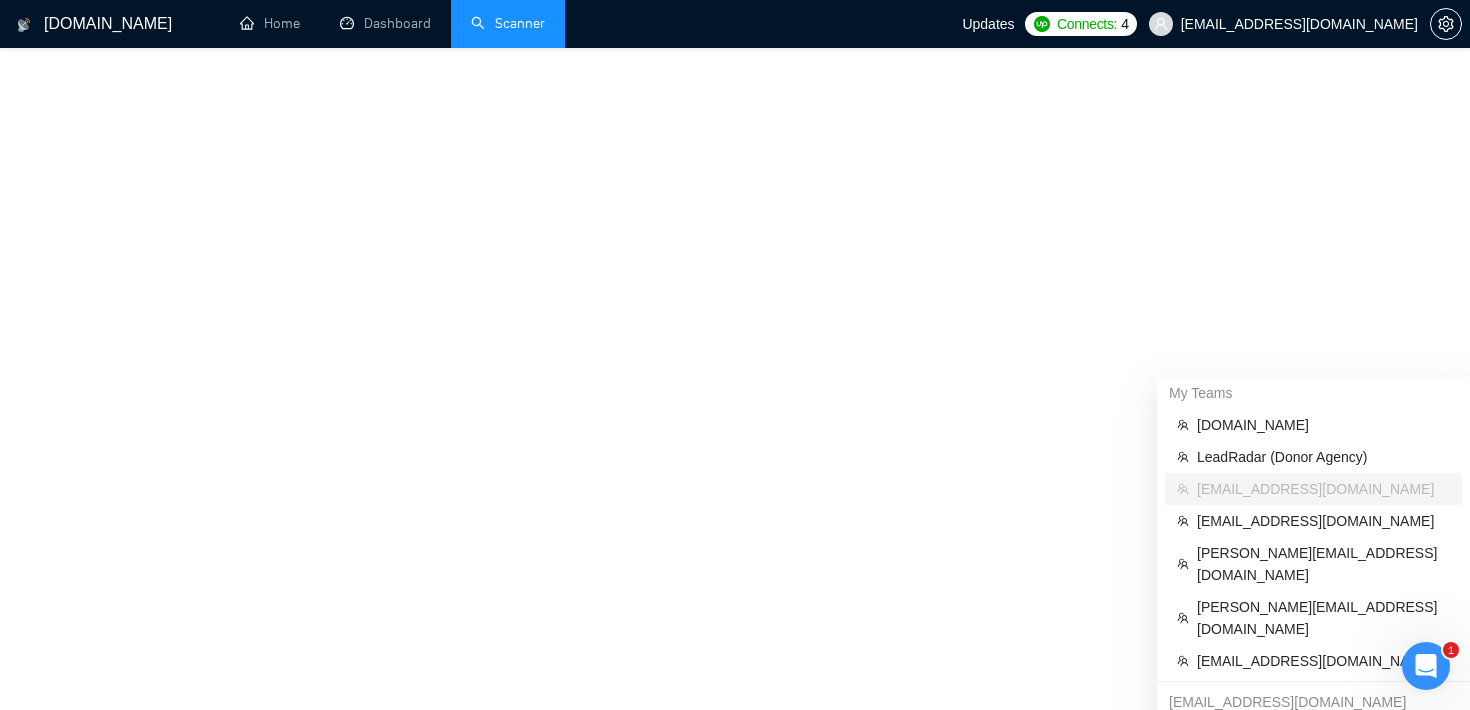 scroll, scrollTop: 946, scrollLeft: 0, axis: vertical 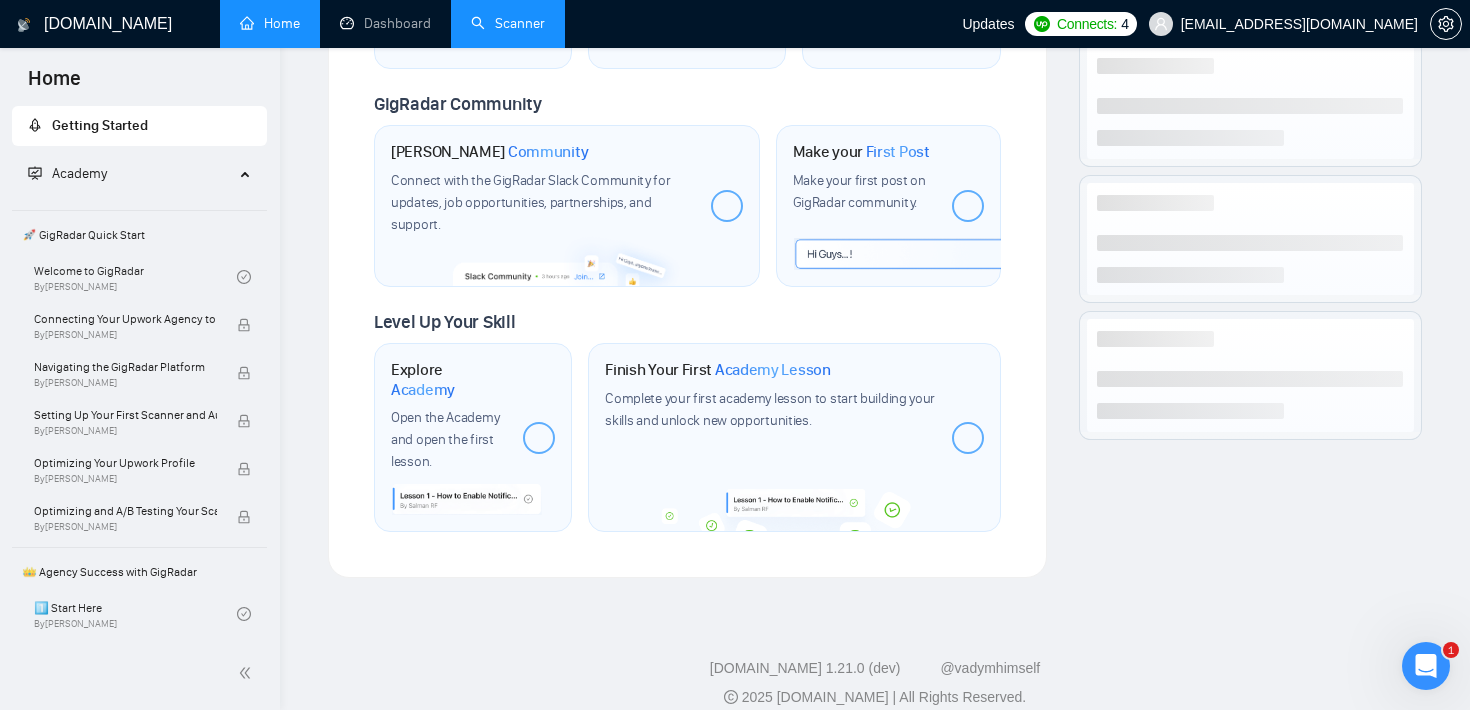 click on "Scanner" at bounding box center (508, 23) 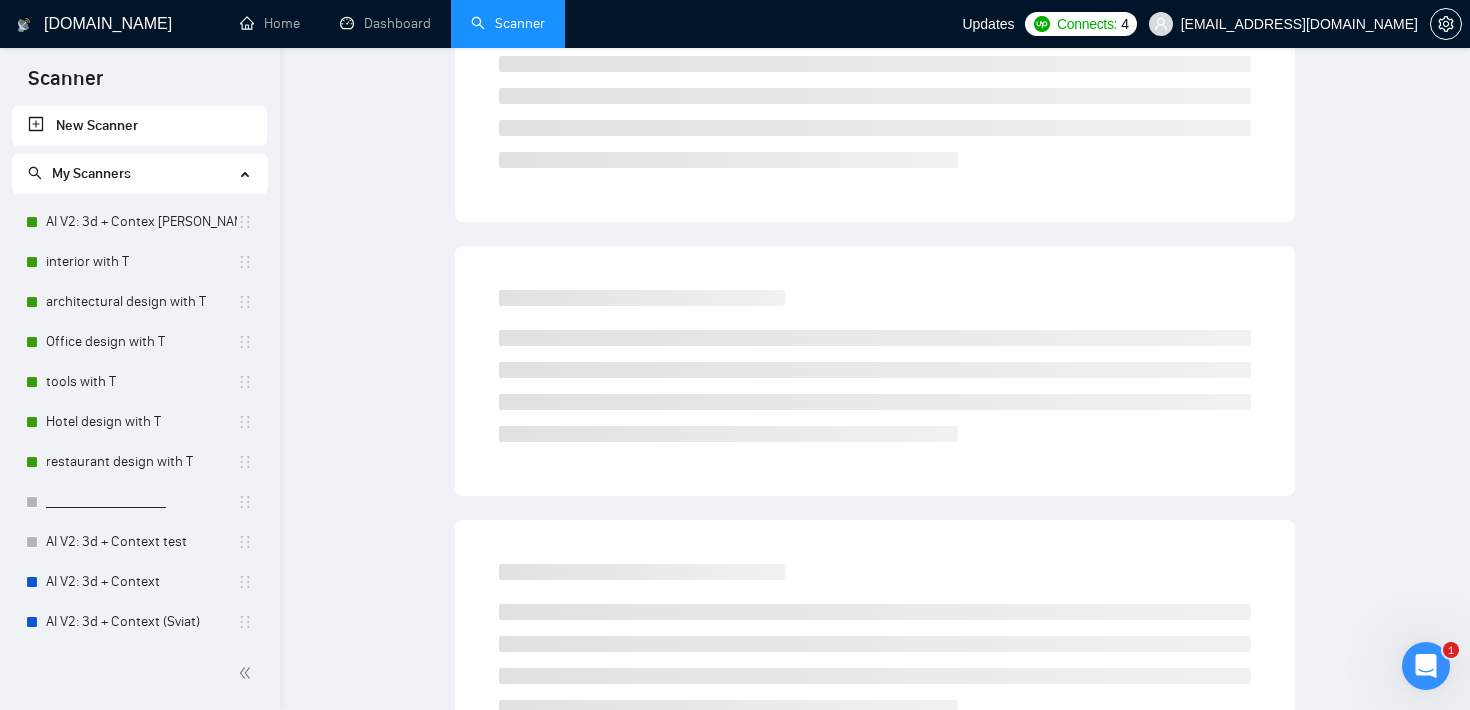 scroll, scrollTop: 0, scrollLeft: 0, axis: both 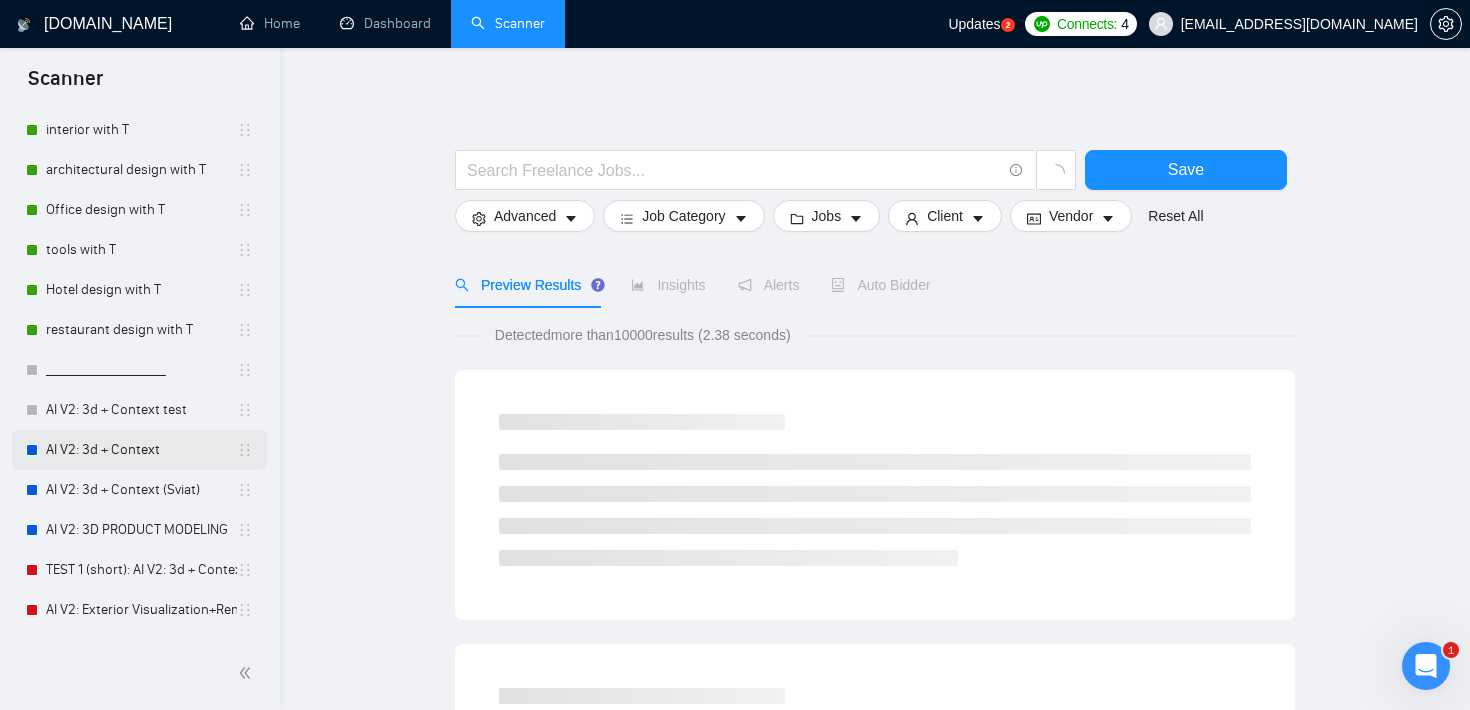 click on "AI V2: 3d + Context" at bounding box center [141, 450] 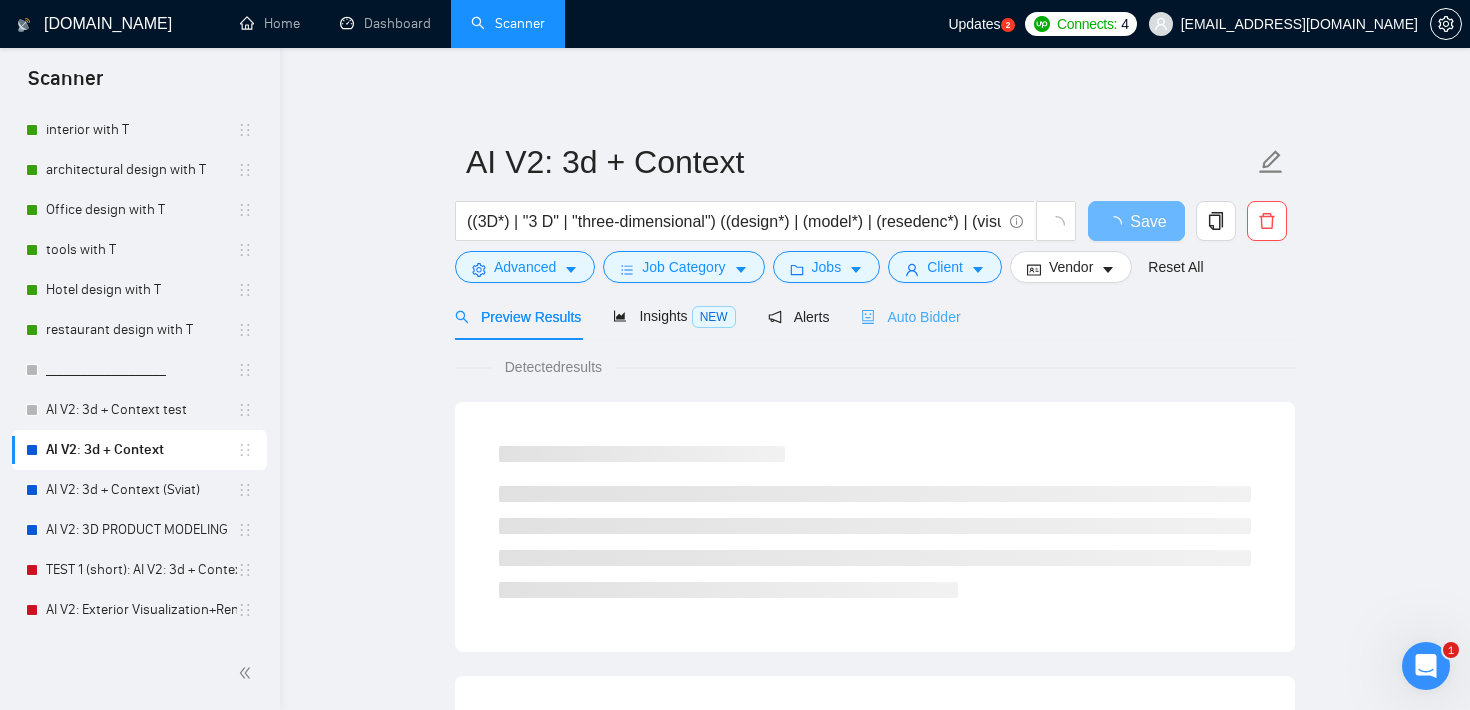 click on "Auto Bidder" at bounding box center [910, 316] 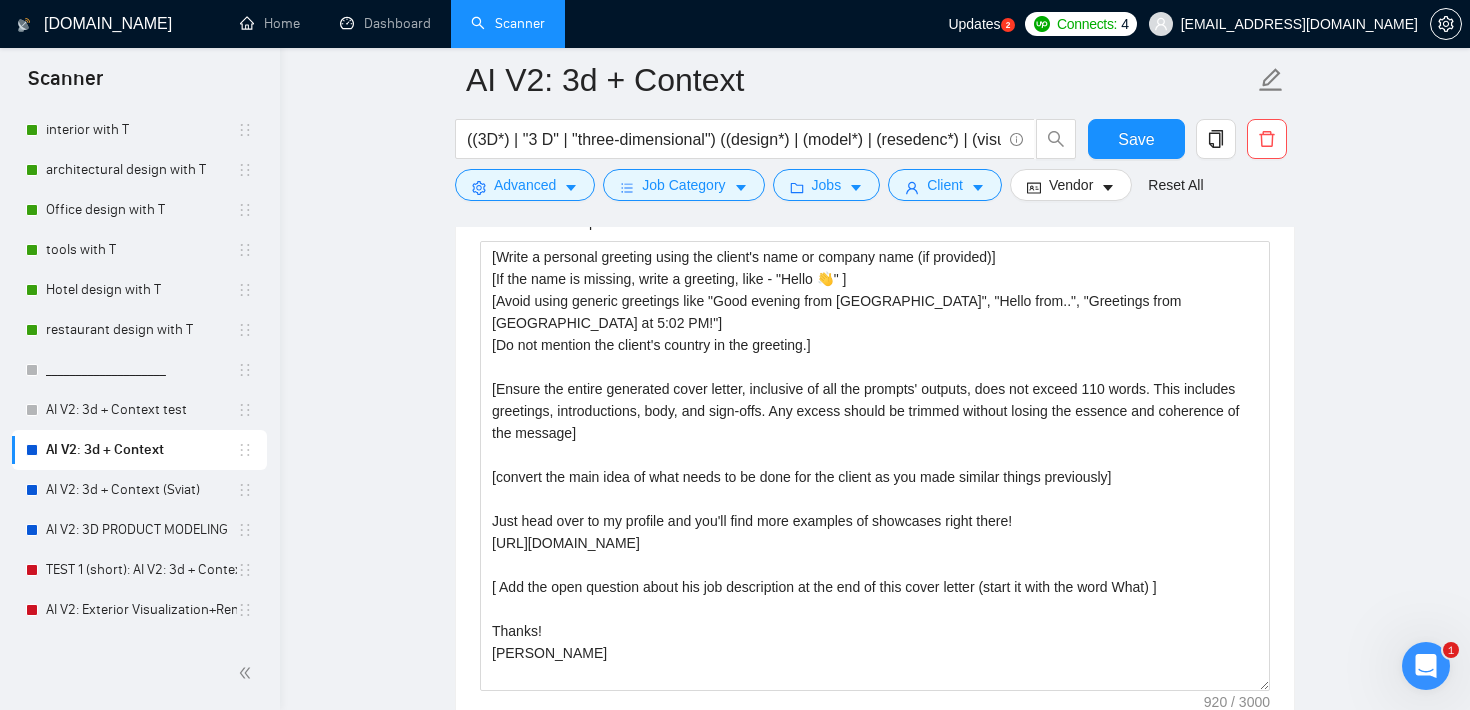 scroll, scrollTop: 1405, scrollLeft: 0, axis: vertical 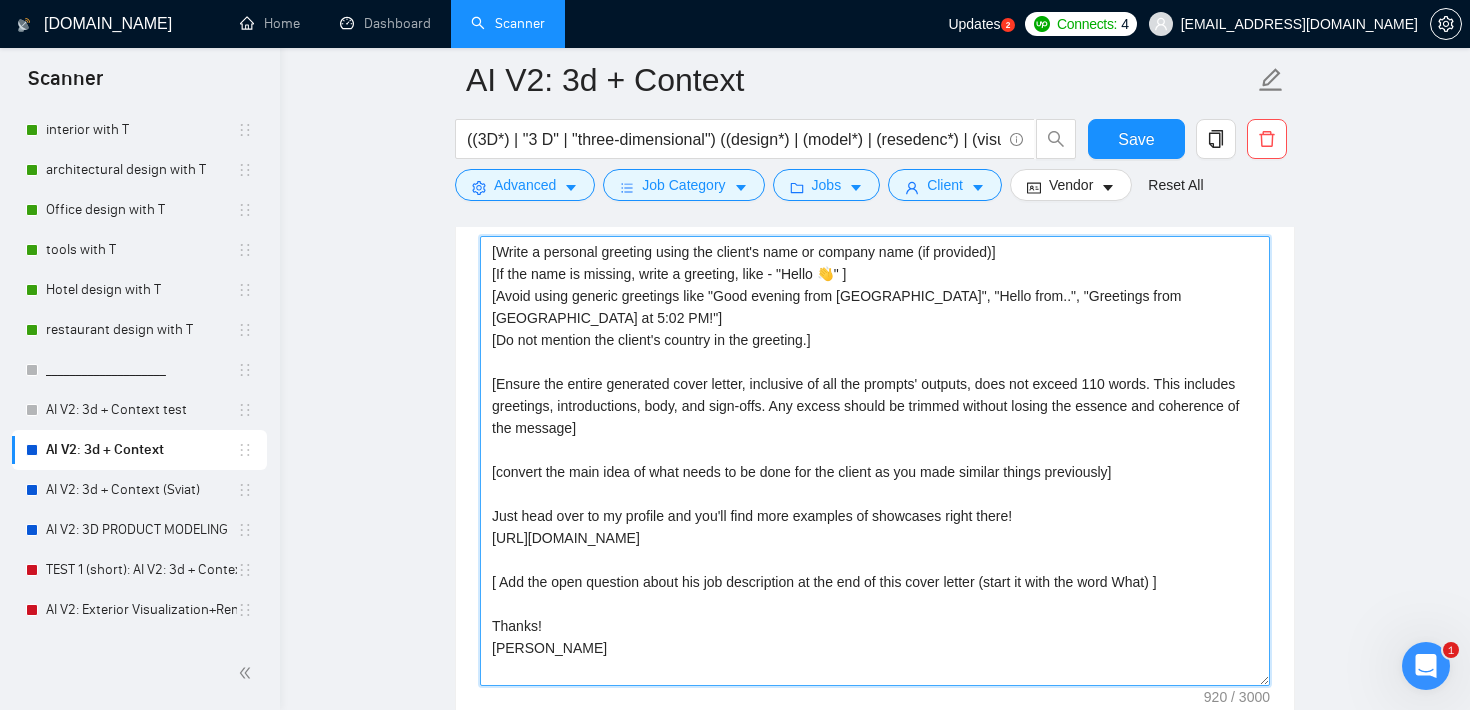 click on "[Write a personal greeting using the client's name or company name (if provided)]
[If the name is missing, write a greeting, like - "Hello 👋" ]
[Avoid using generic greetings like "Good evening from [GEOGRAPHIC_DATA]", "Hello from..", "Greetings from [GEOGRAPHIC_DATA] at 5:02 PM!"]
[Do not mention the client's country in the greeting.]
[Ensure the entire generated cover letter, inclusive of all the prompts' outputs, does not exceed 110 words. This includes greetings, introductions, body, and sign-offs. Any excess should be trimmed without losing the essence and coherence of the message]
[convert the main idea of what needs to be done for the client as you made similar things previously]
Just head over to my profile and you'll find more examples of showcases right there!
[URL][DOMAIN_NAME]
[ Add the open question about his job description at the end of this cover letter (start it with the word What) ]
Thanks!
[PERSON_NAME]" at bounding box center [875, 461] 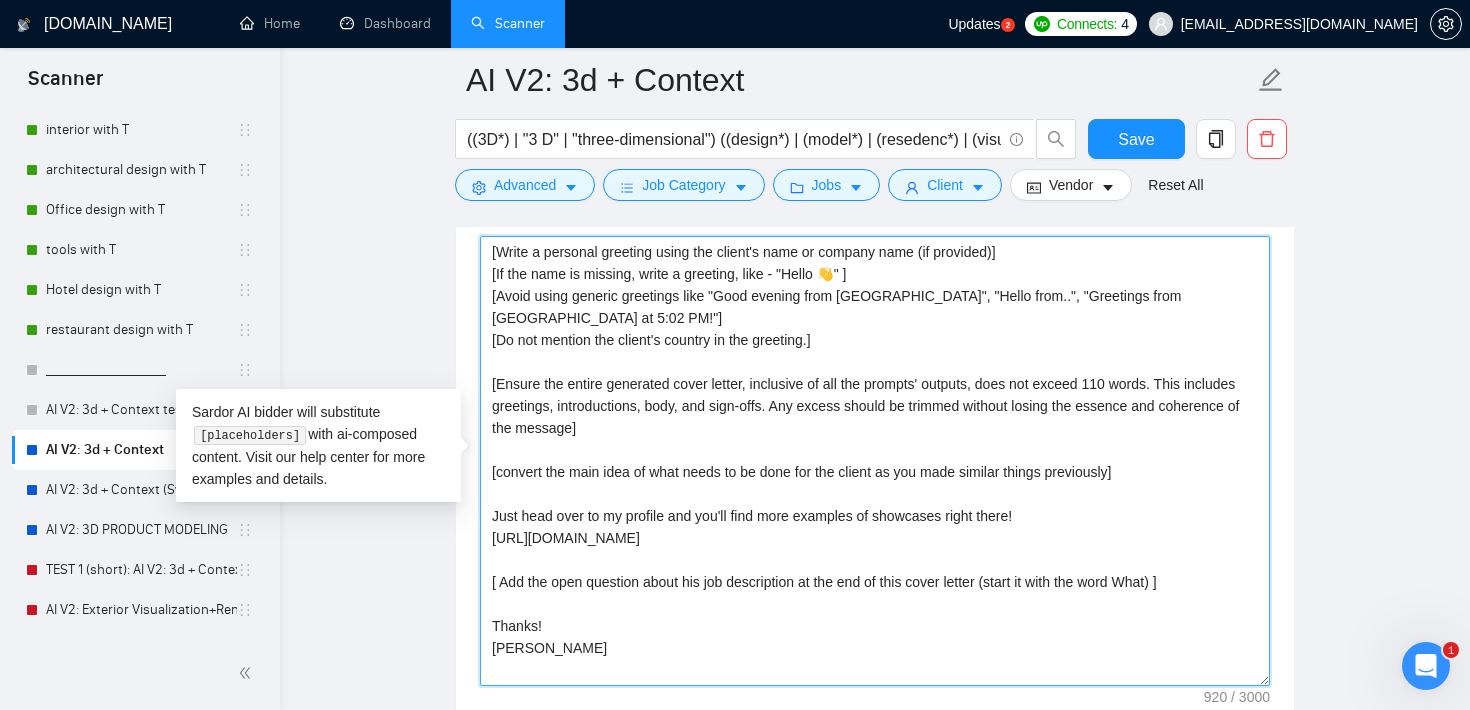 click on "[Write a personal greeting using the client's name or company name (if provided)]
[If the name is missing, write a greeting, like - "Hello 👋" ]
[Avoid using generic greetings like "Good evening from [GEOGRAPHIC_DATA]", "Hello from..", "Greetings from [GEOGRAPHIC_DATA] at 5:02 PM!"]
[Do not mention the client's country in the greeting.]
[Ensure the entire generated cover letter, inclusive of all the prompts' outputs, does not exceed 110 words. This includes greetings, introductions, body, and sign-offs. Any excess should be trimmed without losing the essence and coherence of the message]
[convert the main idea of what needs to be done for the client as you made similar things previously]
Just head over to my profile and you'll find more examples of showcases right there!
[URL][DOMAIN_NAME]
[ Add the open question about his job description at the end of this cover letter (start it with the word What) ]
Thanks!
[PERSON_NAME]" at bounding box center [875, 461] 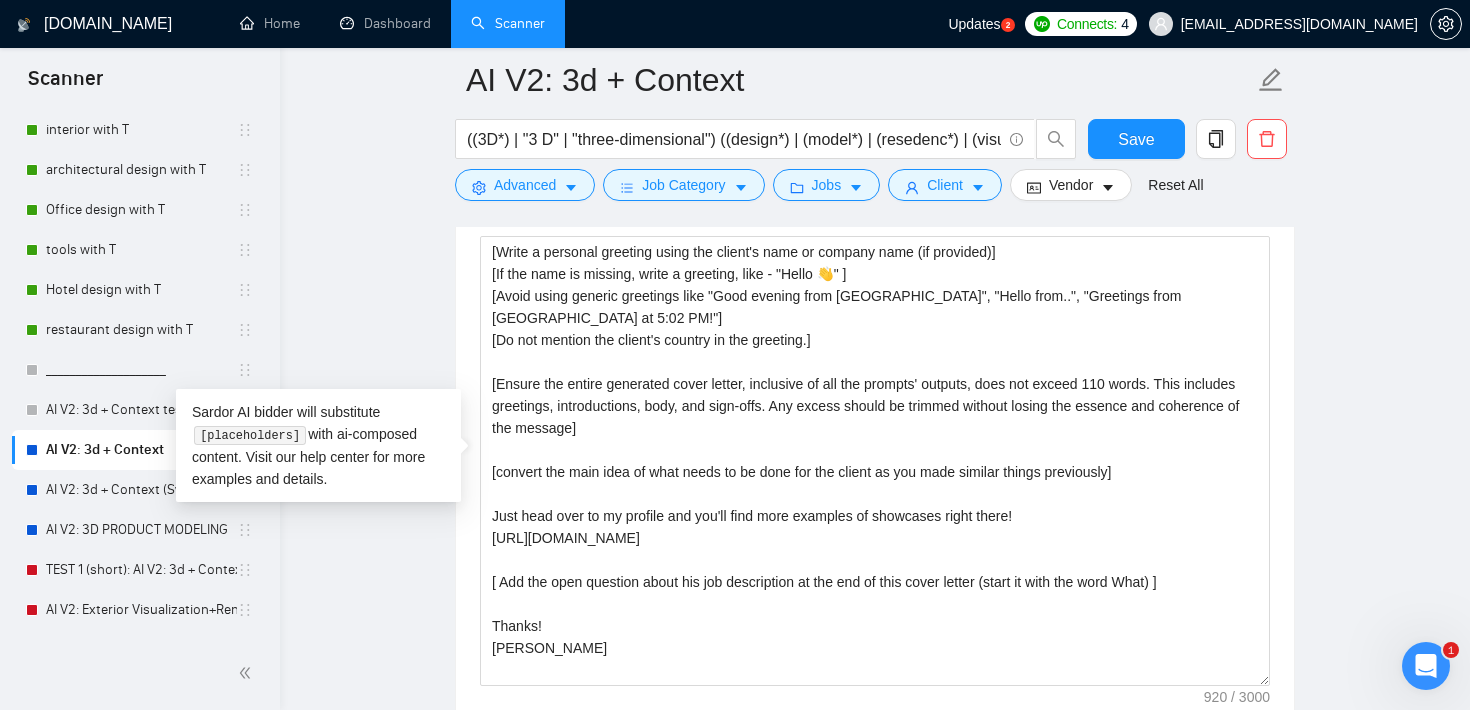 click on "AI V2: 3d + Context ((3D*) | "3 D" | "three-dimensional") ((design*) | (model*) | (resedenc*) | (visualis*) | (visualiz*)) ((childroom*) | (bedroom*) | (office*) | (room*) | (Floor*) | (bath*) | (kitchen*) | (home*) | living | furniture | "real estate" | (condo*) | (apartment*) | shop | architecture | (build*) | (interior*) | (house*) | (home*)) Save Advanced   Job Category   Jobs   Client   Vendor   Reset All Preview Results Insights NEW Alerts Auto Bidder Auto Bidding Enabled Auto Bidding Enabled: OFF Auto Bidder Schedule Auto Bidding Type: Automated (recommended) Semi-automated Auto Bidding Schedule: 24/7 Custom Custom Auto Bidder Schedule Repeat every week [DATE] [DATE] [DATE] [DATE] [DATE] [DATE] [DATE] Active Hours ( [GEOGRAPHIC_DATA]/[GEOGRAPHIC_DATA] ): From: To: ( 24  hours) [GEOGRAPHIC_DATA]/Sofia Auto Bidding Type Select your bidding algorithm: Choose the algorithm for you bidding. The price per proposal does not include your connects expenditure. Template Bidder 0.50  credits / proposal Sardor AI 🤖 1.00  credits 👑" at bounding box center [875, 1226] 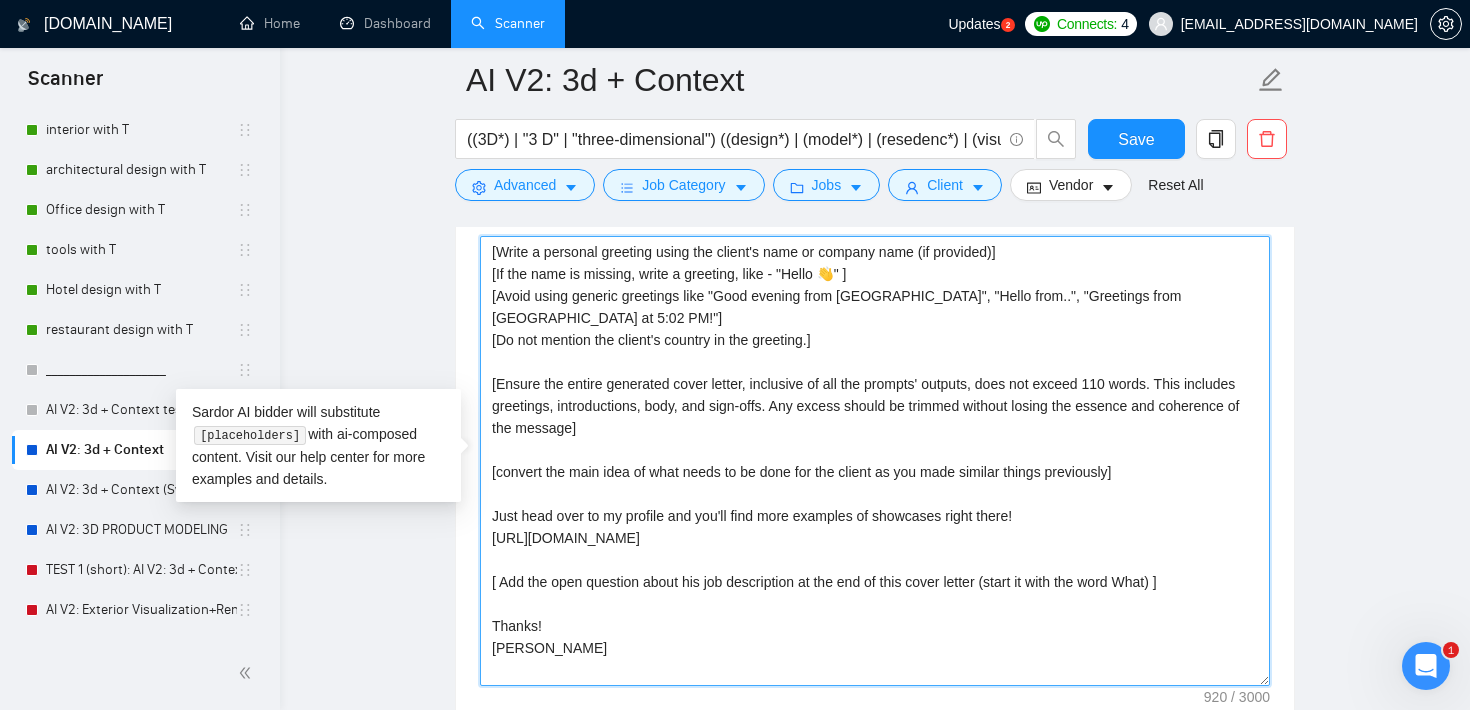 drag, startPoint x: 604, startPoint y: 541, endPoint x: 481, endPoint y: 536, distance: 123.101585 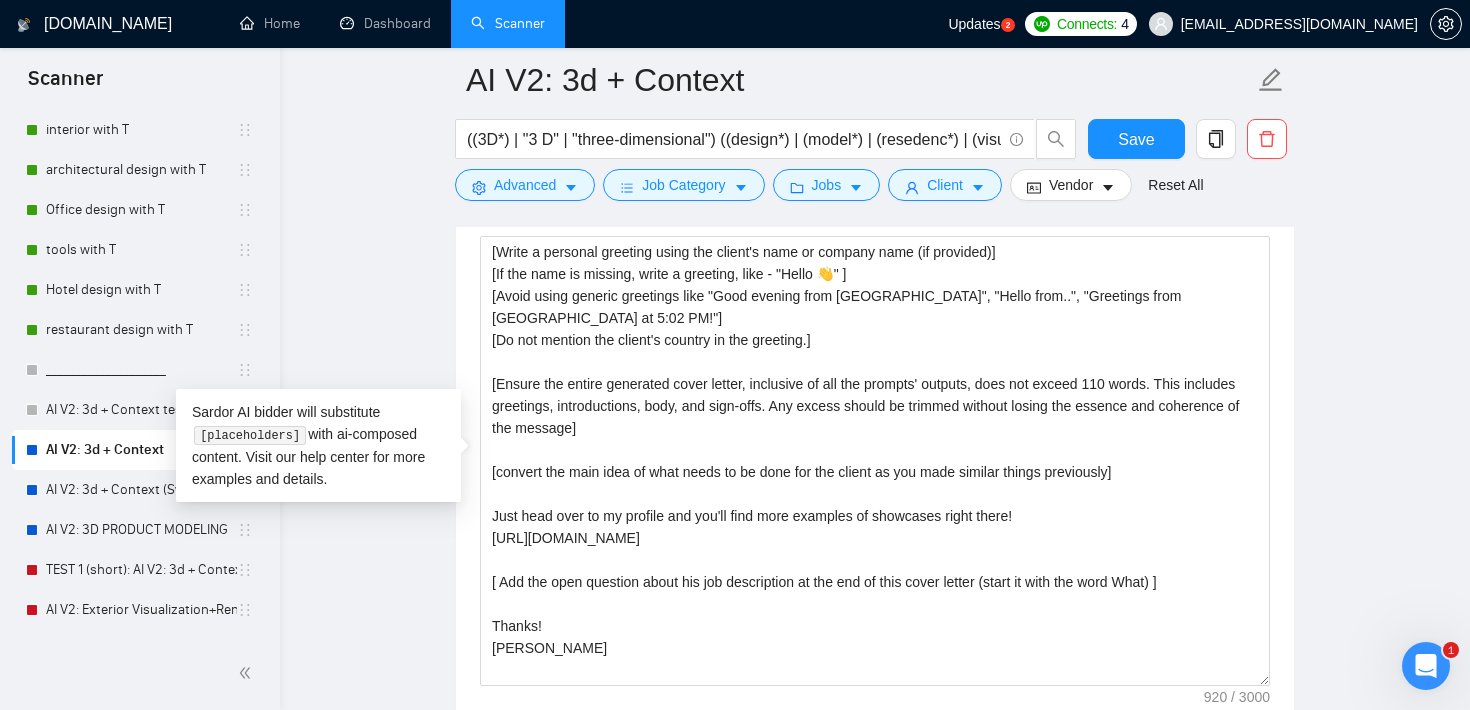 click on "AI V2: 3d + Context ((3D*) | "3 D" | "three-dimensional") ((design*) | (model*) | (resedenc*) | (visualis*) | (visualiz*)) ((childroom*) | (bedroom*) | (office*) | (room*) | (Floor*) | (bath*) | (kitchen*) | (home*) | living | furniture | "real estate" | (condo*) | (apartment*) | shop | architecture | (build*) | (interior*) | (house*) | (home*)) Save Advanced   Job Category   Jobs   Client   Vendor   Reset All Preview Results Insights NEW Alerts Auto Bidder Auto Bidding Enabled Auto Bidding Enabled: OFF Auto Bidder Schedule Auto Bidding Type: Automated (recommended) Semi-automated Auto Bidding Schedule: 24/7 Custom Custom Auto Bidder Schedule Repeat every week [DATE] [DATE] [DATE] [DATE] [DATE] [DATE] [DATE] Active Hours ( [GEOGRAPHIC_DATA]/[GEOGRAPHIC_DATA] ): From: To: ( 24  hours) [GEOGRAPHIC_DATA]/Sofia Auto Bidding Type Select your bidding algorithm: Choose the algorithm for you bidding. The price per proposal does not include your connects expenditure. Template Bidder 0.50  credits / proposal Sardor AI 🤖 1.00  credits 👑" at bounding box center [875, 1226] 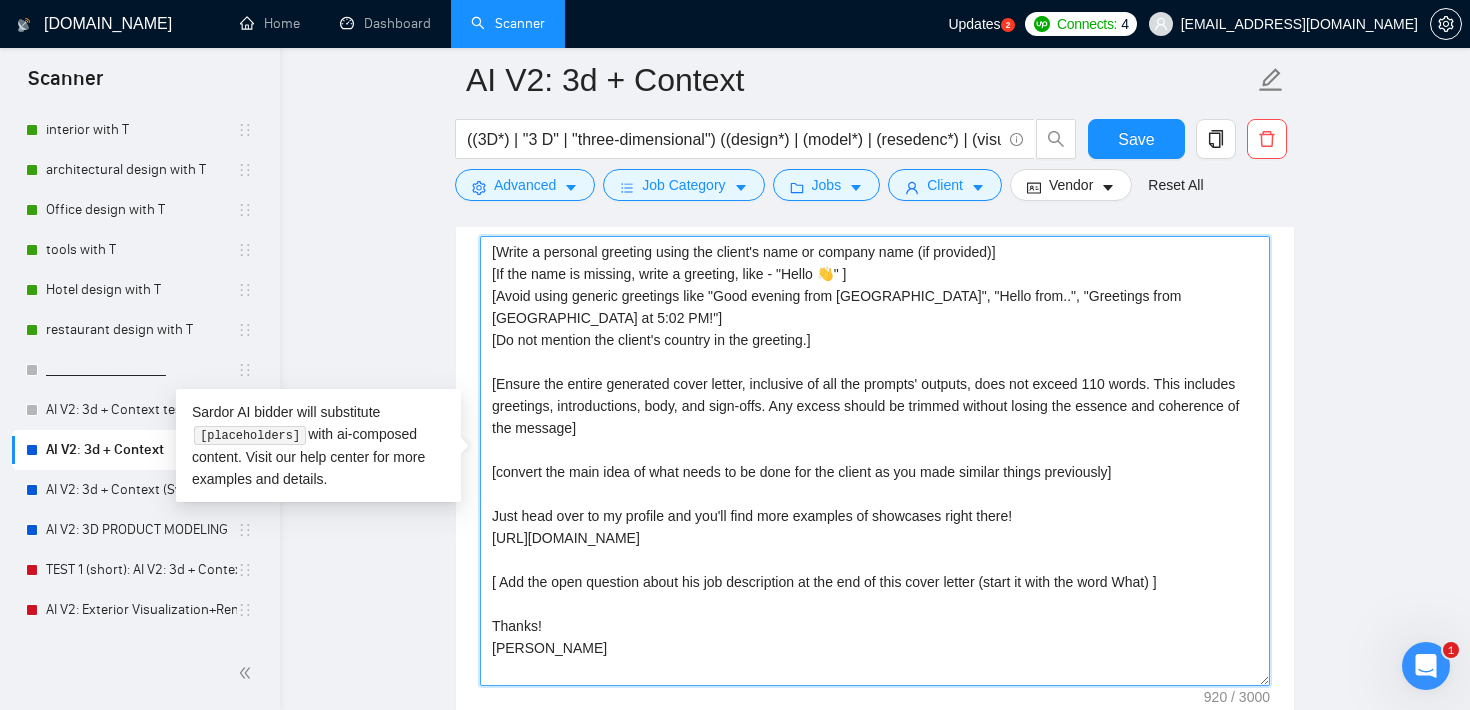 drag, startPoint x: 607, startPoint y: 547, endPoint x: 487, endPoint y: 546, distance: 120.004166 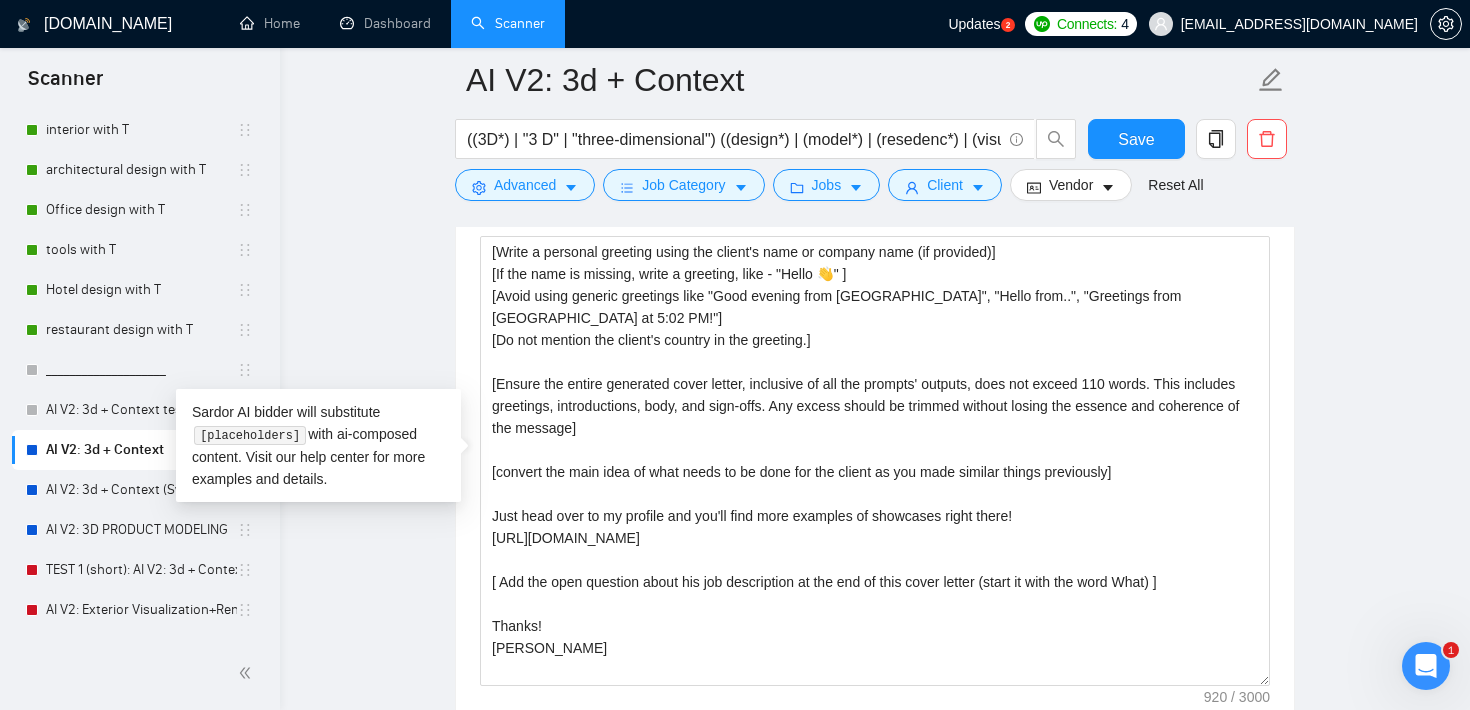 click on "AI V2: 3d + Context ((3D*) | "3 D" | "three-dimensional") ((design*) | (model*) | (resedenc*) | (visualis*) | (visualiz*)) ((childroom*) | (bedroom*) | (office*) | (room*) | (Floor*) | (bath*) | (kitchen*) | (home*) | living | furniture | "real estate" | (condo*) | (apartment*) | shop | architecture | (build*) | (interior*) | (house*) | (home*)) Save Advanced   Job Category   Jobs   Client   Vendor   Reset All Preview Results Insights NEW Alerts Auto Bidder Auto Bidding Enabled Auto Bidding Enabled: OFF Auto Bidder Schedule Auto Bidding Type: Automated (recommended) Semi-automated Auto Bidding Schedule: 24/7 Custom Custom Auto Bidder Schedule Repeat every week [DATE] [DATE] [DATE] [DATE] [DATE] [DATE] [DATE] Active Hours ( [GEOGRAPHIC_DATA]/[GEOGRAPHIC_DATA] ): From: To: ( 24  hours) [GEOGRAPHIC_DATA]/Sofia Auto Bidding Type Select your bidding algorithm: Choose the algorithm for you bidding. The price per proposal does not include your connects expenditure. Template Bidder 0.50  credits / proposal Sardor AI 🤖 1.00  credits 👑" at bounding box center (875, 1226) 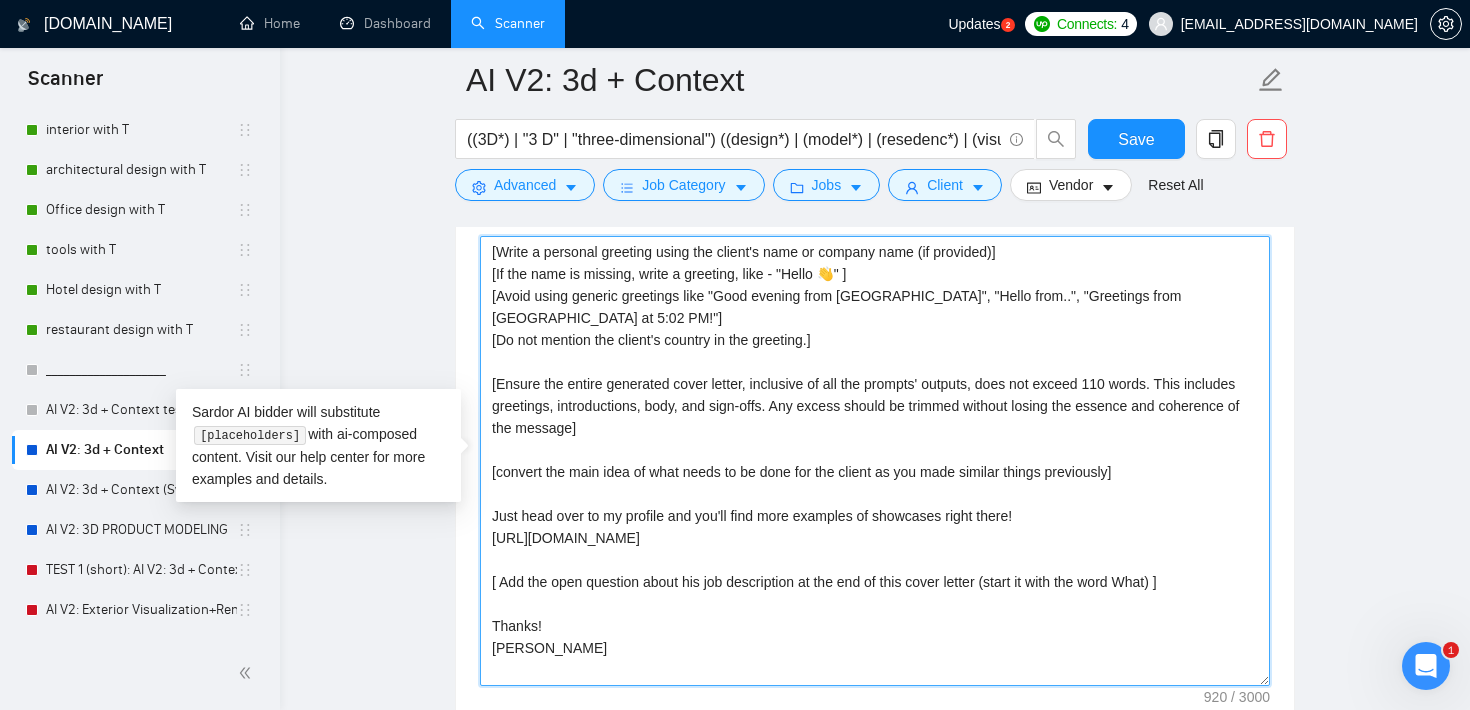 drag, startPoint x: 538, startPoint y: 643, endPoint x: 498, endPoint y: 247, distance: 398.01508 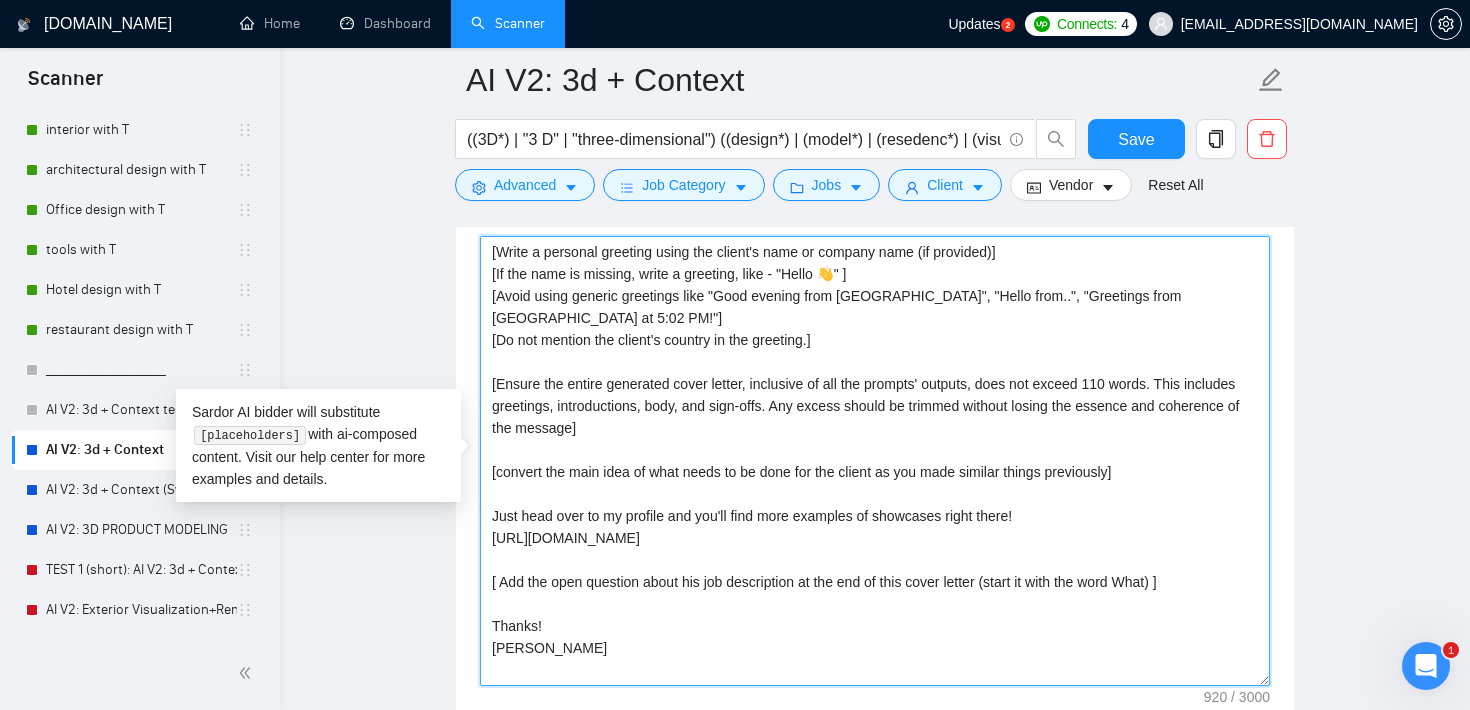 drag, startPoint x: 912, startPoint y: 273, endPoint x: 465, endPoint y: 215, distance: 450.74716 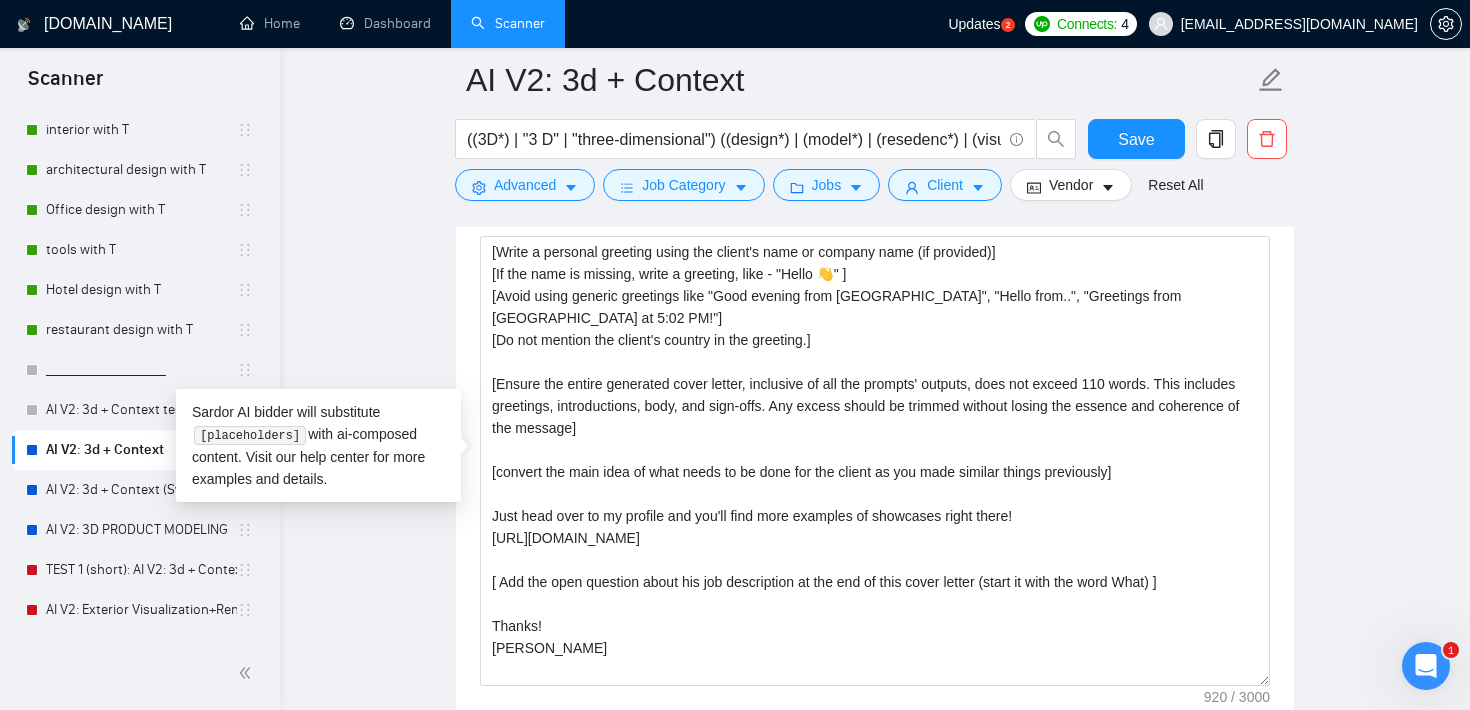 click on "AI V2: 3d + Context ((3D*) | "3 D" | "three-dimensional") ((design*) | (model*) | (resedenc*) | (visualis*) | (visualiz*)) ((childroom*) | (bedroom*) | (office*) | (room*) | (Floor*) | (bath*) | (kitchen*) | (home*) | living | furniture | "real estate" | (condo*) | (apartment*) | shop | architecture | (build*) | (interior*) | (house*) | (home*)) Save Advanced   Job Category   Jobs   Client   Vendor   Reset All Preview Results Insights NEW Alerts Auto Bidder Auto Bidding Enabled Auto Bidding Enabled: OFF Auto Bidder Schedule Auto Bidding Type: Automated (recommended) Semi-automated Auto Bidding Schedule: 24/7 Custom Custom Auto Bidder Schedule Repeat every week [DATE] [DATE] [DATE] [DATE] [DATE] [DATE] [DATE] Active Hours ( [GEOGRAPHIC_DATA]/[GEOGRAPHIC_DATA] ): From: To: ( 24  hours) [GEOGRAPHIC_DATA]/Sofia Auto Bidding Type Select your bidding algorithm: Choose the algorithm for you bidding. The price per proposal does not include your connects expenditure. Template Bidder 0.50  credits / proposal Sardor AI 🤖 1.00  credits 👑" at bounding box center (875, 1226) 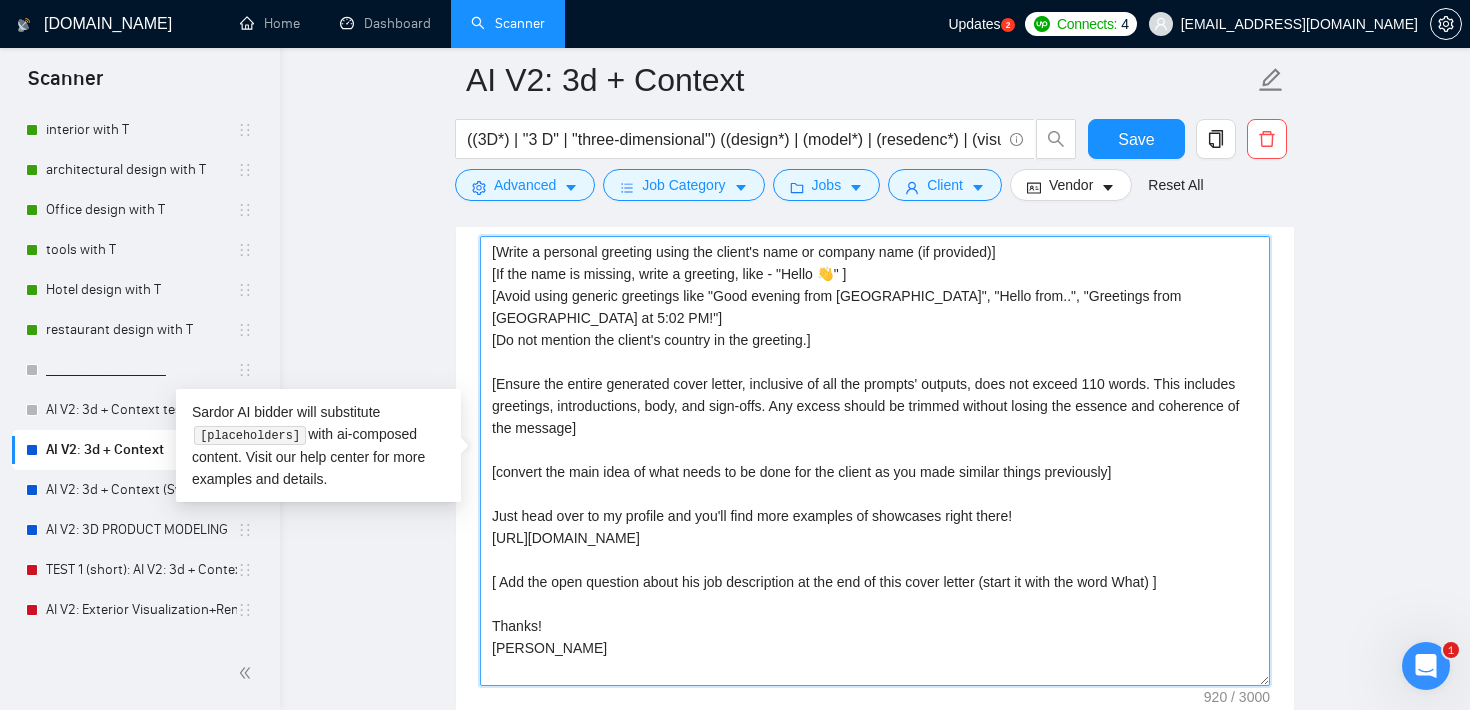 drag, startPoint x: 563, startPoint y: 496, endPoint x: 480, endPoint y: 472, distance: 86.40023 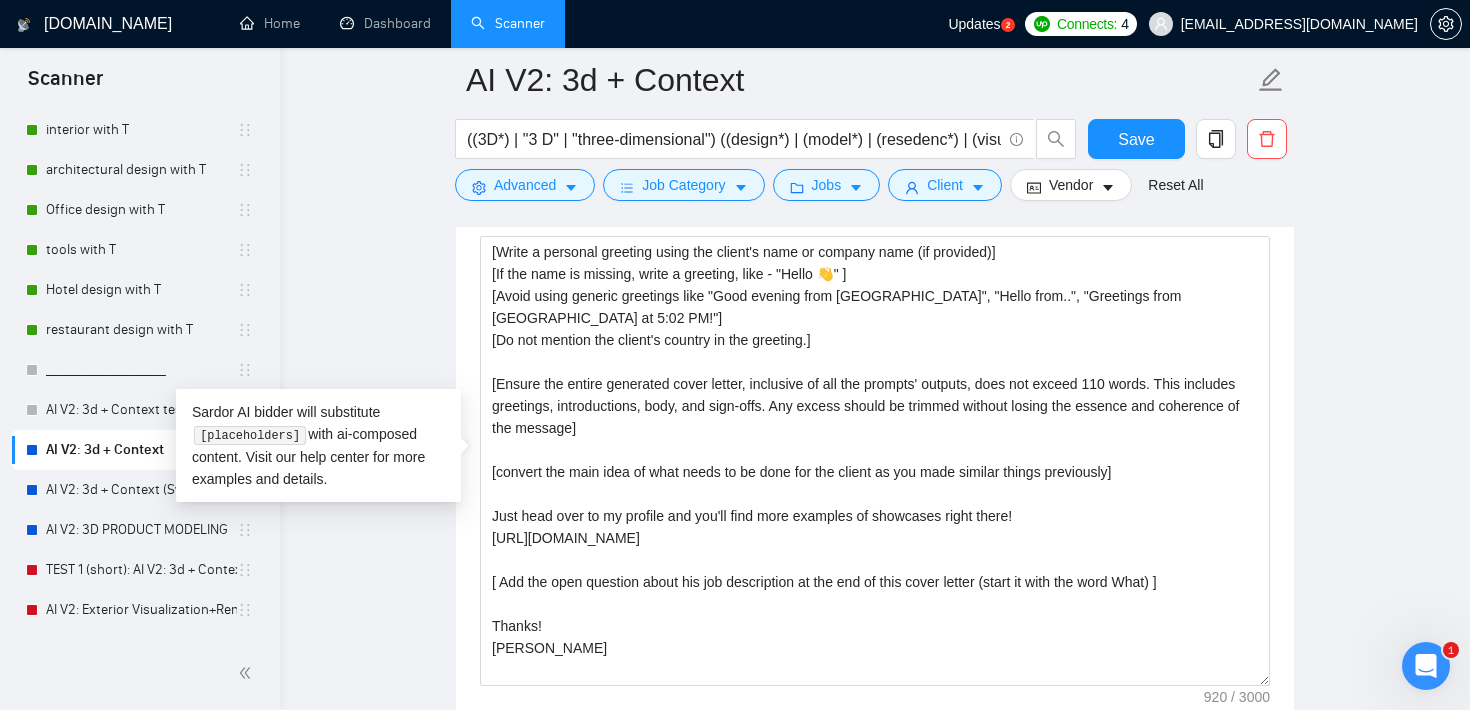 click on "AI V2: 3d + Context ((3D*) | "3 D" | "three-dimensional") ((design*) | (model*) | (resedenc*) | (visualis*) | (visualiz*)) ((childroom*) | (bedroom*) | (office*) | (room*) | (Floor*) | (bath*) | (kitchen*) | (home*) | living | furniture | "real estate" | (condo*) | (apartment*) | shop | architecture | (build*) | (interior*) | (house*) | (home*)) Save Advanced   Job Category   Jobs   Client   Vendor   Reset All Preview Results Insights NEW Alerts Auto Bidder Auto Bidding Enabled Auto Bidding Enabled: OFF Auto Bidder Schedule Auto Bidding Type: Automated (recommended) Semi-automated Auto Bidding Schedule: 24/7 Custom Custom Auto Bidder Schedule Repeat every week [DATE] [DATE] [DATE] [DATE] [DATE] [DATE] [DATE] Active Hours ( [GEOGRAPHIC_DATA]/[GEOGRAPHIC_DATA] ): From: To: ( 24  hours) [GEOGRAPHIC_DATA]/Sofia Auto Bidding Type Select your bidding algorithm: Choose the algorithm for you bidding. The price per proposal does not include your connects expenditure. Template Bidder 0.50  credits / proposal Sardor AI 🤖 1.00  credits 👑" at bounding box center (875, 1226) 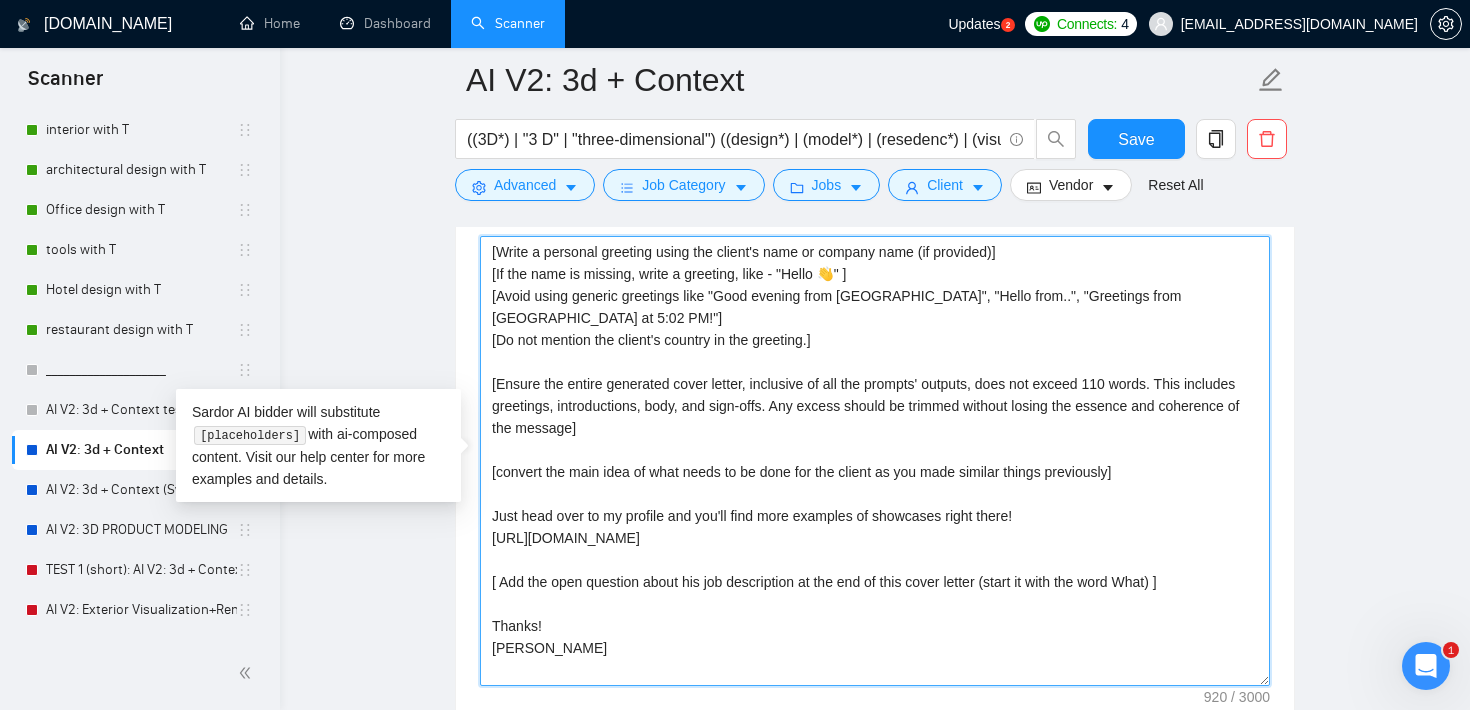 drag, startPoint x: 621, startPoint y: 541, endPoint x: 462, endPoint y: 510, distance: 161.99382 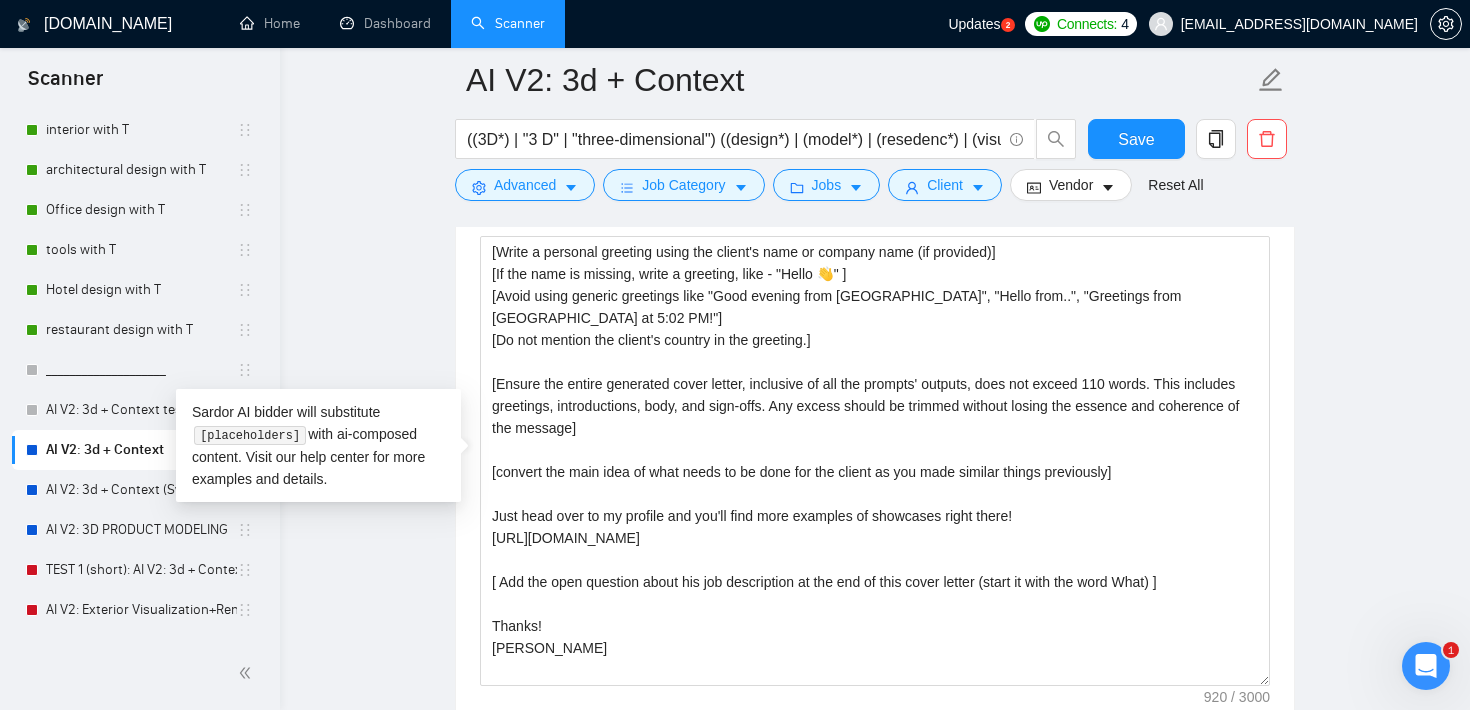 click on "AI V2: 3d + Context ((3D*) | "3 D" | "three-dimensional") ((design*) | (model*) | (resedenc*) | (visualis*) | (visualiz*)) ((childroom*) | (bedroom*) | (office*) | (room*) | (Floor*) | (bath*) | (kitchen*) | (home*) | living | furniture | "real estate" | (condo*) | (apartment*) | shop | architecture | (build*) | (interior*) | (house*) | (home*)) Save Advanced   Job Category   Jobs   Client   Vendor   Reset All Preview Results Insights NEW Alerts Auto Bidder Auto Bidding Enabled Auto Bidding Enabled: OFF Auto Bidder Schedule Auto Bidding Type: Automated (recommended) Semi-automated Auto Bidding Schedule: 24/7 Custom Custom Auto Bidder Schedule Repeat every week [DATE] [DATE] [DATE] [DATE] [DATE] [DATE] [DATE] Active Hours ( [GEOGRAPHIC_DATA]/[GEOGRAPHIC_DATA] ): From: To: ( 24  hours) [GEOGRAPHIC_DATA]/Sofia Auto Bidding Type Select your bidding algorithm: Choose the algorithm for you bidding. The price per proposal does not include your connects expenditure. Template Bidder 0.50  credits / proposal Sardor AI 🤖 1.00  credits 👑" at bounding box center [875, 1226] 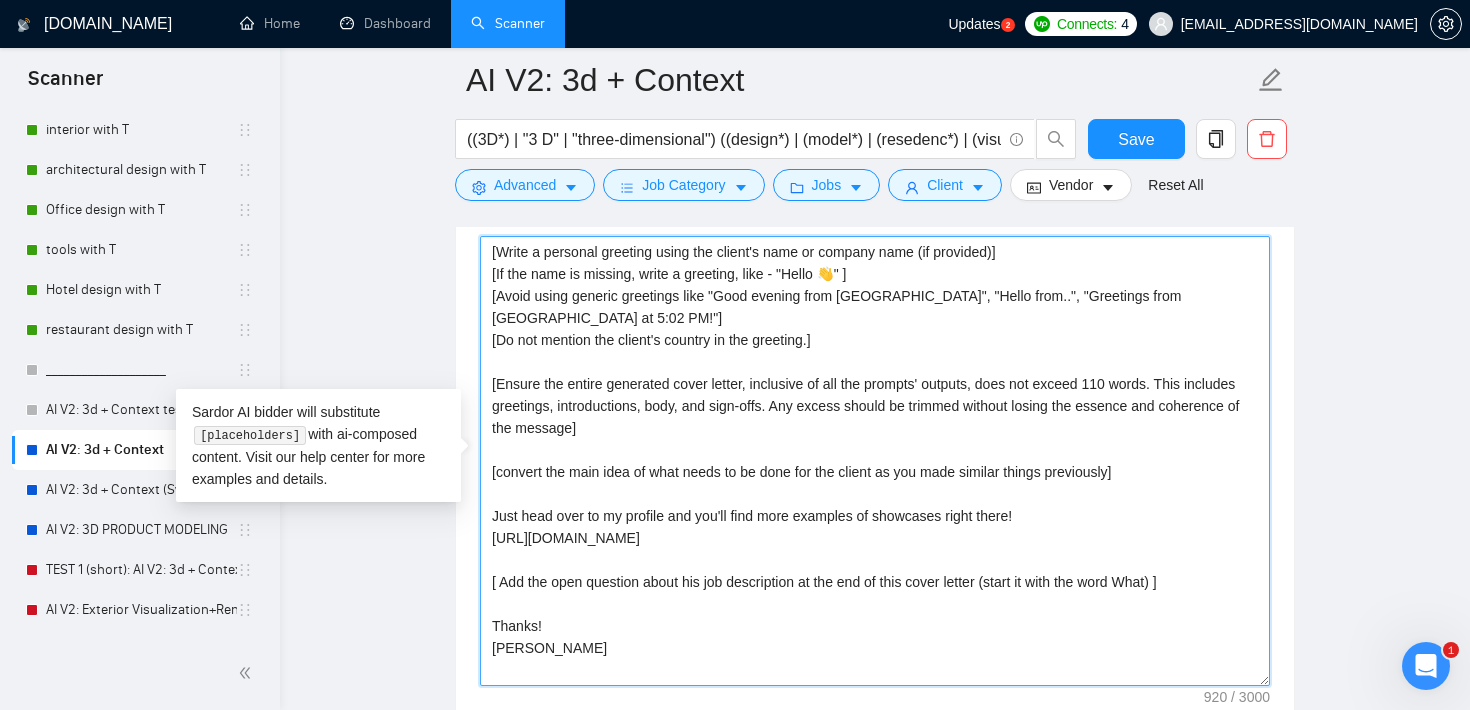 drag, startPoint x: 577, startPoint y: 608, endPoint x: 455, endPoint y: 579, distance: 125.39936 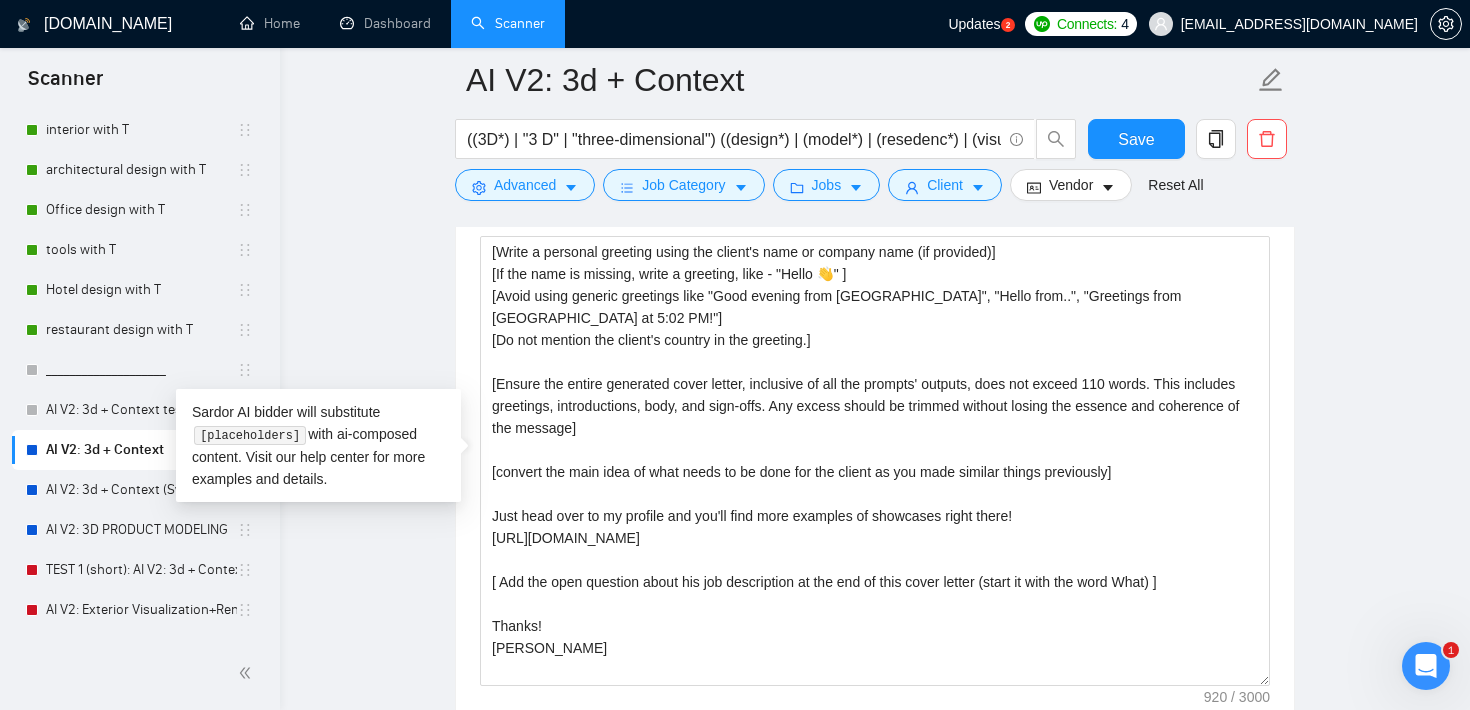click on "AI V2: 3d + Context ((3D*) | "3 D" | "three-dimensional") ((design*) | (model*) | (resedenc*) | (visualis*) | (visualiz*)) ((childroom*) | (bedroom*) | (office*) | (room*) | (Floor*) | (bath*) | (kitchen*) | (home*) | living | furniture | "real estate" | (condo*) | (apartment*) | shop | architecture | (build*) | (interior*) | (house*) | (home*)) Save Advanced   Job Category   Jobs   Client   Vendor   Reset All Preview Results Insights NEW Alerts Auto Bidder Auto Bidding Enabled Auto Bidding Enabled: OFF Auto Bidder Schedule Auto Bidding Type: Automated (recommended) Semi-automated Auto Bidding Schedule: 24/7 Custom Custom Auto Bidder Schedule Repeat every week [DATE] [DATE] [DATE] [DATE] [DATE] [DATE] [DATE] Active Hours ( [GEOGRAPHIC_DATA]/[GEOGRAPHIC_DATA] ): From: To: ( 24  hours) [GEOGRAPHIC_DATA]/Sofia Auto Bidding Type Select your bidding algorithm: Choose the algorithm for you bidding. The price per proposal does not include your connects expenditure. Template Bidder 0.50  credits / proposal Sardor AI 🤖 1.00  credits 👑" at bounding box center (875, 1226) 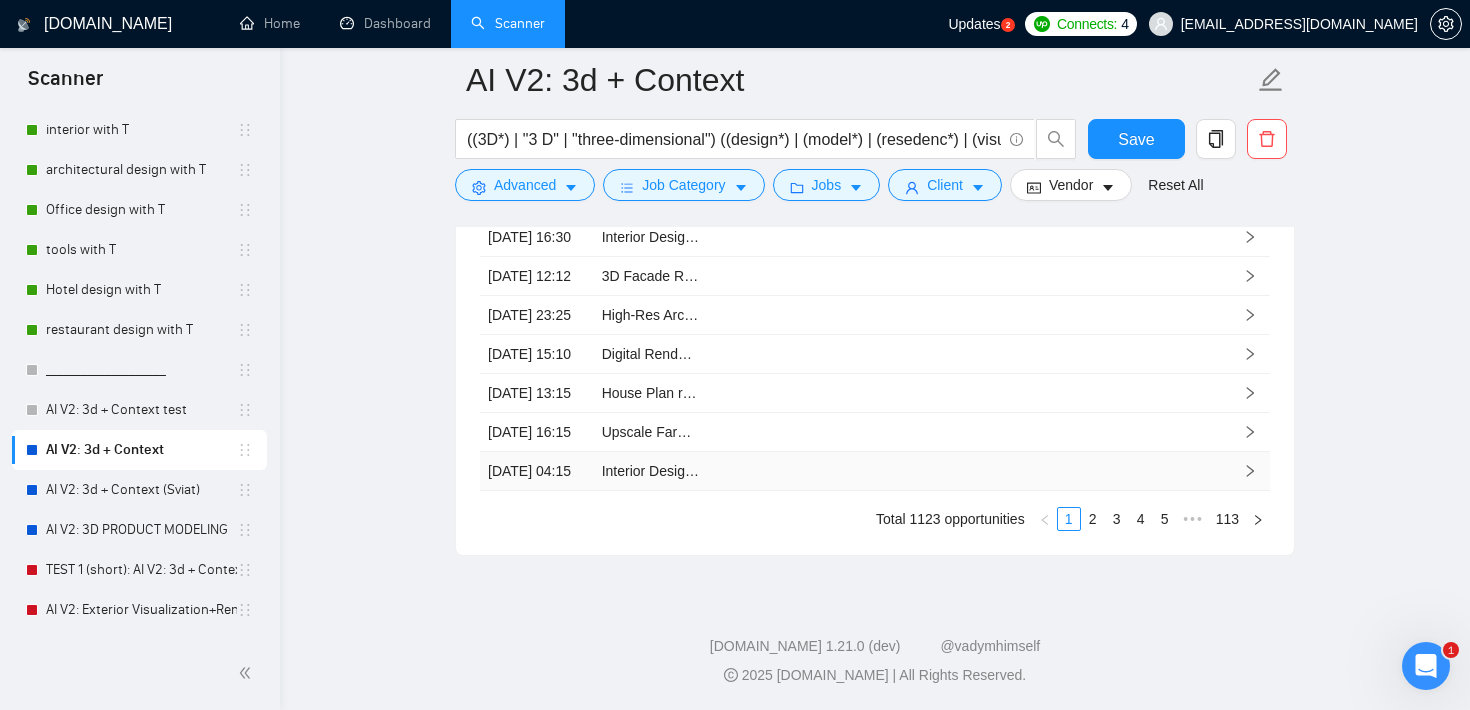 scroll, scrollTop: 4709, scrollLeft: 0, axis: vertical 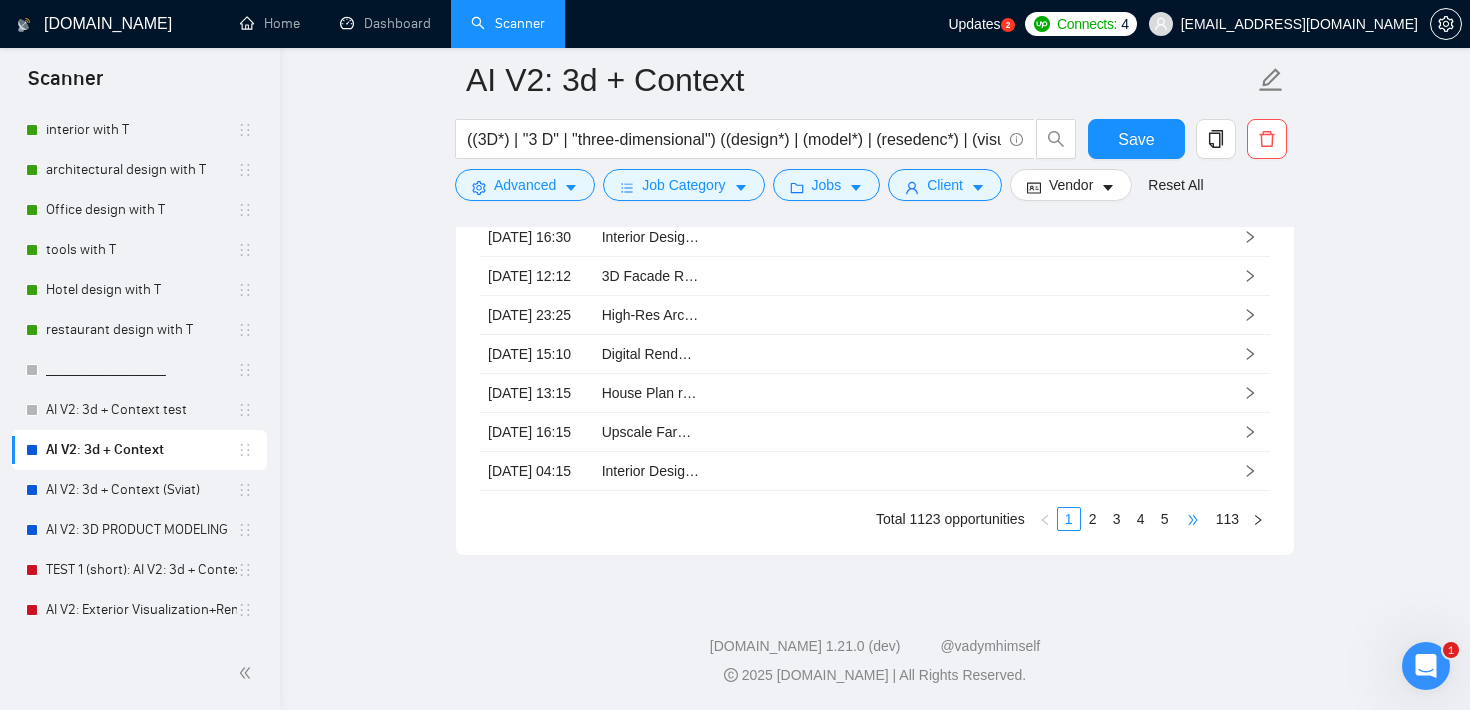 click on "•••" at bounding box center [1193, 519] 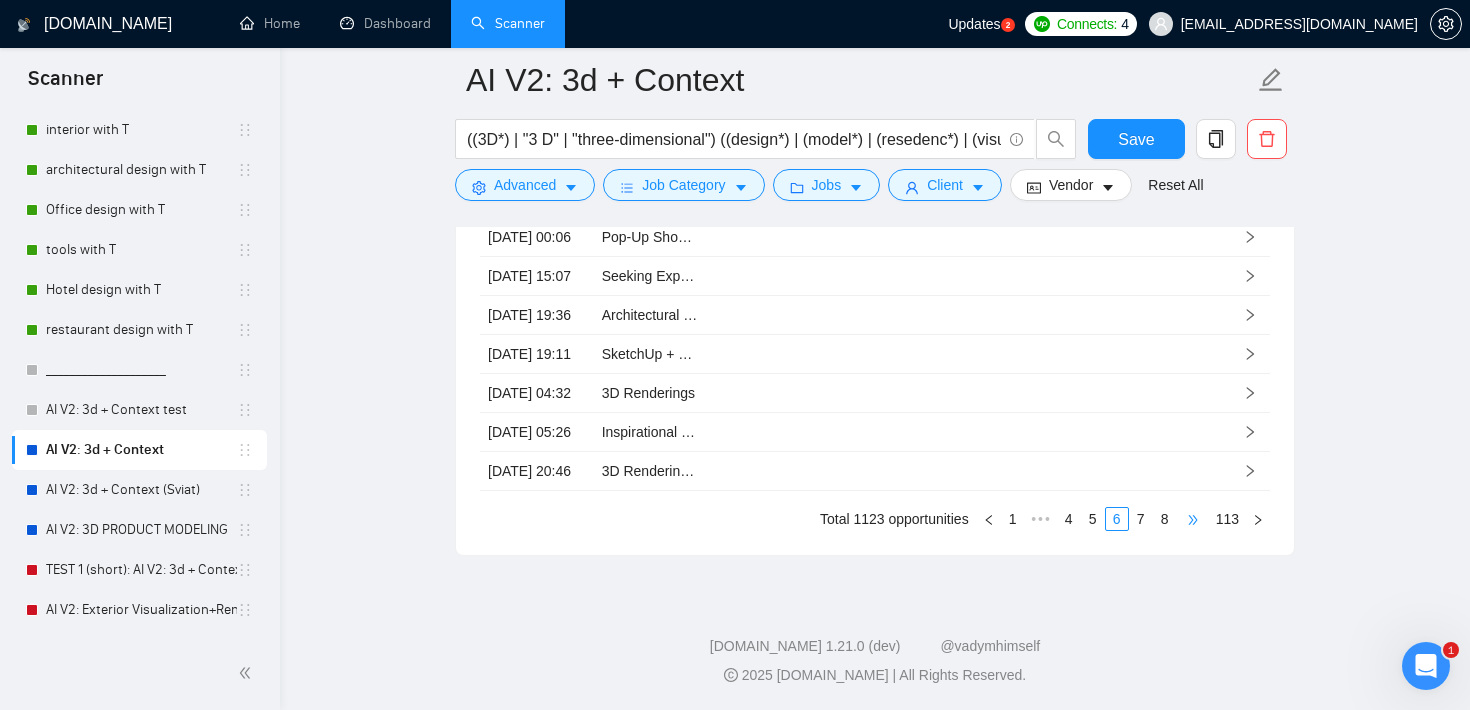 click on "•••" at bounding box center [1193, 519] 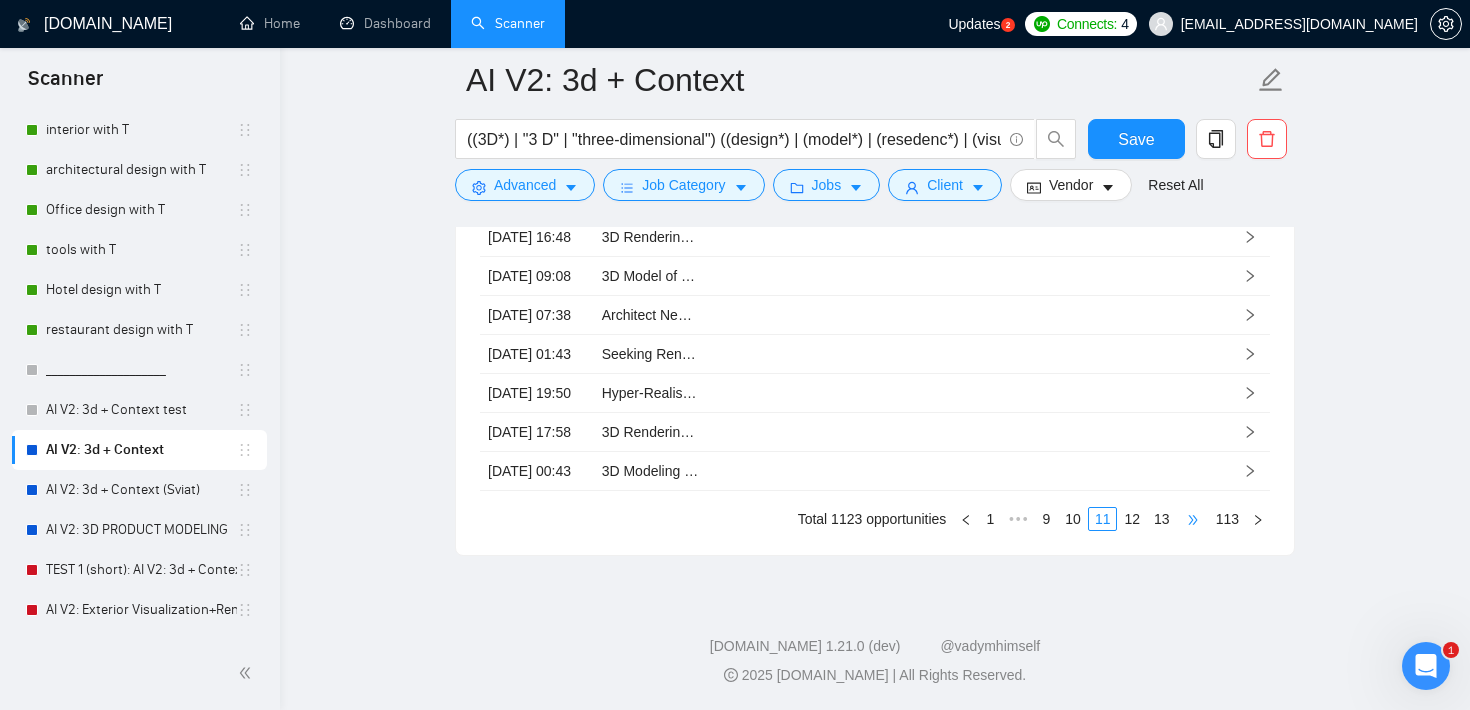 click on "•••" at bounding box center [1193, 519] 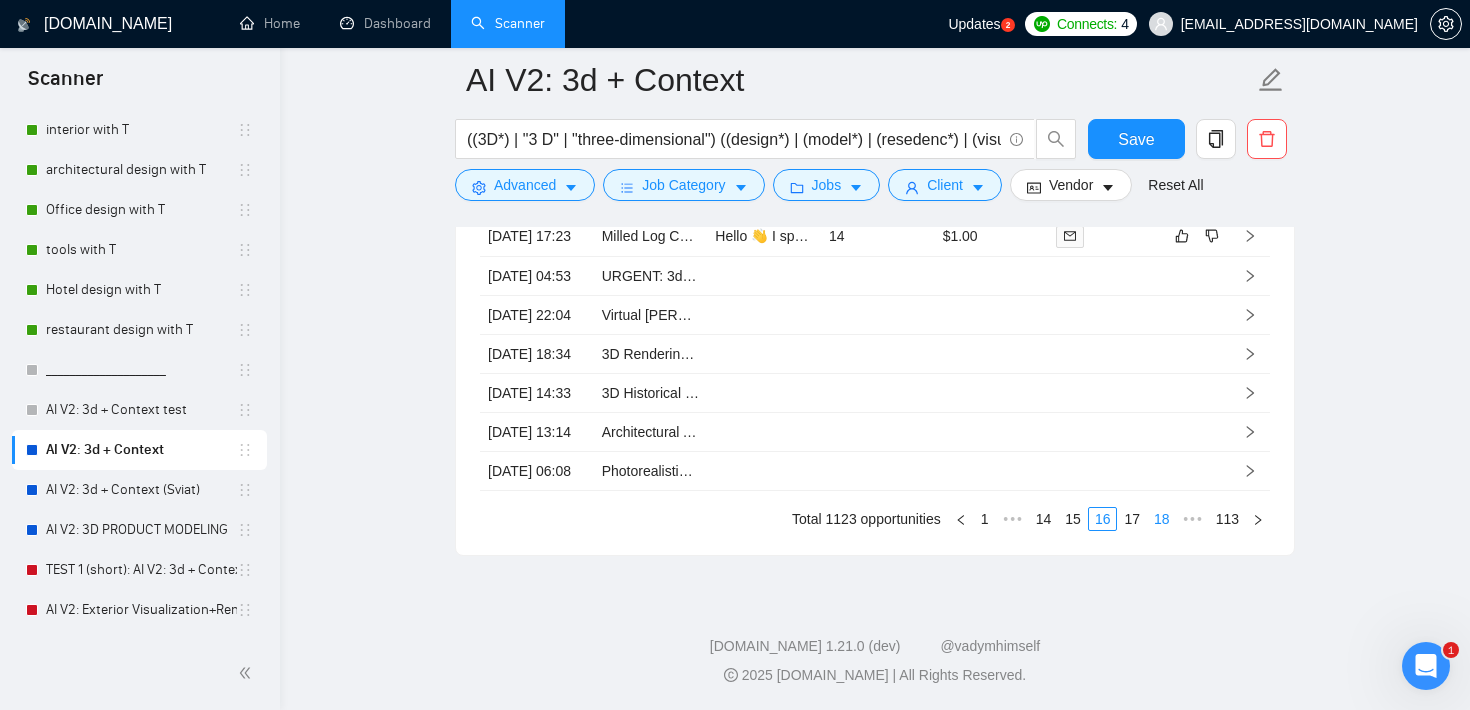 click on "18" at bounding box center (1162, 519) 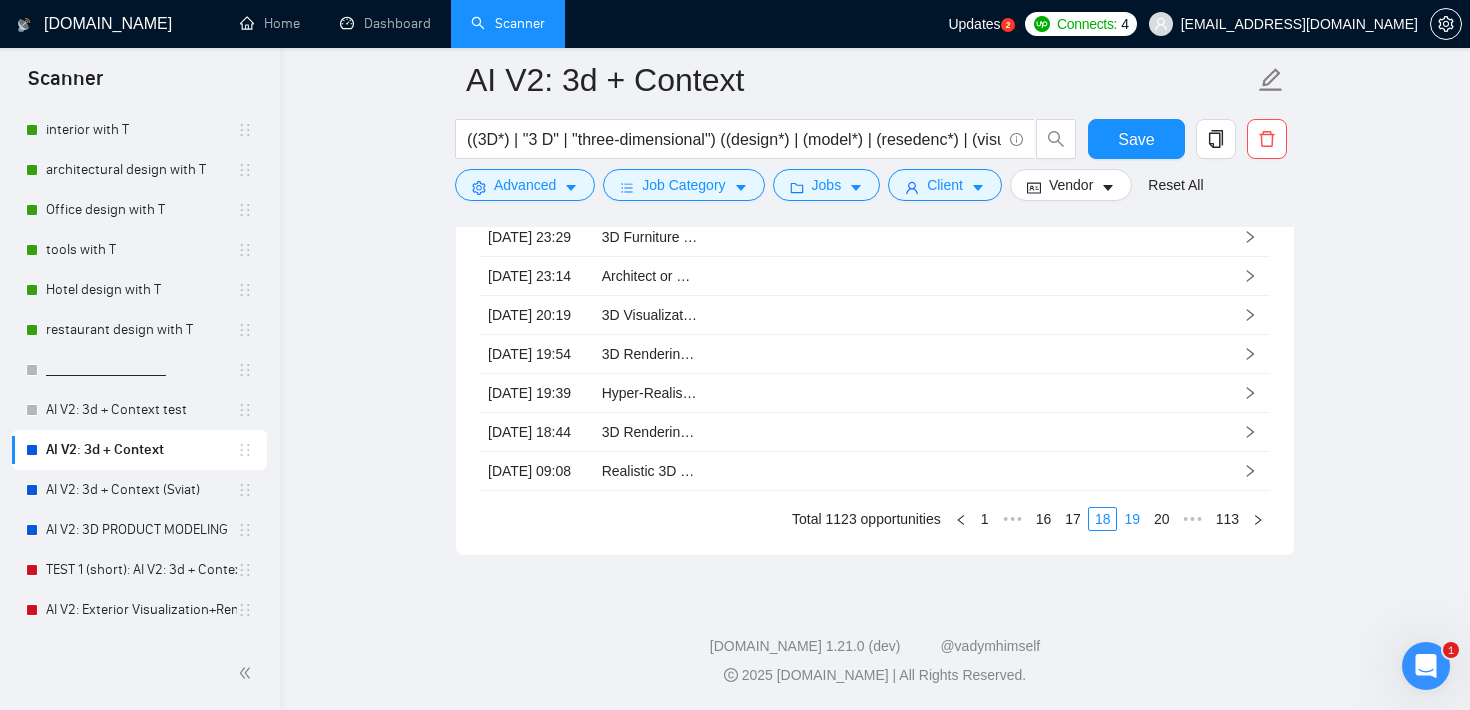 click on "19" at bounding box center [1132, 519] 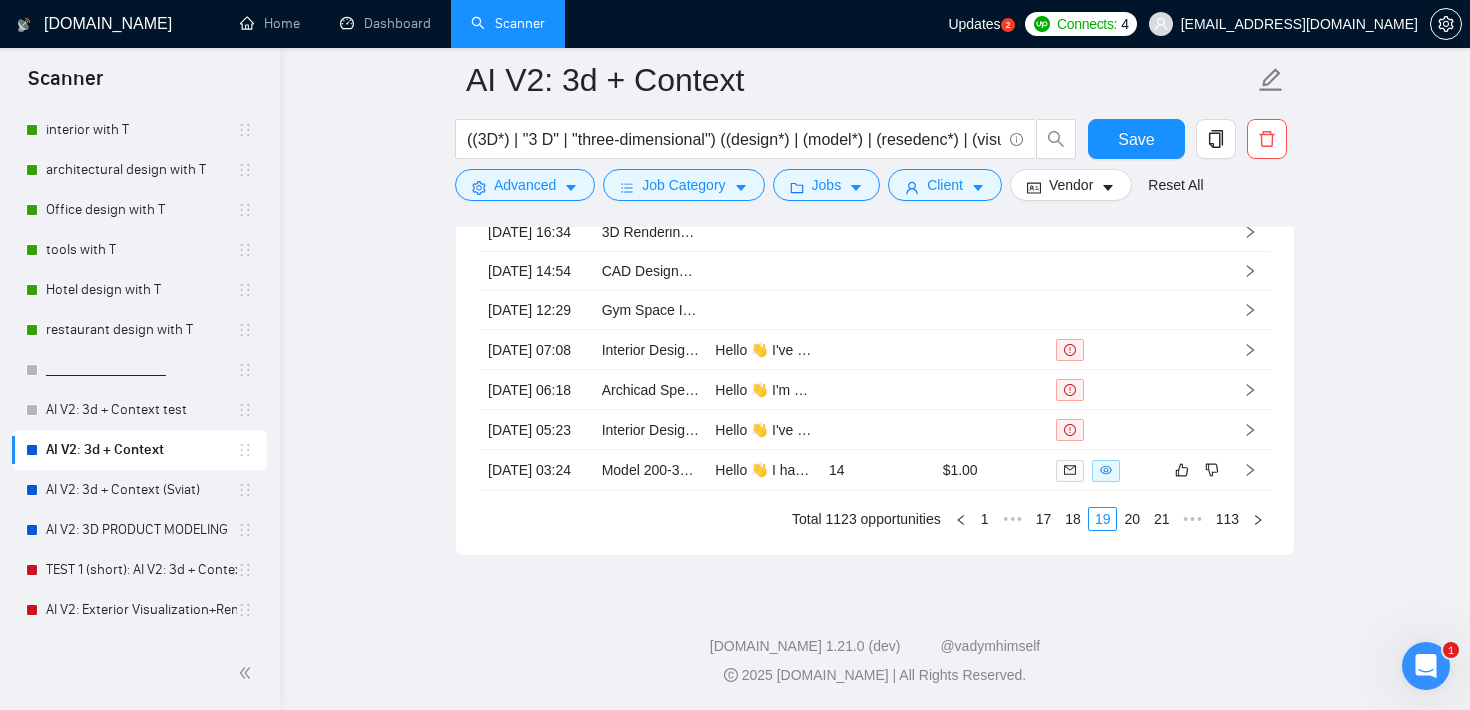 click on "20" at bounding box center [1132, 519] 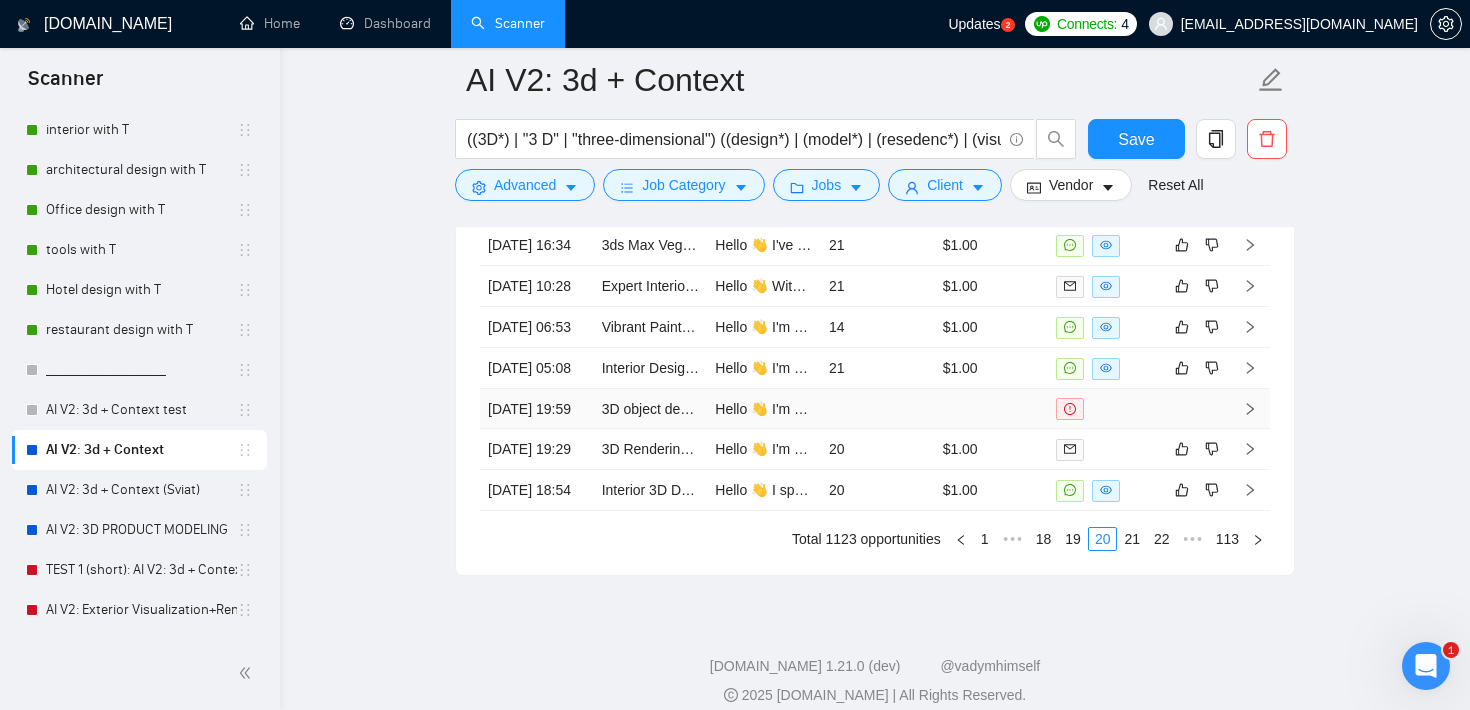 scroll, scrollTop: 4658, scrollLeft: 0, axis: vertical 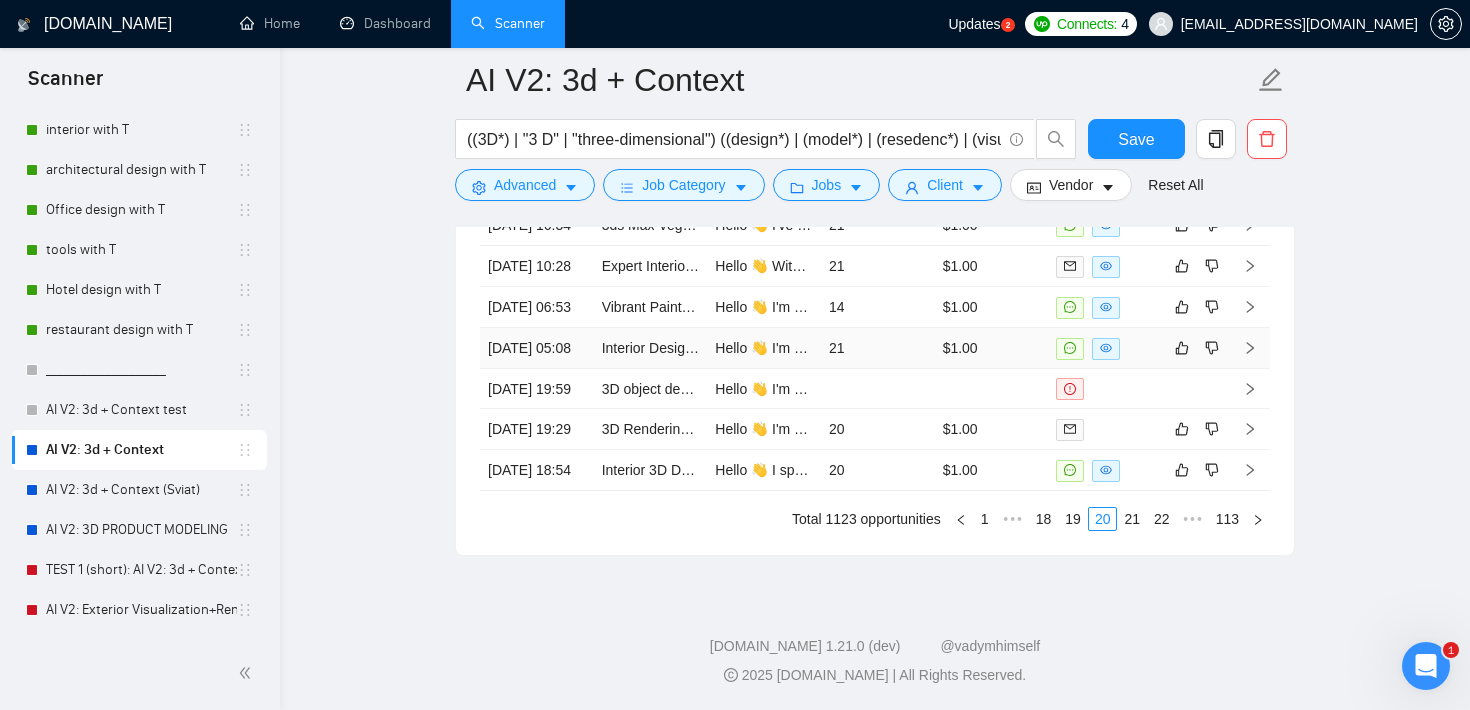 click on "21" at bounding box center [878, 348] 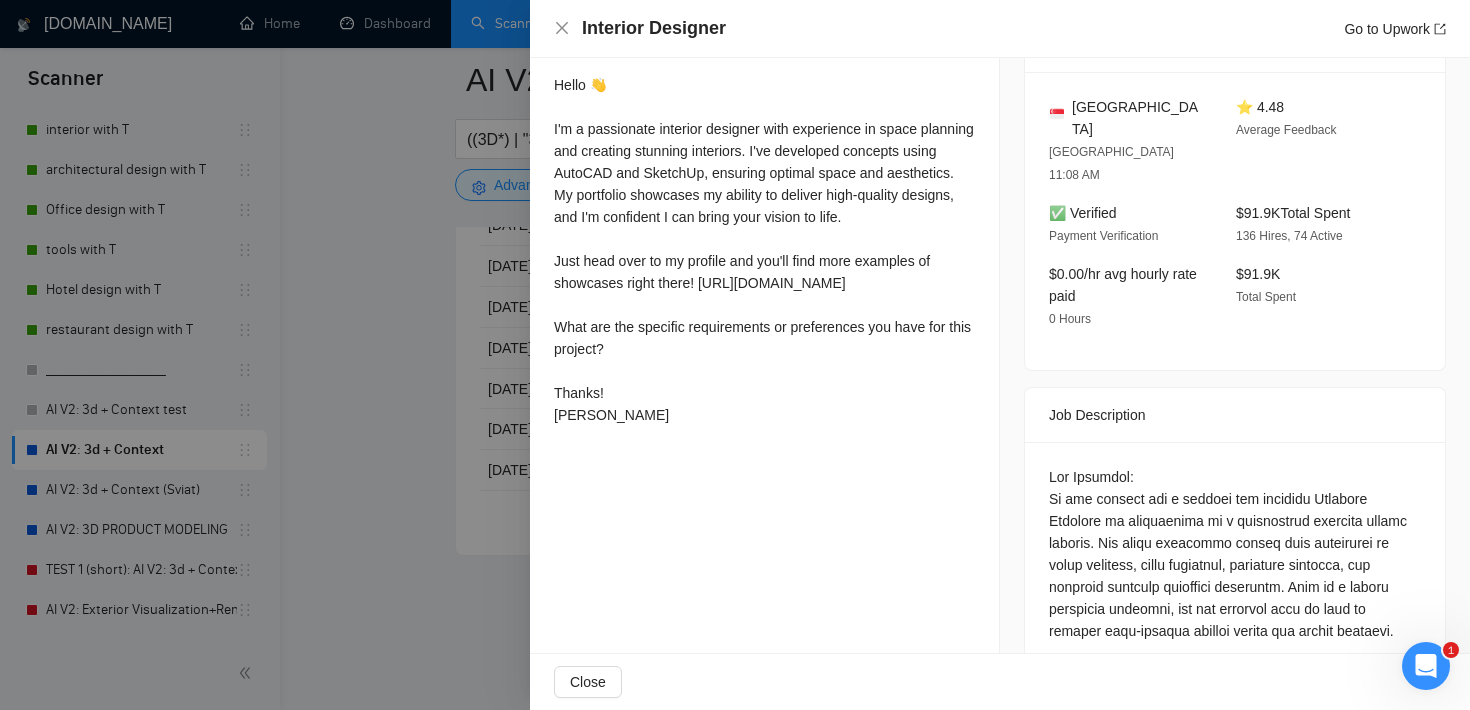 scroll, scrollTop: 557, scrollLeft: 0, axis: vertical 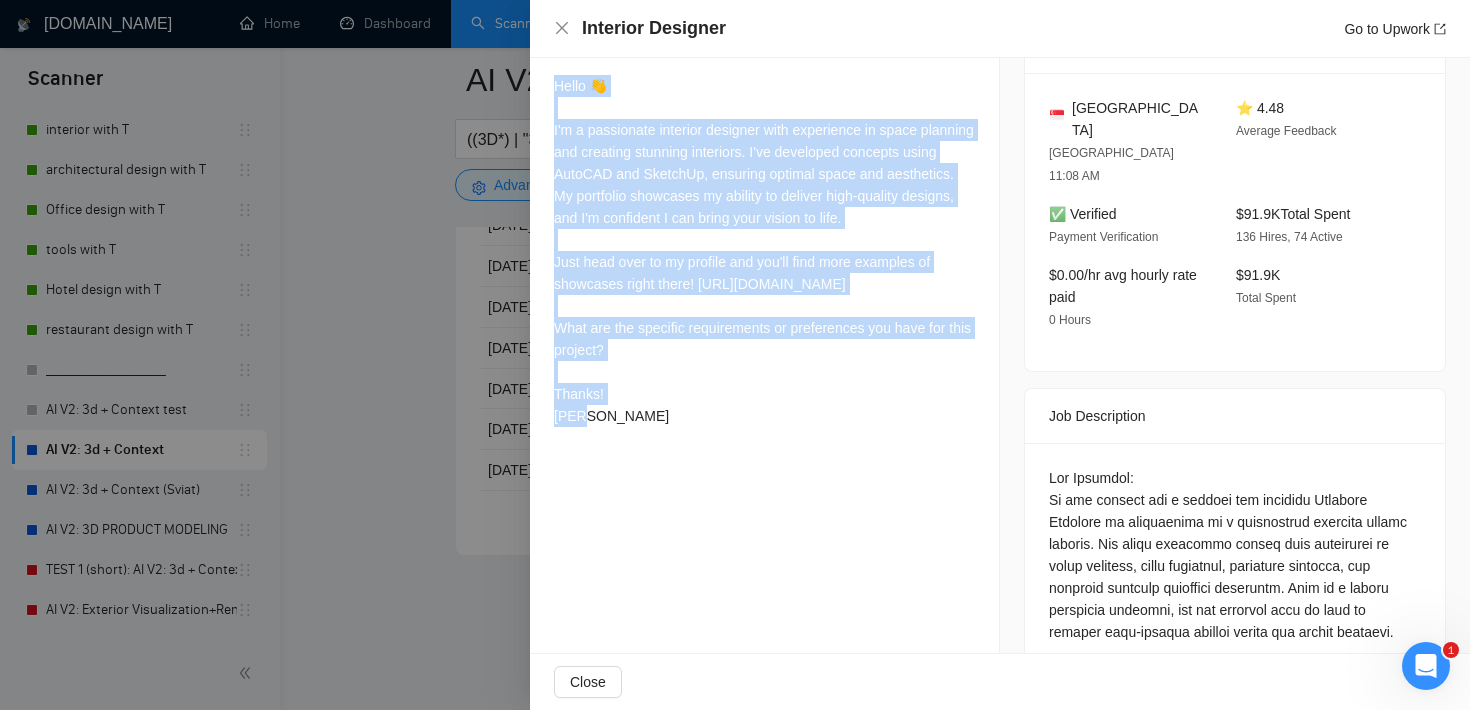 drag, startPoint x: 555, startPoint y: 84, endPoint x: 660, endPoint y: 407, distance: 339.63803 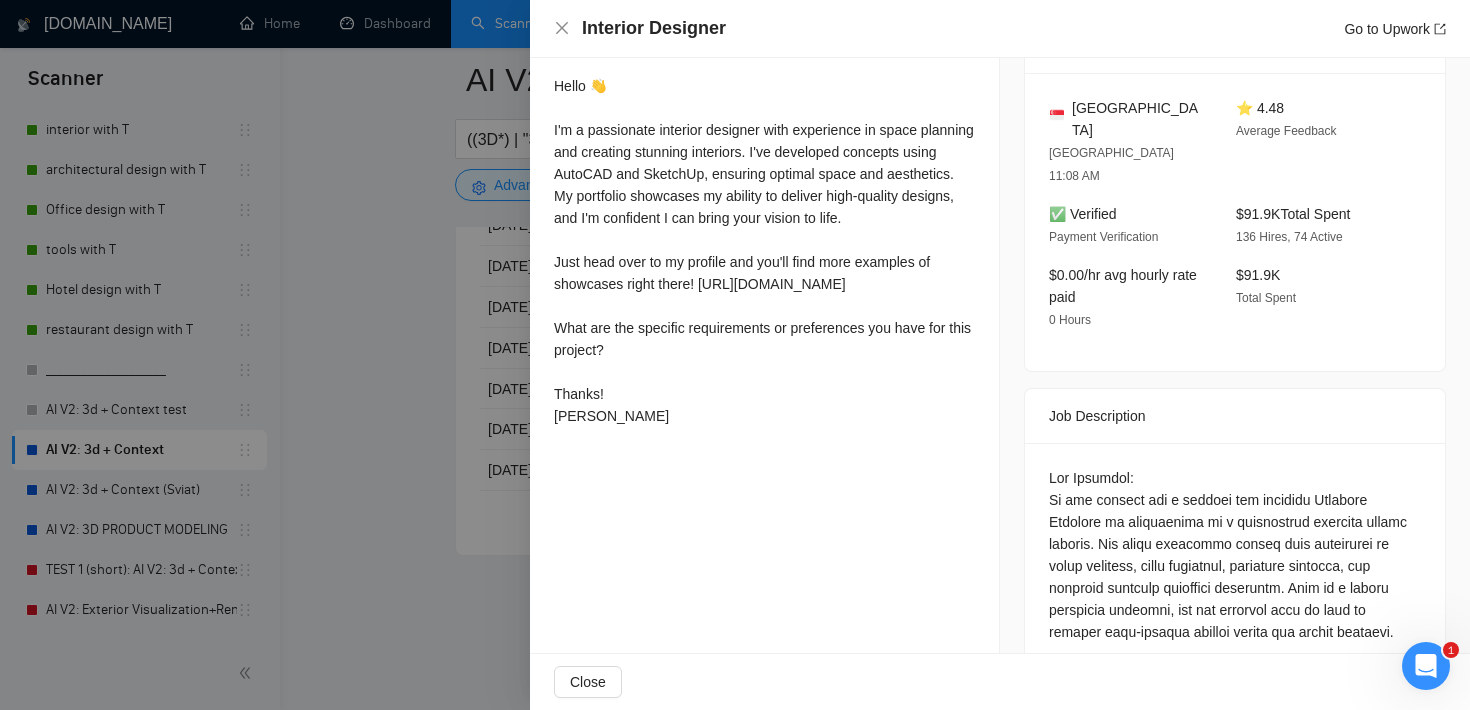 click on "Hello 👋
I'm a passionate interior designer with experience in space planning and creating stunning interiors. I've developed concepts using AutoCAD and SketchUp, ensuring optimal space and aesthetics. My portfolio showcases my ability to deliver high-quality designs, and I'm confident I can bring your vision to life.
Just head over to my profile and you'll find more examples of showcases right there! [URL][DOMAIN_NAME]
What are the specific requirements or preferences you have for this project?
Thanks!
[PERSON_NAME]" at bounding box center (764, 251) 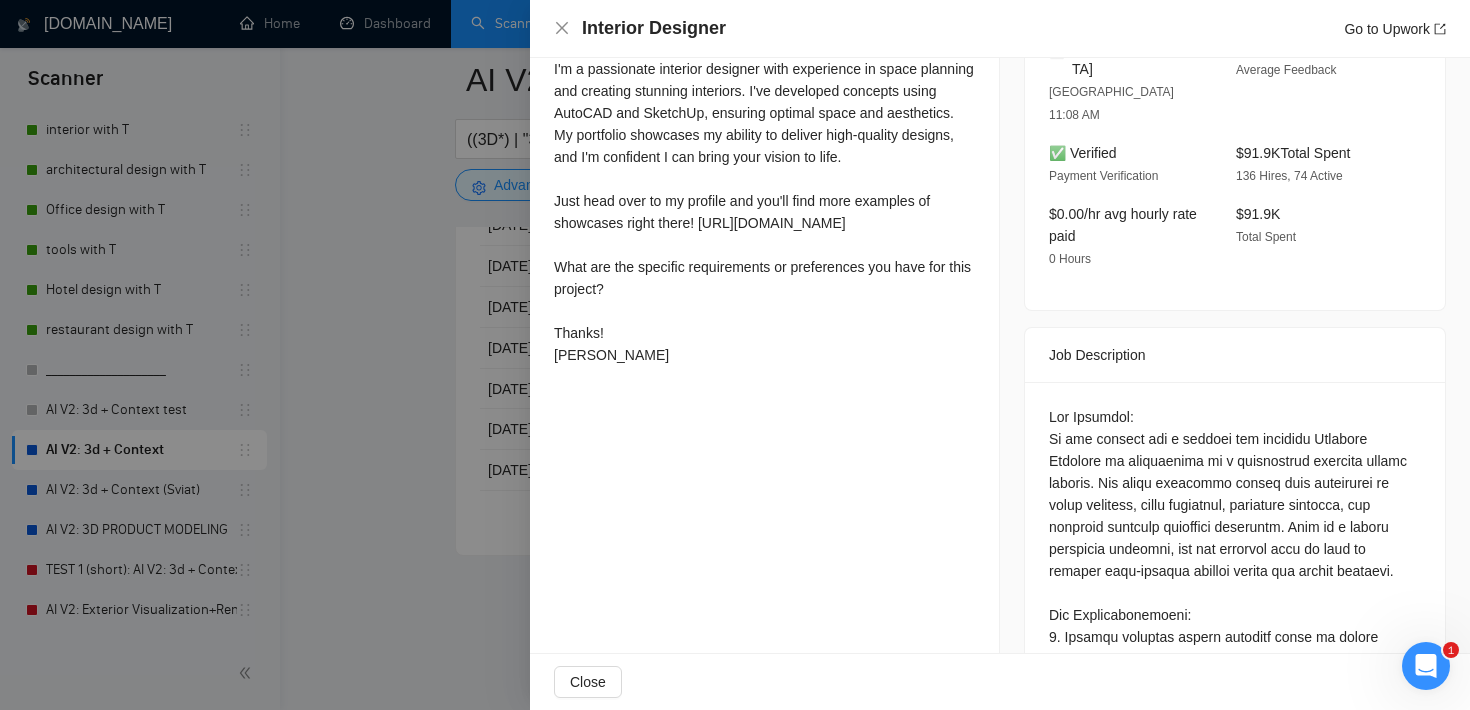 scroll, scrollTop: 612, scrollLeft: 0, axis: vertical 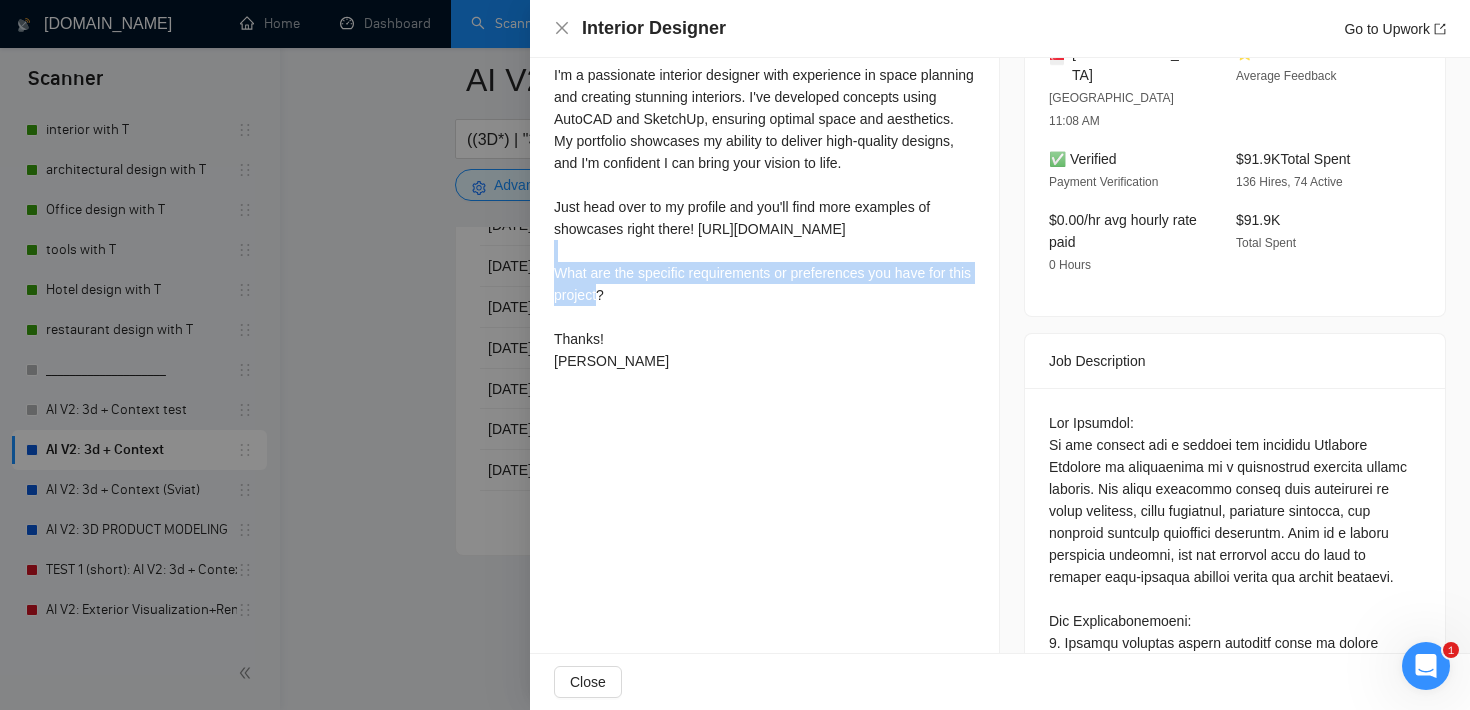 drag, startPoint x: 656, startPoint y: 295, endPoint x: 542, endPoint y: 265, distance: 117.881294 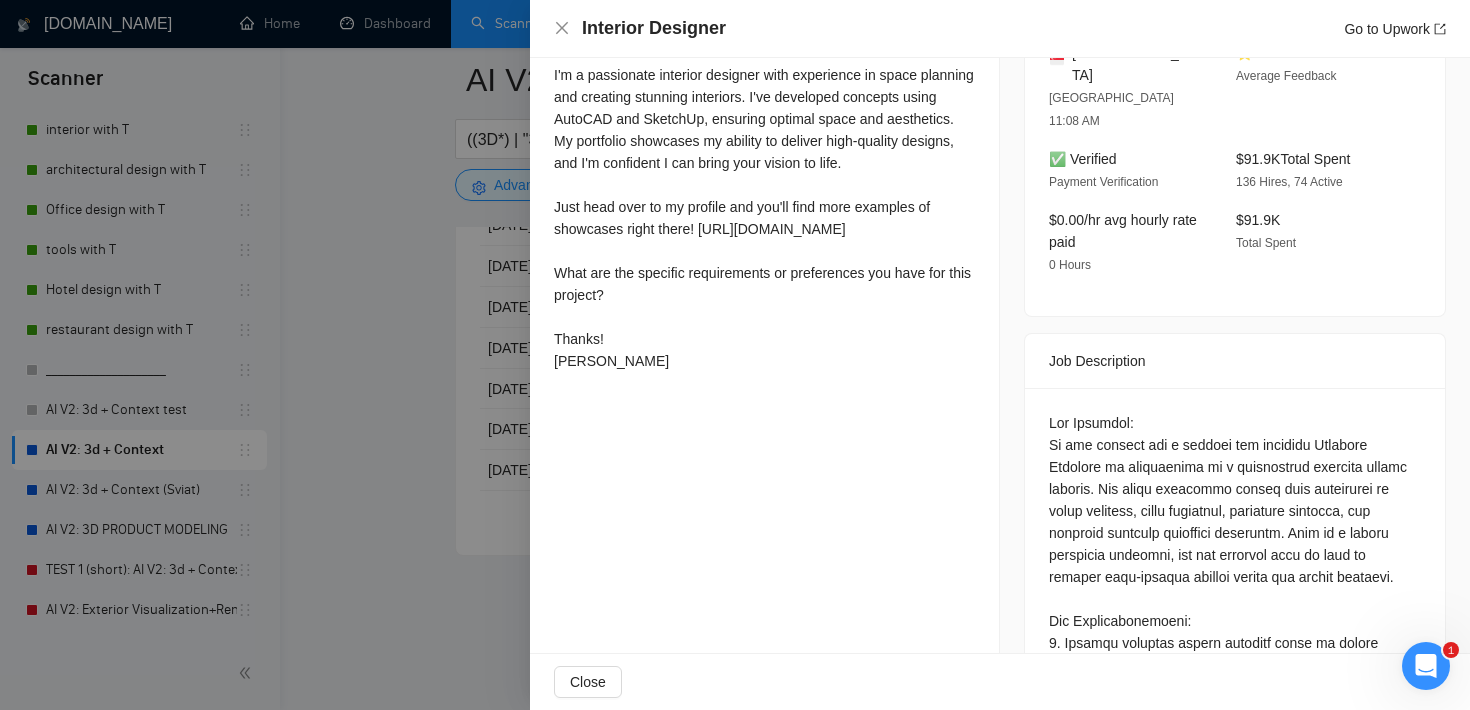 click at bounding box center [735, 355] 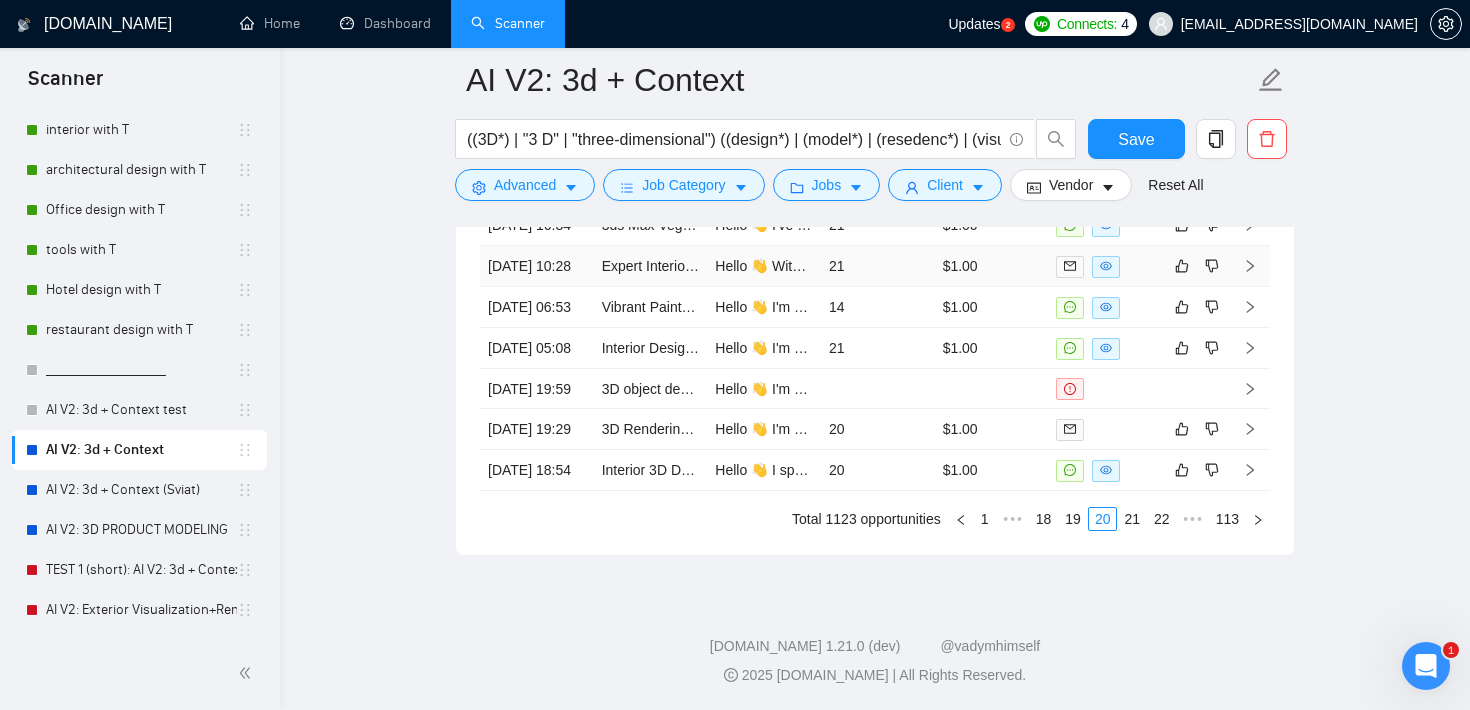 click on "21" at bounding box center [878, 266] 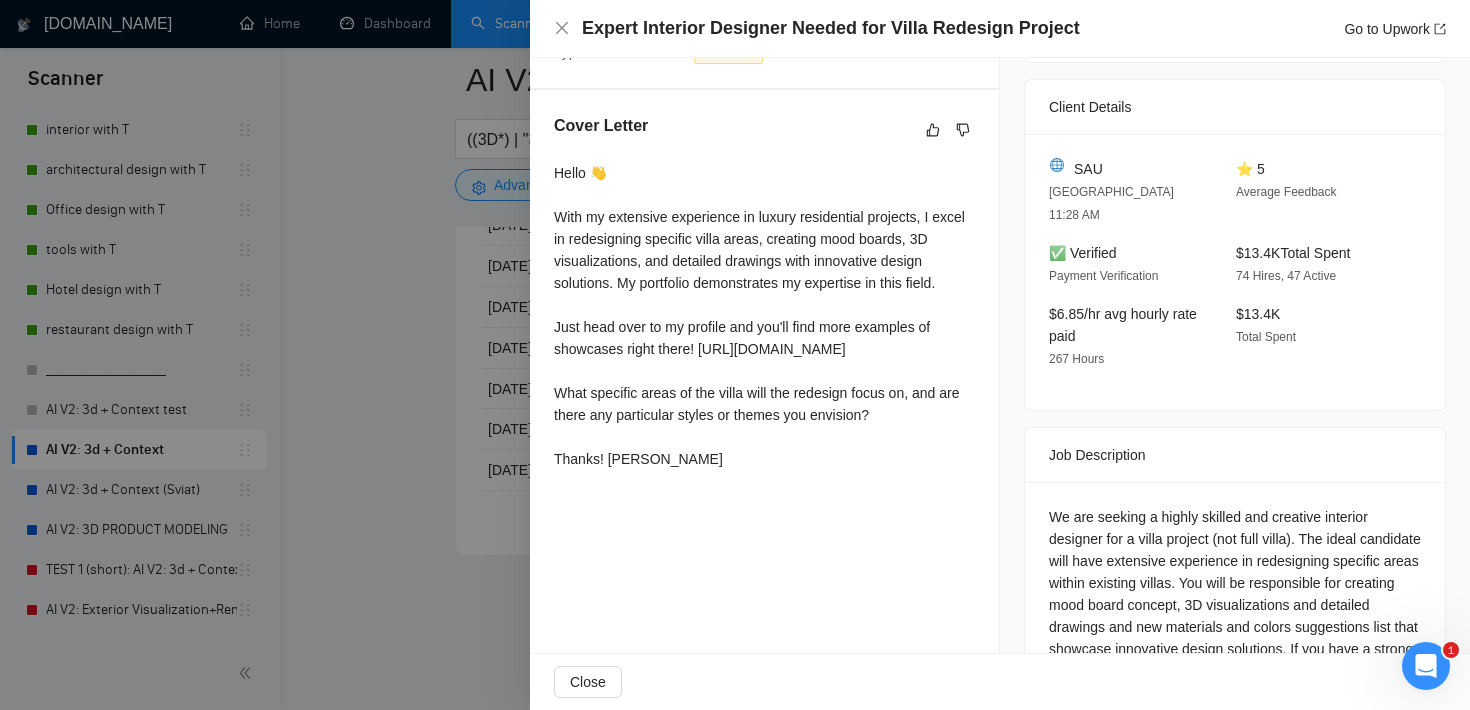 scroll, scrollTop: 475, scrollLeft: 0, axis: vertical 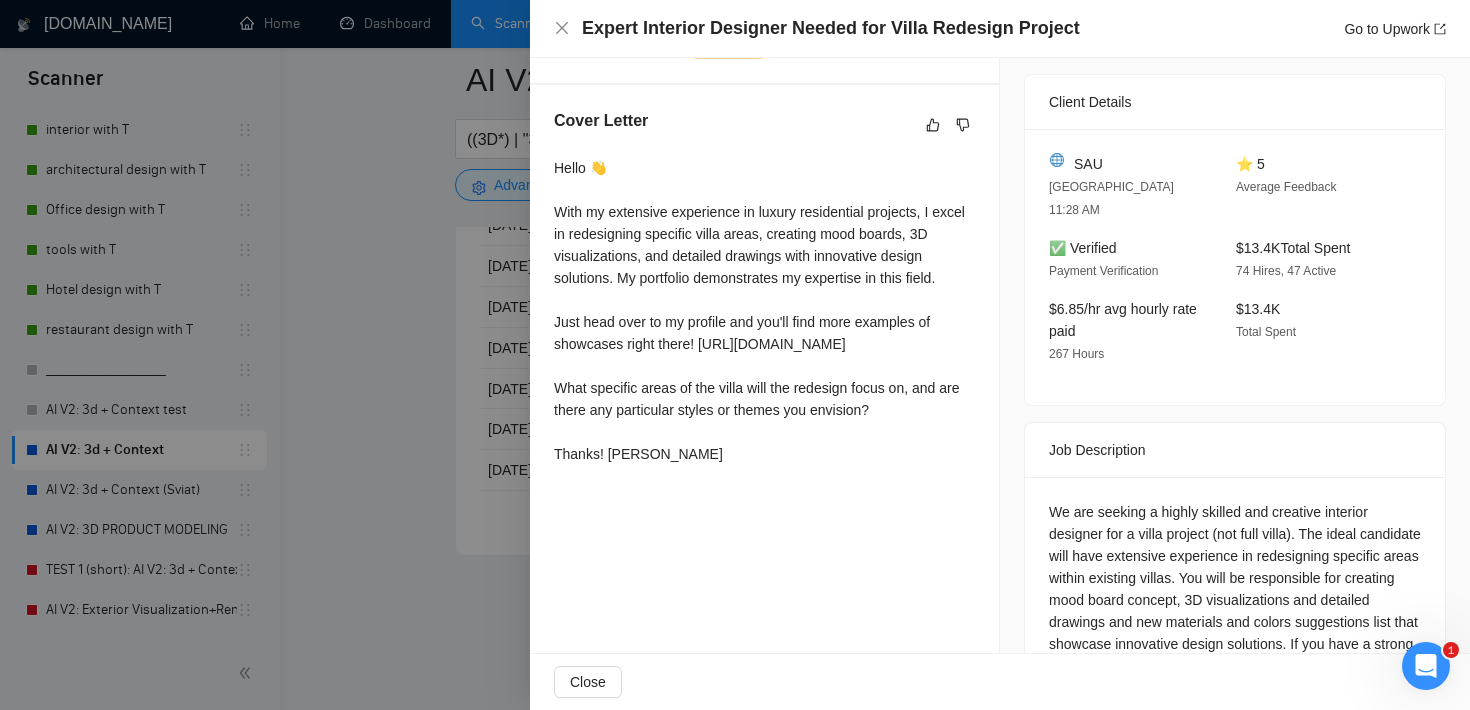 click at bounding box center [735, 355] 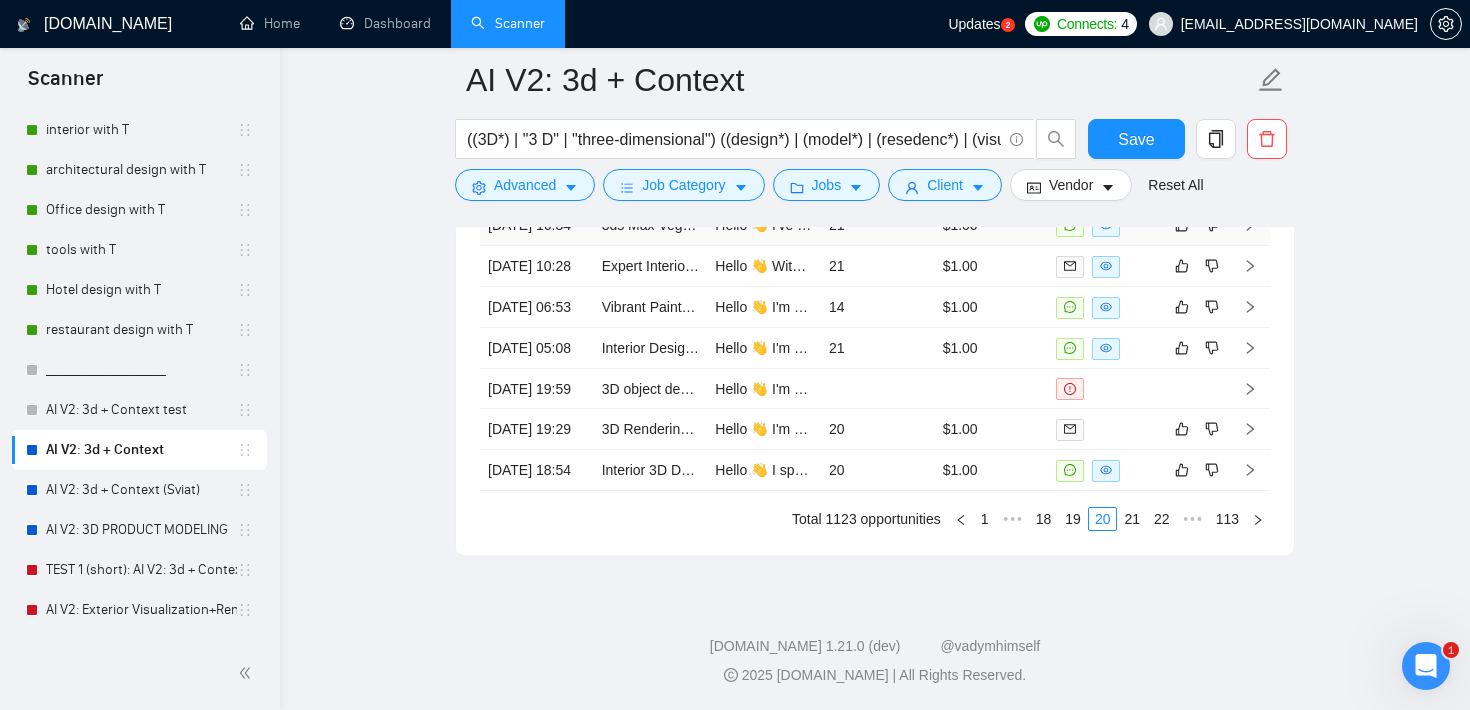 click on "21" at bounding box center [878, 225] 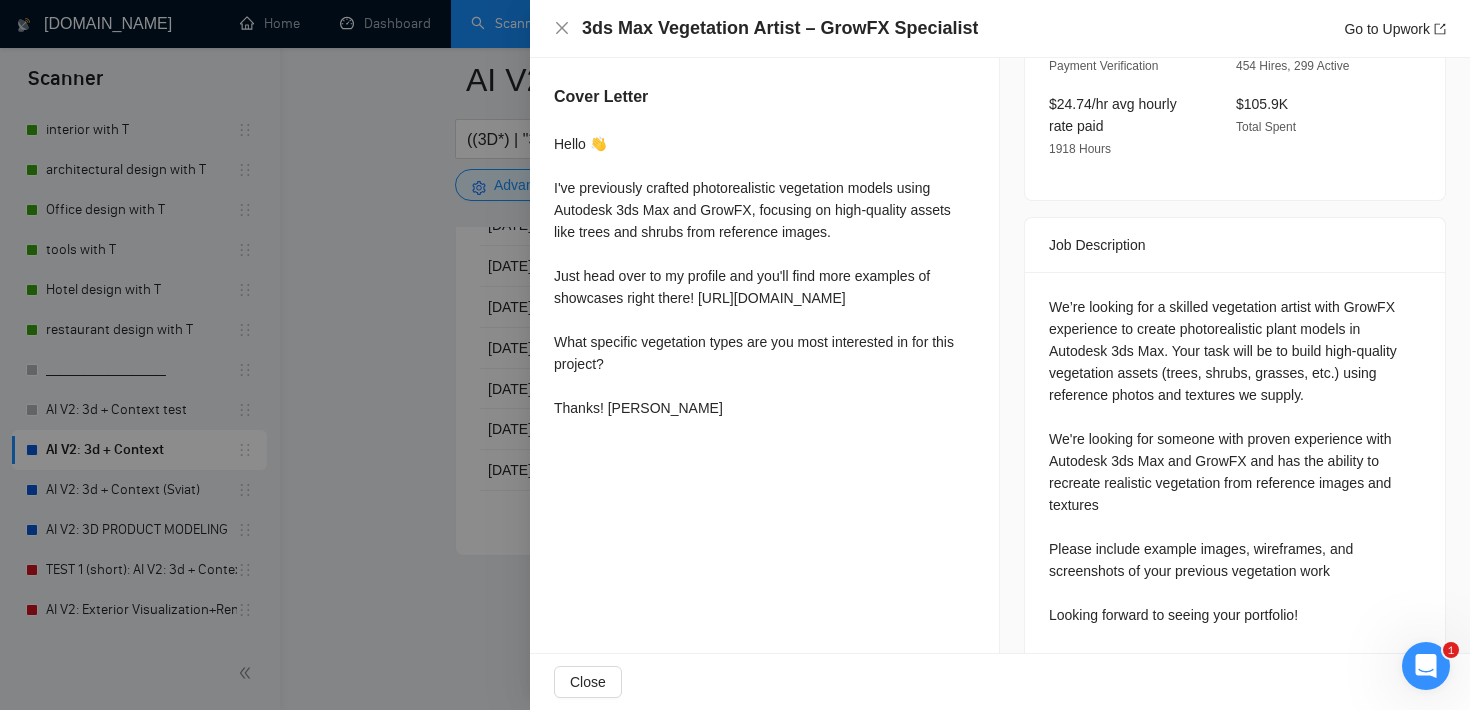 scroll, scrollTop: 646, scrollLeft: 0, axis: vertical 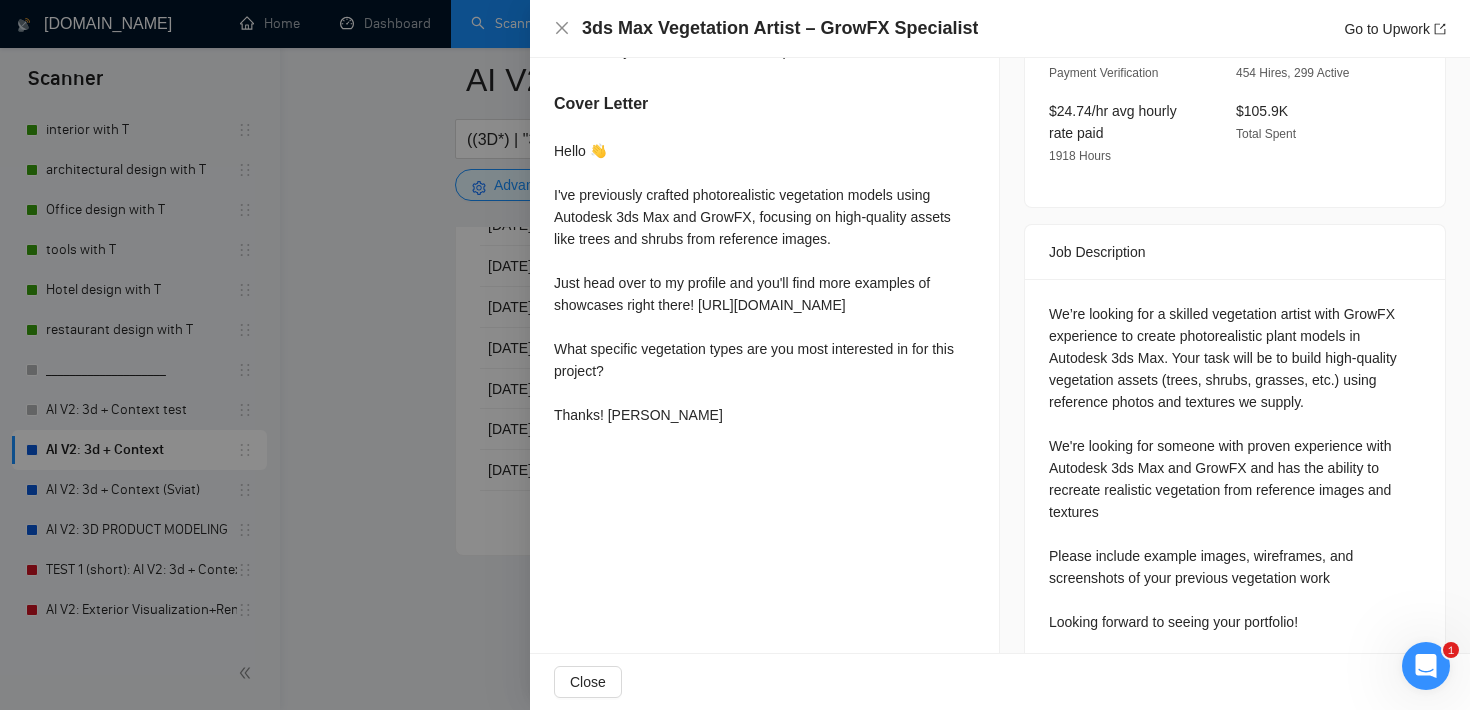 click at bounding box center (735, 355) 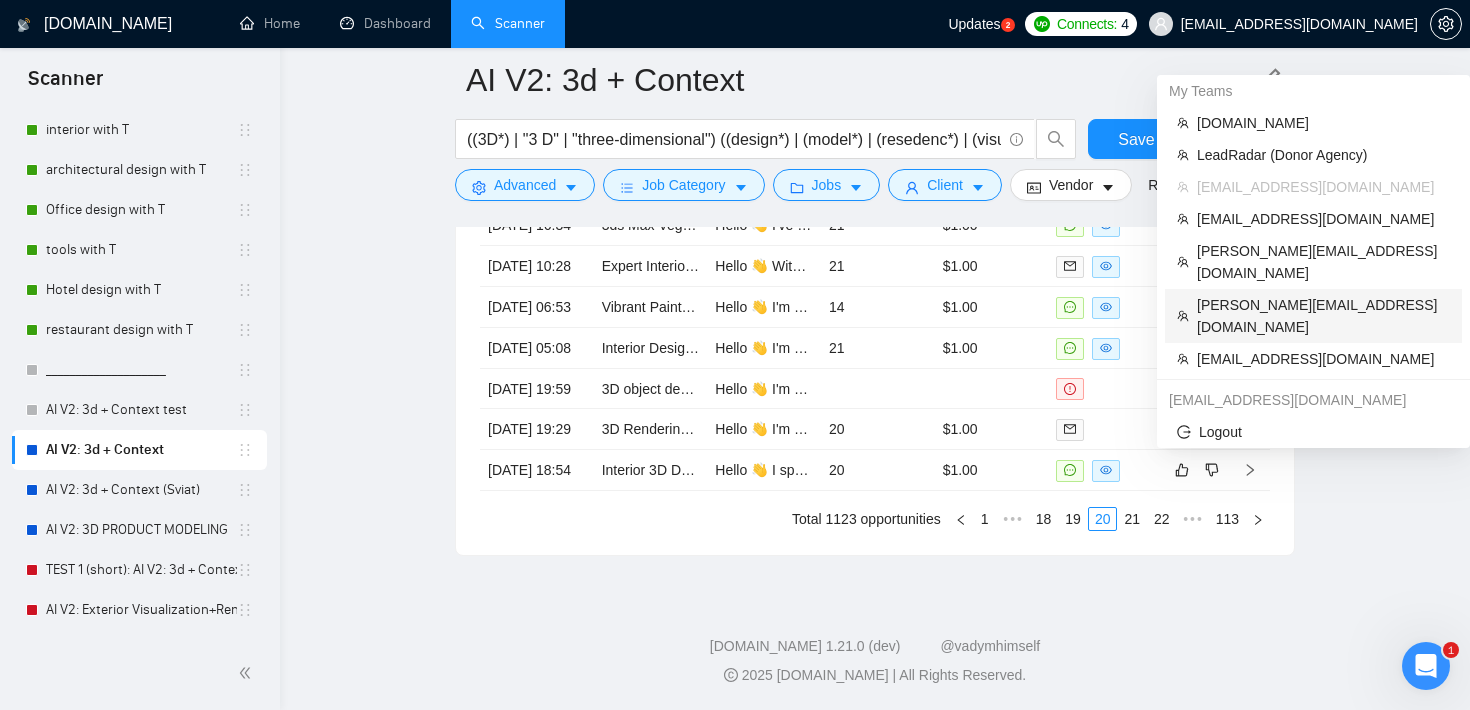 click on "[PERSON_NAME][EMAIL_ADDRESS][DOMAIN_NAME]" at bounding box center (1323, 316) 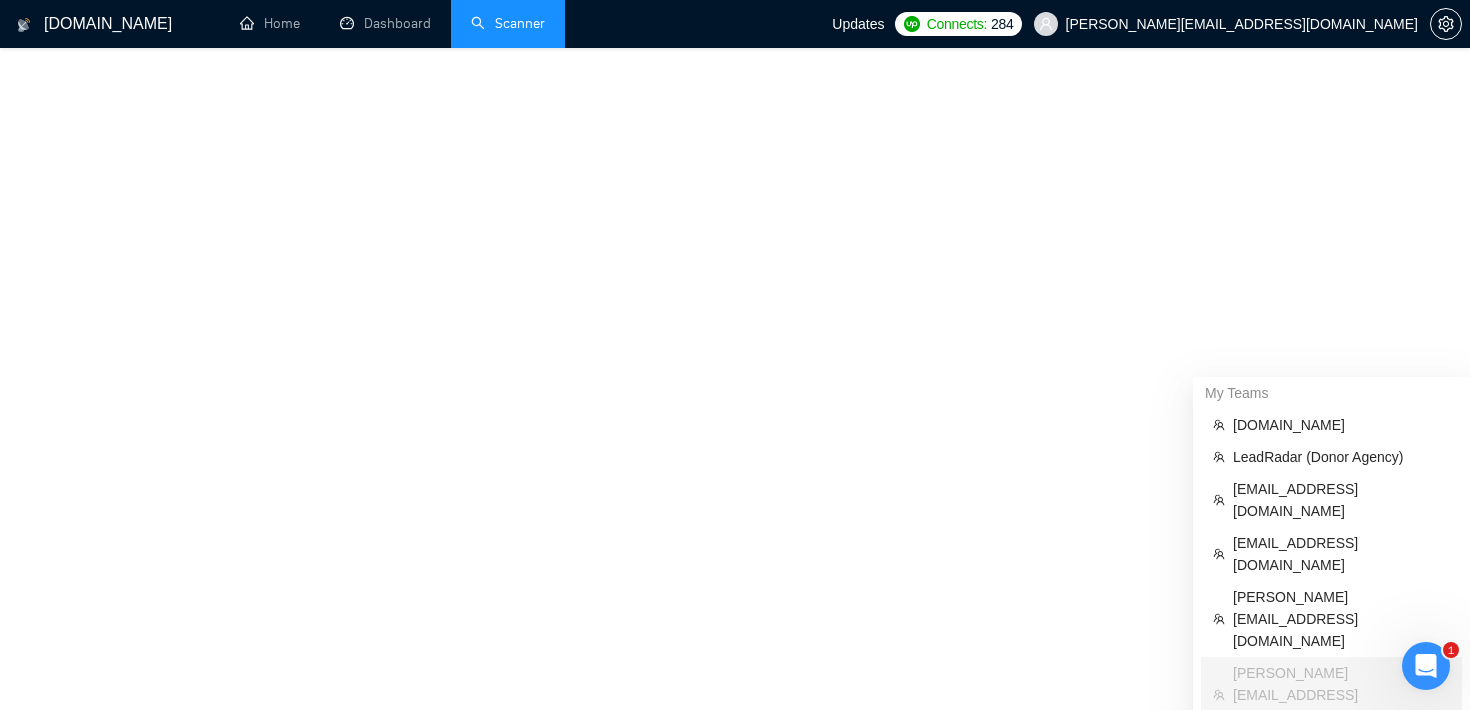 scroll, scrollTop: 946, scrollLeft: 0, axis: vertical 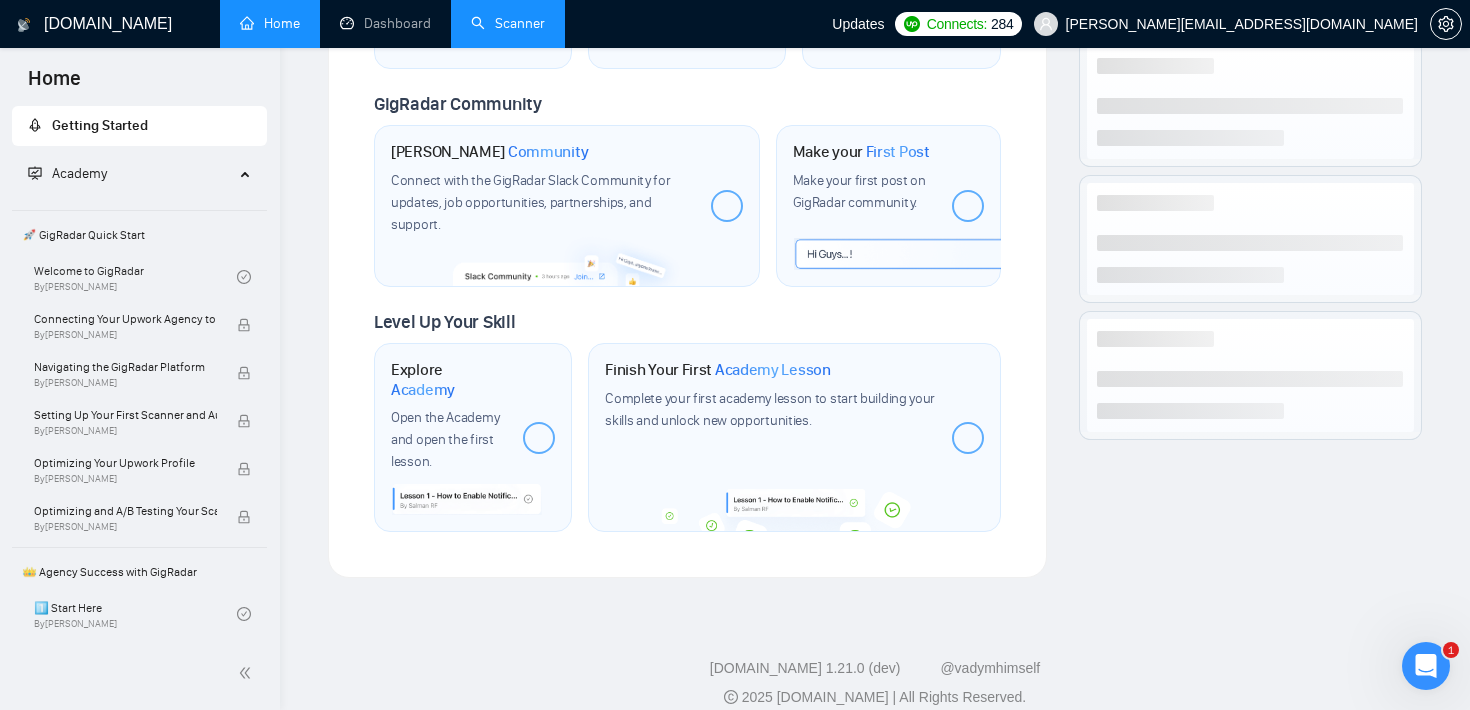 click on "Scanner" at bounding box center (508, 24) 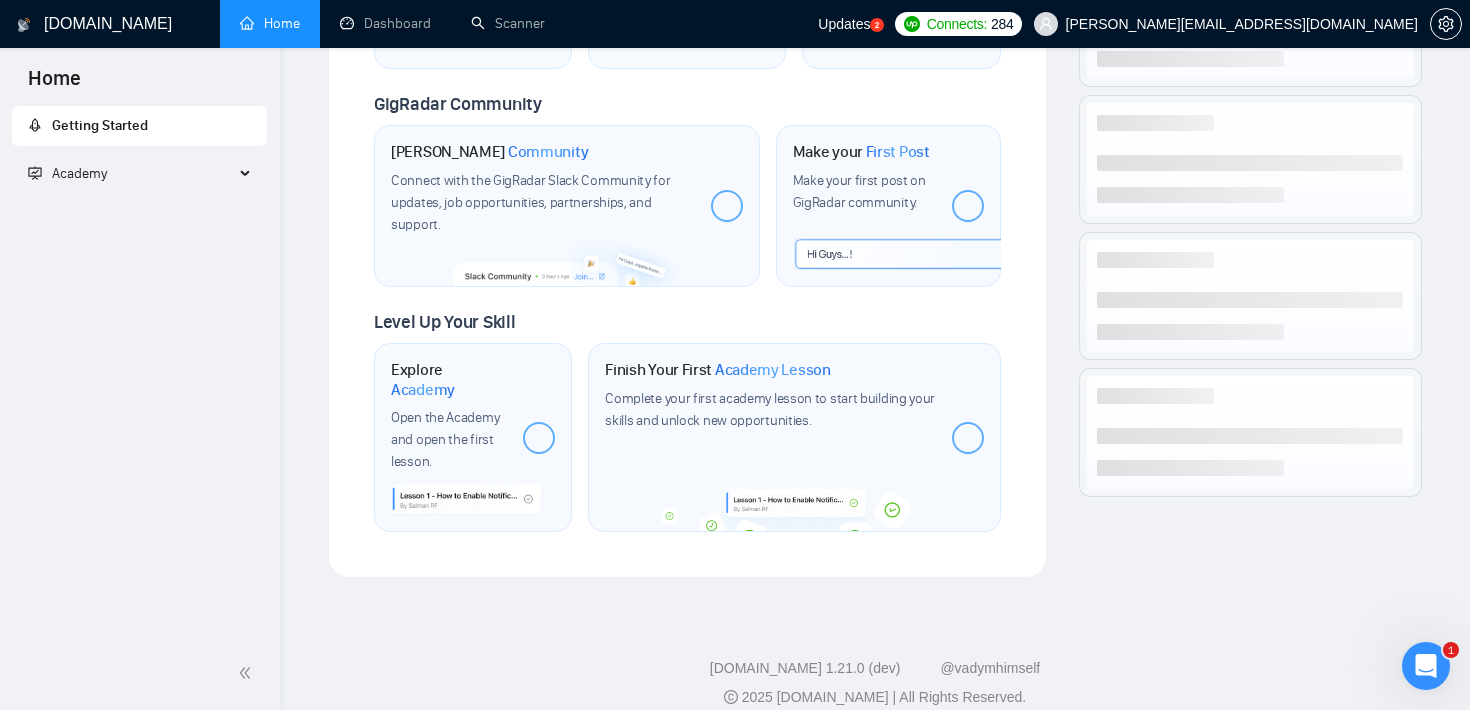 scroll, scrollTop: 946, scrollLeft: 0, axis: vertical 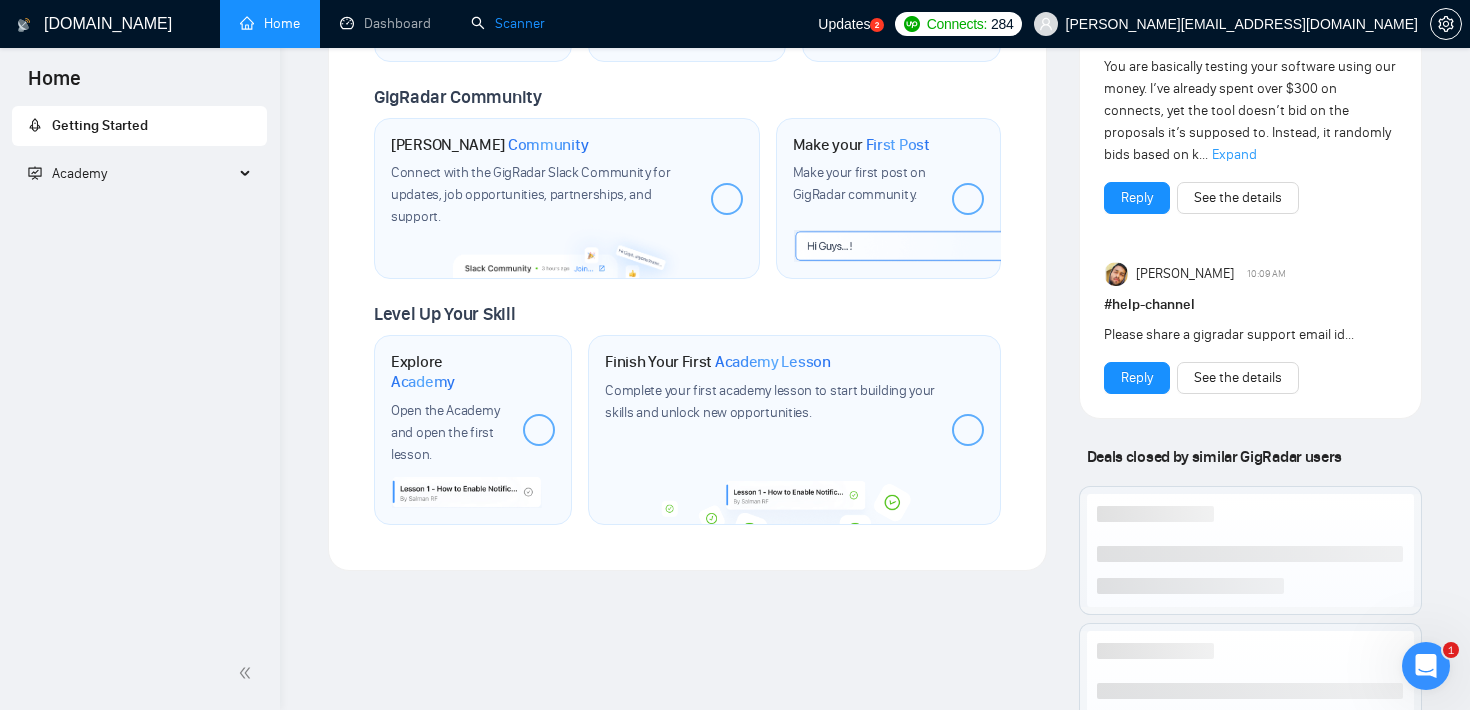 click on "Scanner" at bounding box center [508, 23] 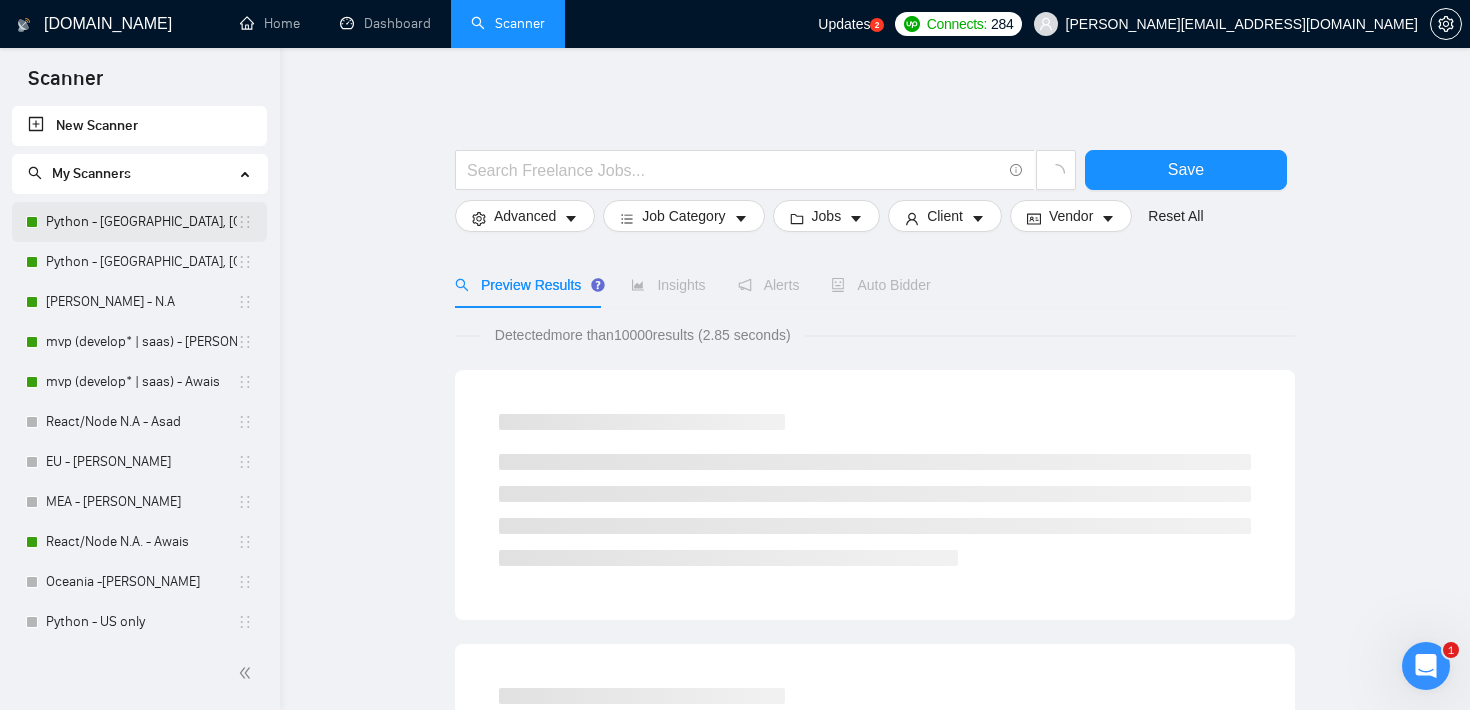 click on "Python - [GEOGRAPHIC_DATA], [GEOGRAPHIC_DATA], [GEOGRAPHIC_DATA], [GEOGRAPHIC_DATA] - Asad" at bounding box center (141, 222) 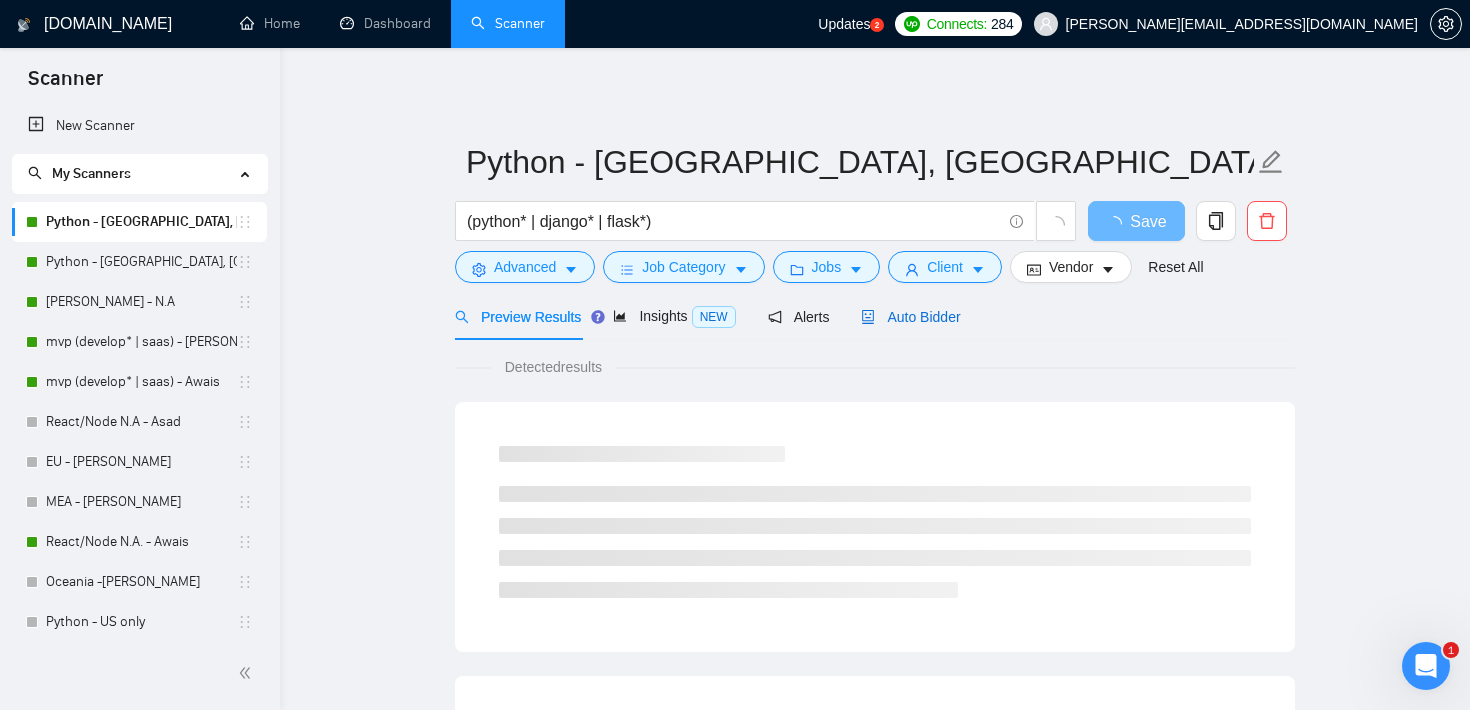 click on "Auto Bidder" at bounding box center (910, 317) 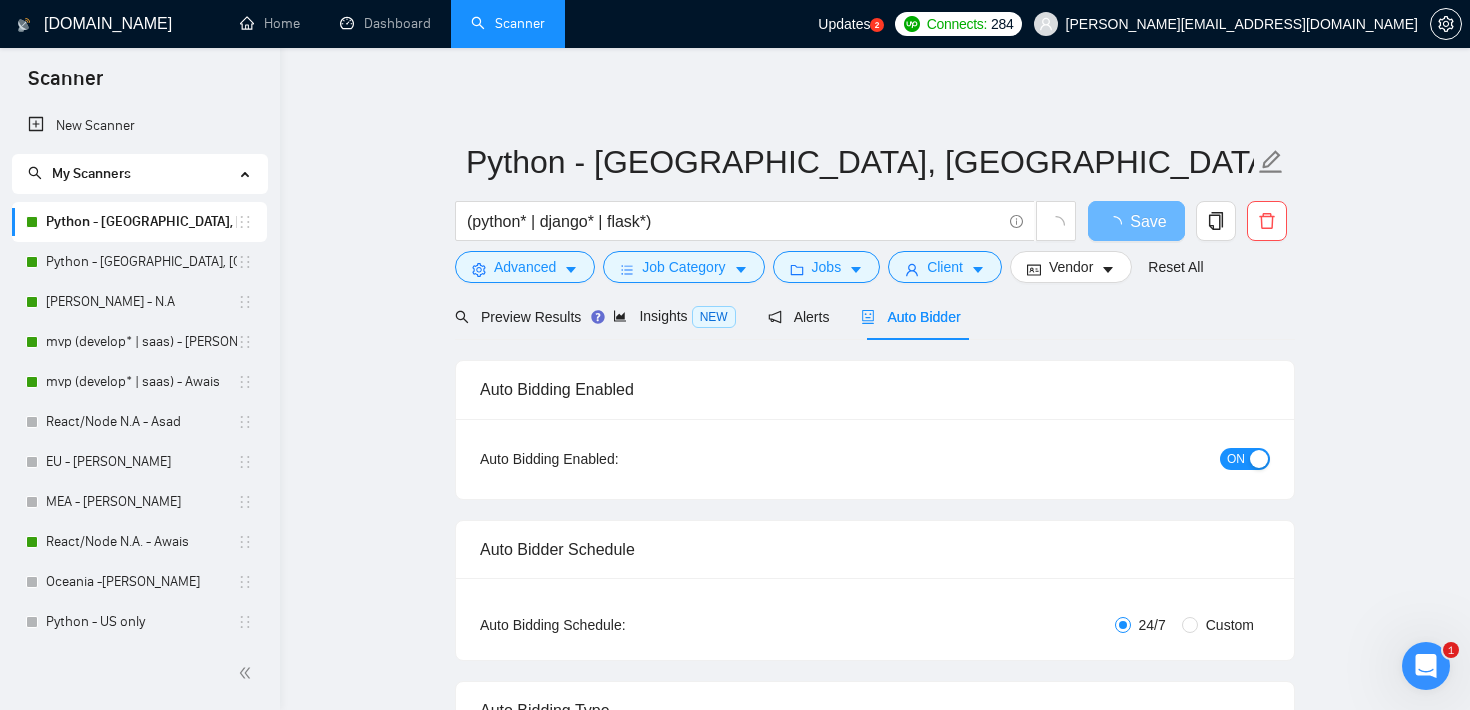 type 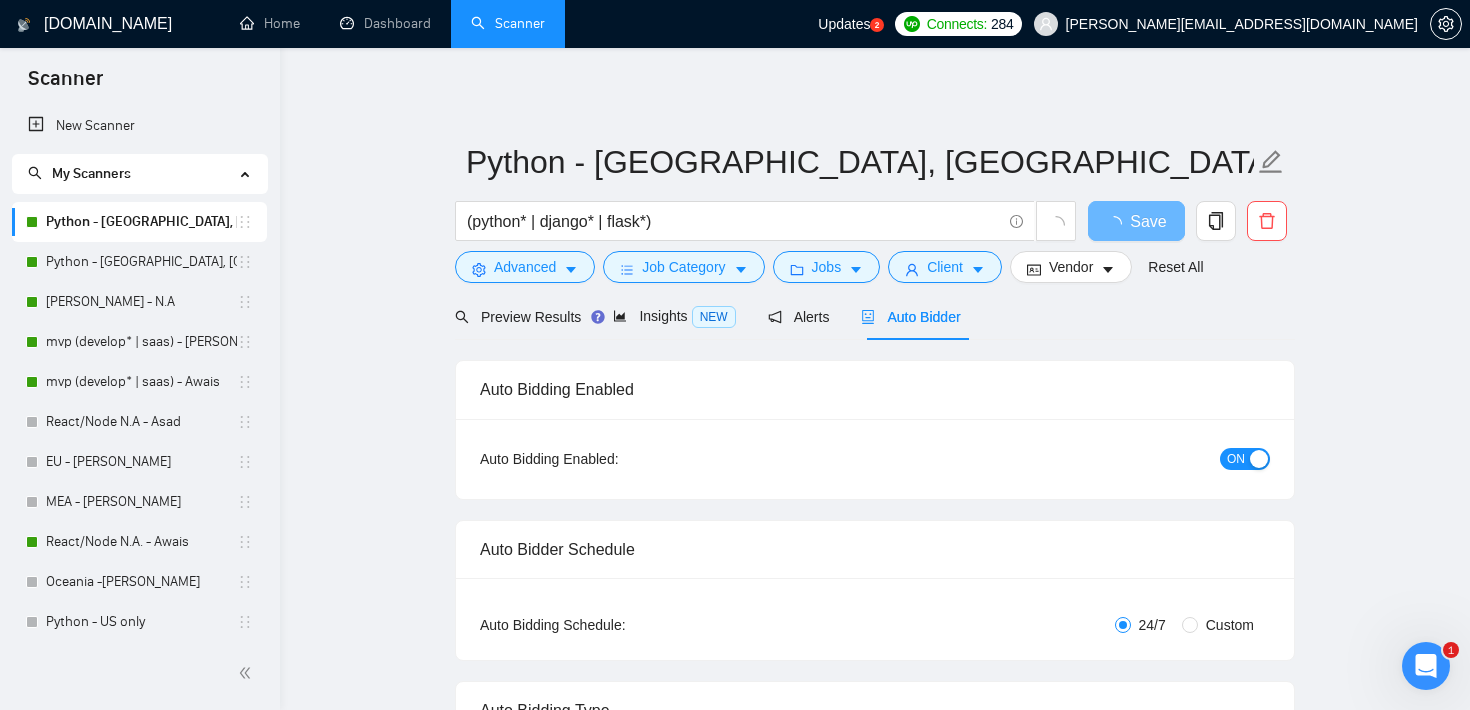 checkbox on "true" 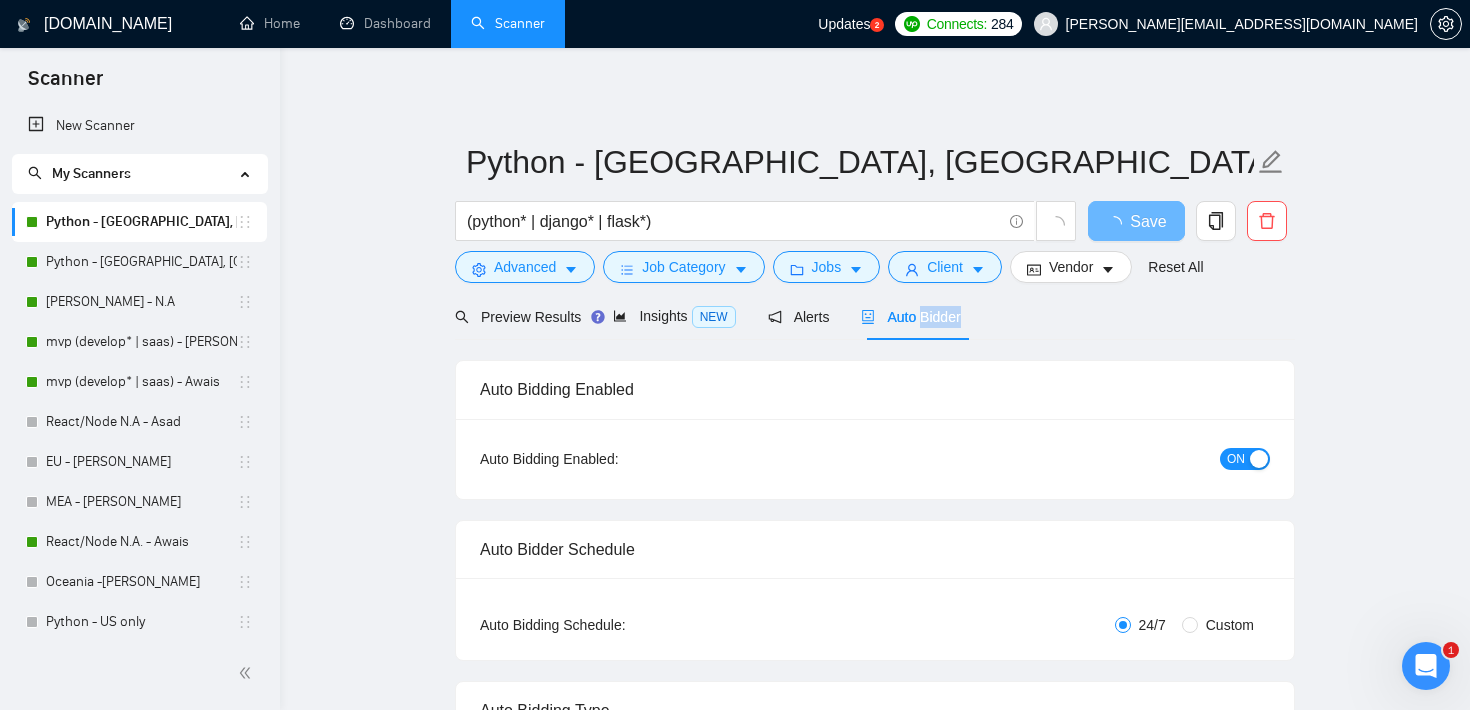 type 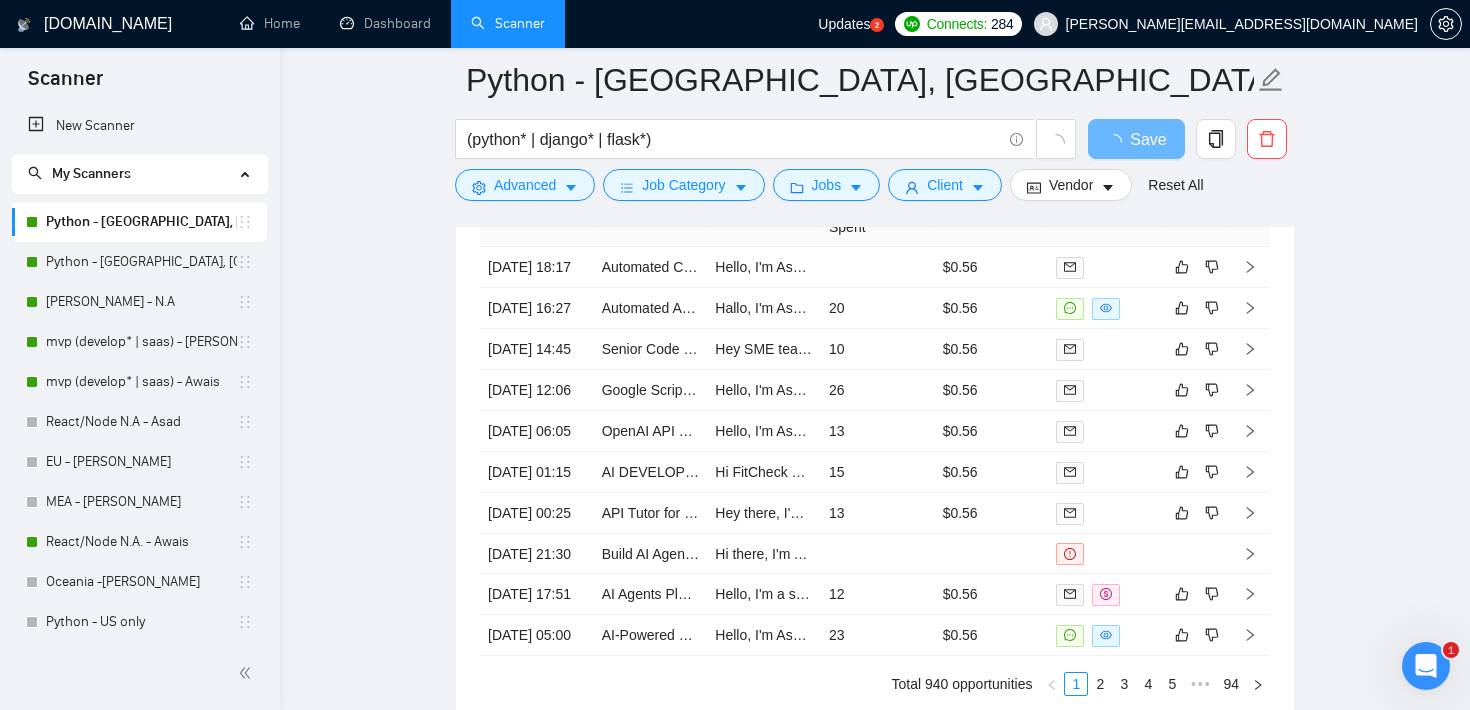 scroll, scrollTop: 4369, scrollLeft: 0, axis: vertical 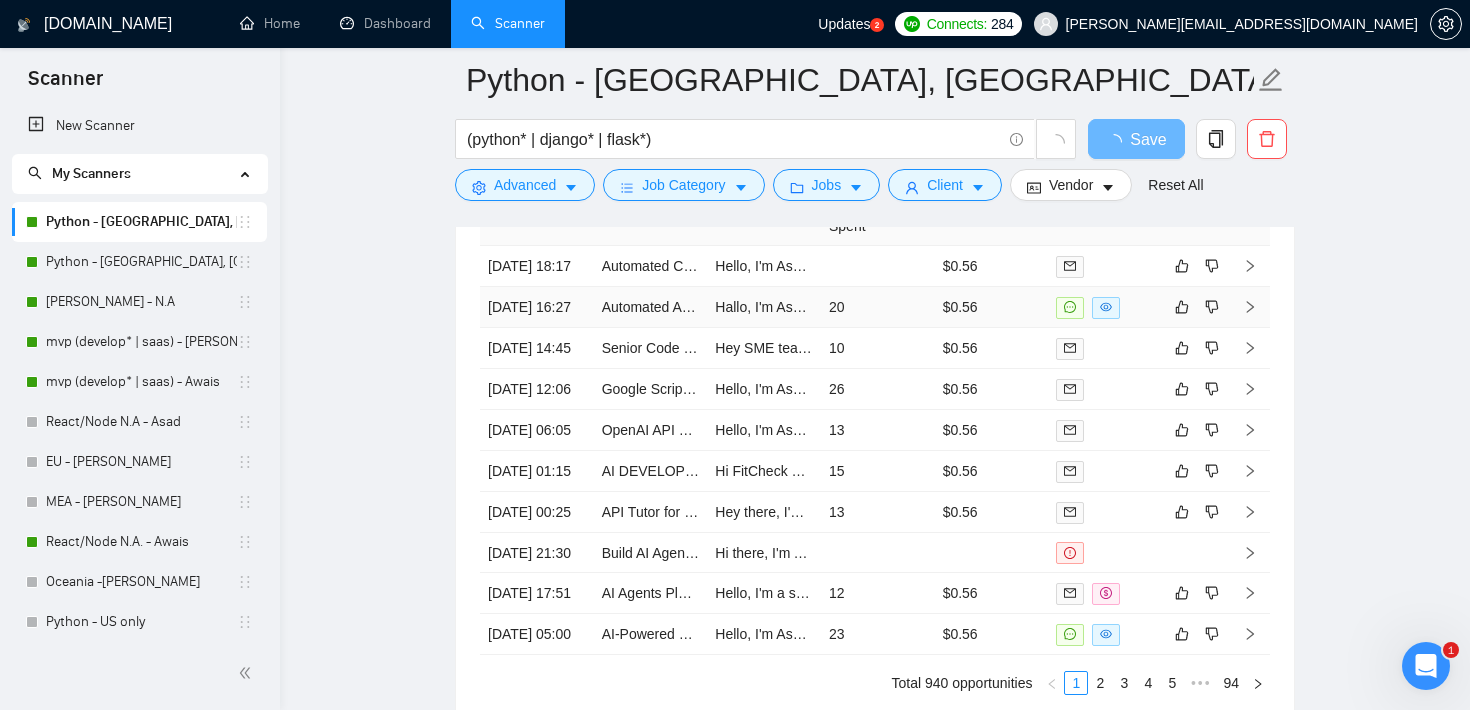 click on "20" at bounding box center [878, 307] 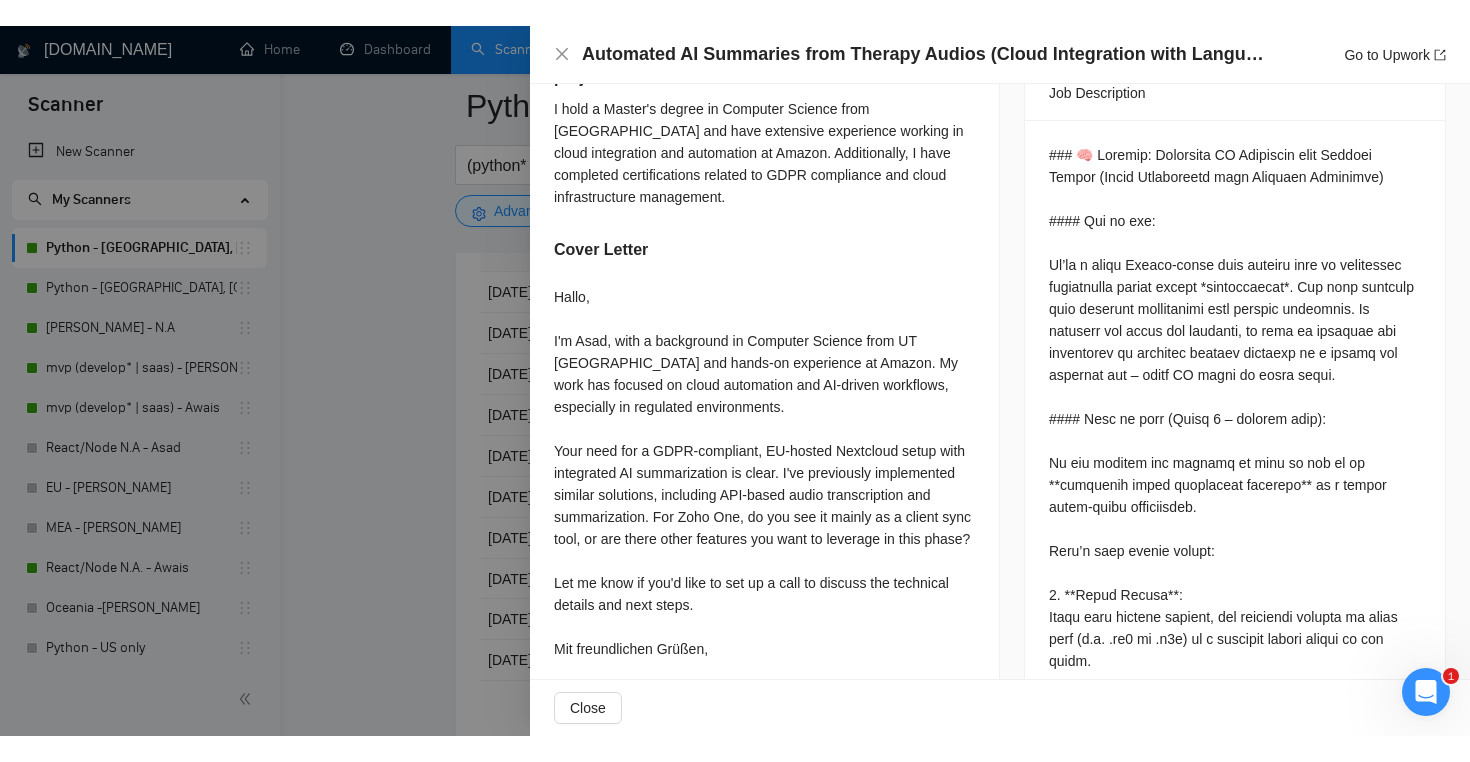 scroll, scrollTop: 891, scrollLeft: 0, axis: vertical 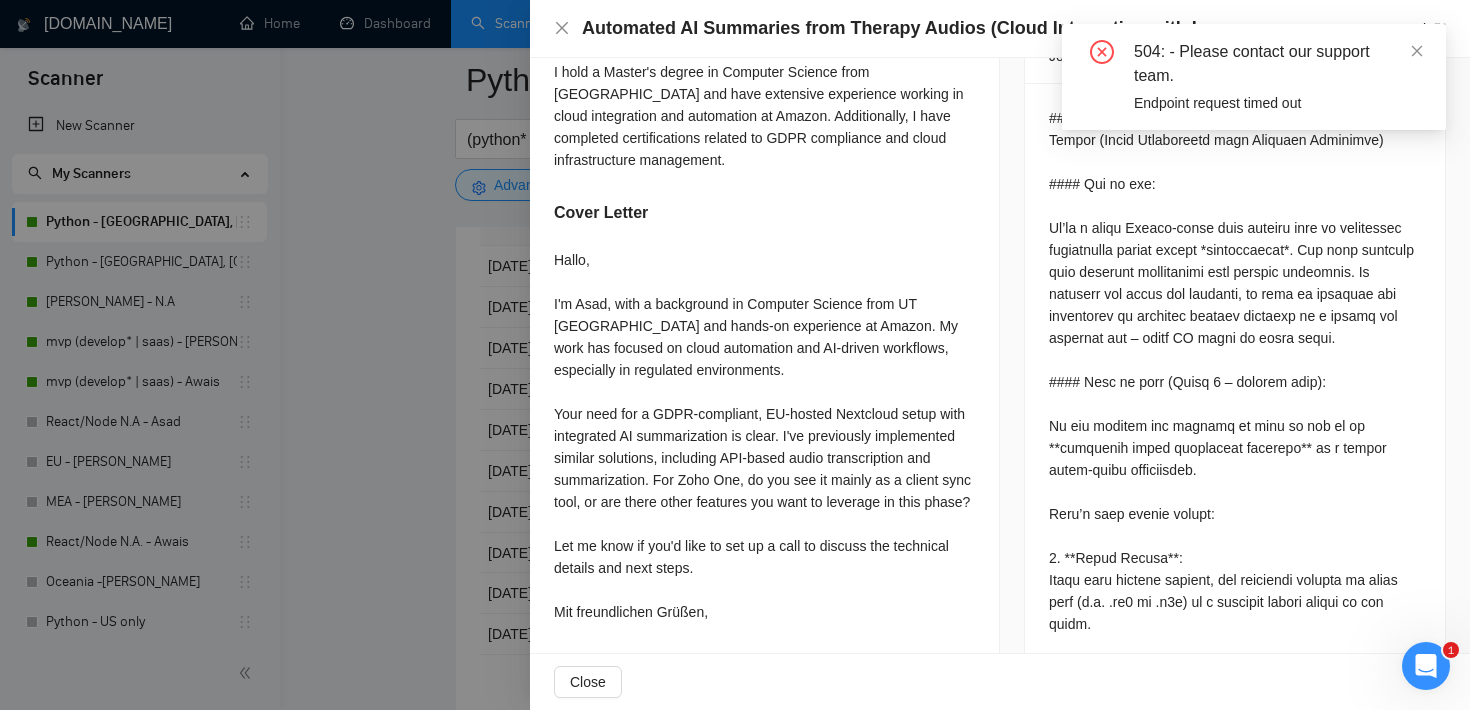 click on "504:  - Please contact our support team. Endpoint request timed out" at bounding box center (1254, 77) 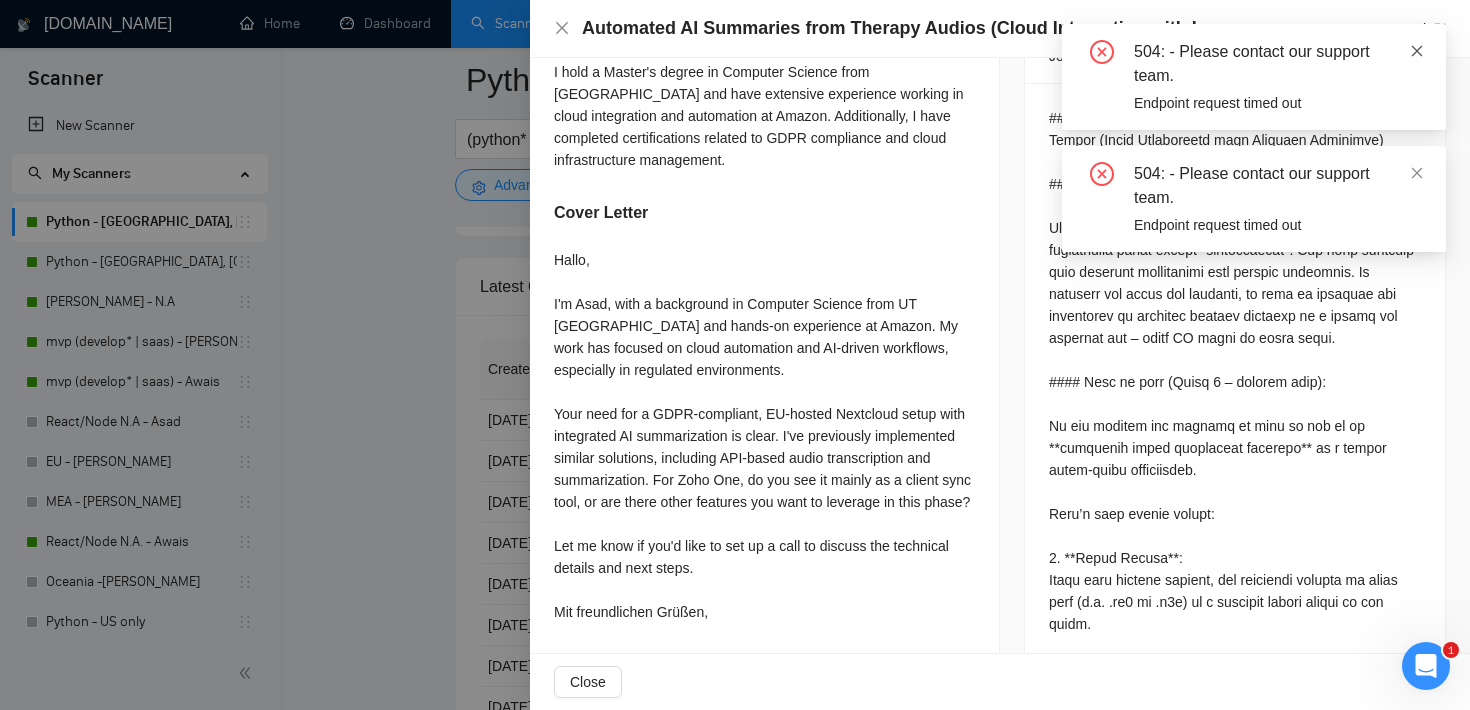 click 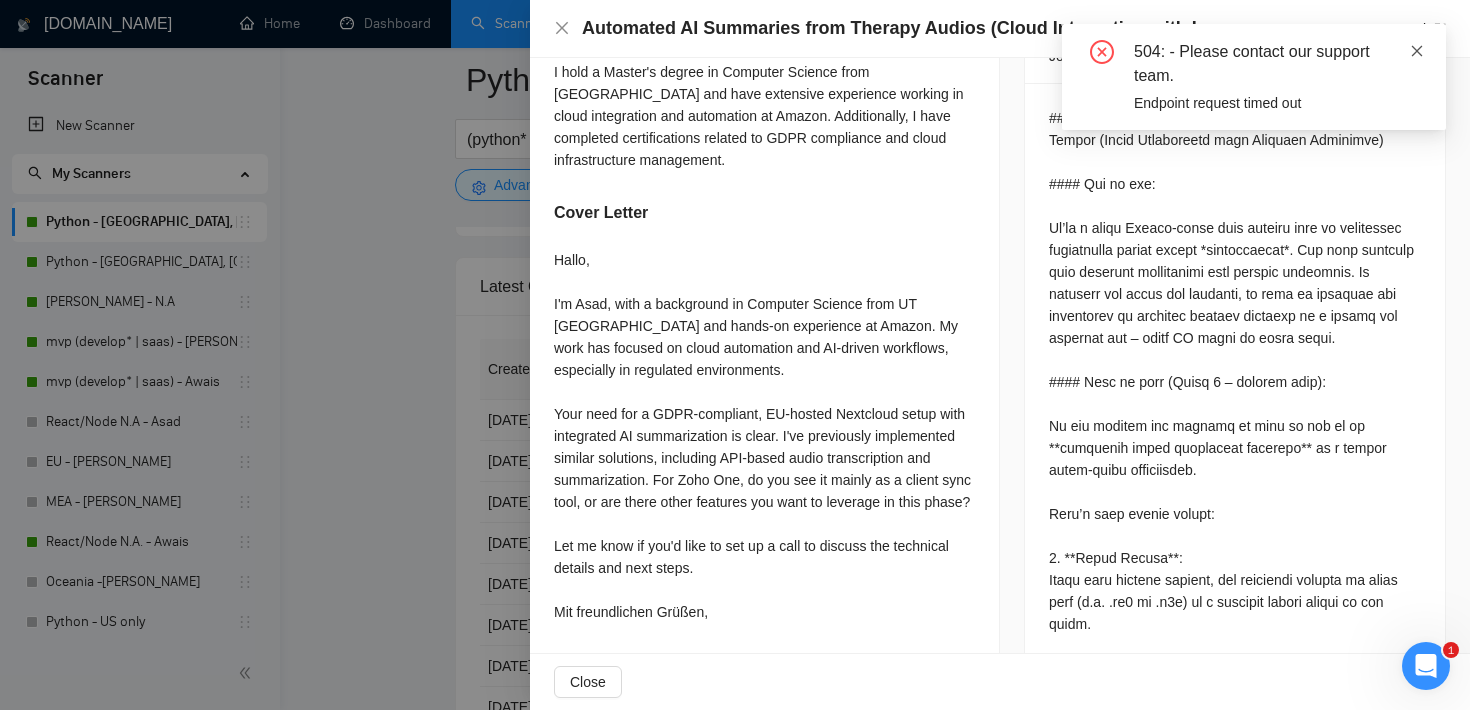 click 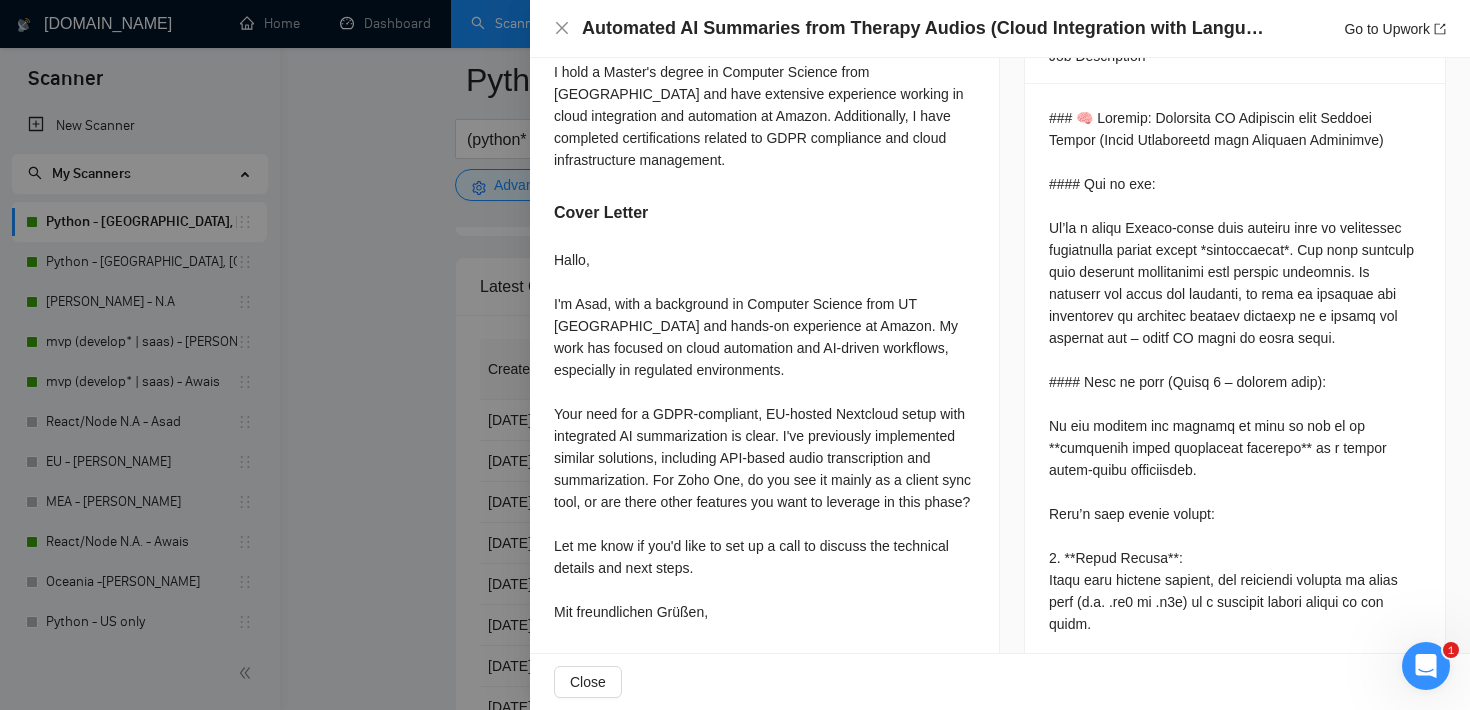 click on "Automated AI Summaries from Therapy Audios (Cloud Integration with Language Detection) Go to Upwork" at bounding box center [1000, 28] 